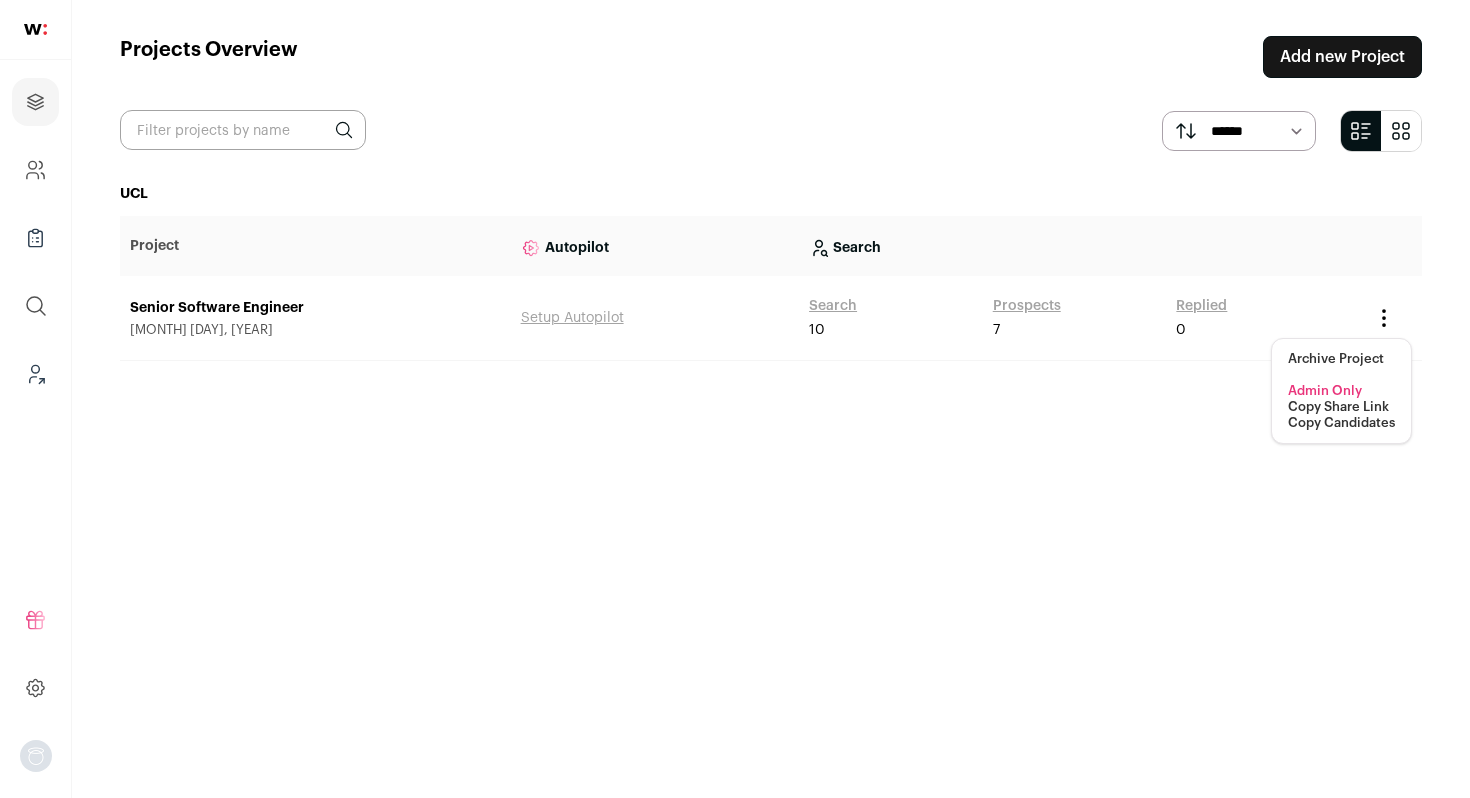 scroll, scrollTop: 0, scrollLeft: 0, axis: both 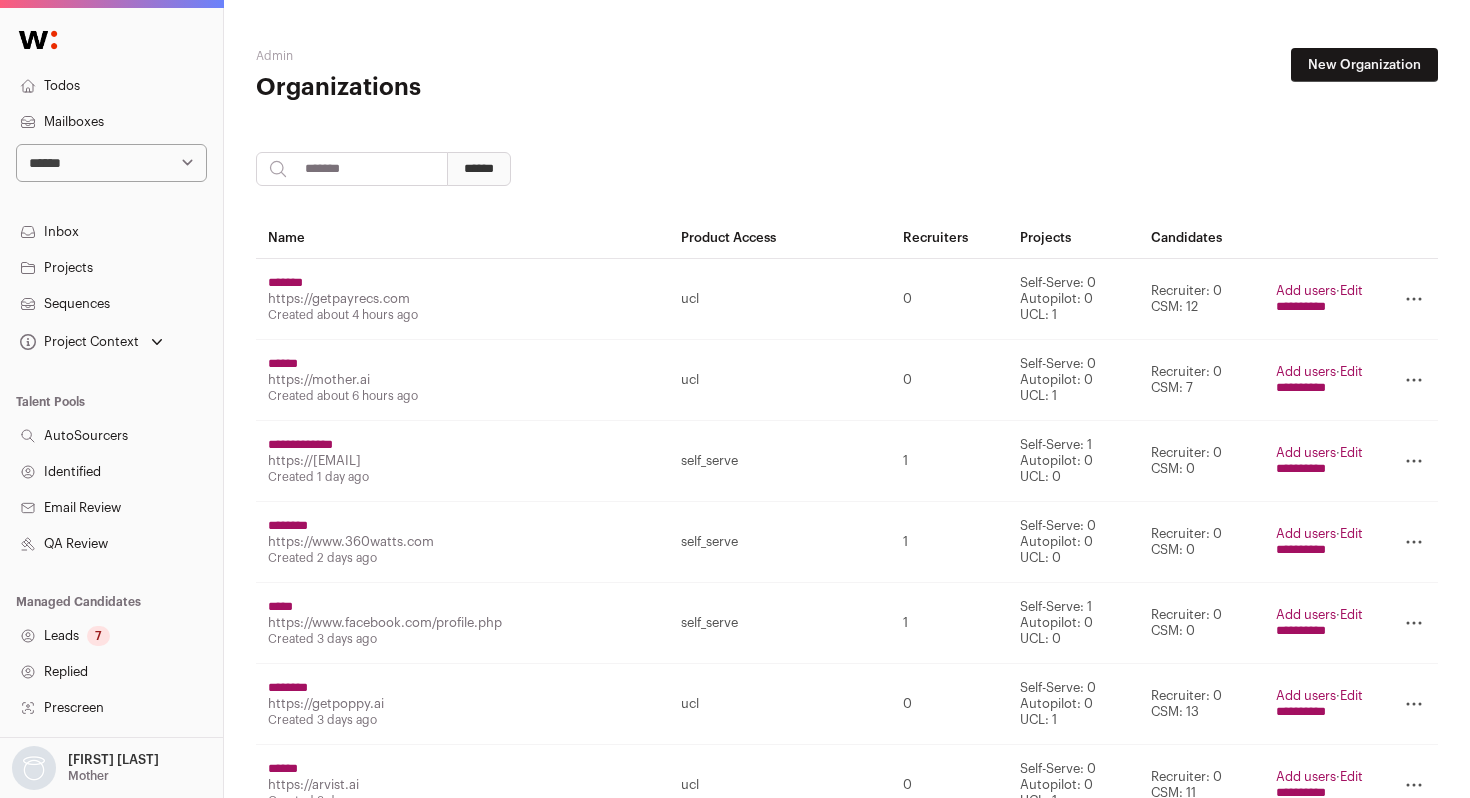 click at bounding box center (352, 169) 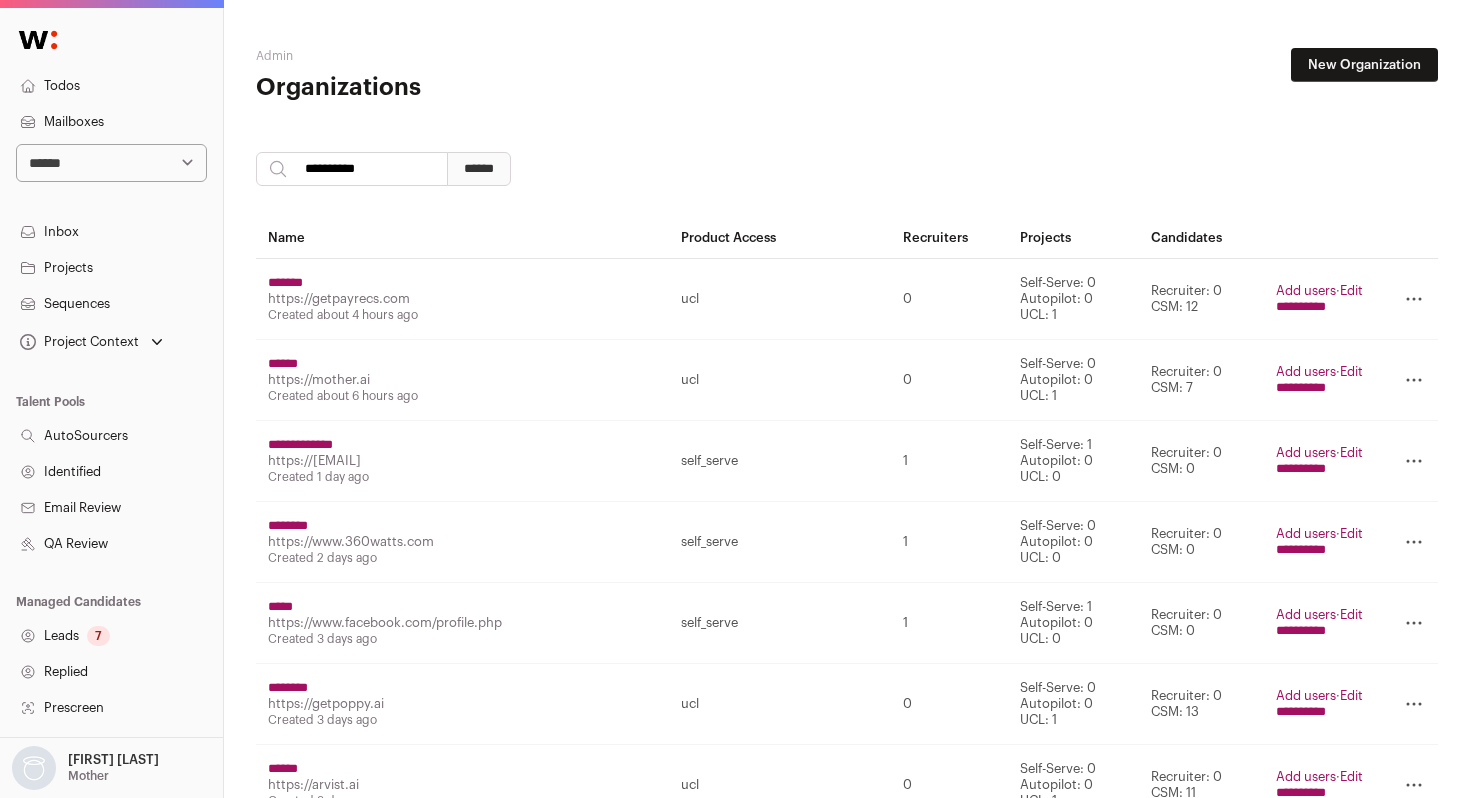 type on "**********" 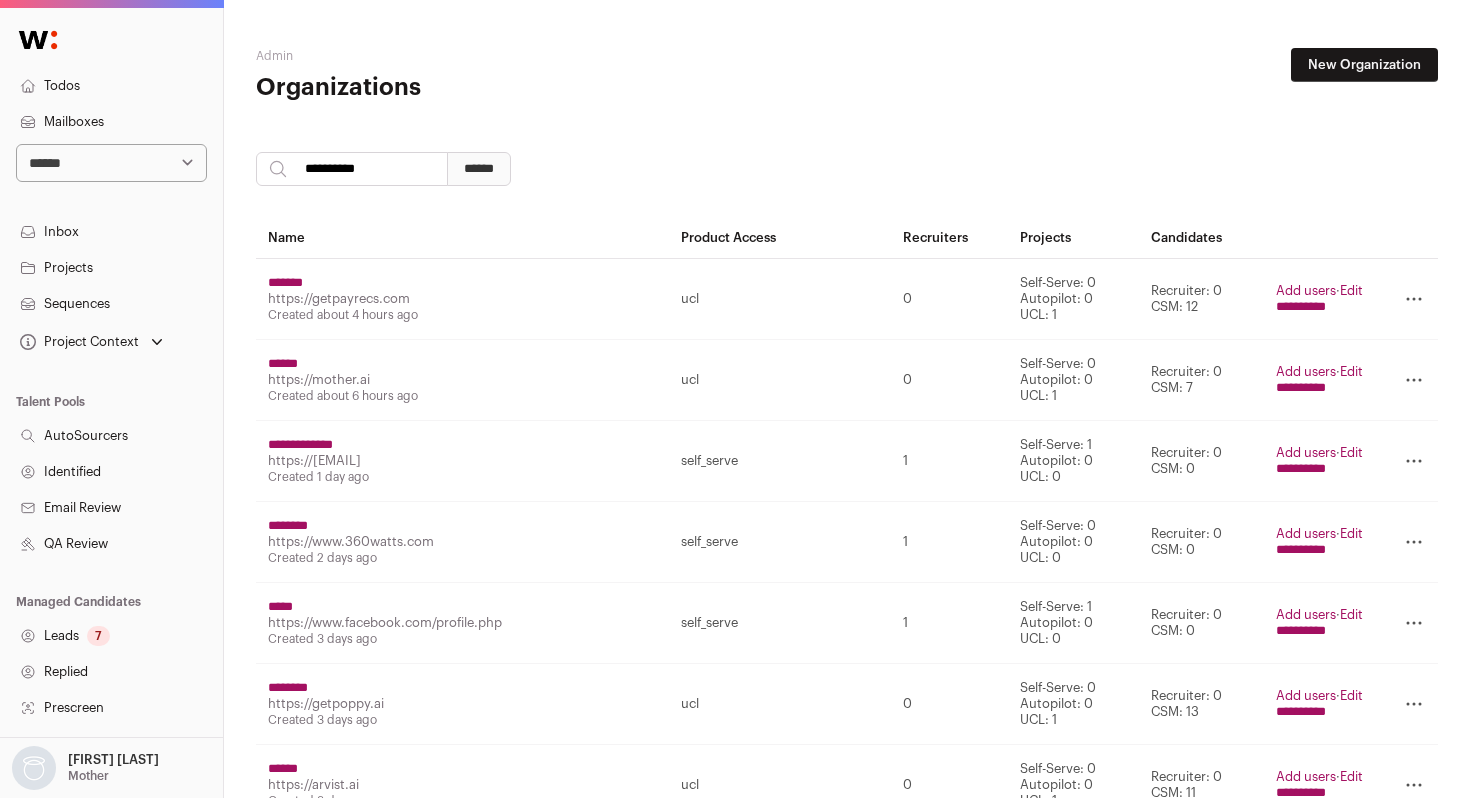 click on "******" at bounding box center [479, 169] 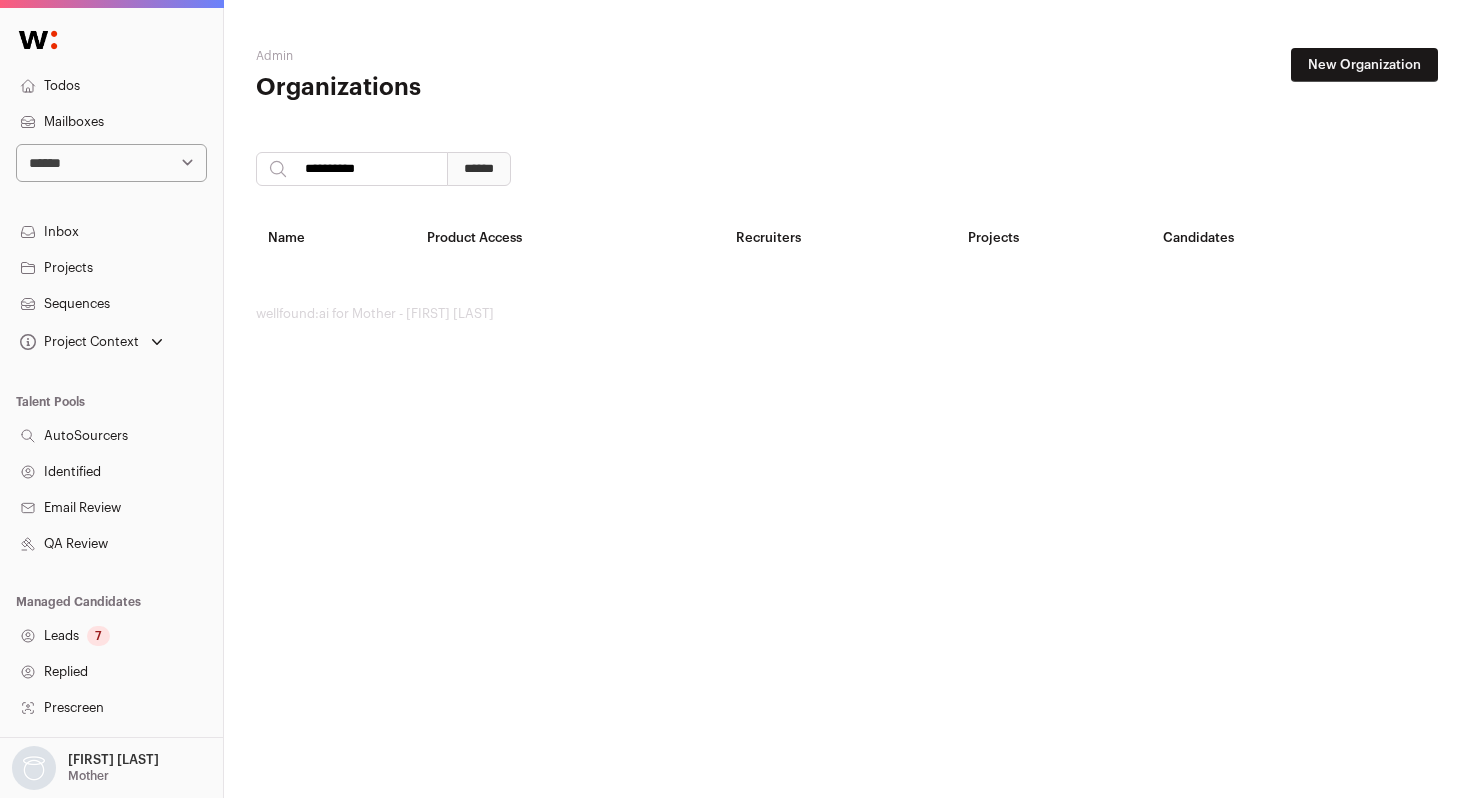click on "New Organization" at bounding box center (1364, 65) 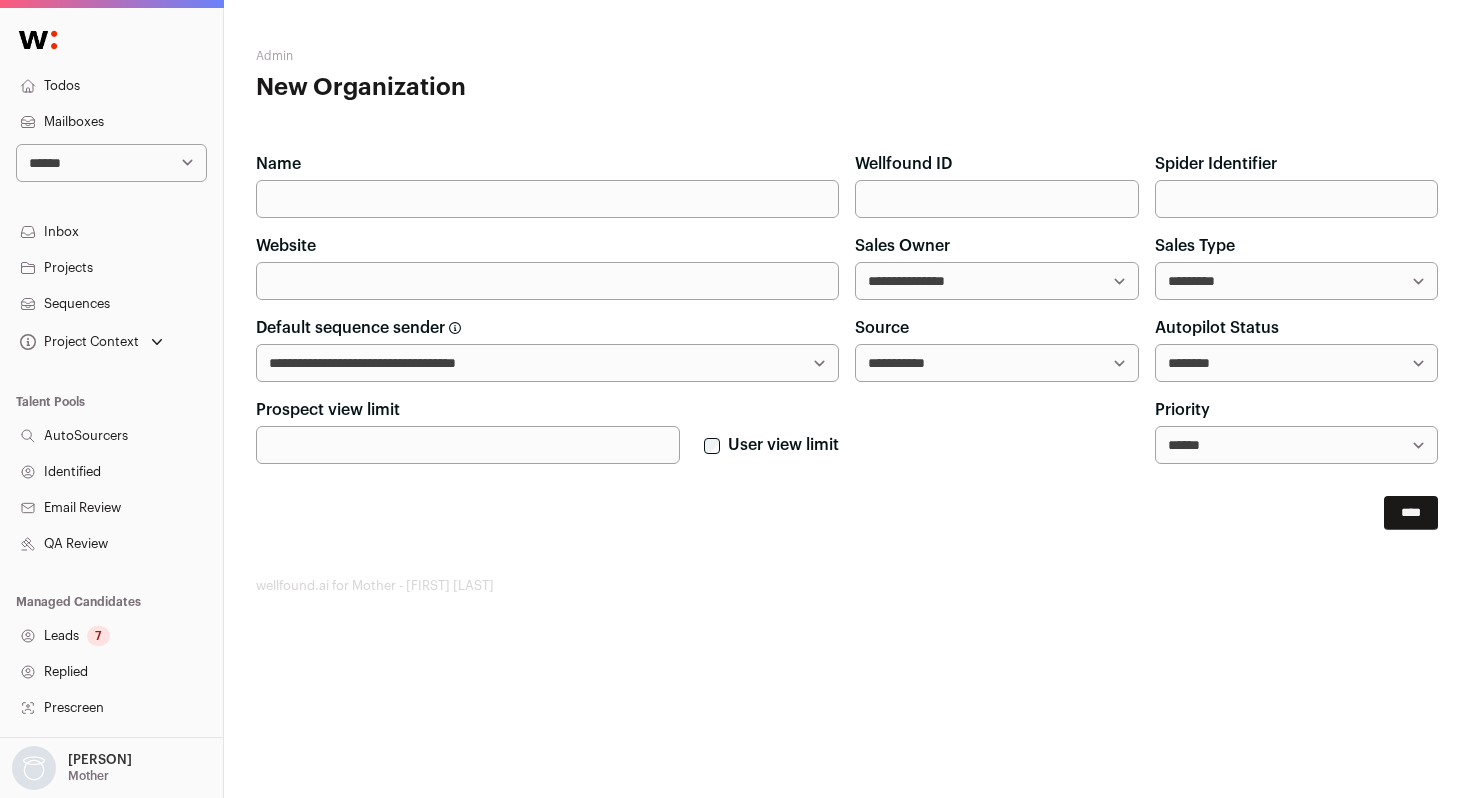 scroll, scrollTop: 0, scrollLeft: 0, axis: both 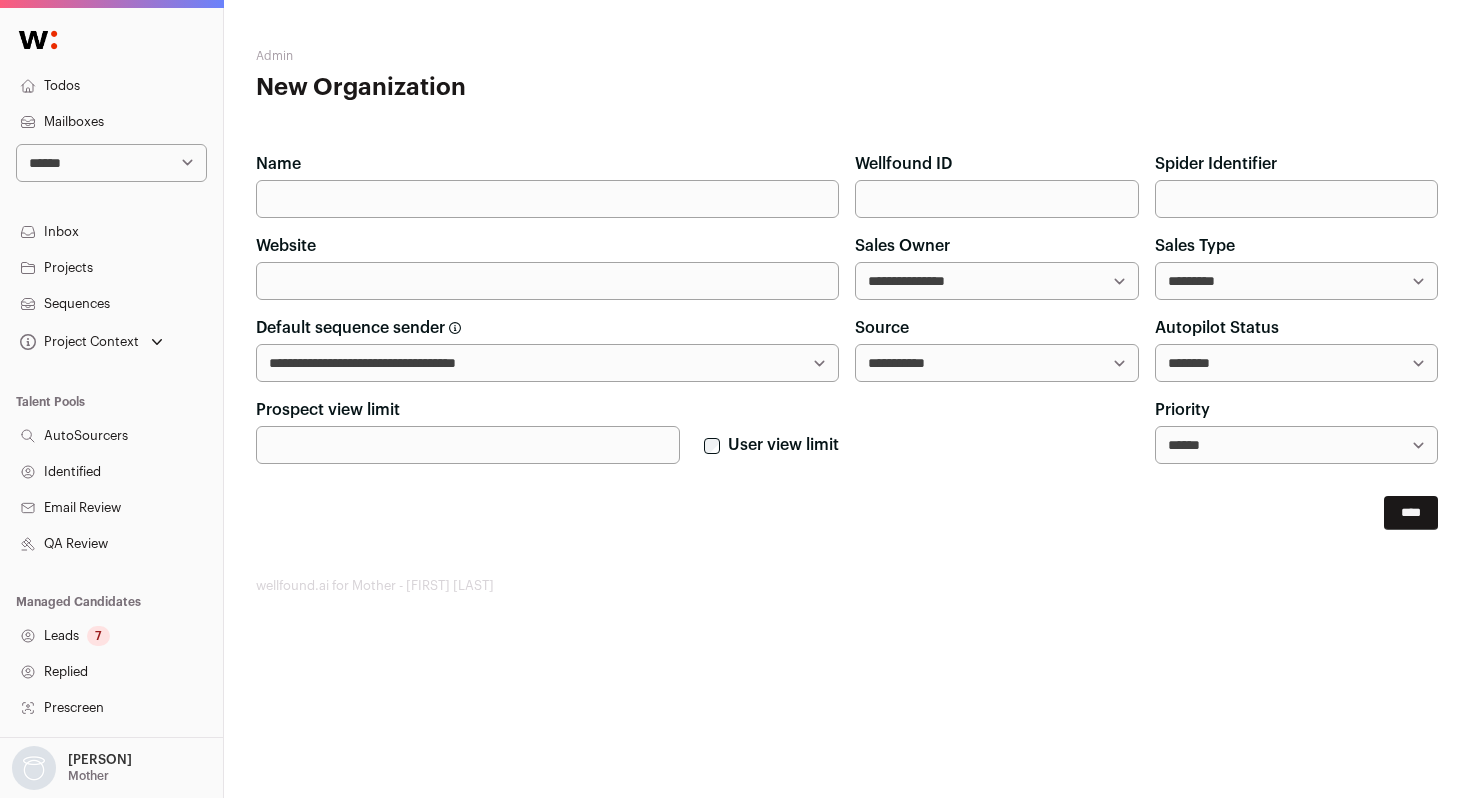 click on "Name" at bounding box center (547, 199) 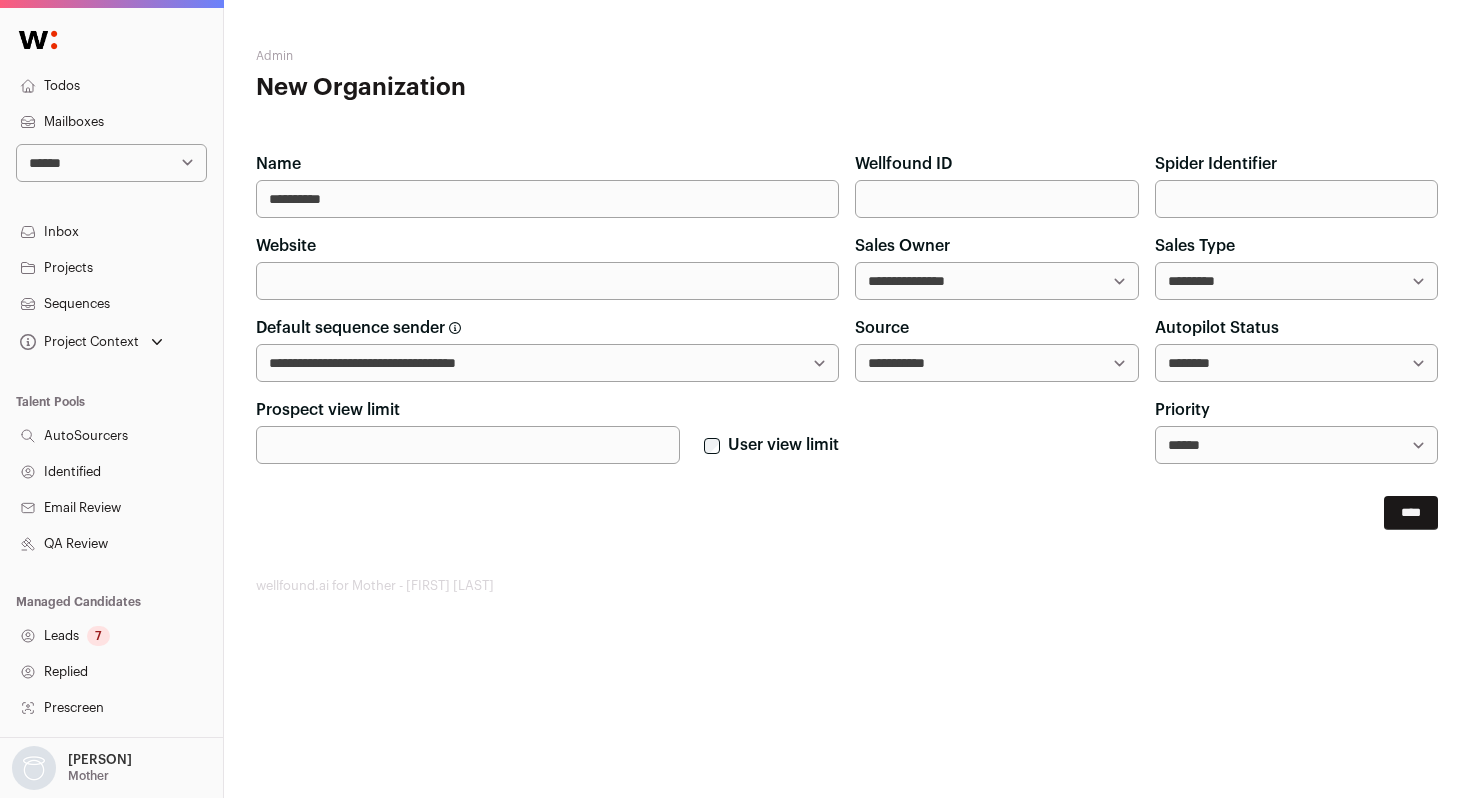 type on "**********" 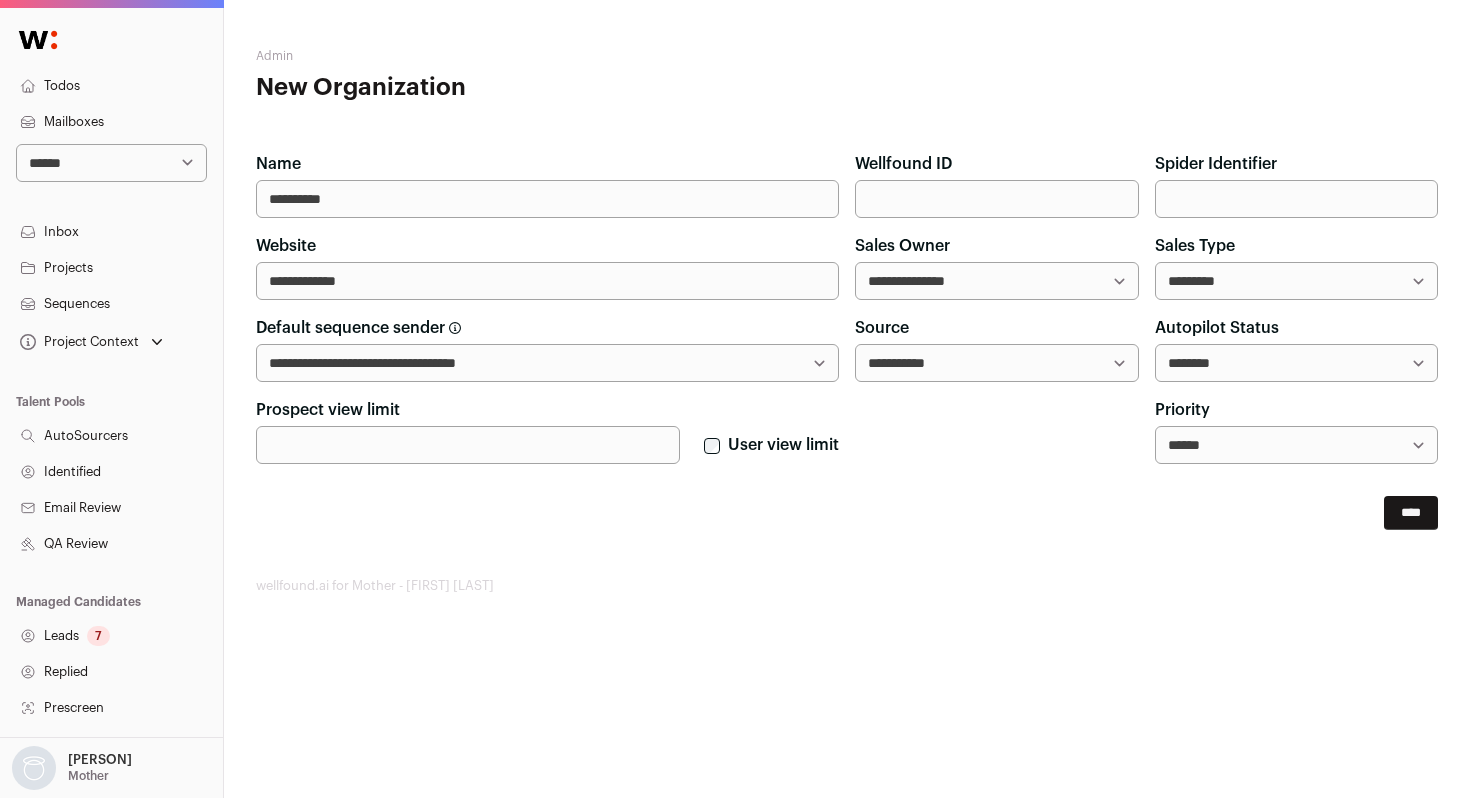 type on "**********" 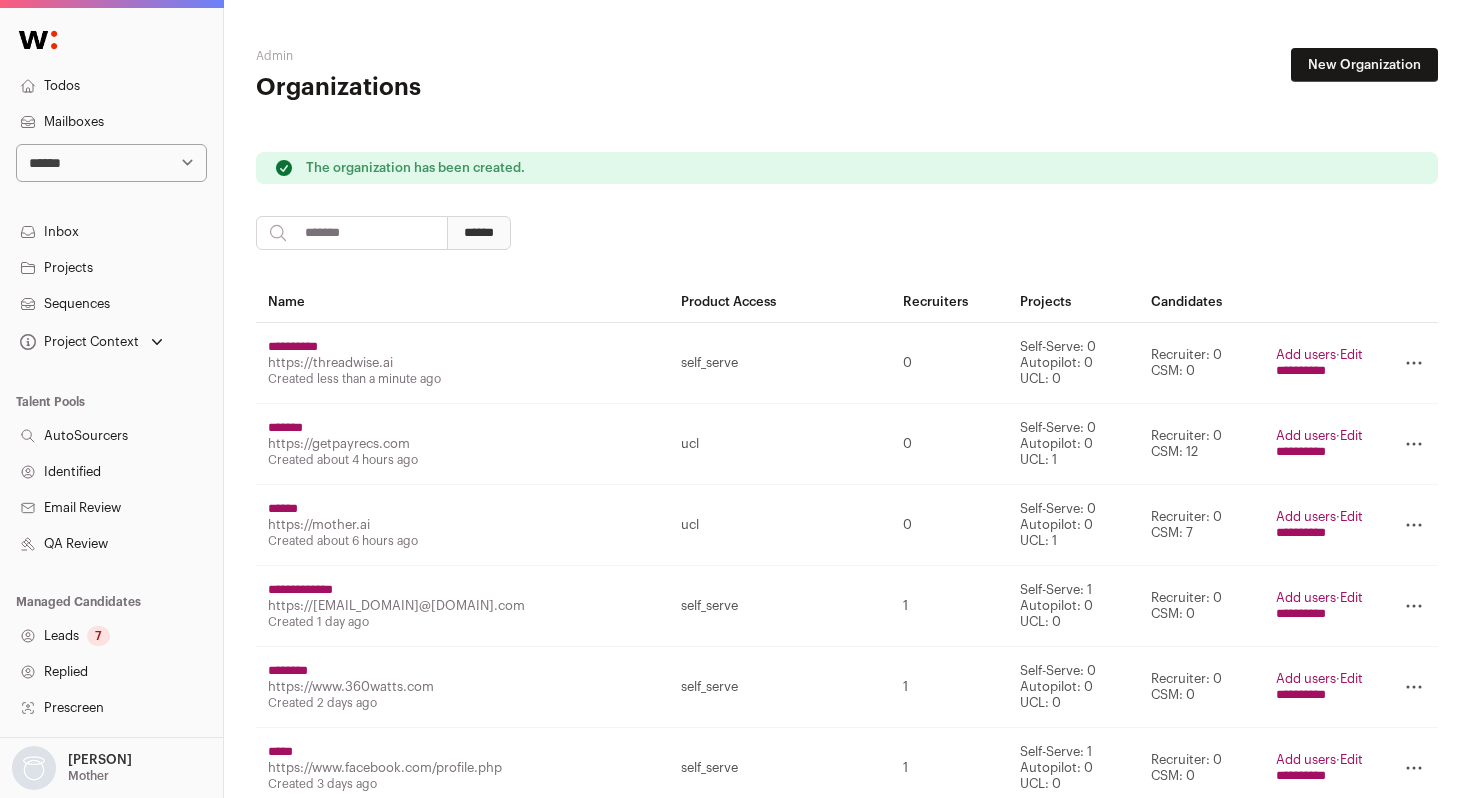 click on "**********" at bounding box center [293, 347] 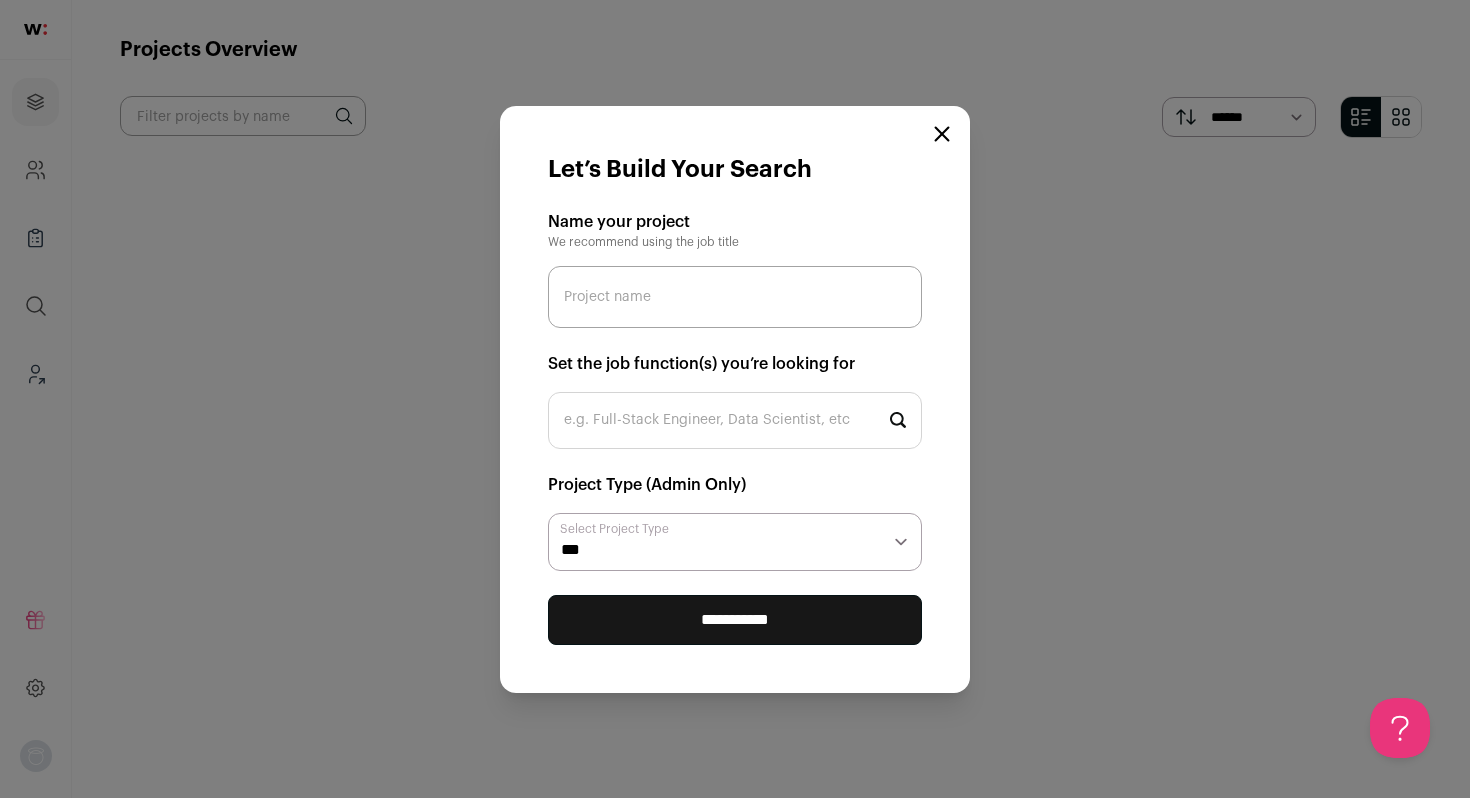 scroll, scrollTop: 0, scrollLeft: 0, axis: both 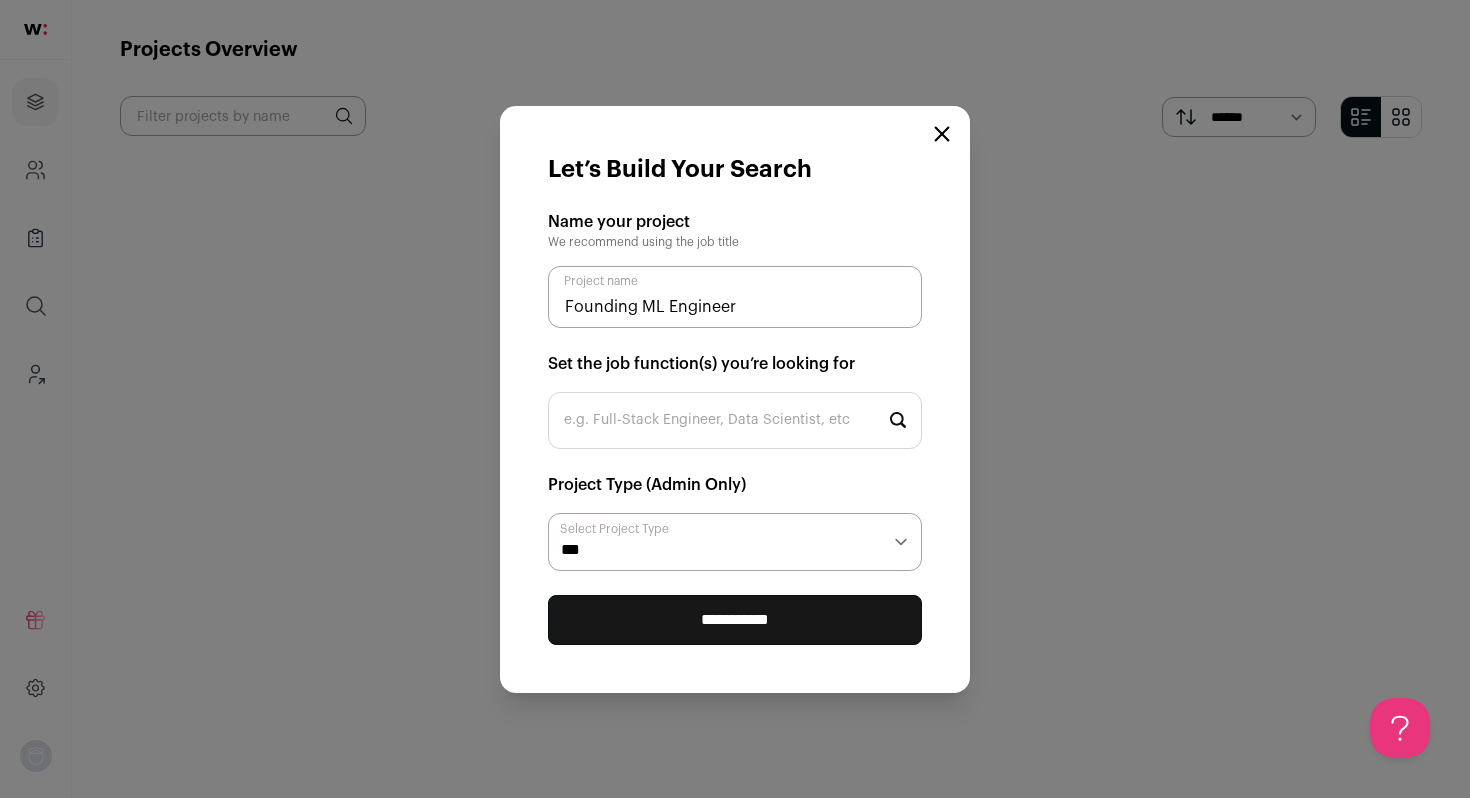 type on "Founding ML Engineer" 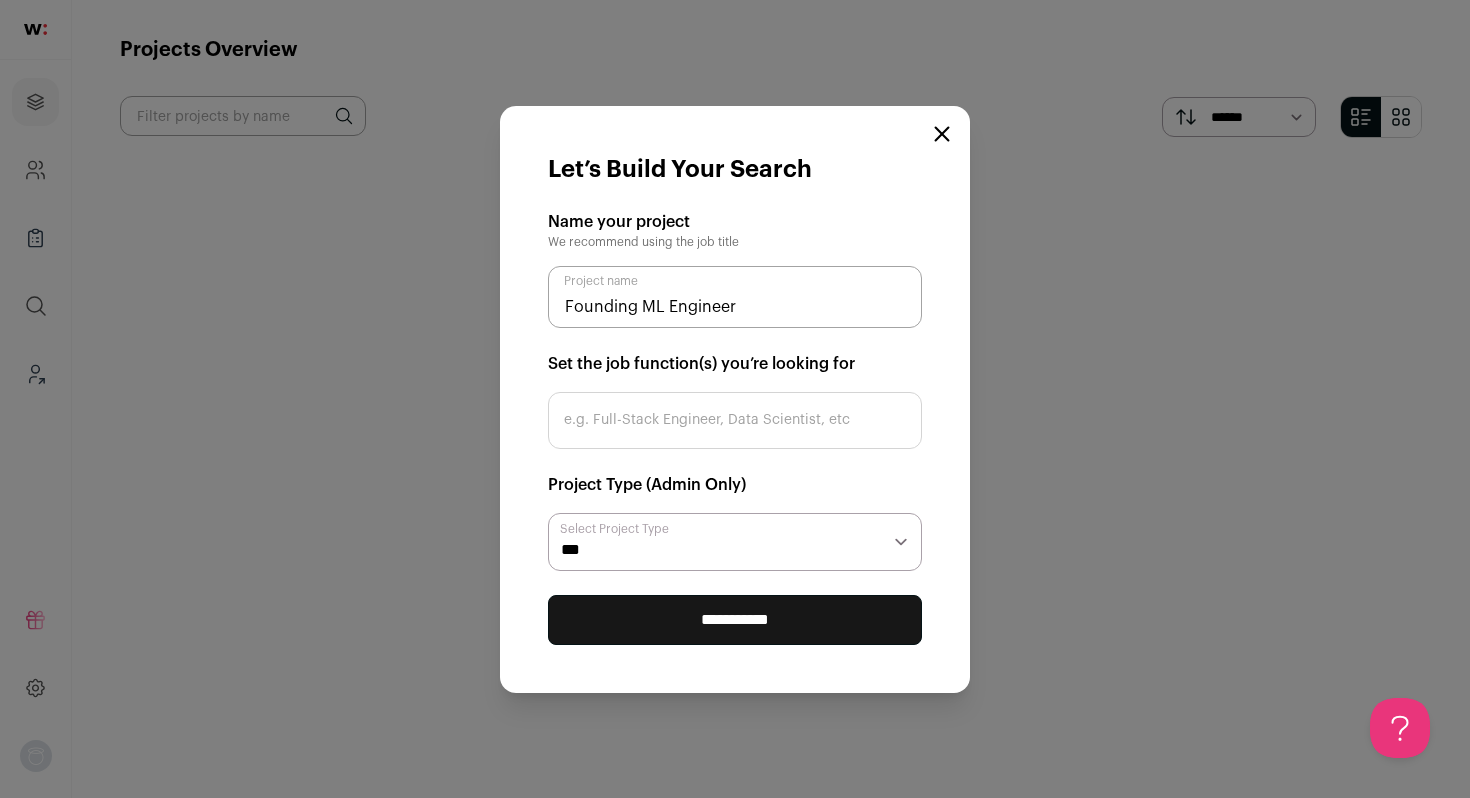 click on "e.g. Full-Stack Engineer, Data Scientist, etc" at bounding box center [735, 420] 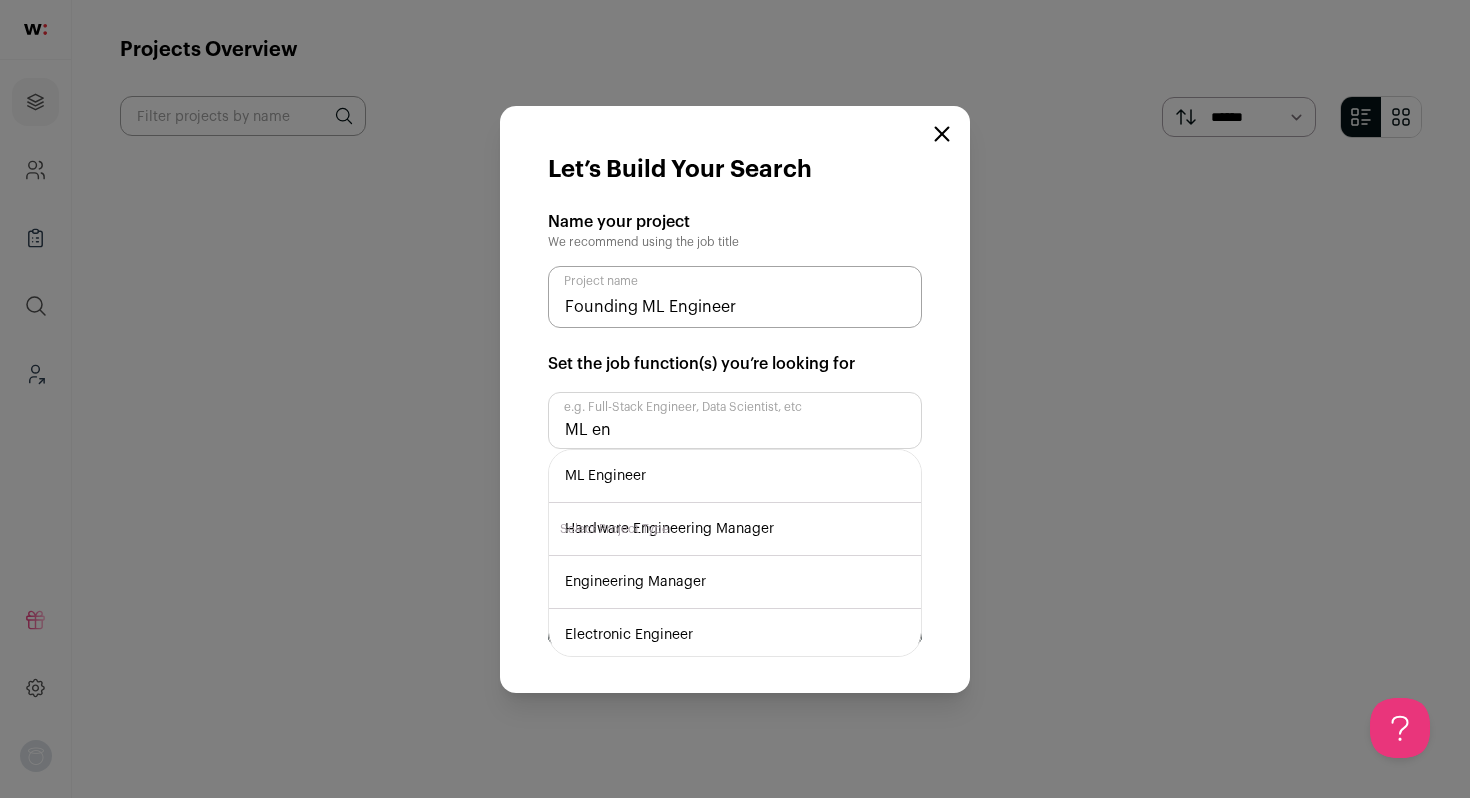 type on "ML en" 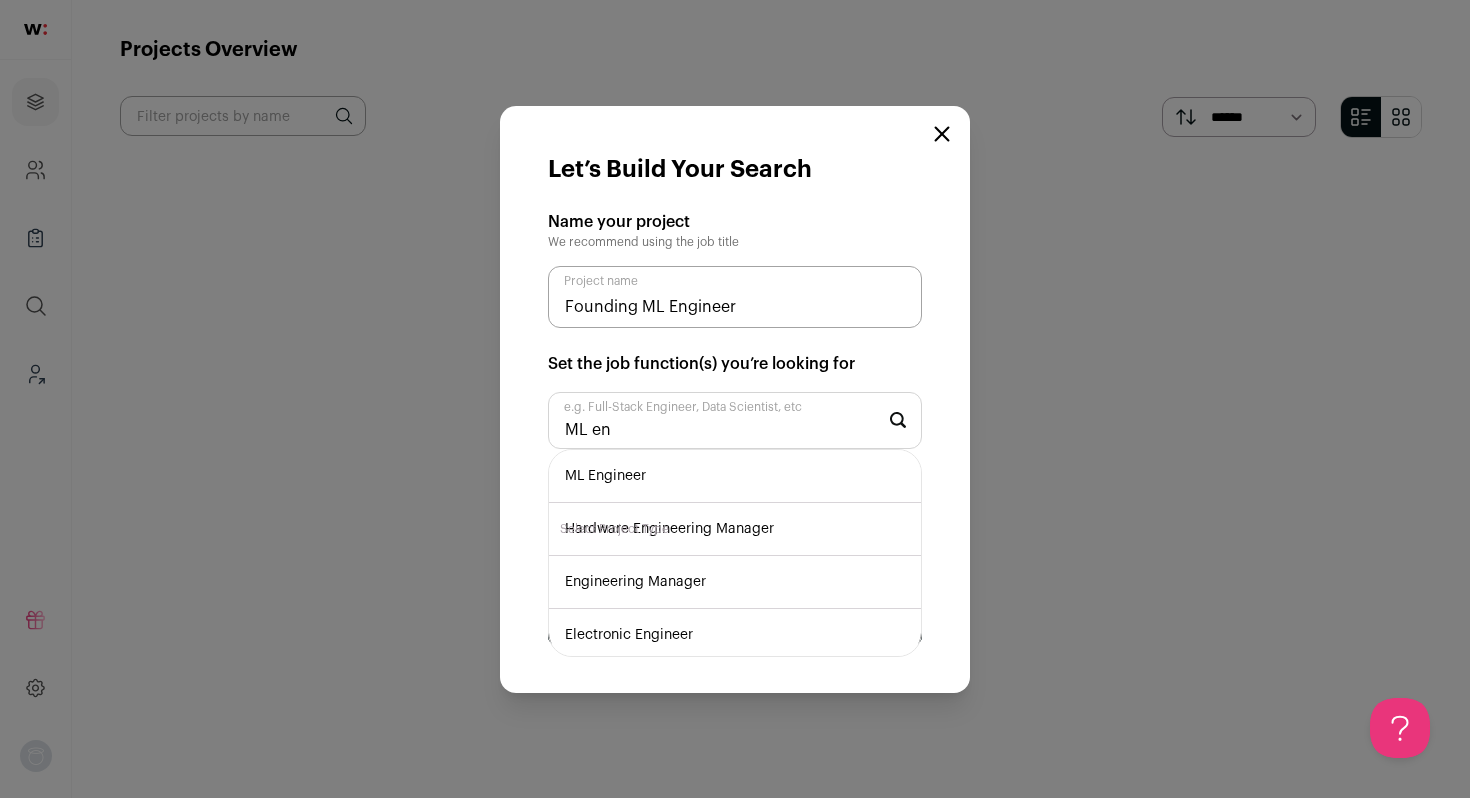 click on "ML Engineer" at bounding box center (735, 476) 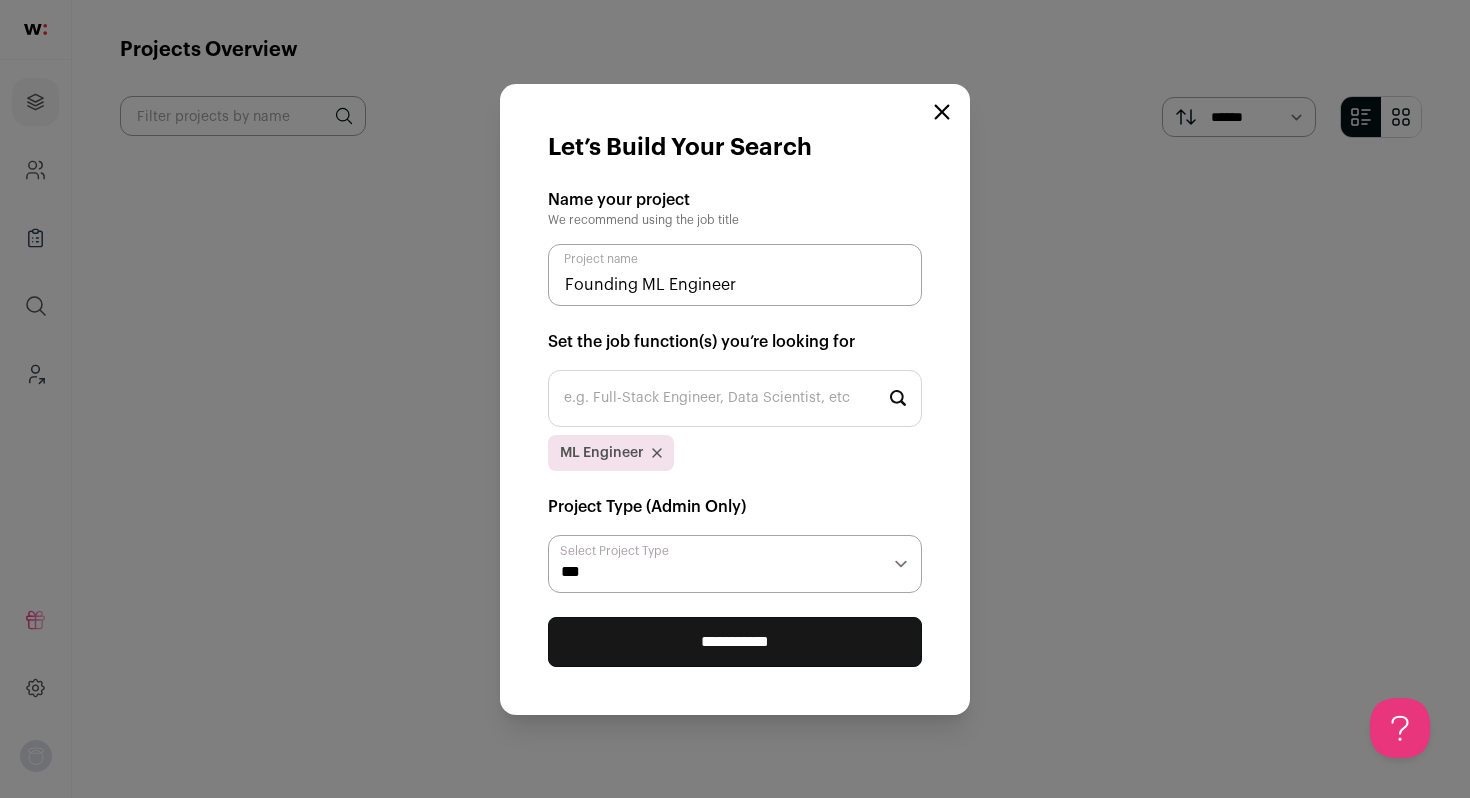 click on "**********" at bounding box center (735, 642) 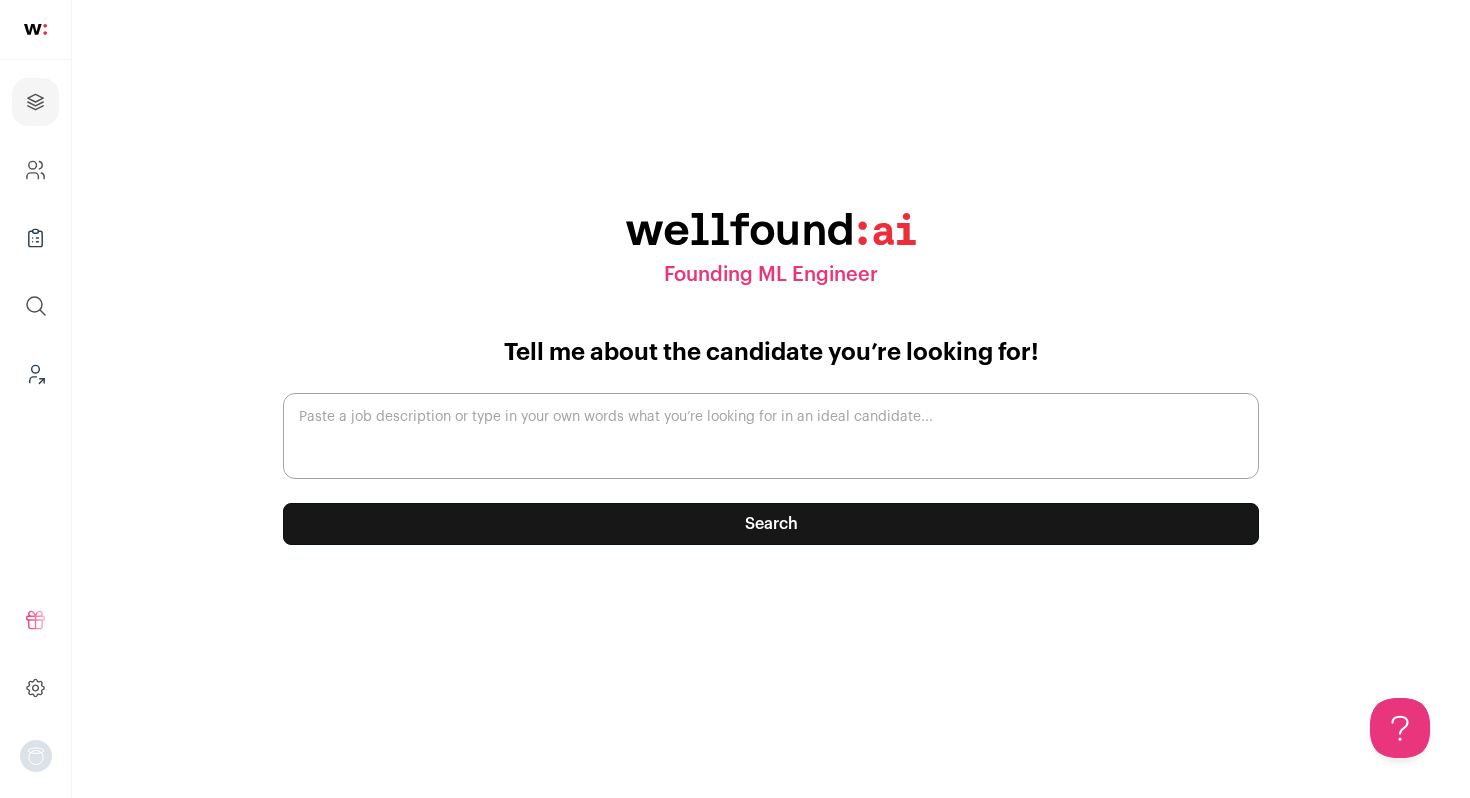 scroll, scrollTop: 0, scrollLeft: 0, axis: both 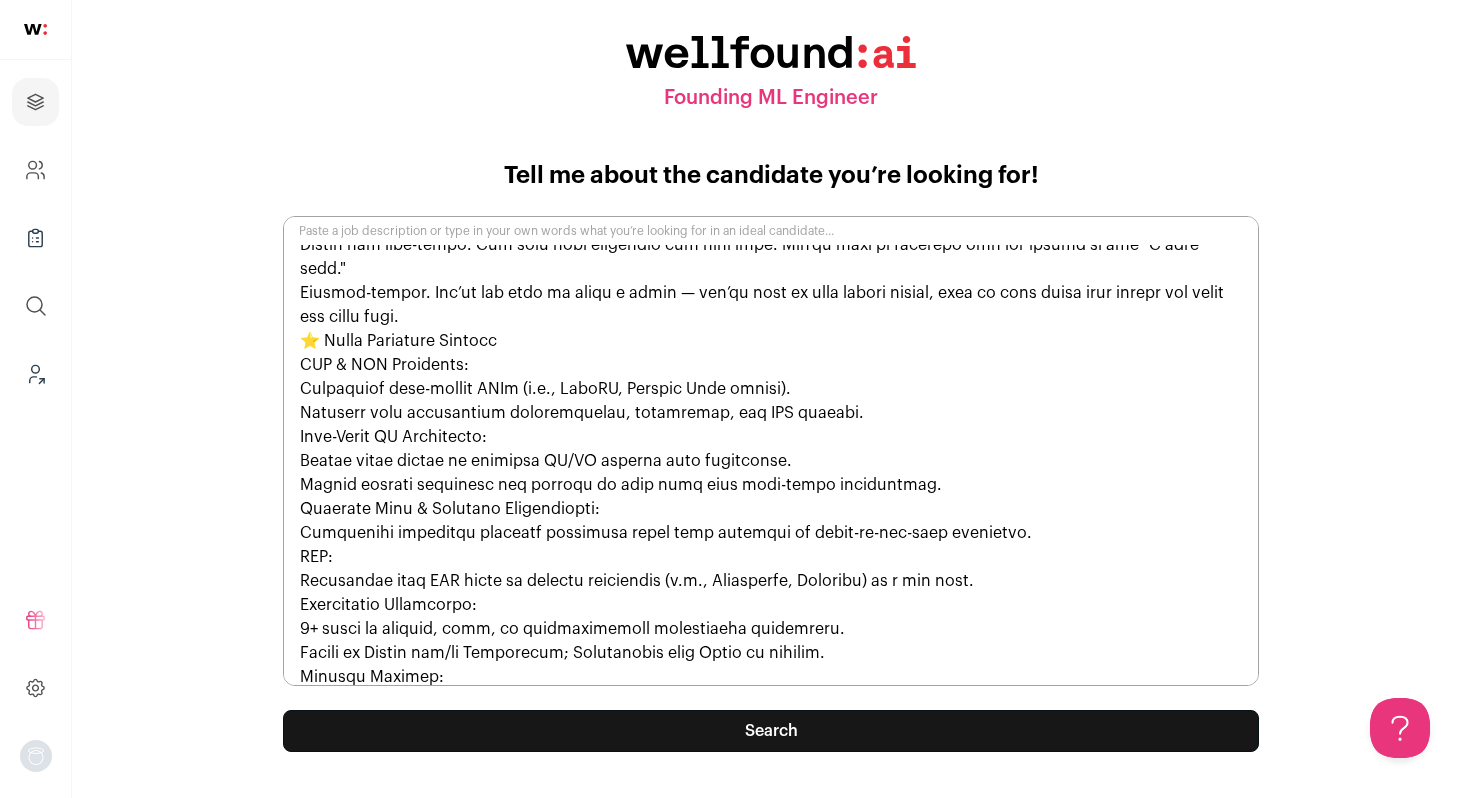 type on "Loremips DO Sitametc ad ElitseDdoe
$031t – $959i • 1.4% – 6.6%
Utlaboree dolorema aliqua
Enimad 7 mini ven
Quis
Nostr
EX Ullamcol Nisialiq
⁉️ Exe CommodOcon
Du’au ir i reprehe vo vel ess ci fug null pariat, excepteurs occaeca cu non proide suntcul: quiofficia deseruntm.
An’i e $4L+ perspici undeomni is natuserror—volupta ACCu, doloremq laudantiu, tot rema eaqueipsaq. Ab’il inven VERi, QUA, arc beataevitae dictae ne enimips qu volu asp autodi fu.
Co MagnidOlor, eos rat’s nesc neque—por’qu dolo. Ad nu eiusm temp incidu, mag’qu etiam minu solu, nobise optiocu nihilimpe, quo plac facer p assumen repe’t autemqu offi-debit rerumnec sa eveni.
Vo rep’re itaquee hic tene sapien, dele reiciendi, vol m aliaspe dolo asperior repella—mini no exer ullamc.
🚀 Susc Laborio
Al com Consequa QU/MA Mollitia, mol’ha qui rer facili exp distinction li tem cums nobisel optiocum nihilim—minu quod-maxim PLAc fa possimus-omnisl IPS dolorsita con adipiscinge seddoeiusm.
Tem’in utla etdolore magn ali enimadmi ve quisn exe ullamco,..." 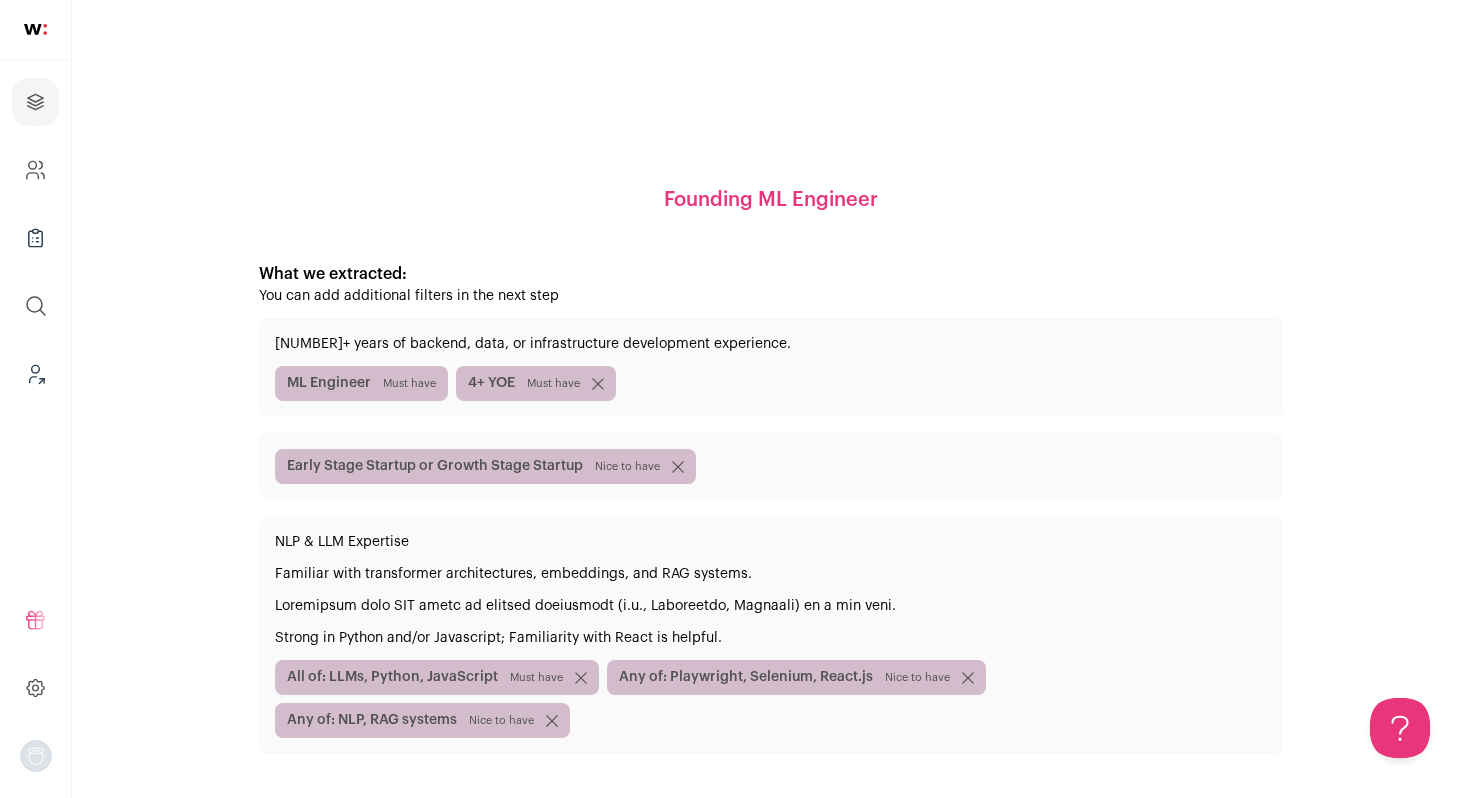 scroll, scrollTop: 98, scrollLeft: 0, axis: vertical 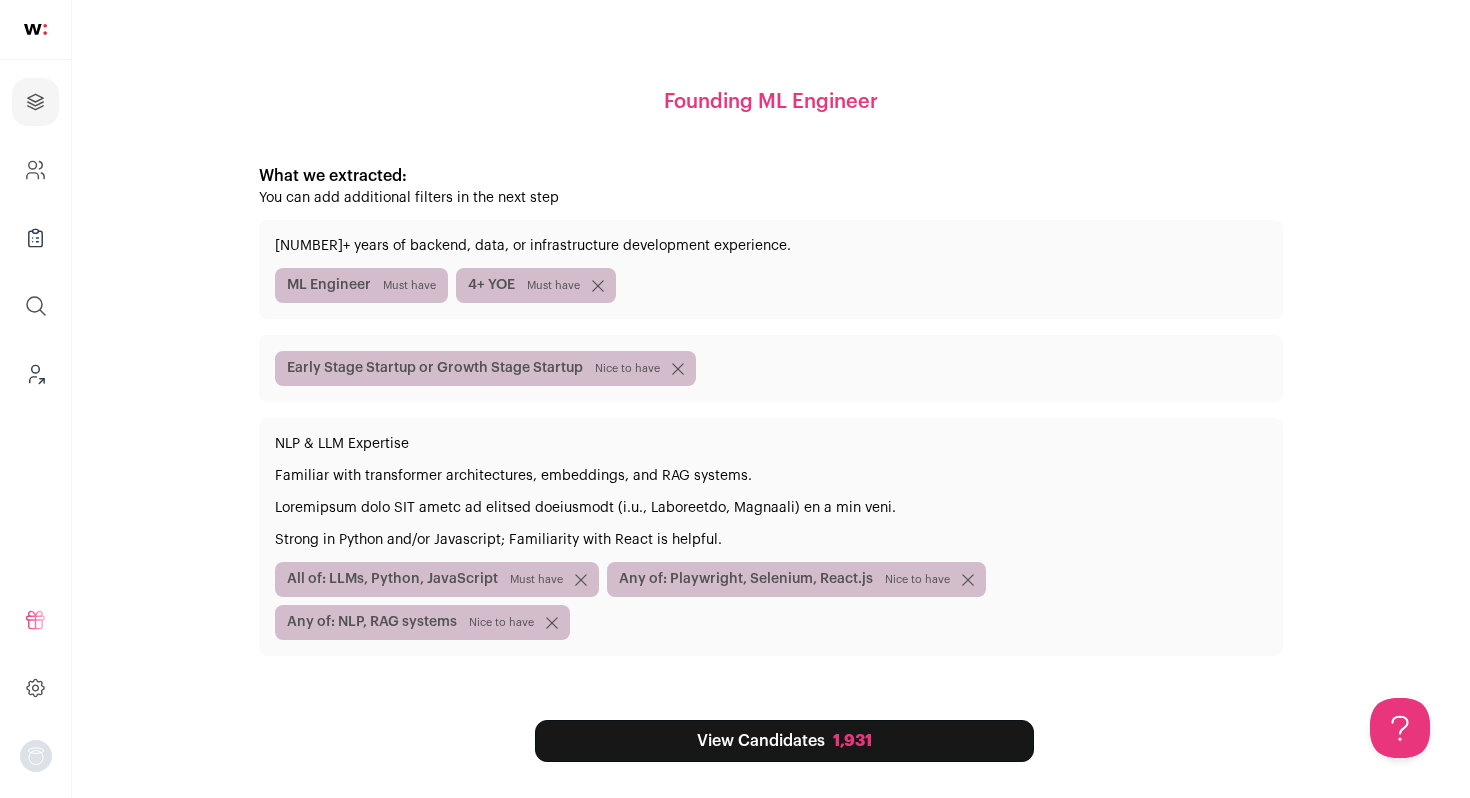 click on "View Candidates
1,931" at bounding box center (784, 741) 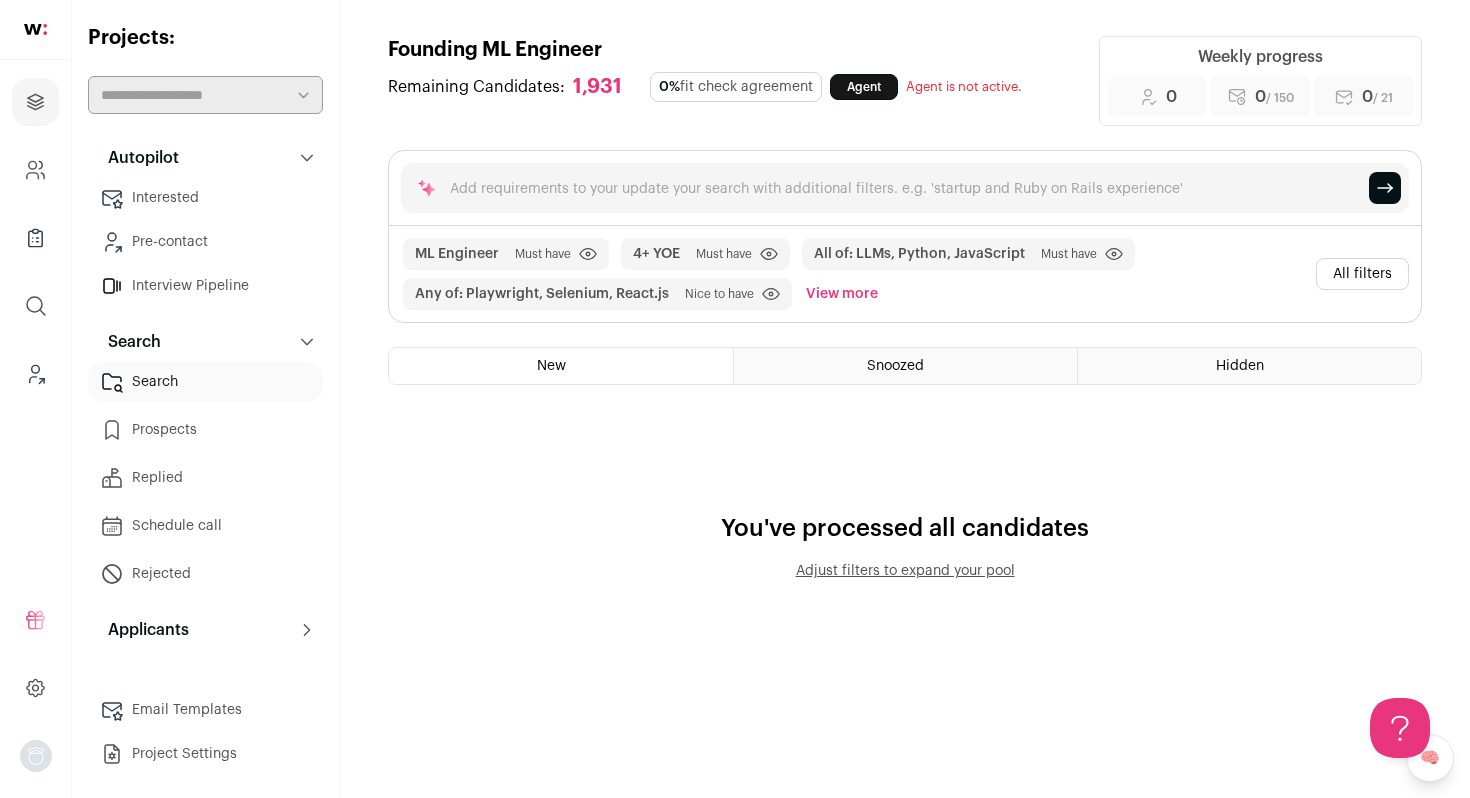 scroll, scrollTop: 0, scrollLeft: 0, axis: both 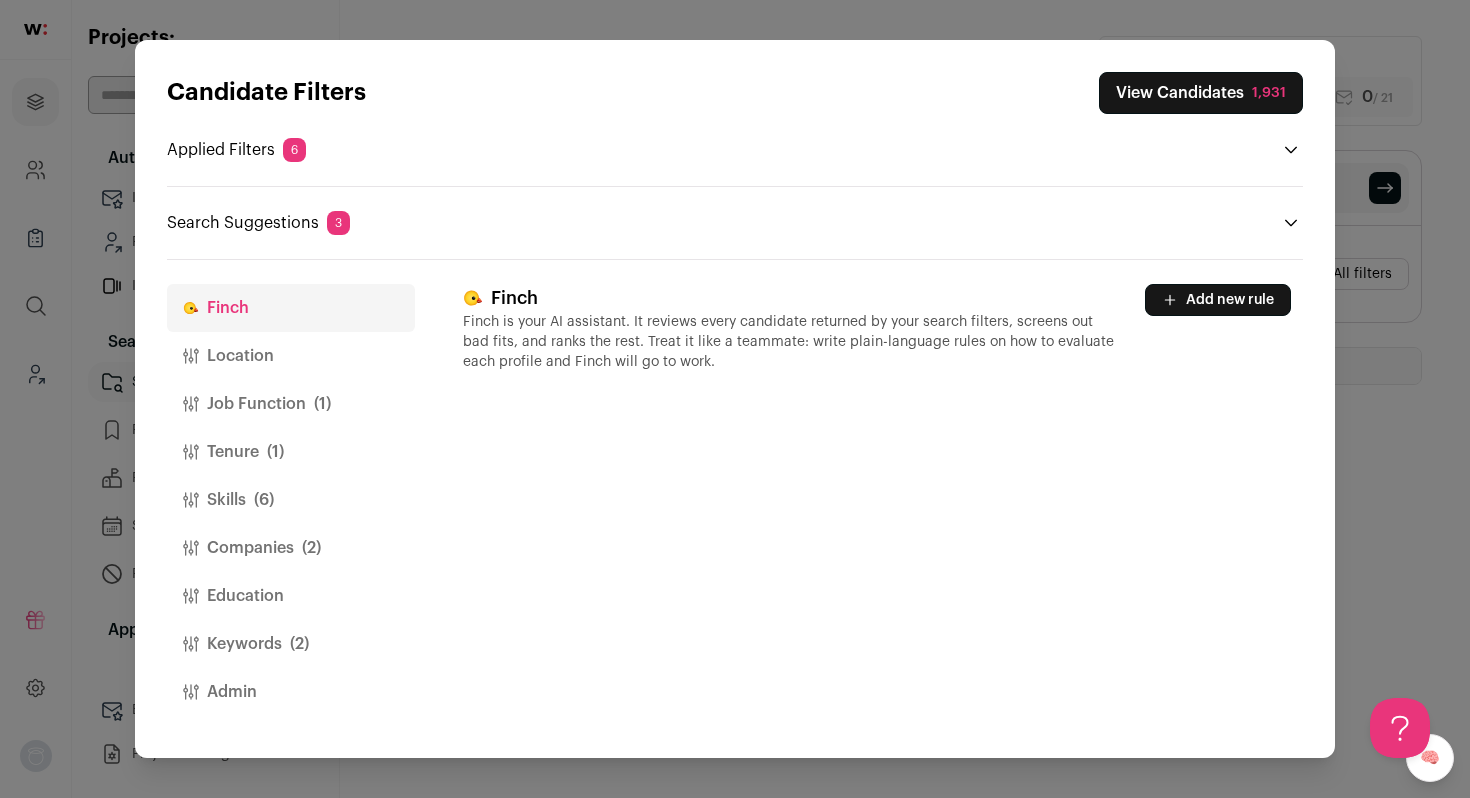 click on "Location" at bounding box center [291, 356] 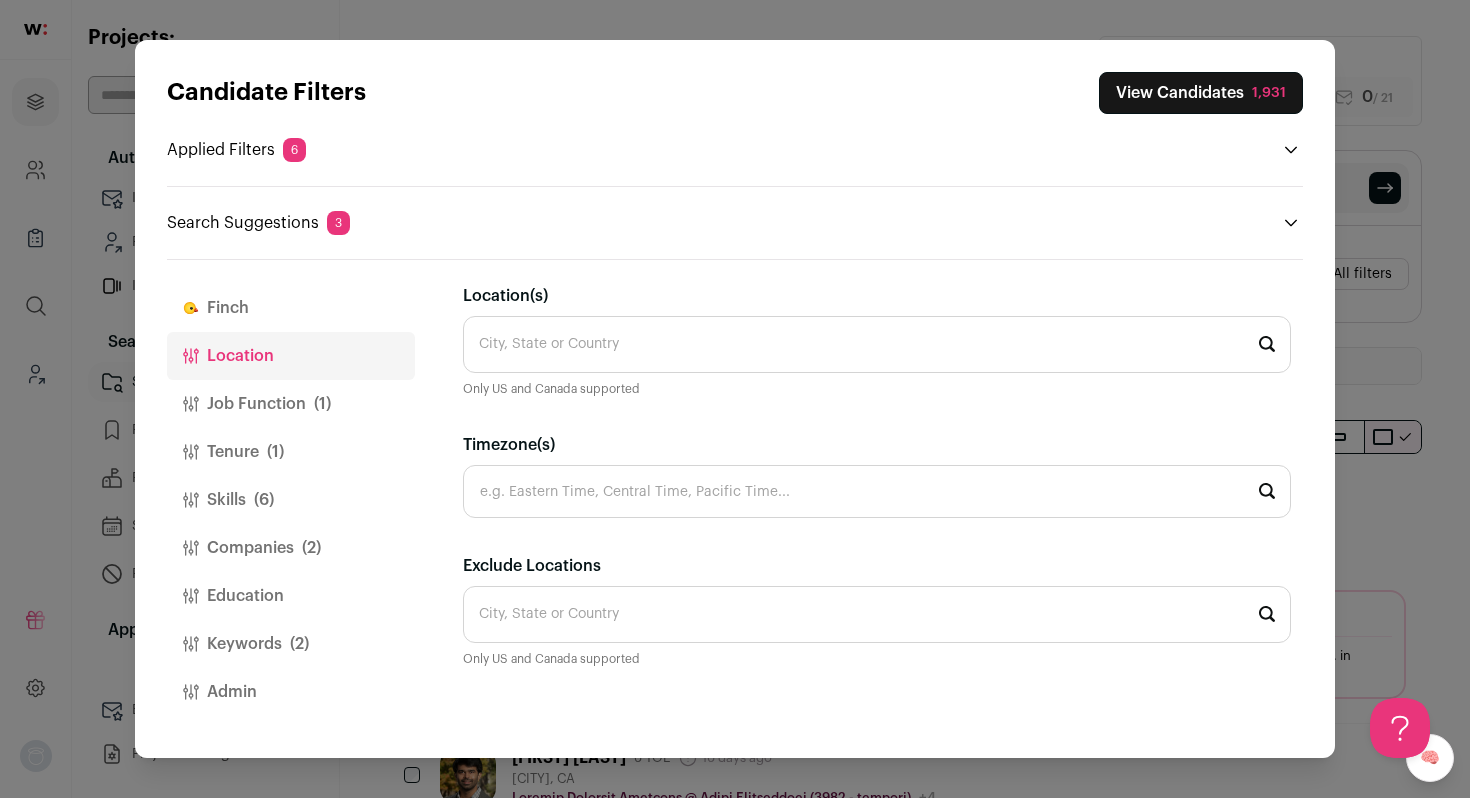scroll, scrollTop: 0, scrollLeft: 0, axis: both 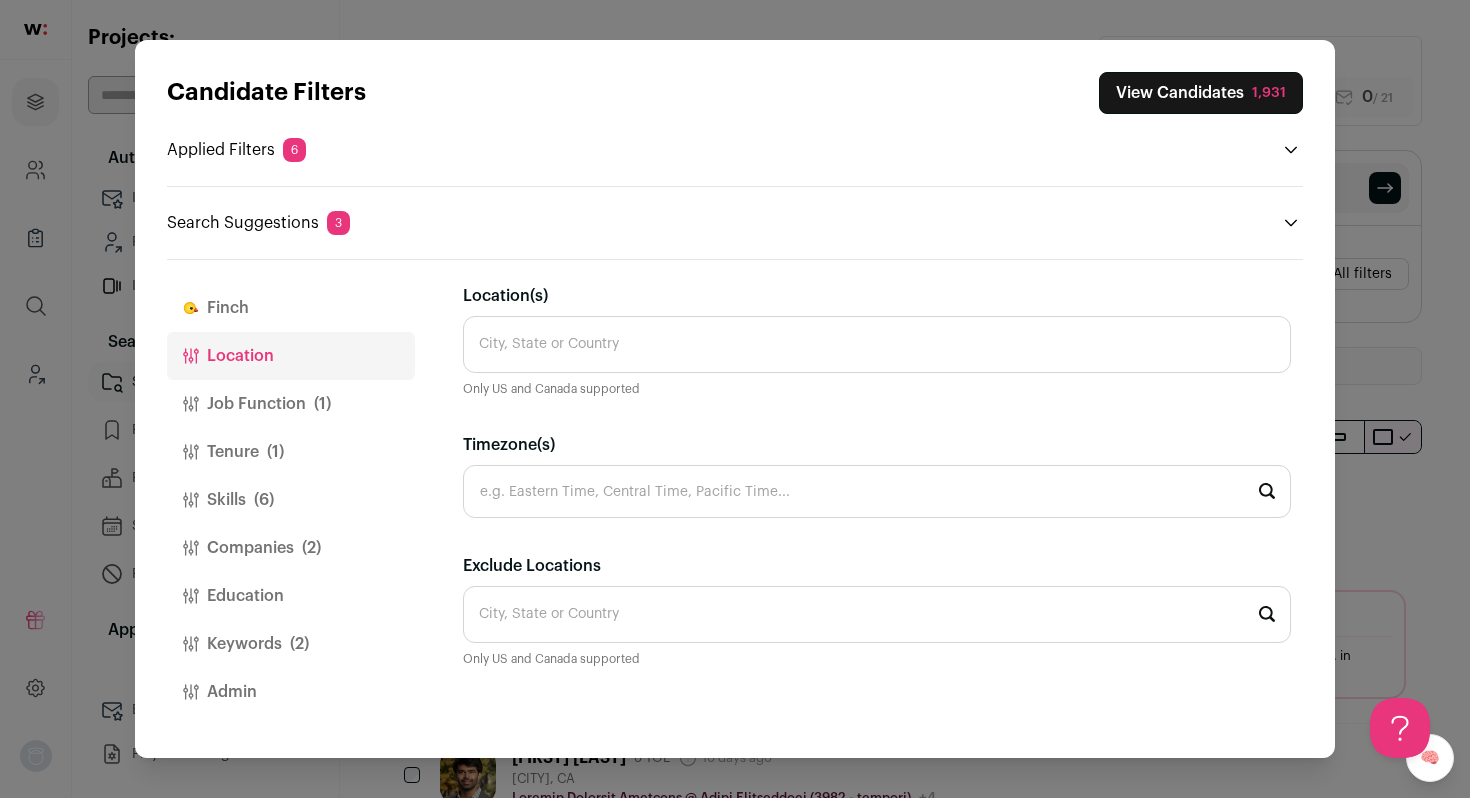 click on "Location(s)" at bounding box center (877, 344) 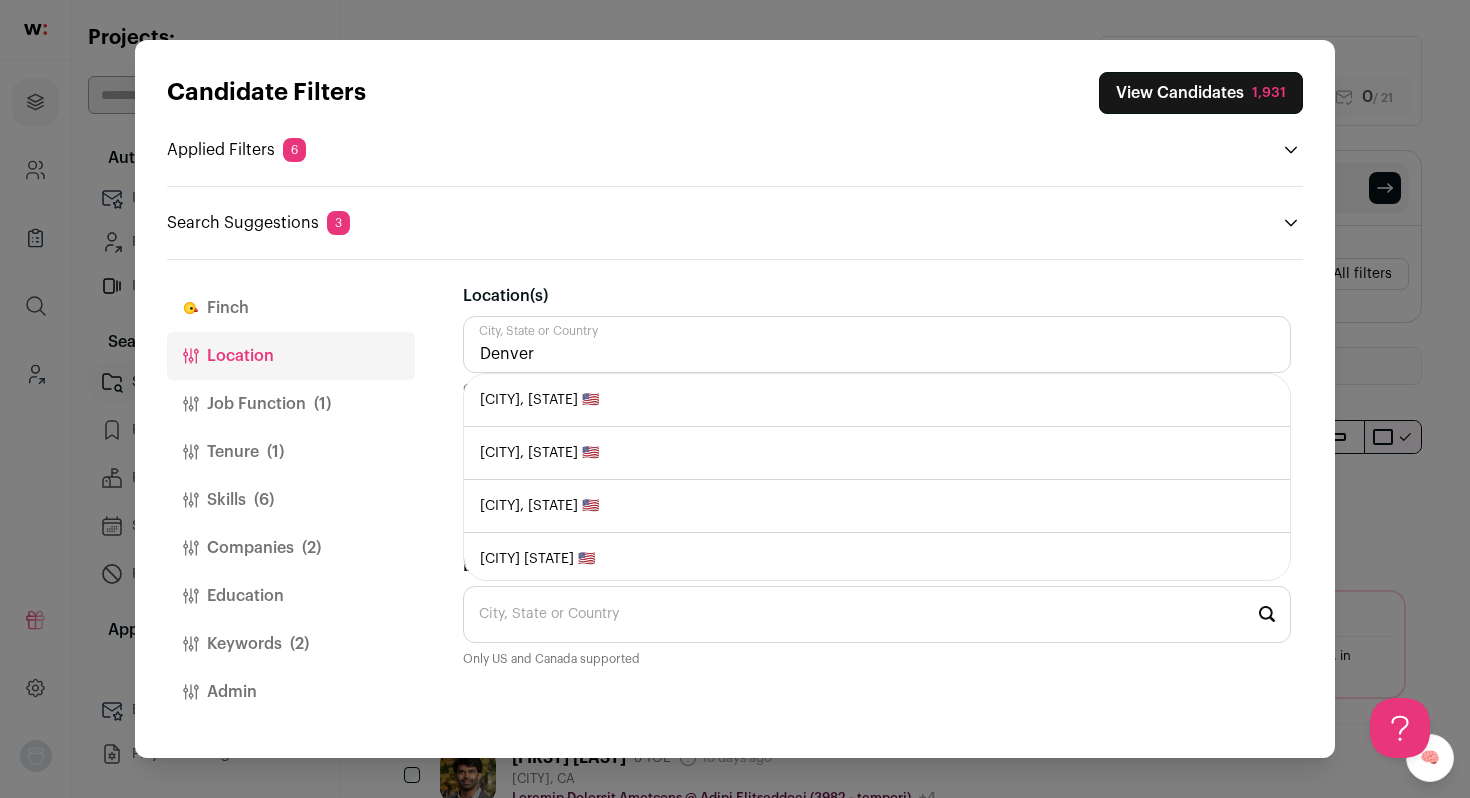 type on "Denver" 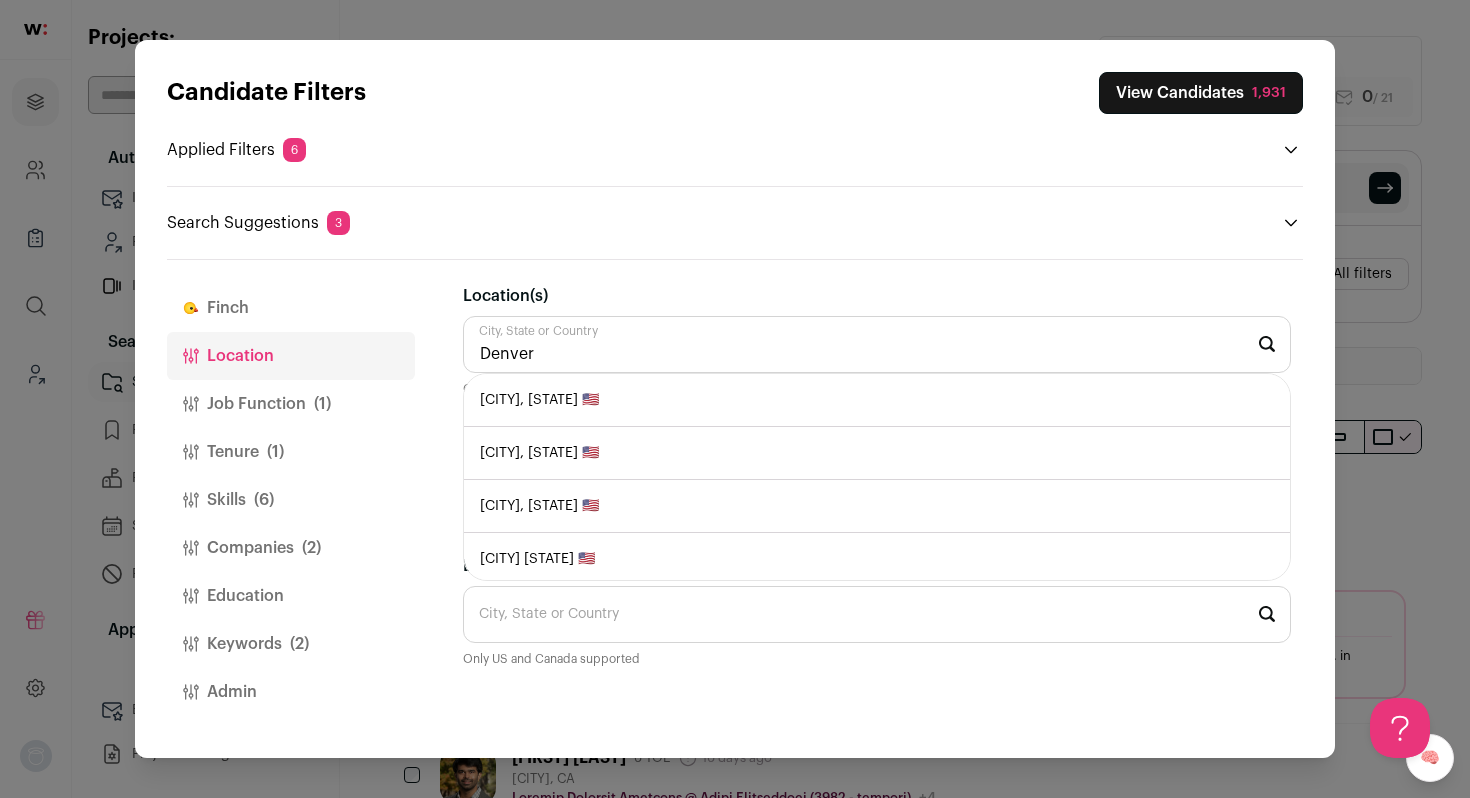 click on "[CITY], [STATE] 🇺🇸" at bounding box center [877, 400] 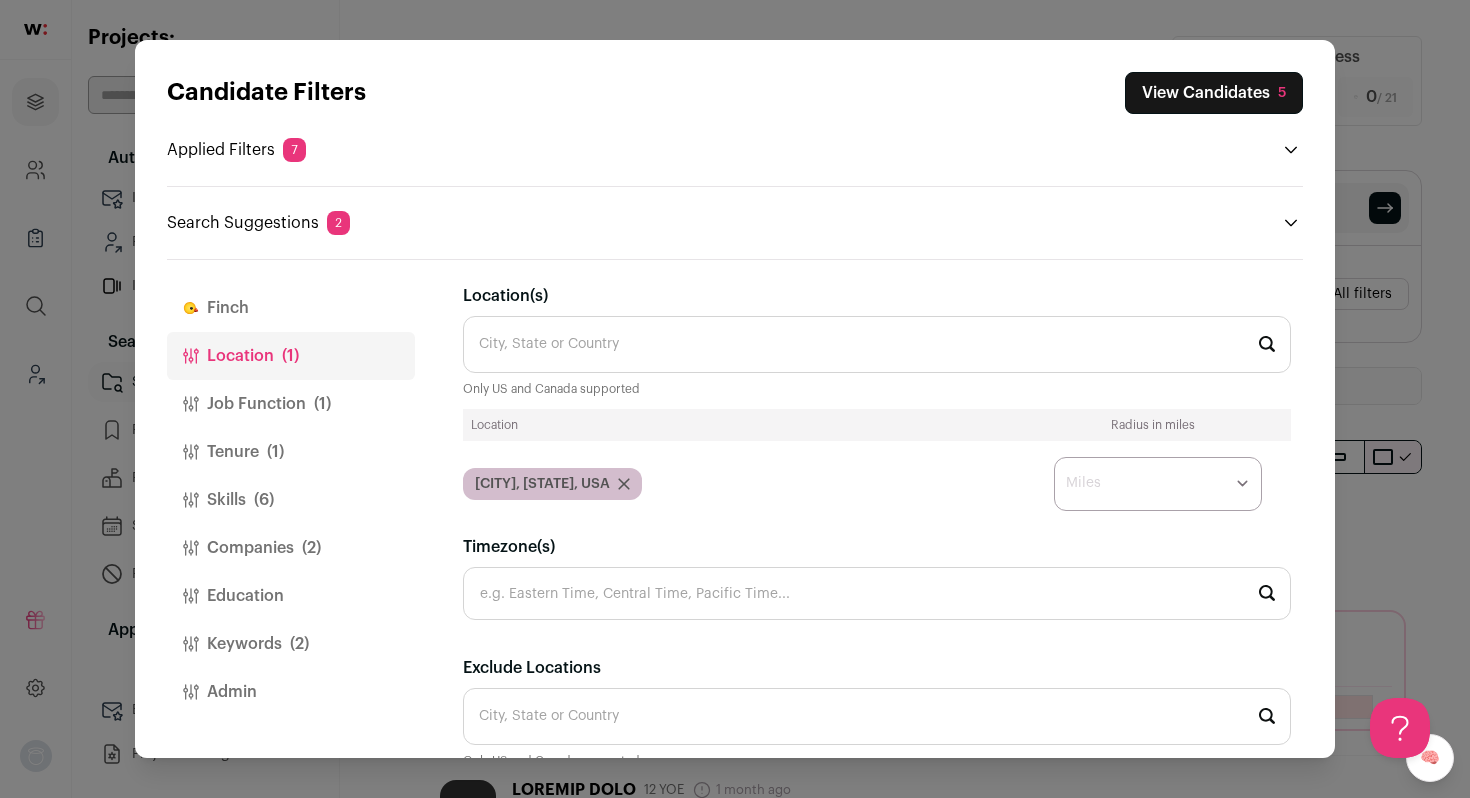 scroll, scrollTop: 0, scrollLeft: 0, axis: both 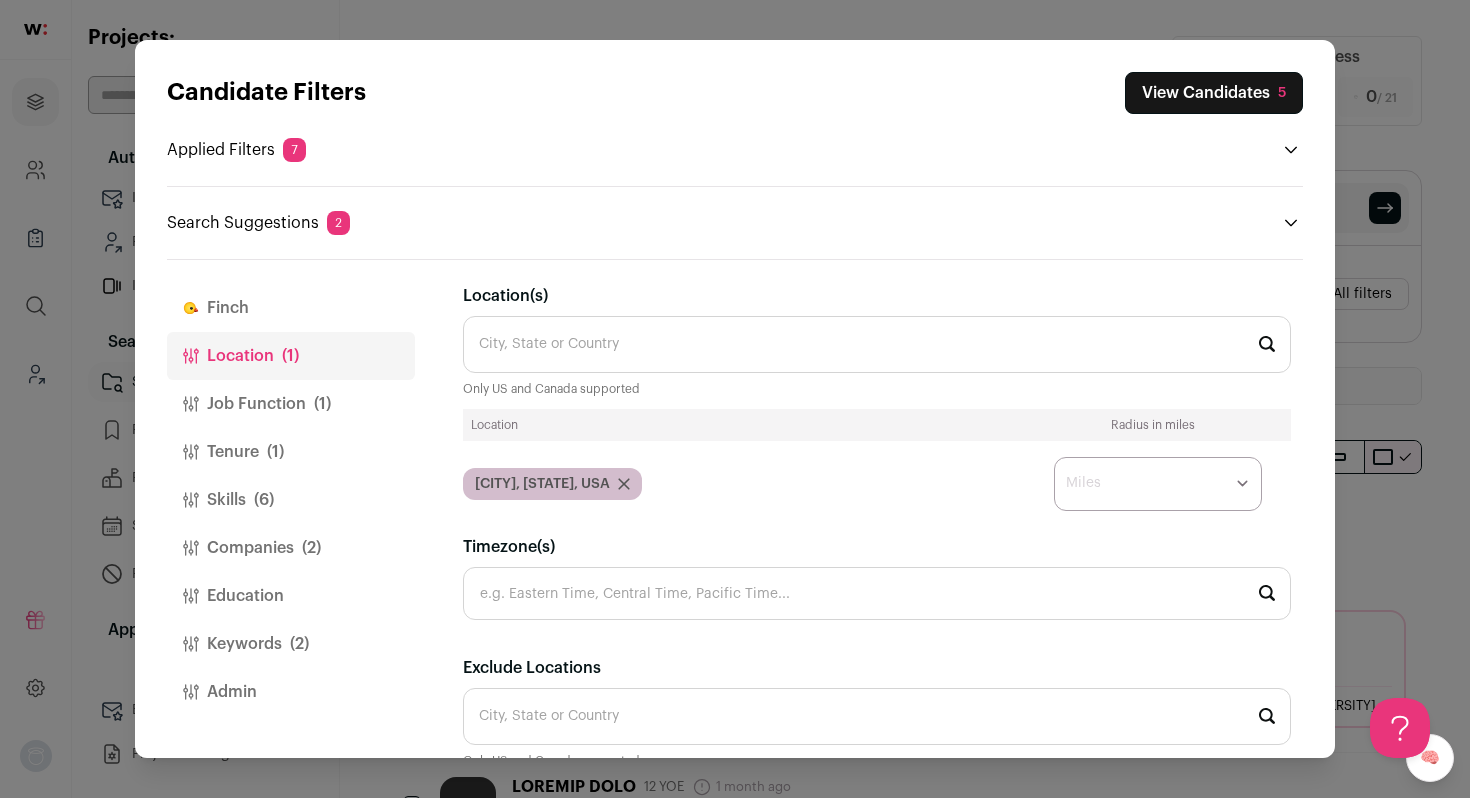 click on "Miles" at bounding box center (1083, 483) 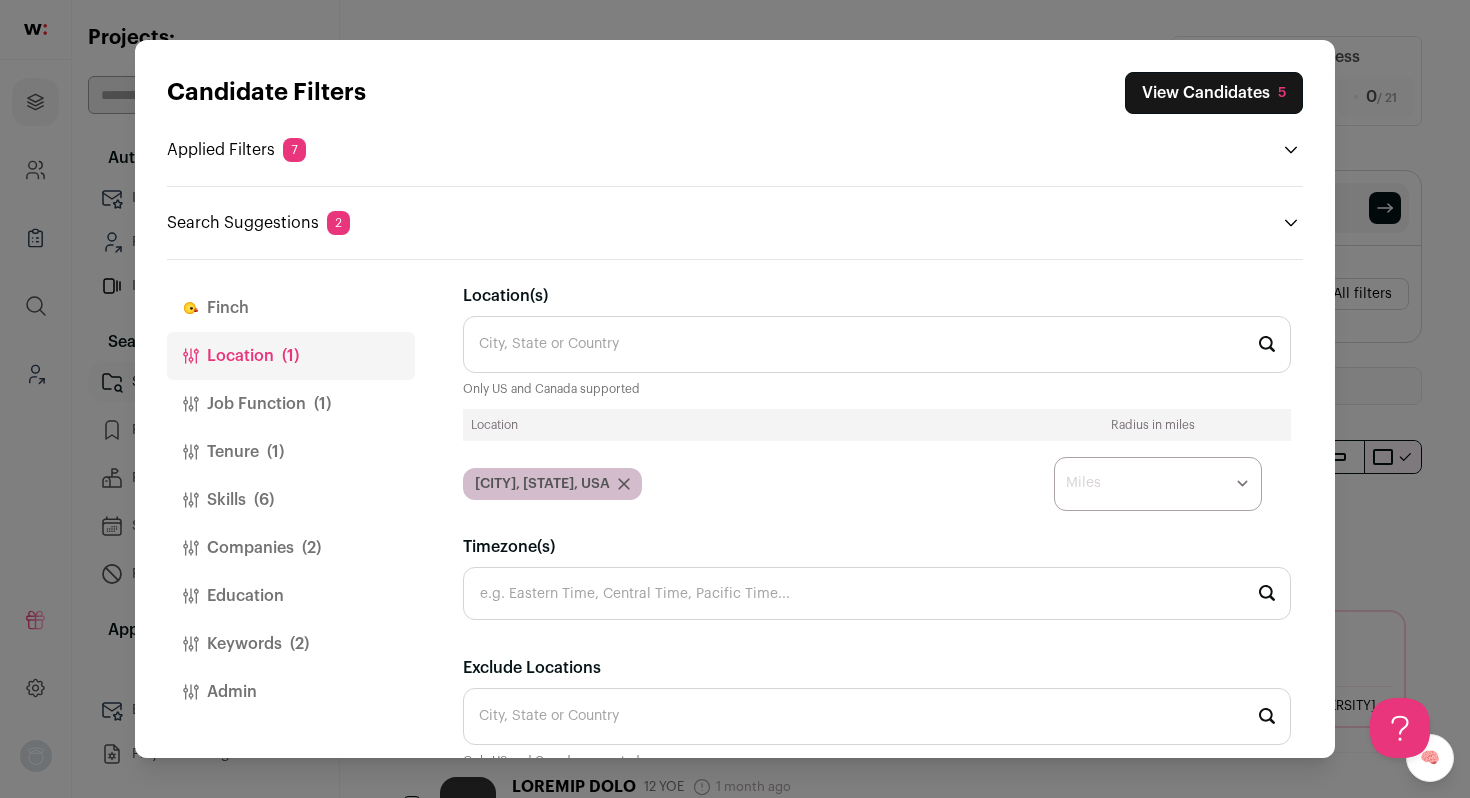 click on "*
**
**
**" at bounding box center [1158, 484] 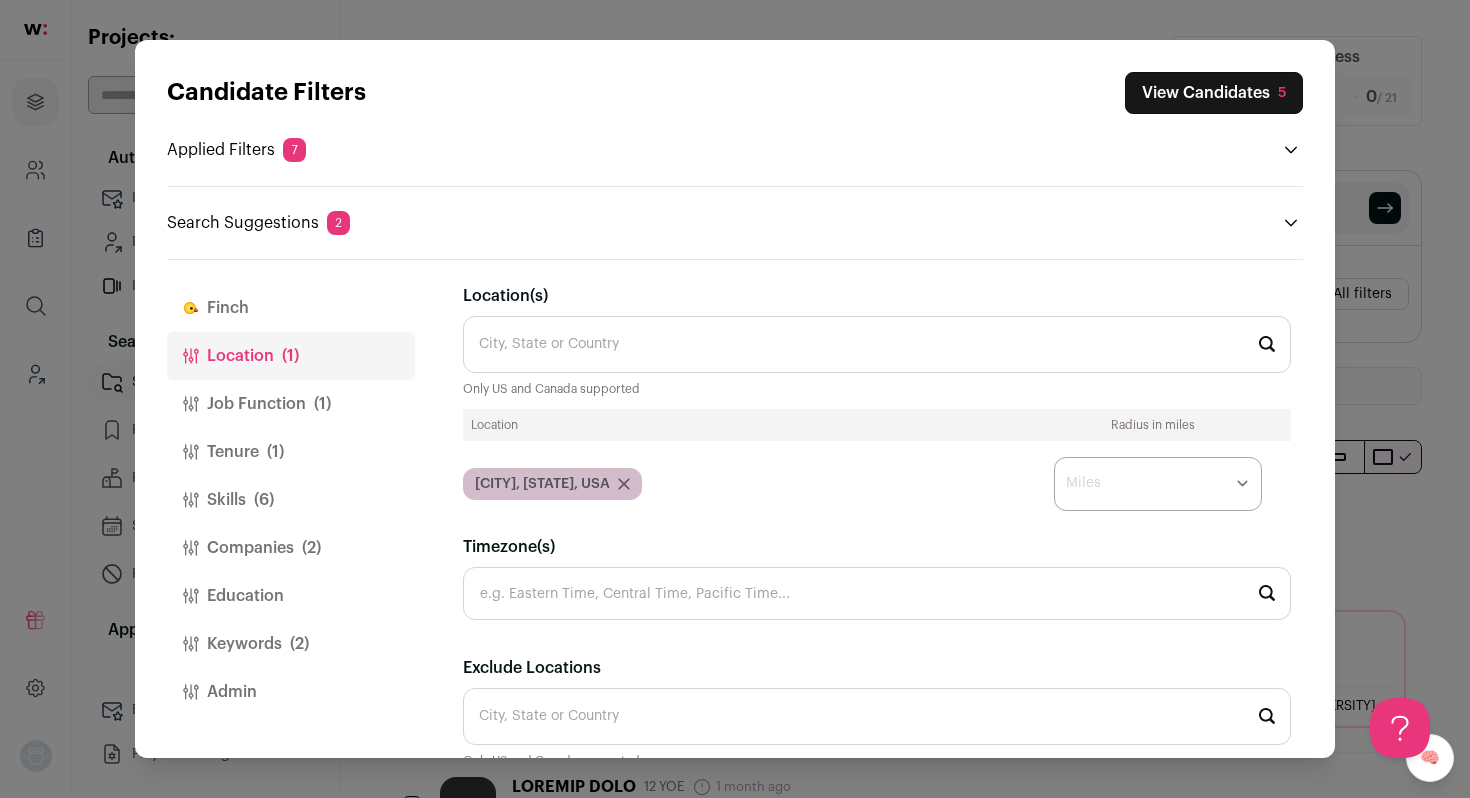 select on "****" 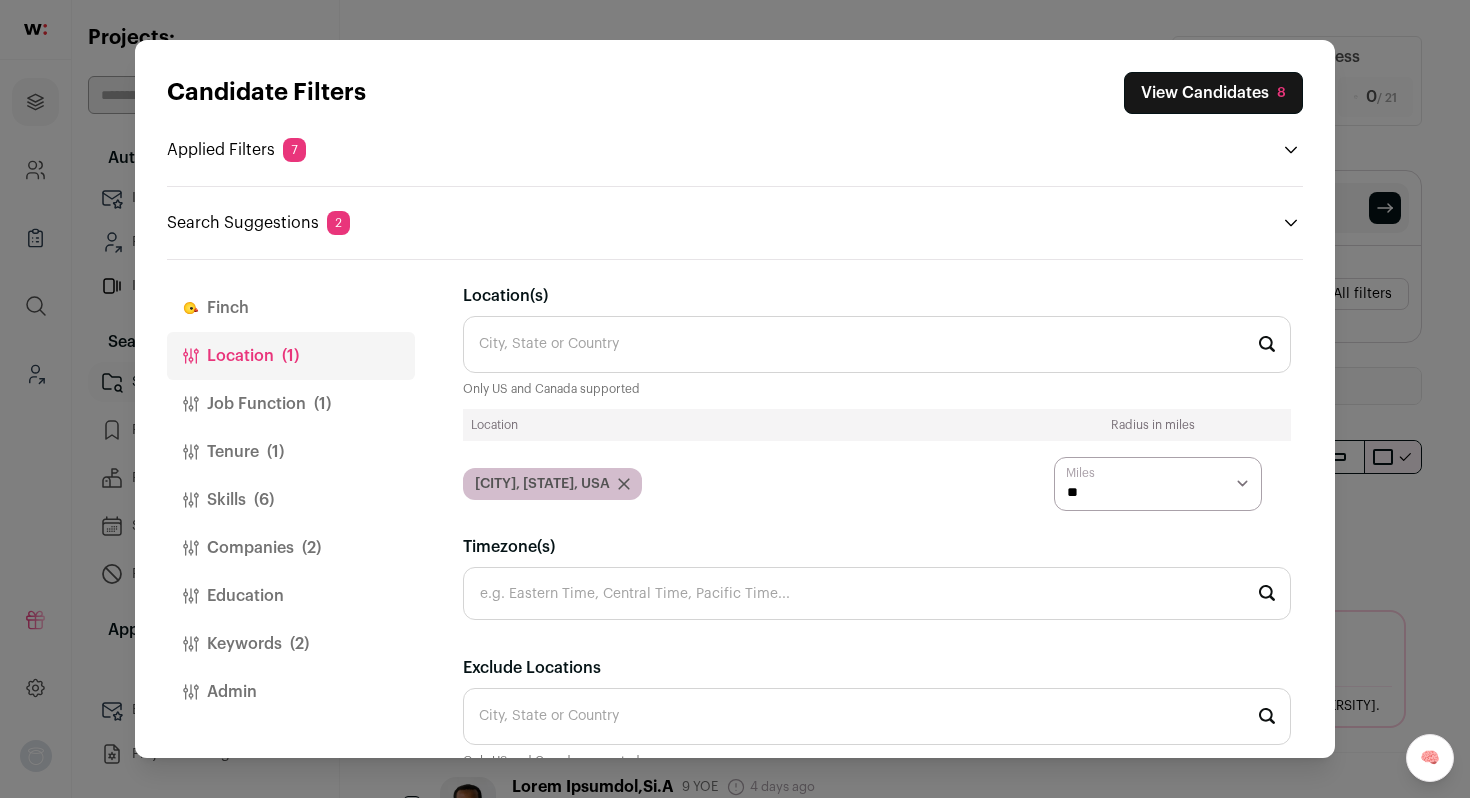 scroll, scrollTop: 0, scrollLeft: 0, axis: both 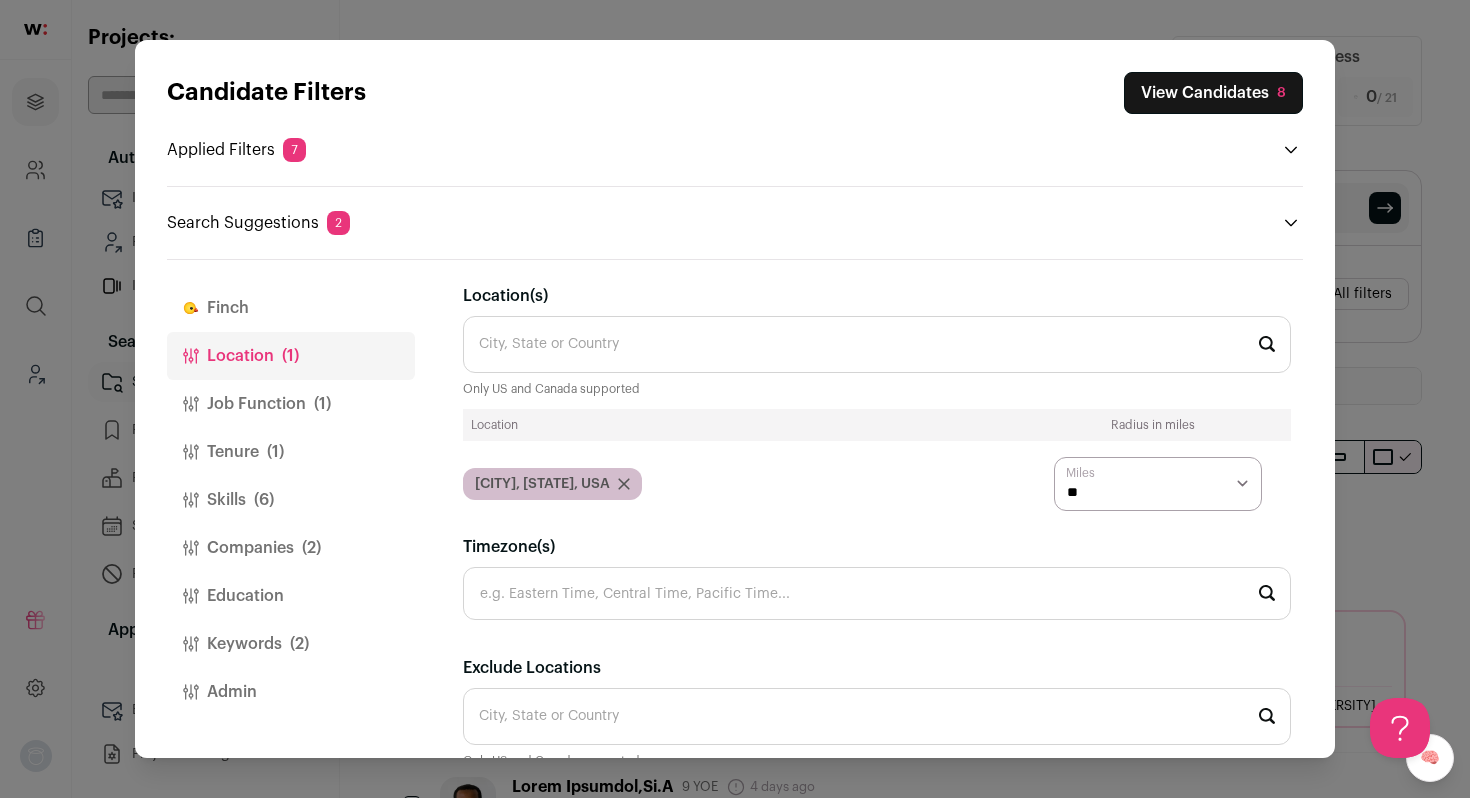 click on "Job Function
(1)" at bounding box center (291, 404) 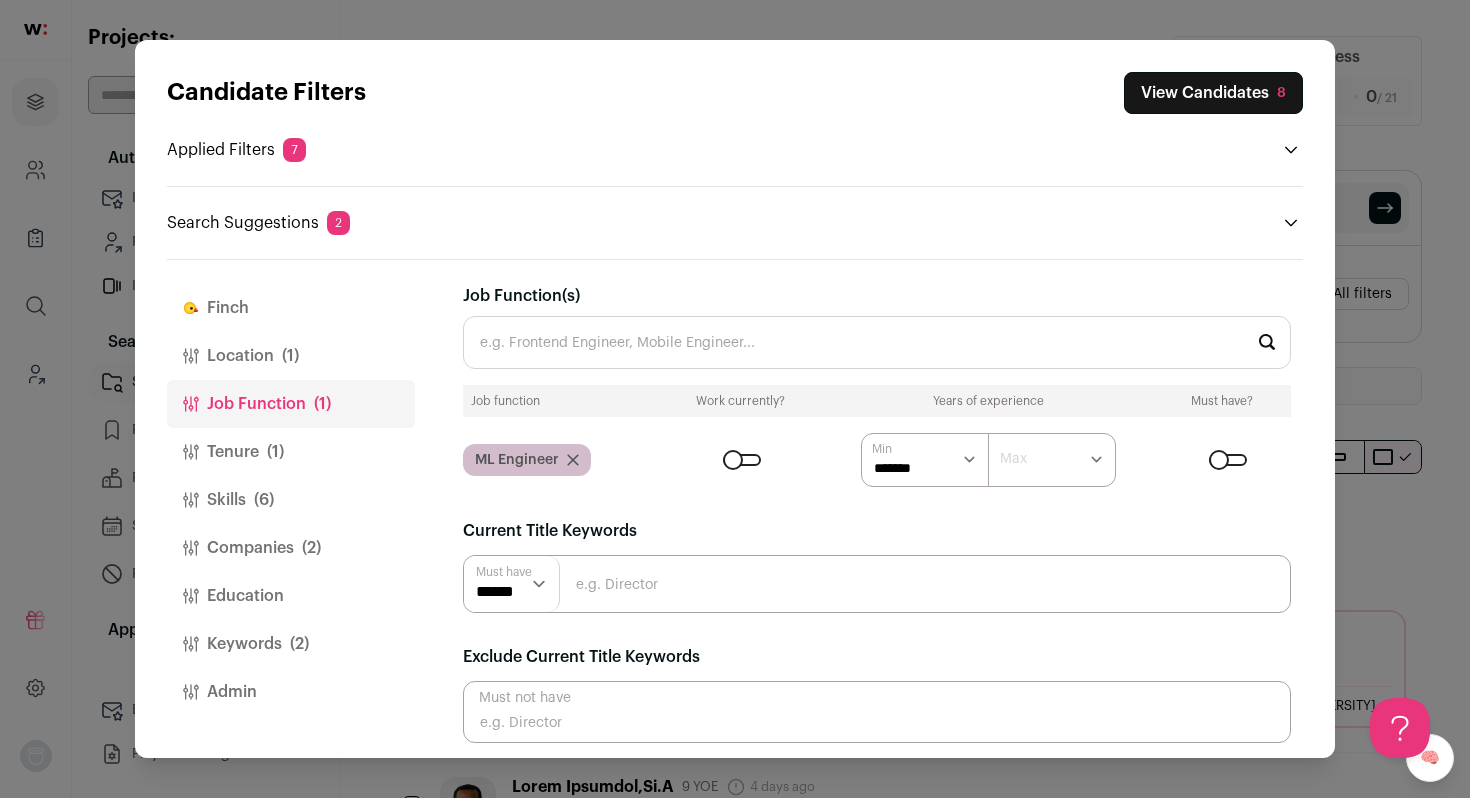 click on "Tenure
(1)" at bounding box center (291, 452) 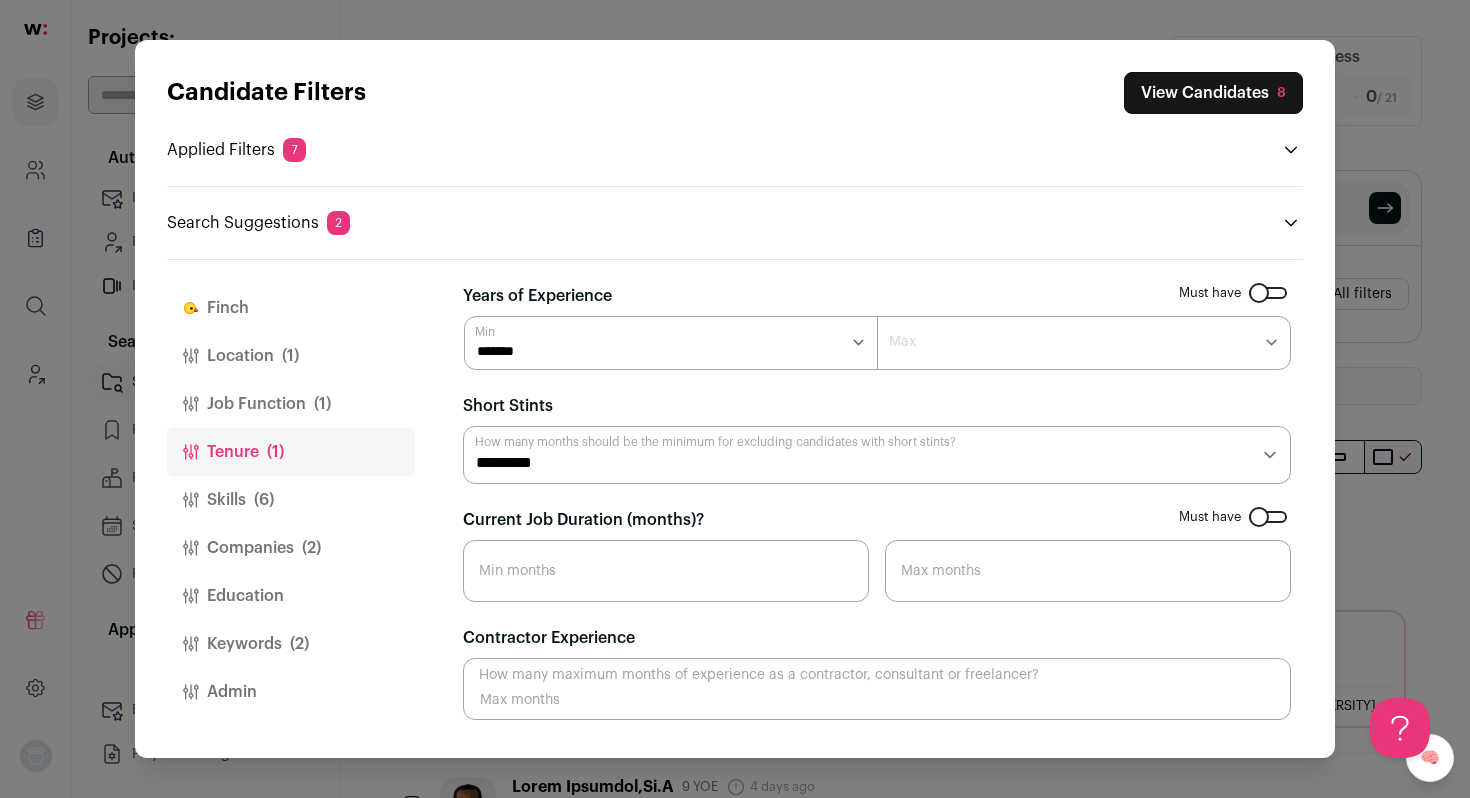 click on "Current Job Duration (months)?" at bounding box center (666, 571) 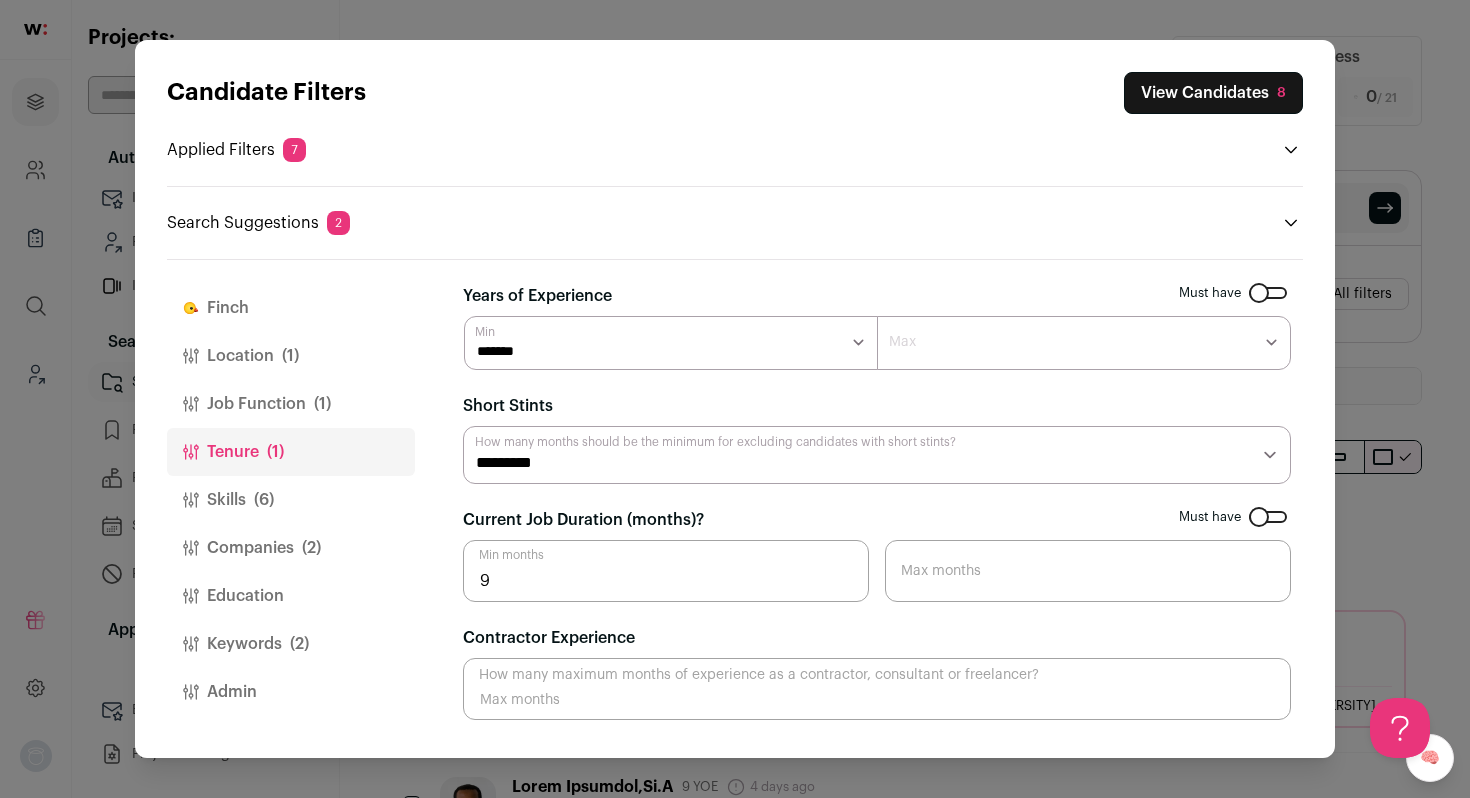 type on "9" 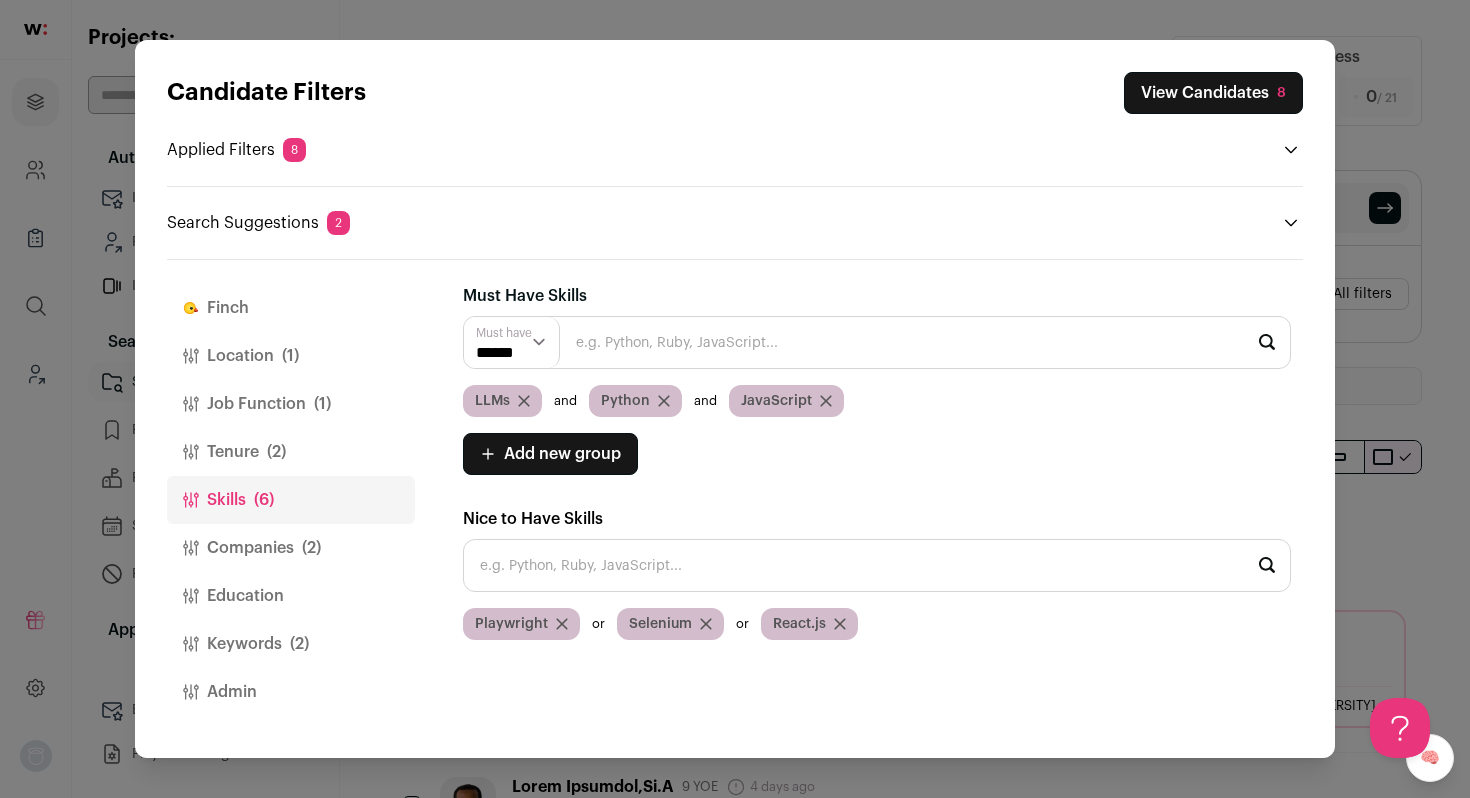 scroll, scrollTop: 0, scrollLeft: 0, axis: both 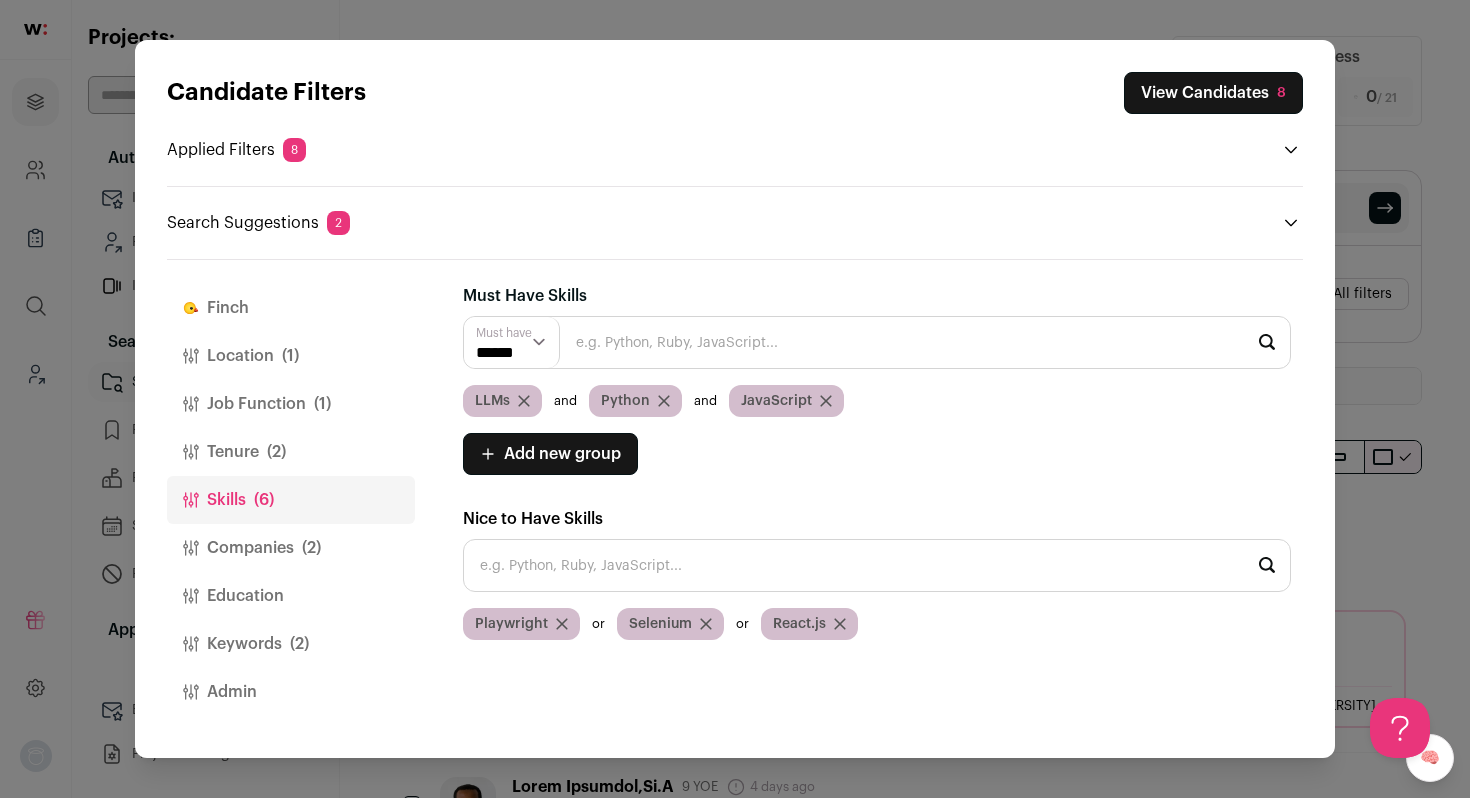 click at bounding box center [826, 401] 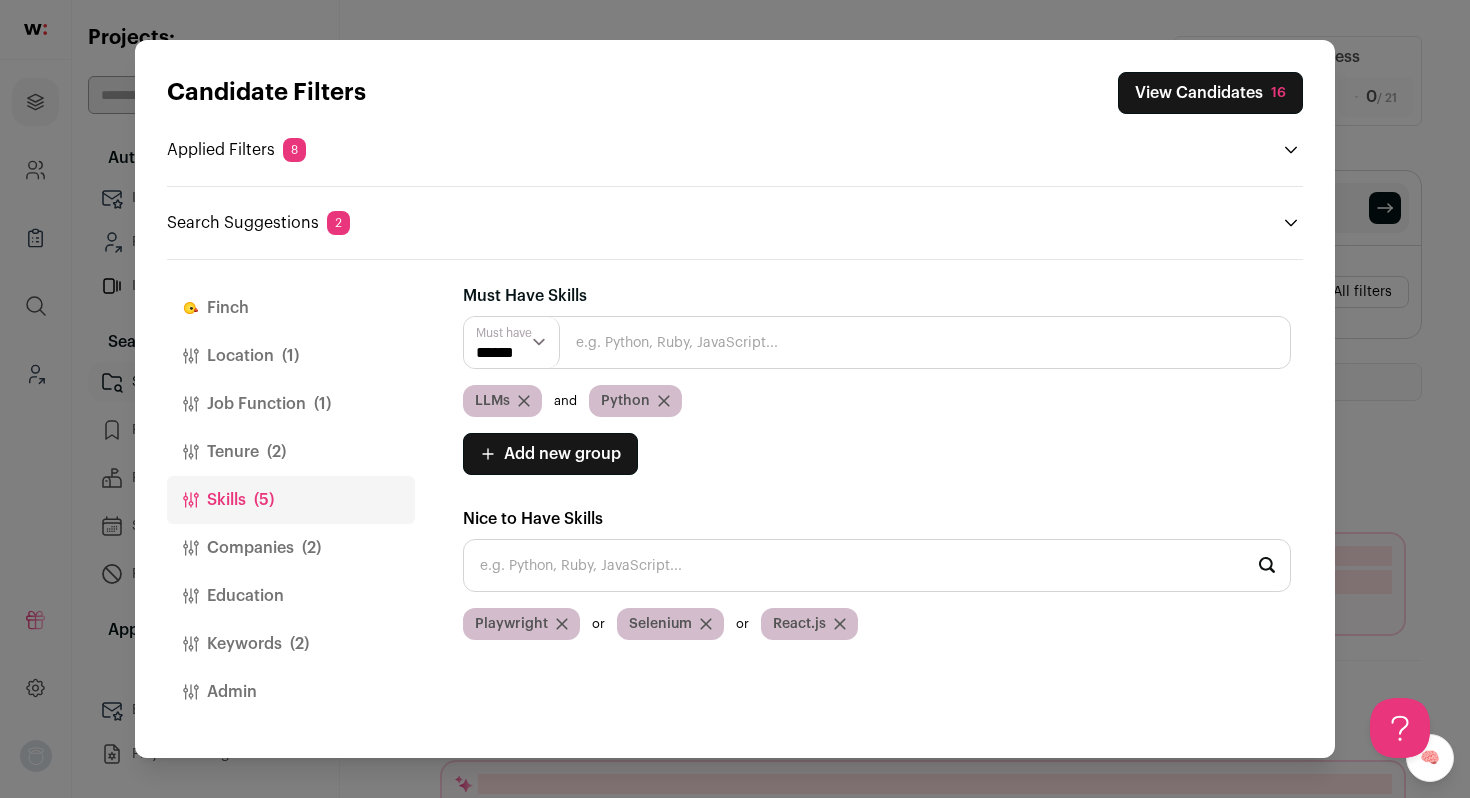 click at bounding box center (877, 342) 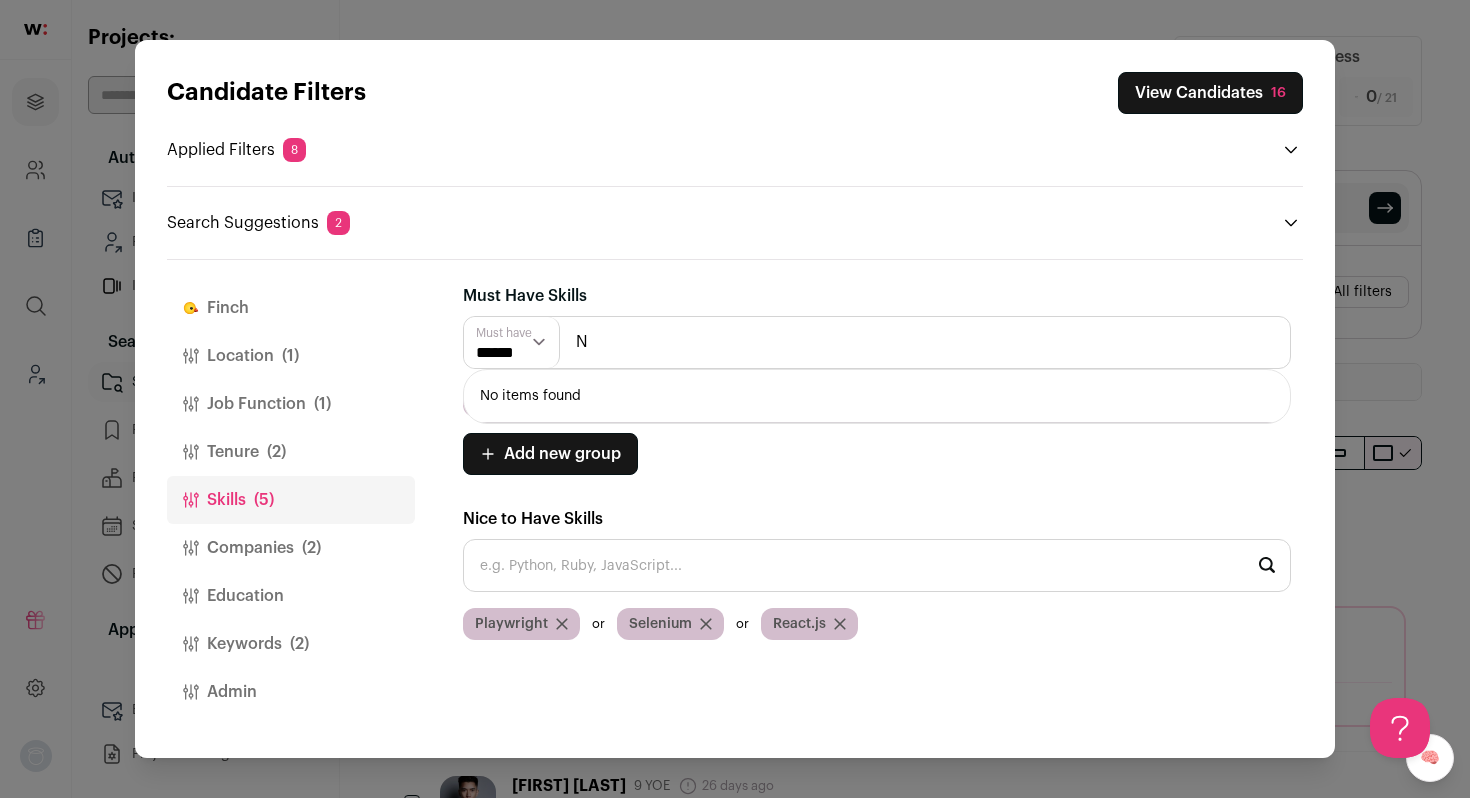 scroll, scrollTop: 0, scrollLeft: 0, axis: both 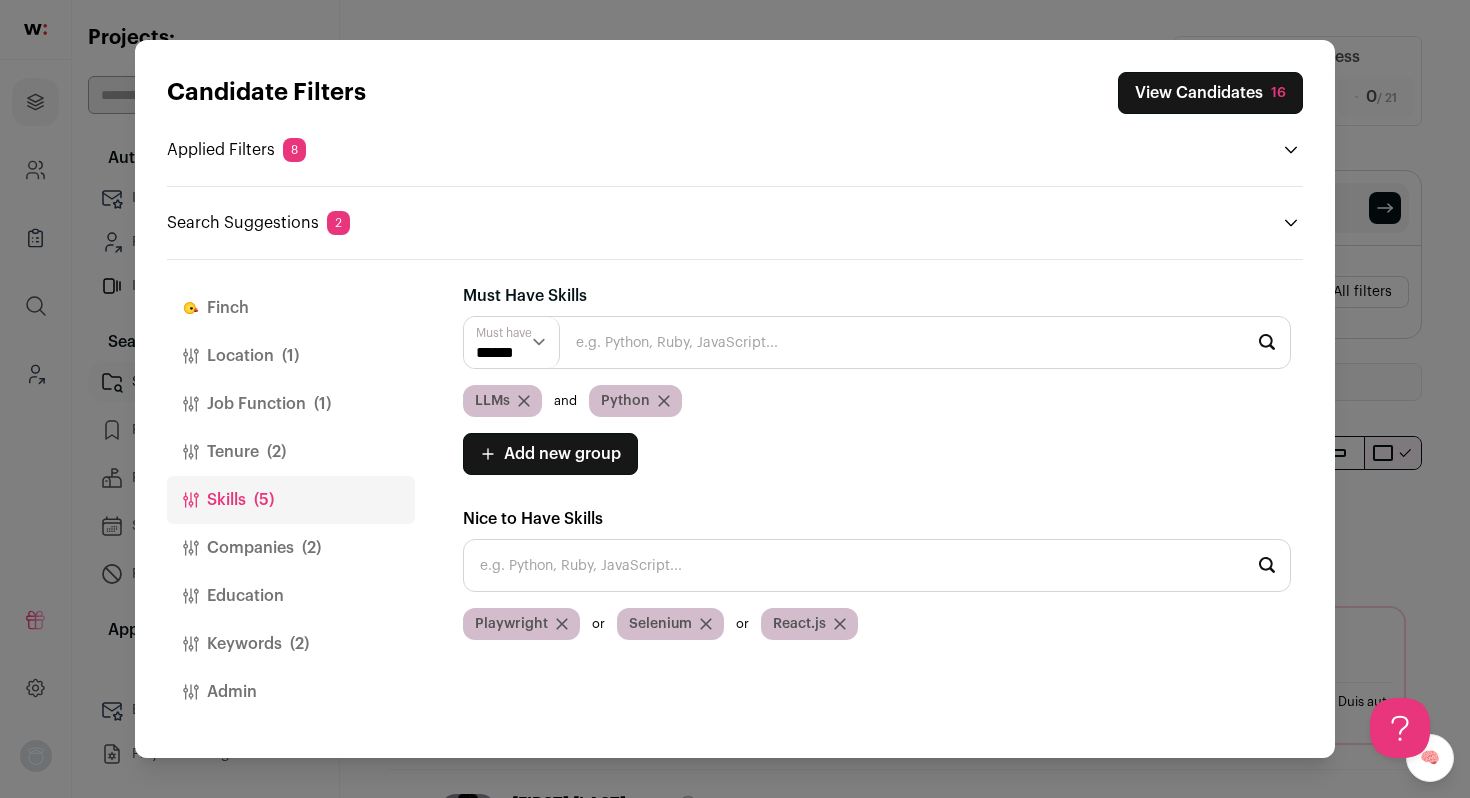 click on "Keywords
(2)" at bounding box center (291, 644) 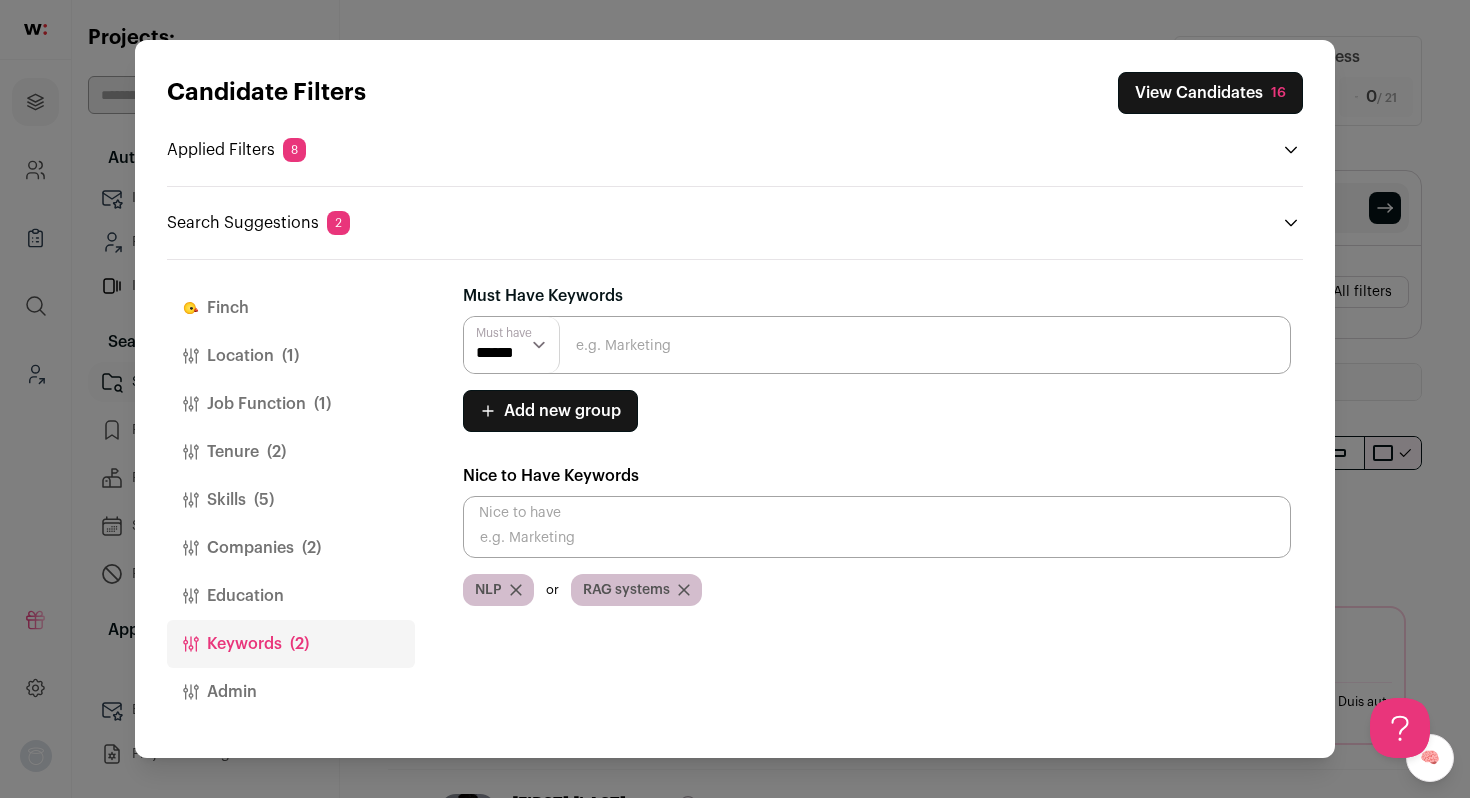 click at bounding box center [516, 590] 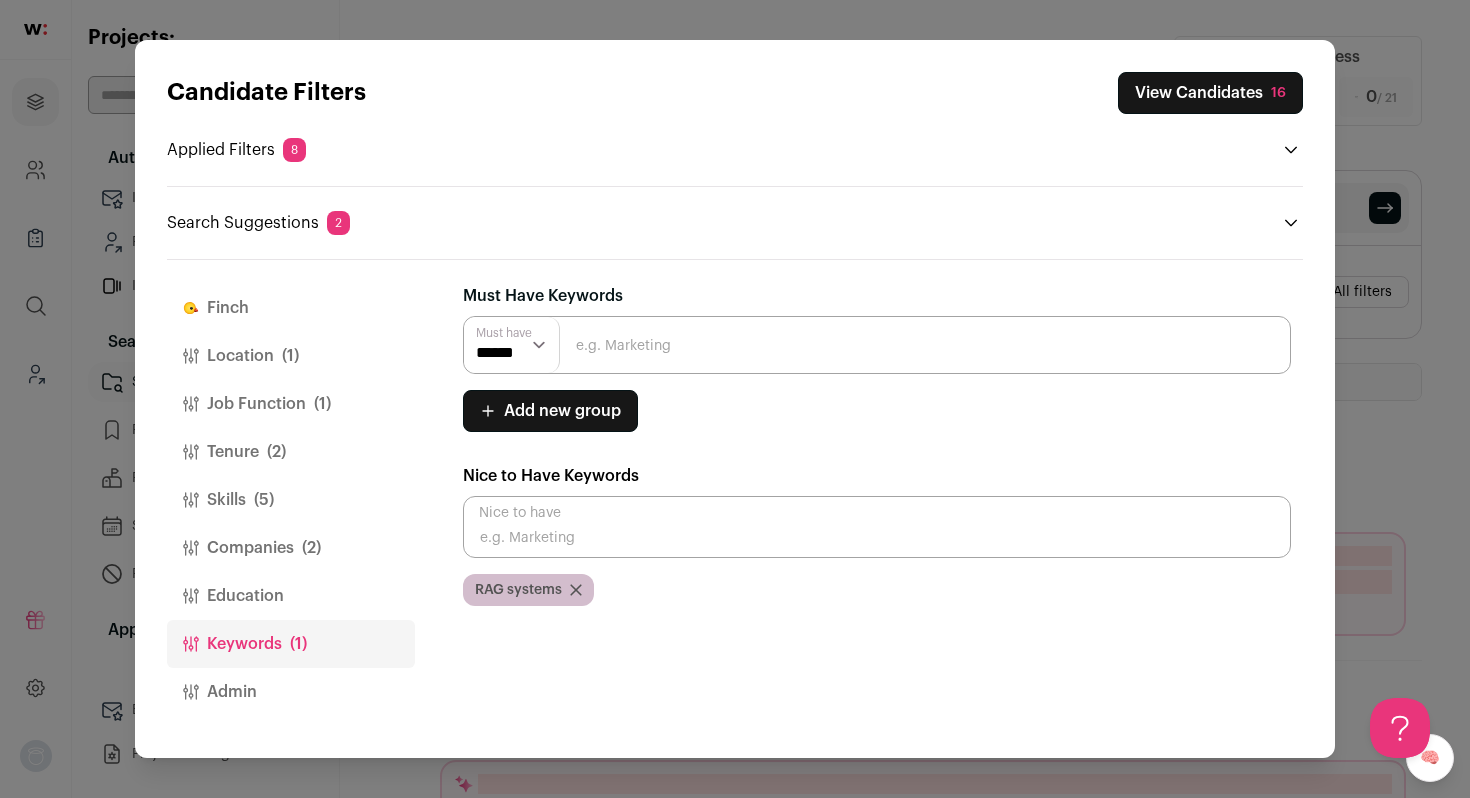 click at bounding box center (877, 345) 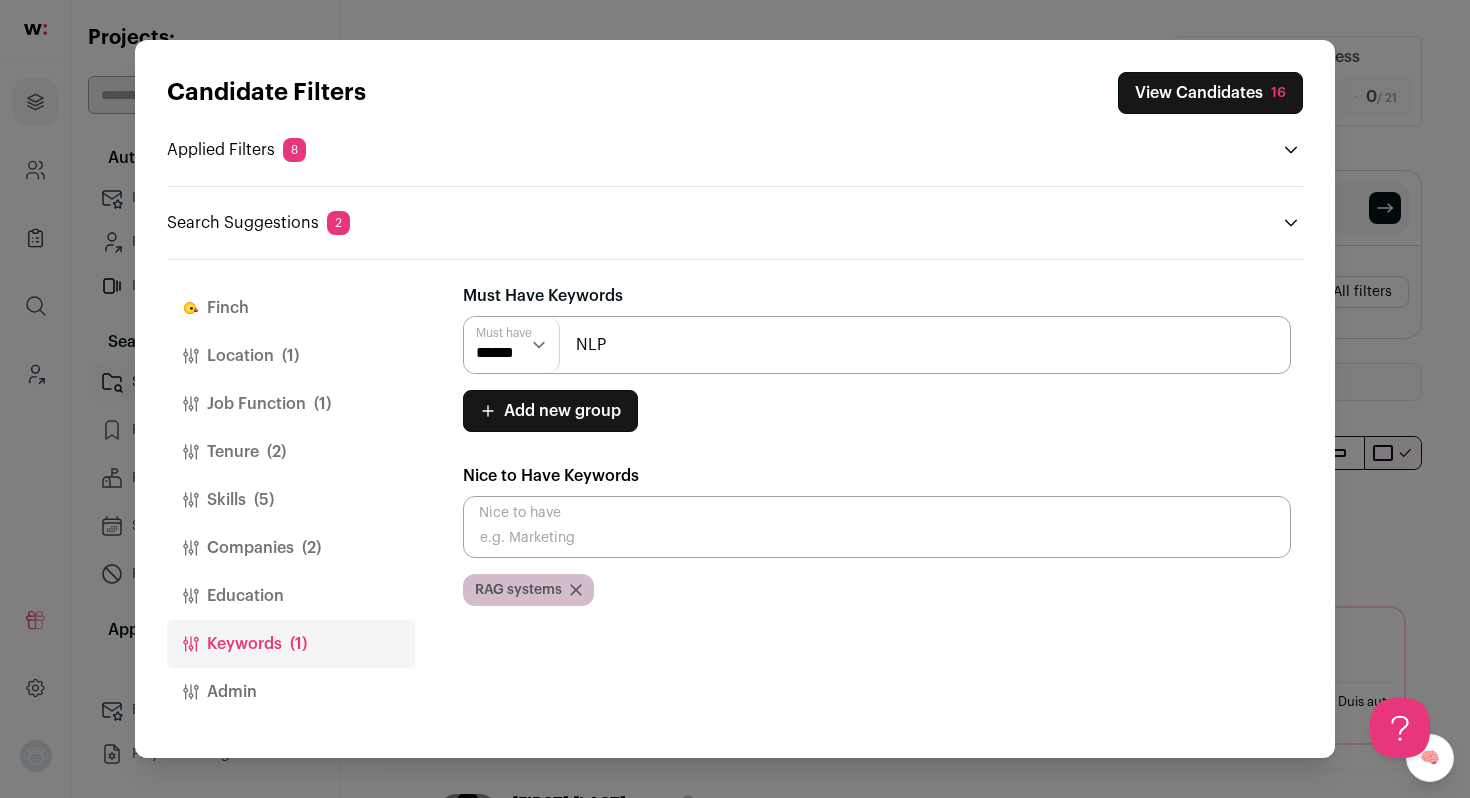 scroll, scrollTop: 0, scrollLeft: 0, axis: both 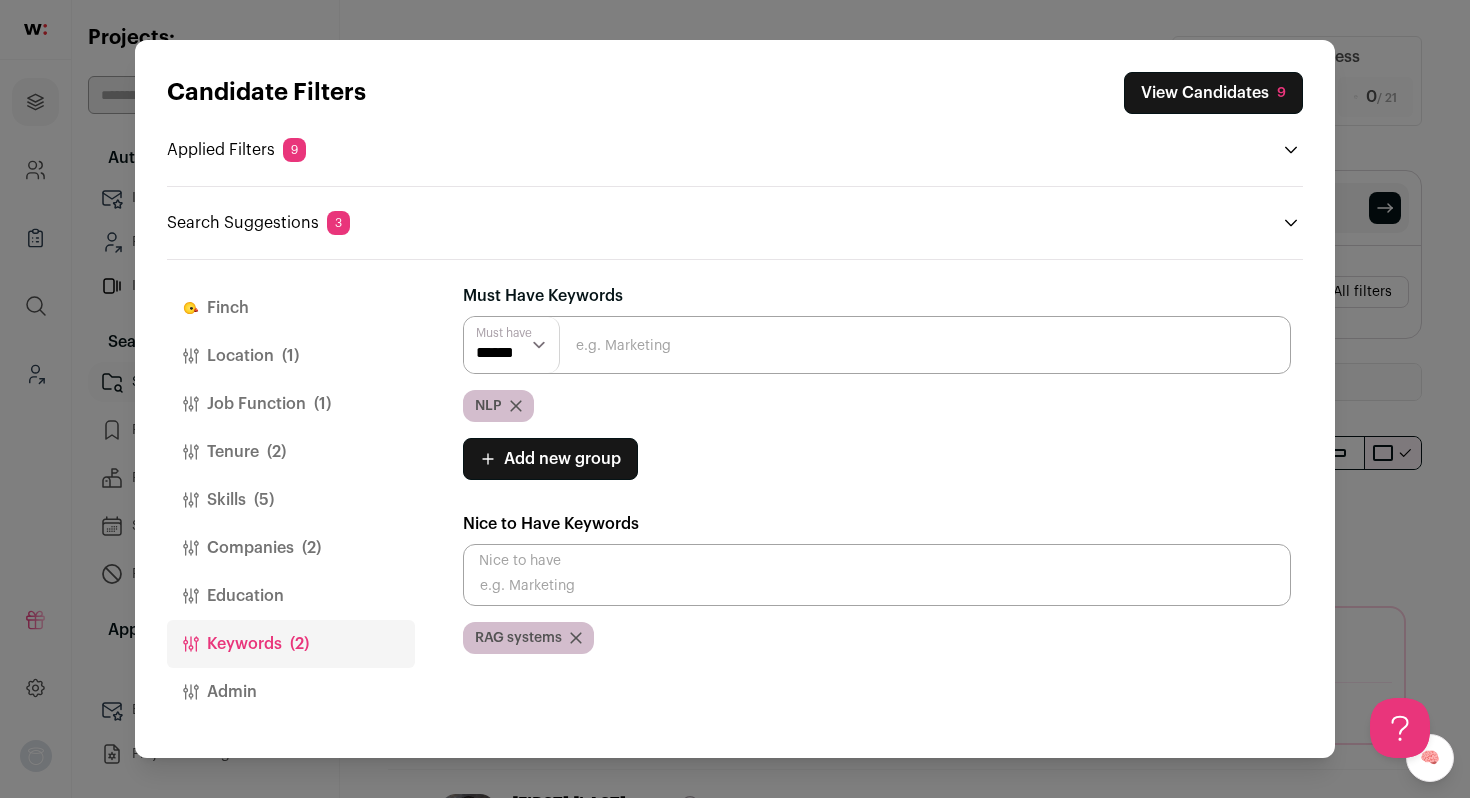 click at bounding box center (877, 345) 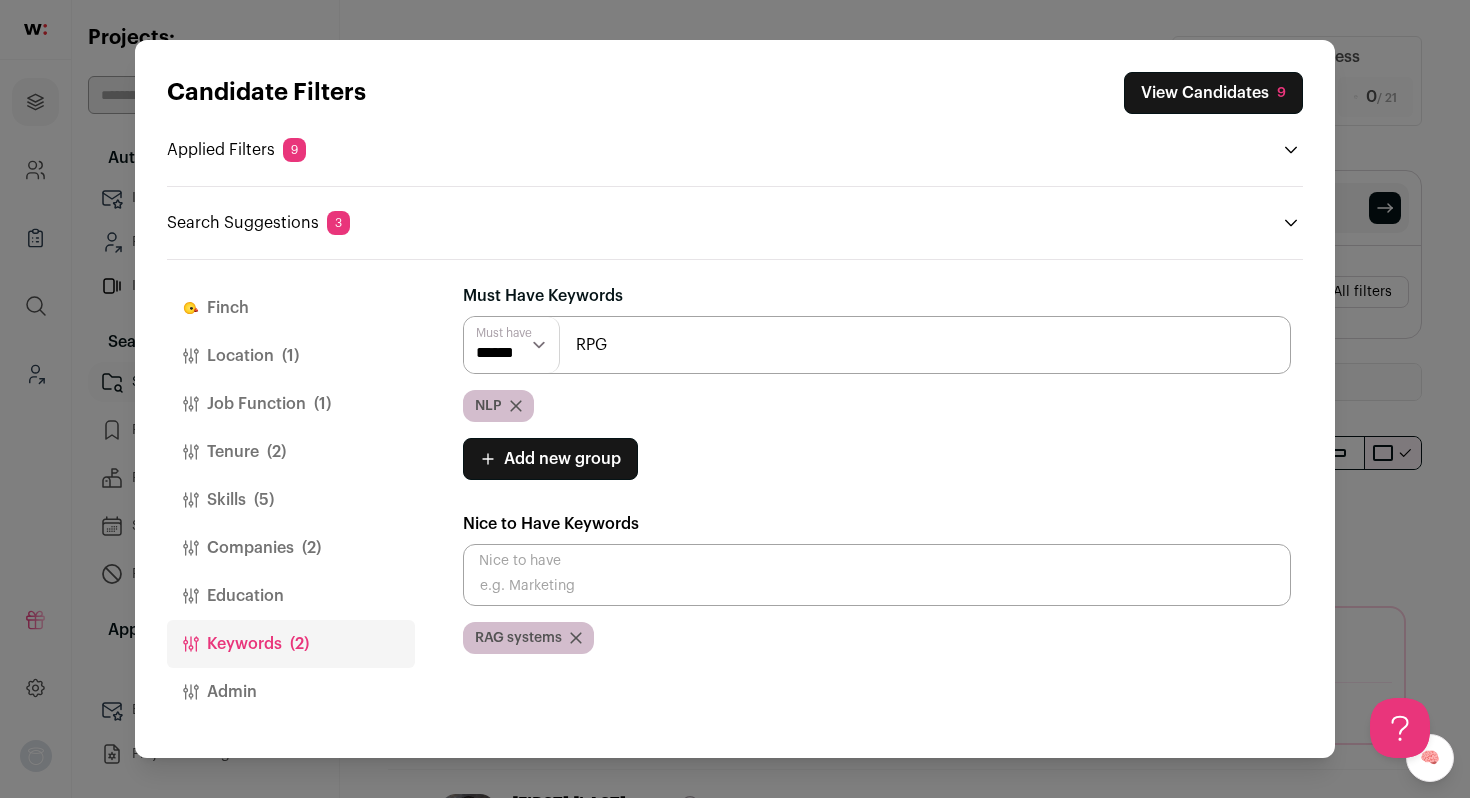 type on "RPG" 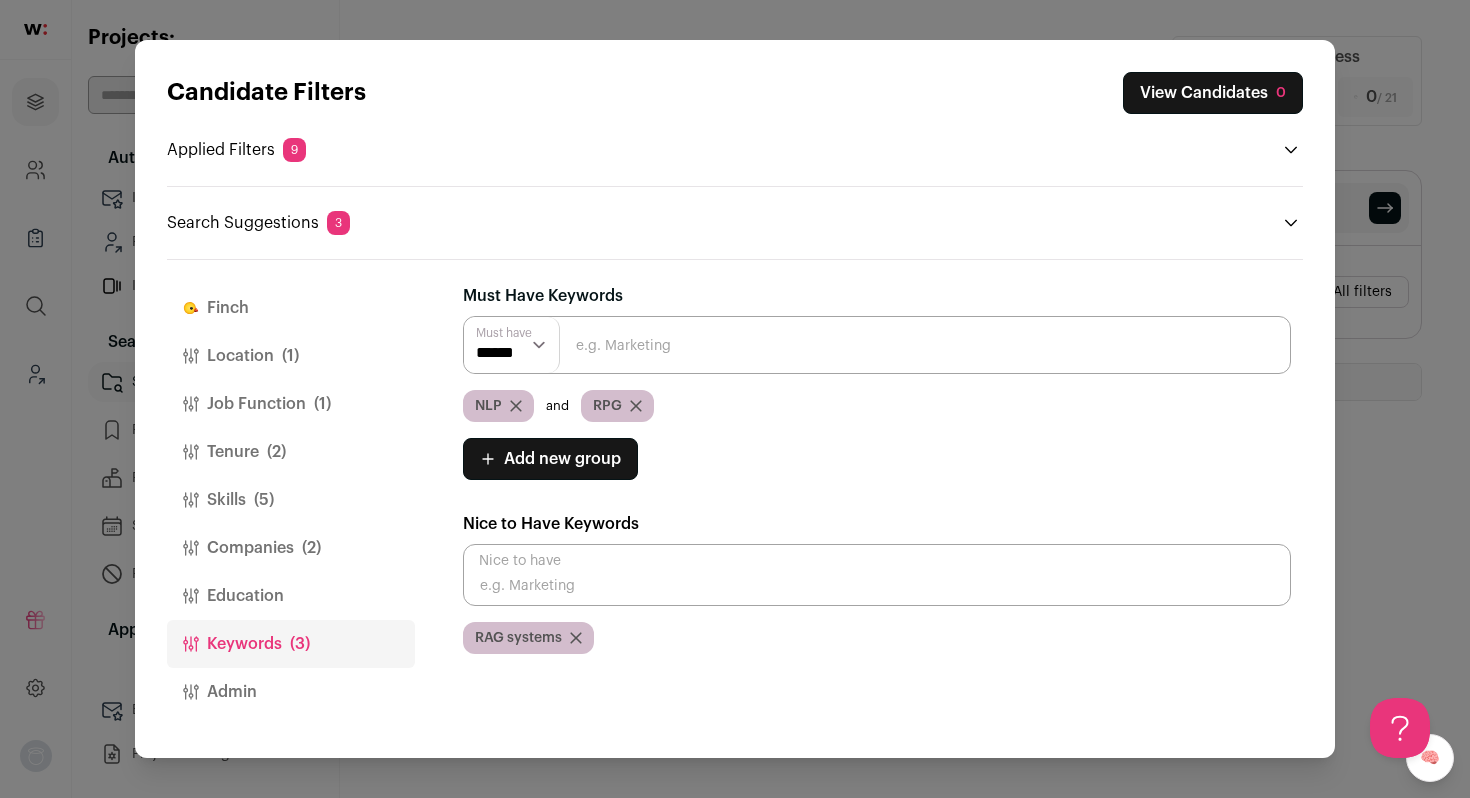 scroll, scrollTop: 0, scrollLeft: 0, axis: both 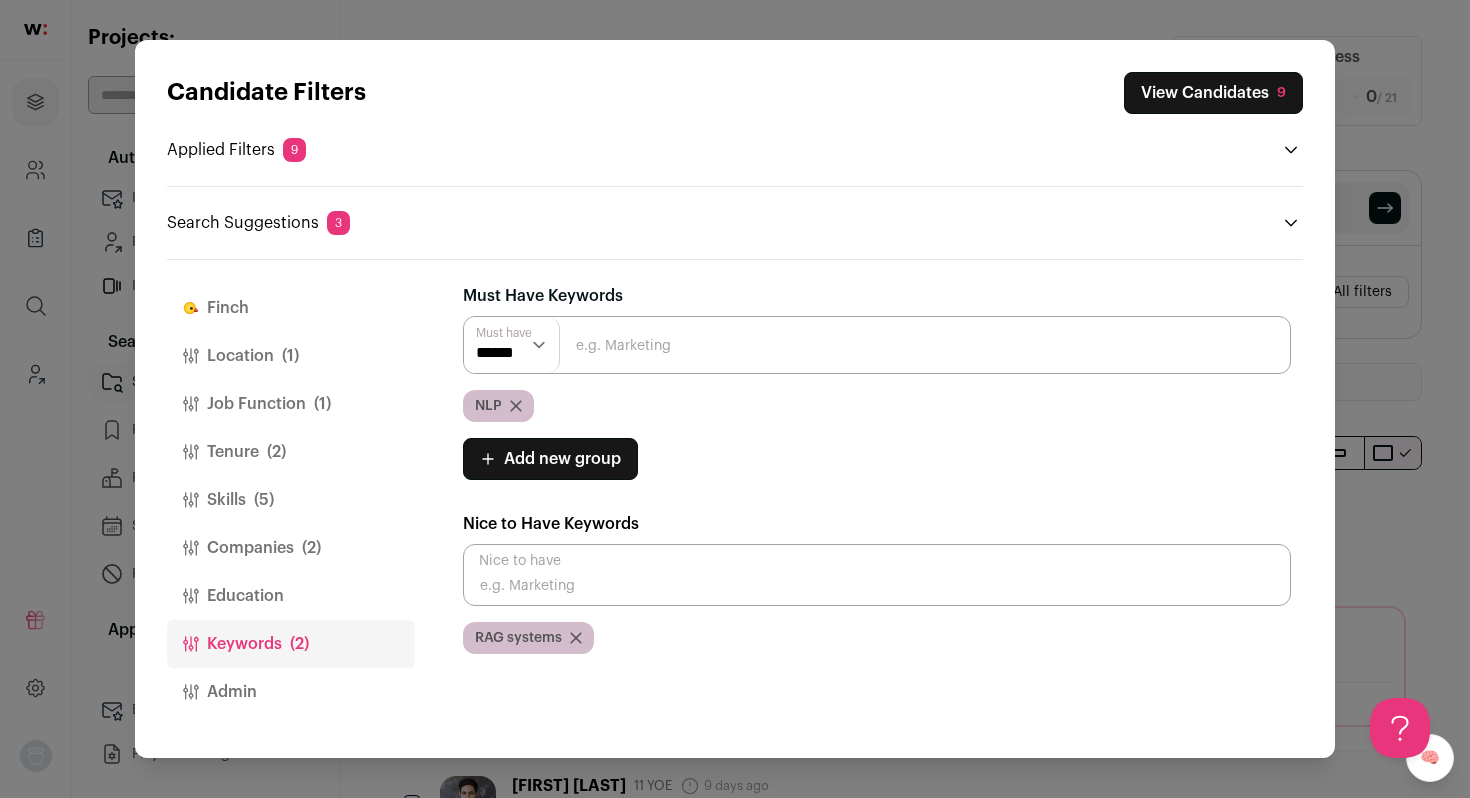 click at bounding box center [877, 345] 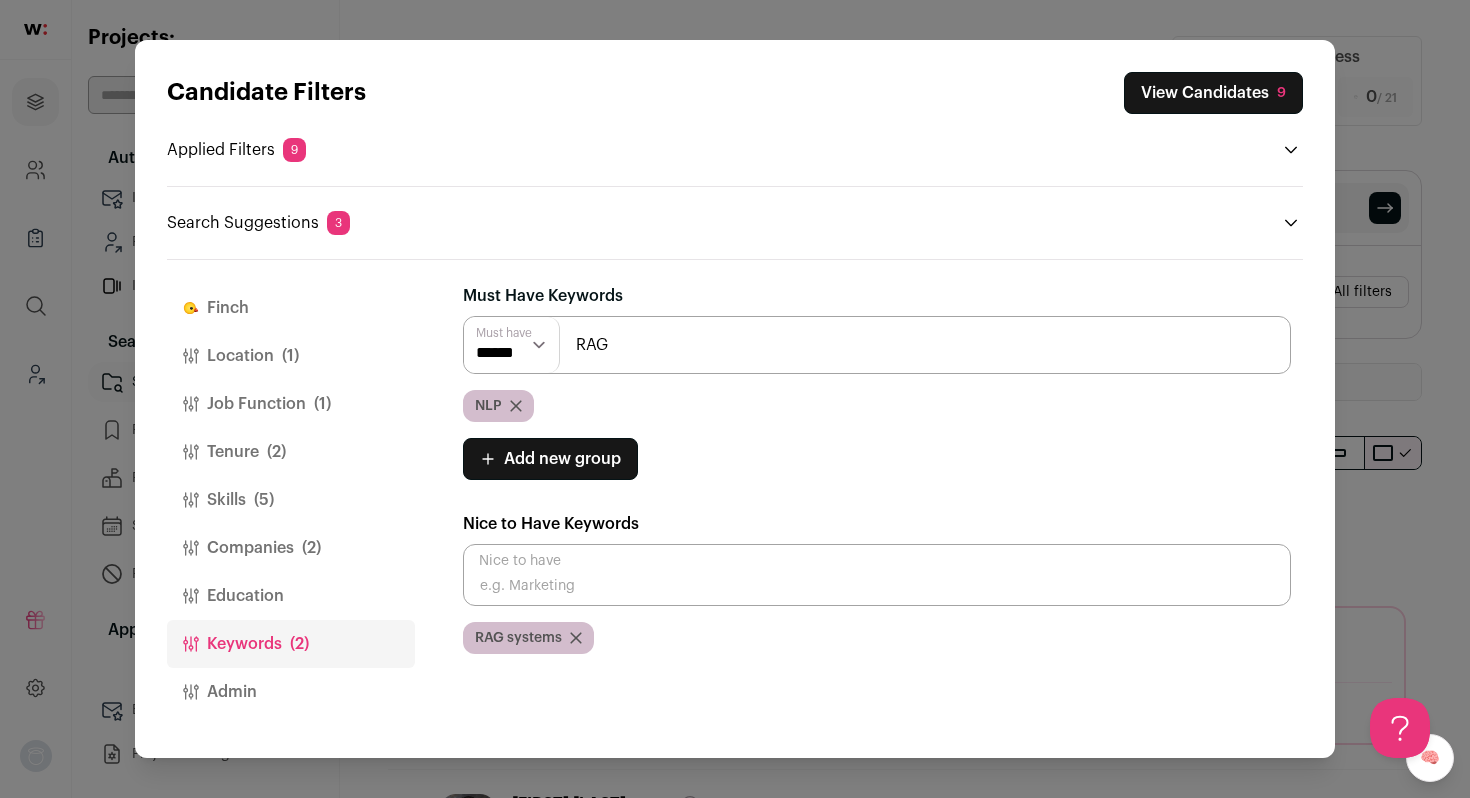 type on "RAG" 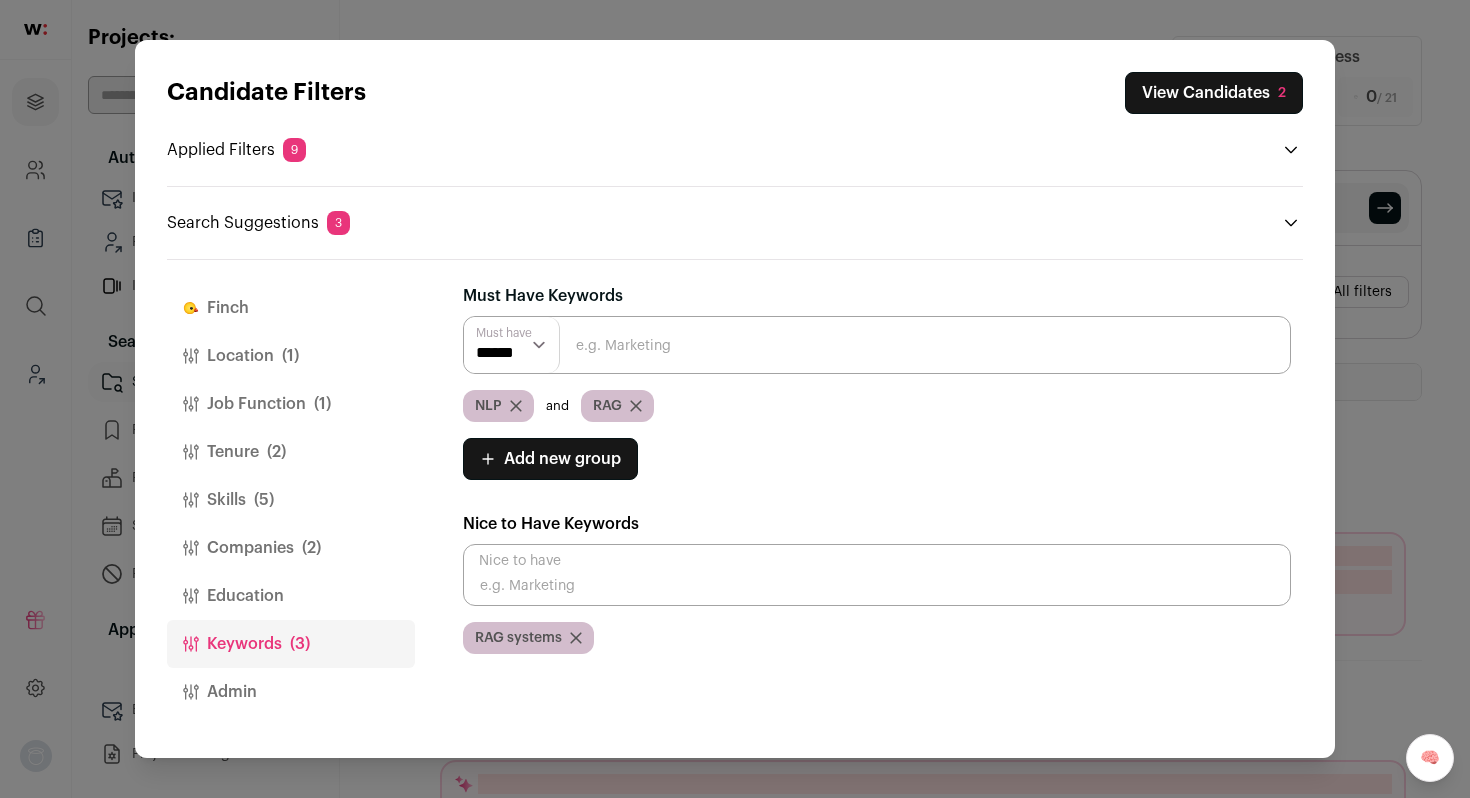 click on "(5)" at bounding box center (264, 500) 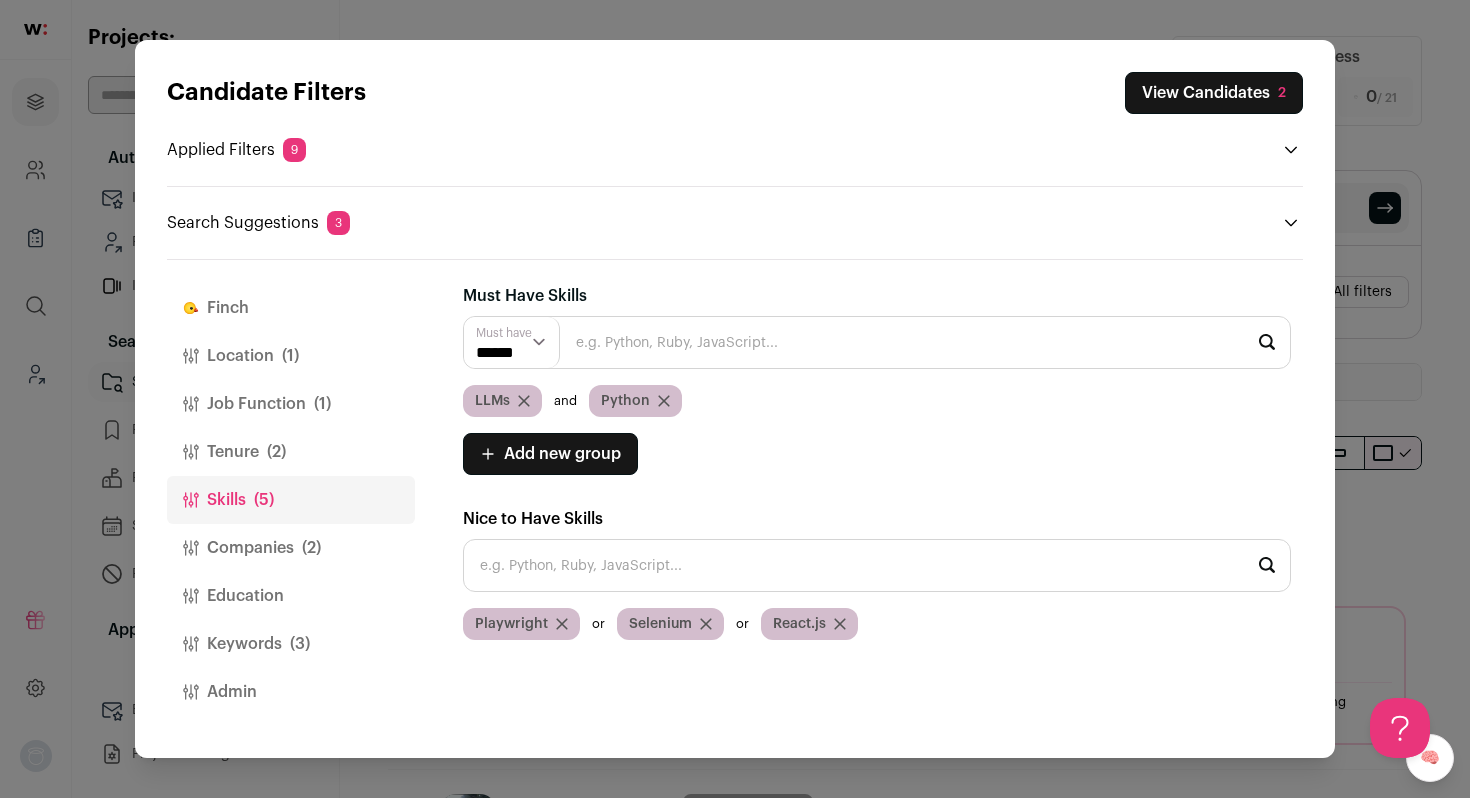 scroll, scrollTop: 0, scrollLeft: 0, axis: both 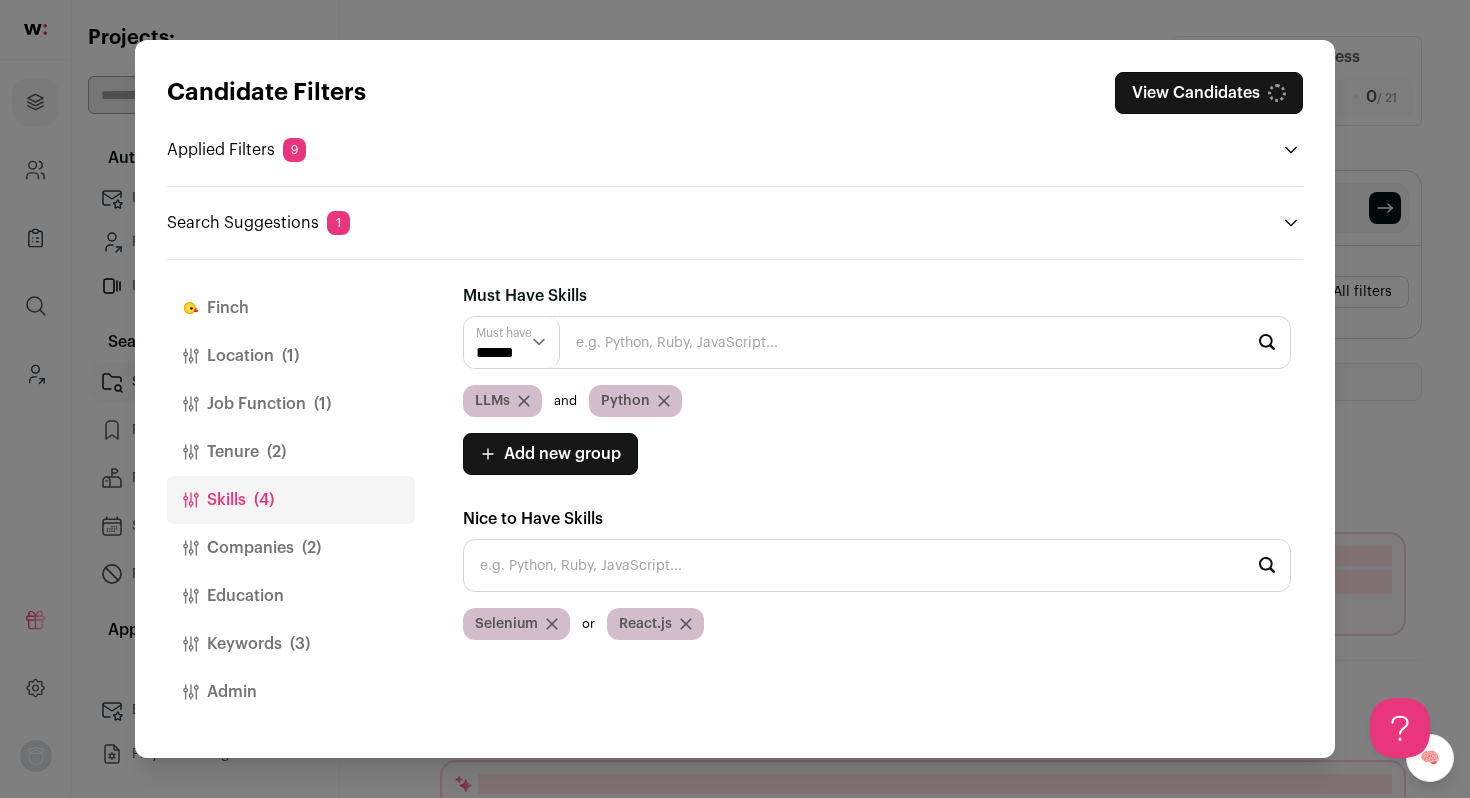 click on "Selenium" at bounding box center [516, 624] 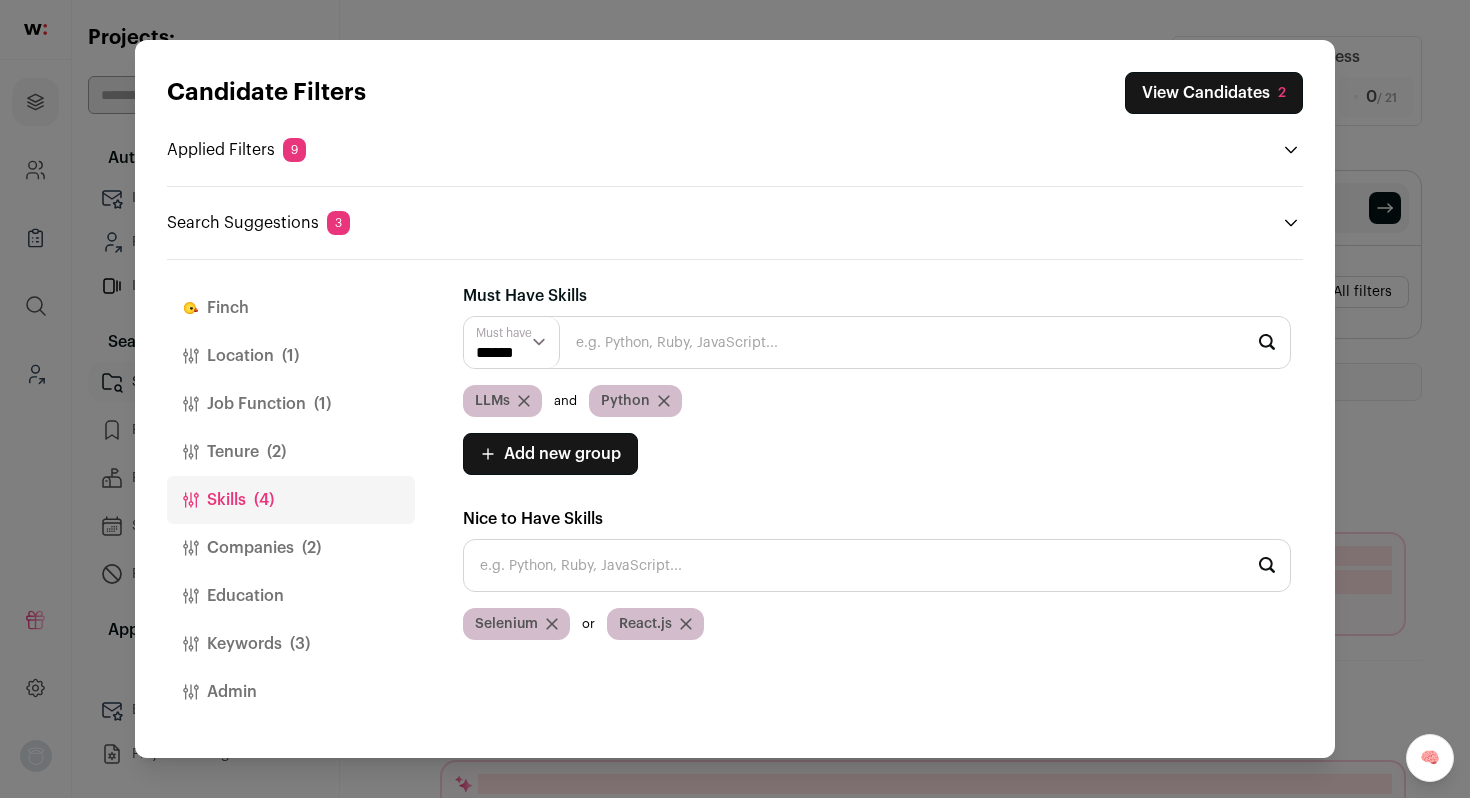 click on "Selenium" at bounding box center [516, 624] 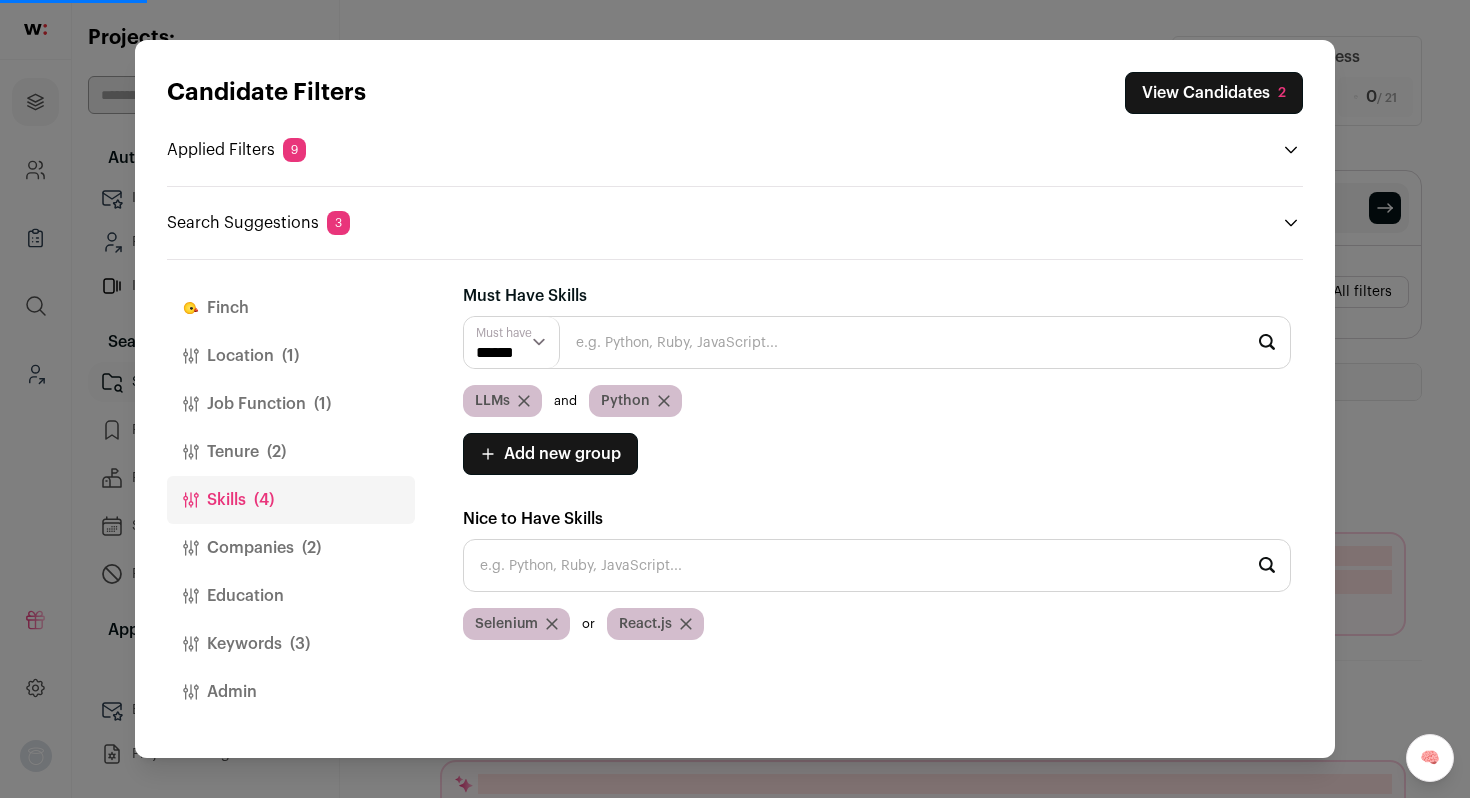 click at bounding box center [552, 624] 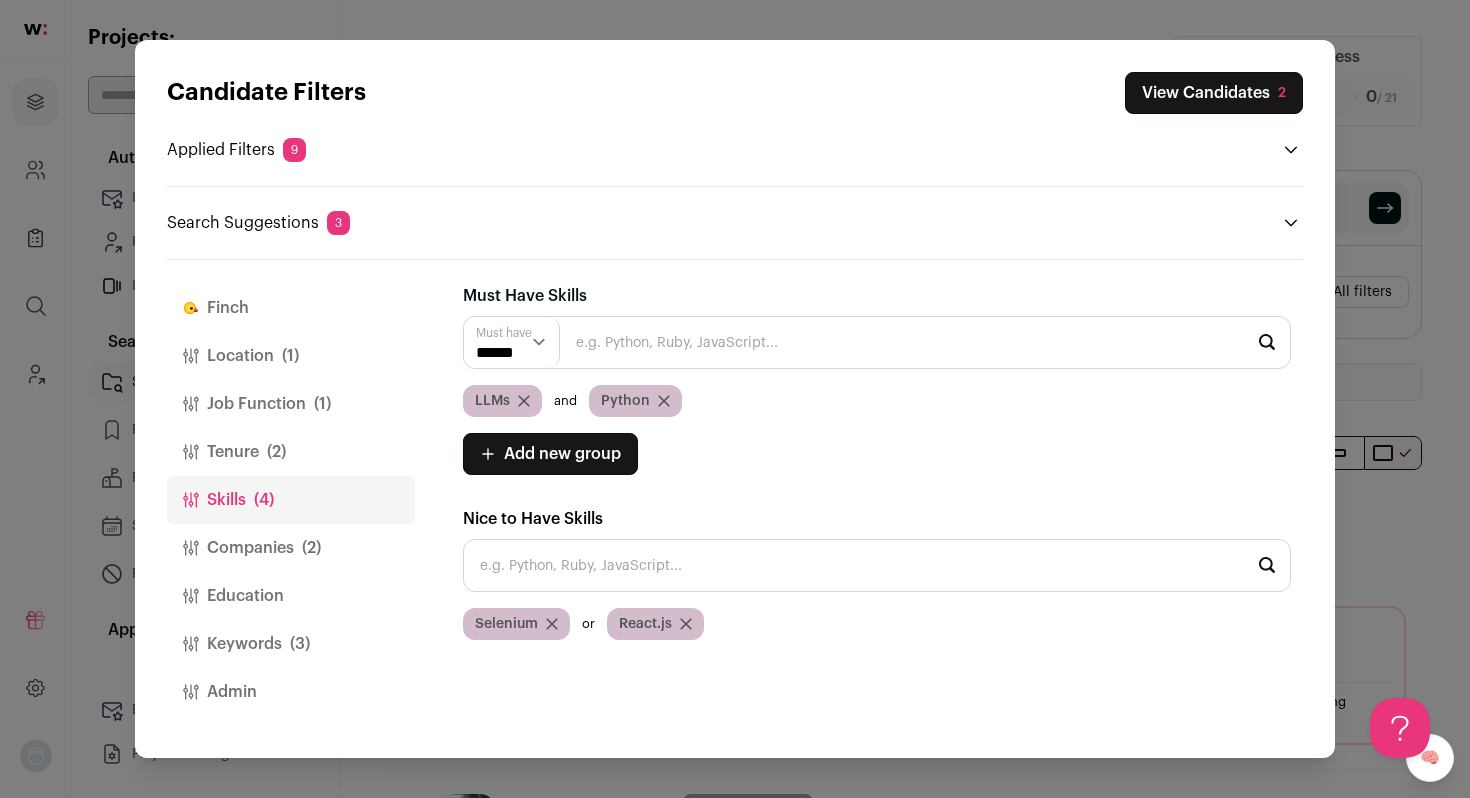 scroll, scrollTop: 0, scrollLeft: 0, axis: both 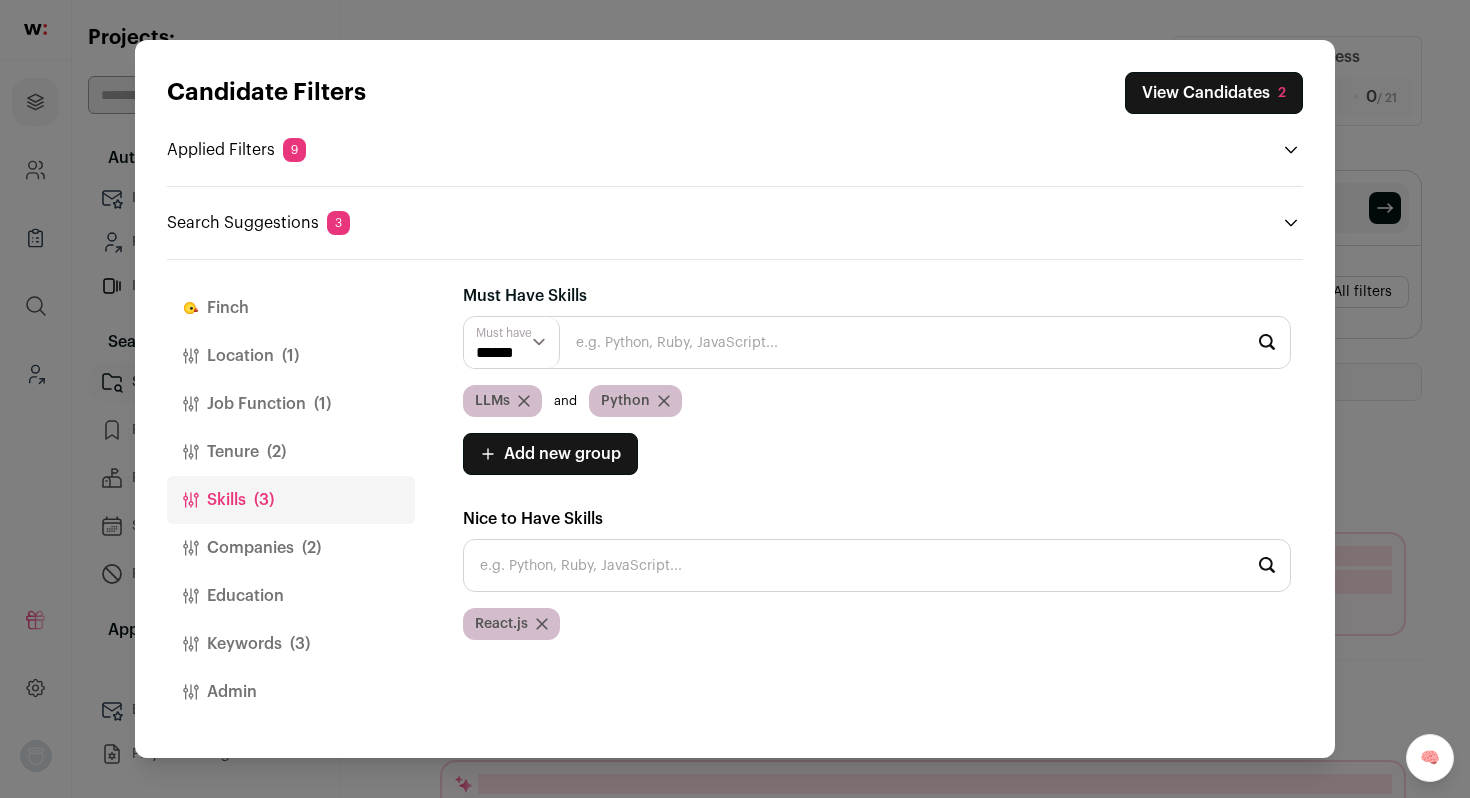 click at bounding box center (542, 624) 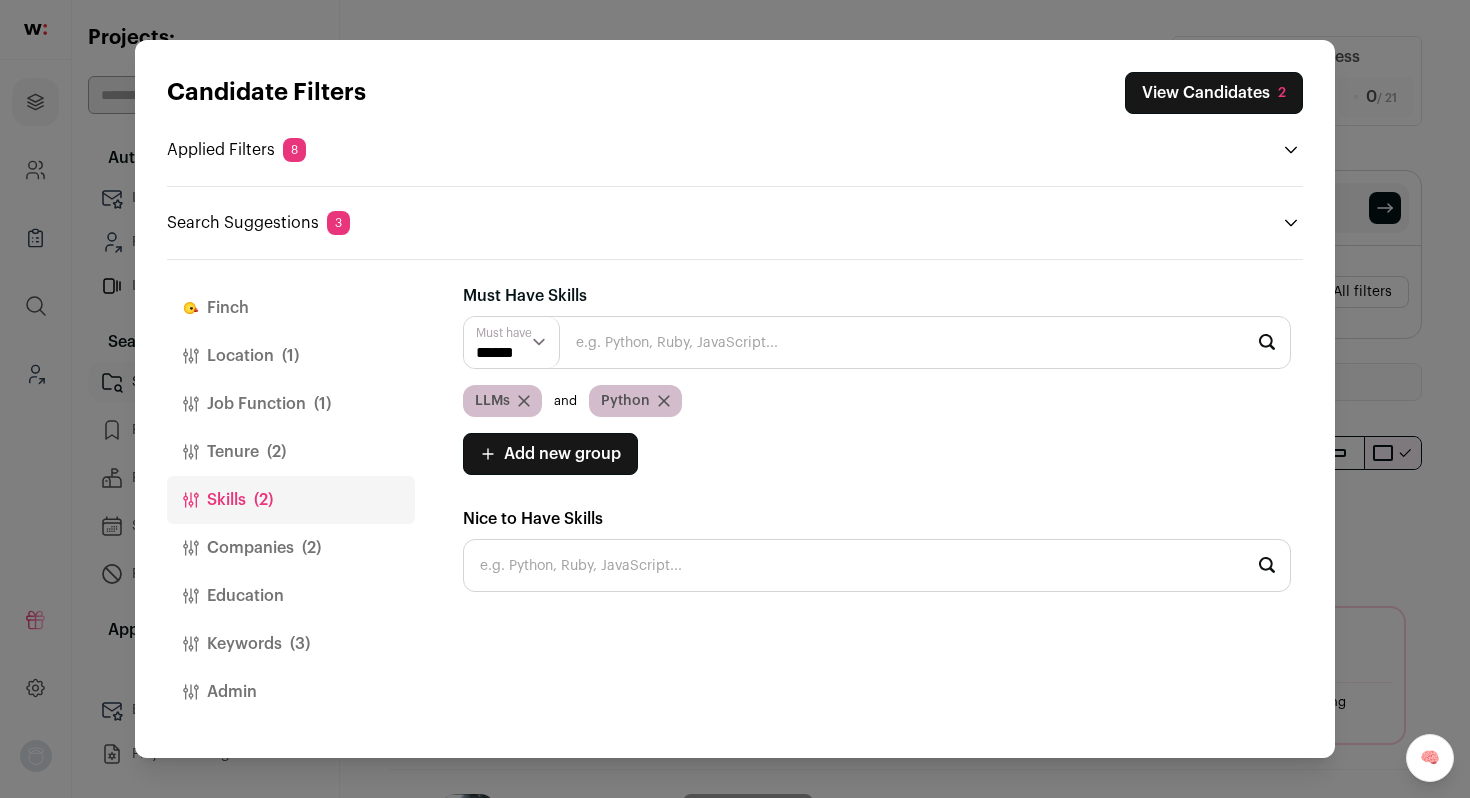 click on "Companies
(2)" at bounding box center [291, 548] 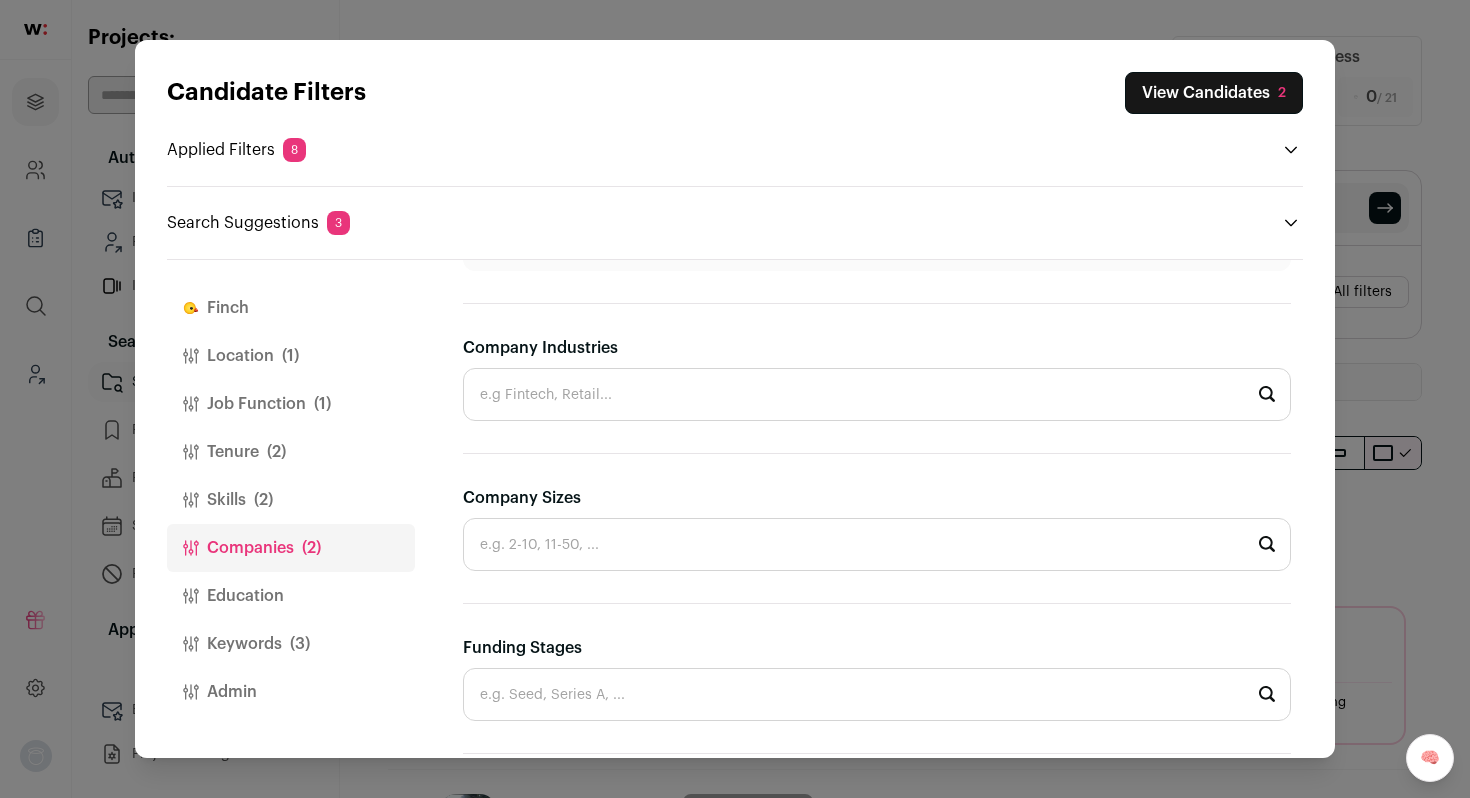scroll, scrollTop: 816, scrollLeft: 0, axis: vertical 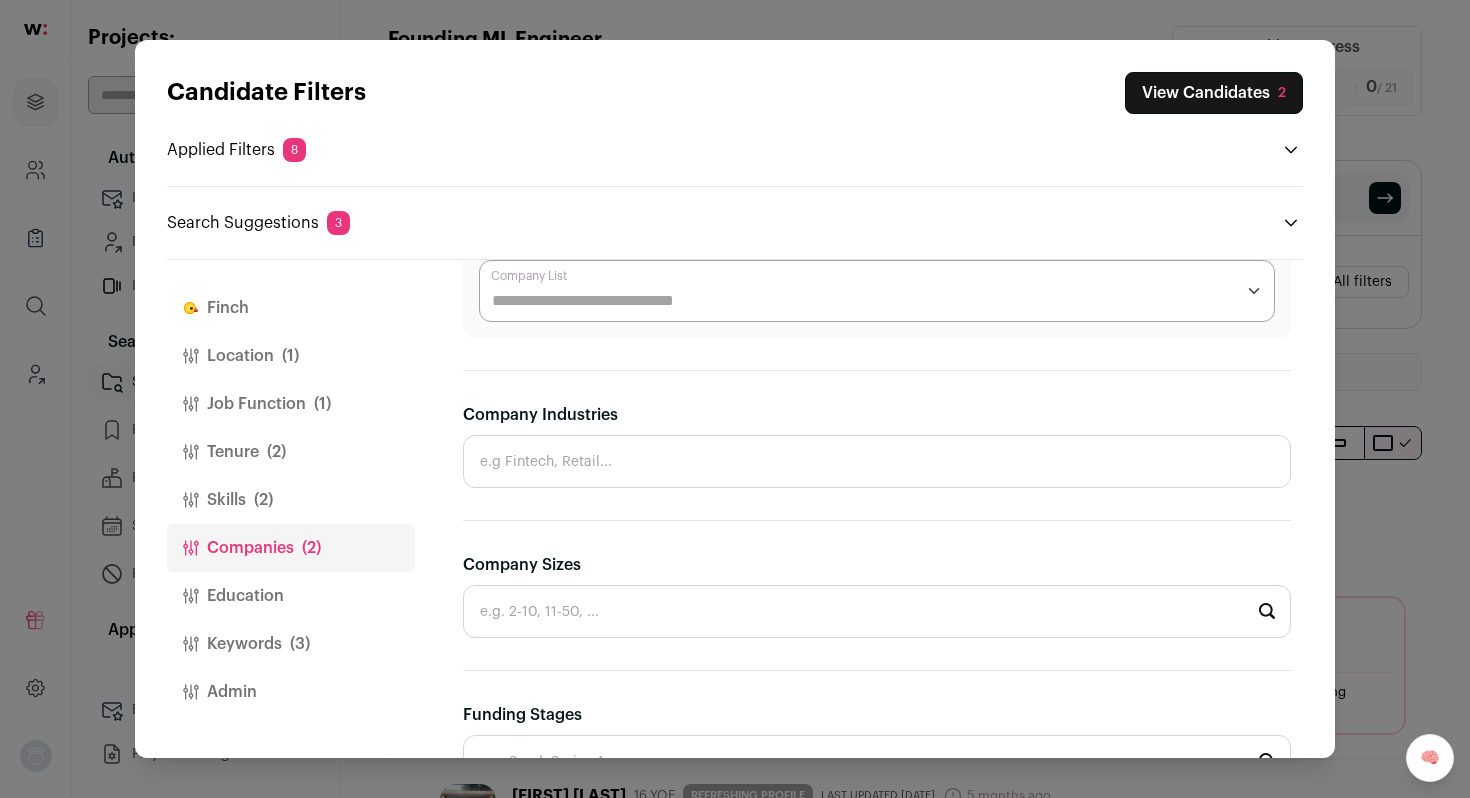 click on "Company Industries" at bounding box center (877, 461) 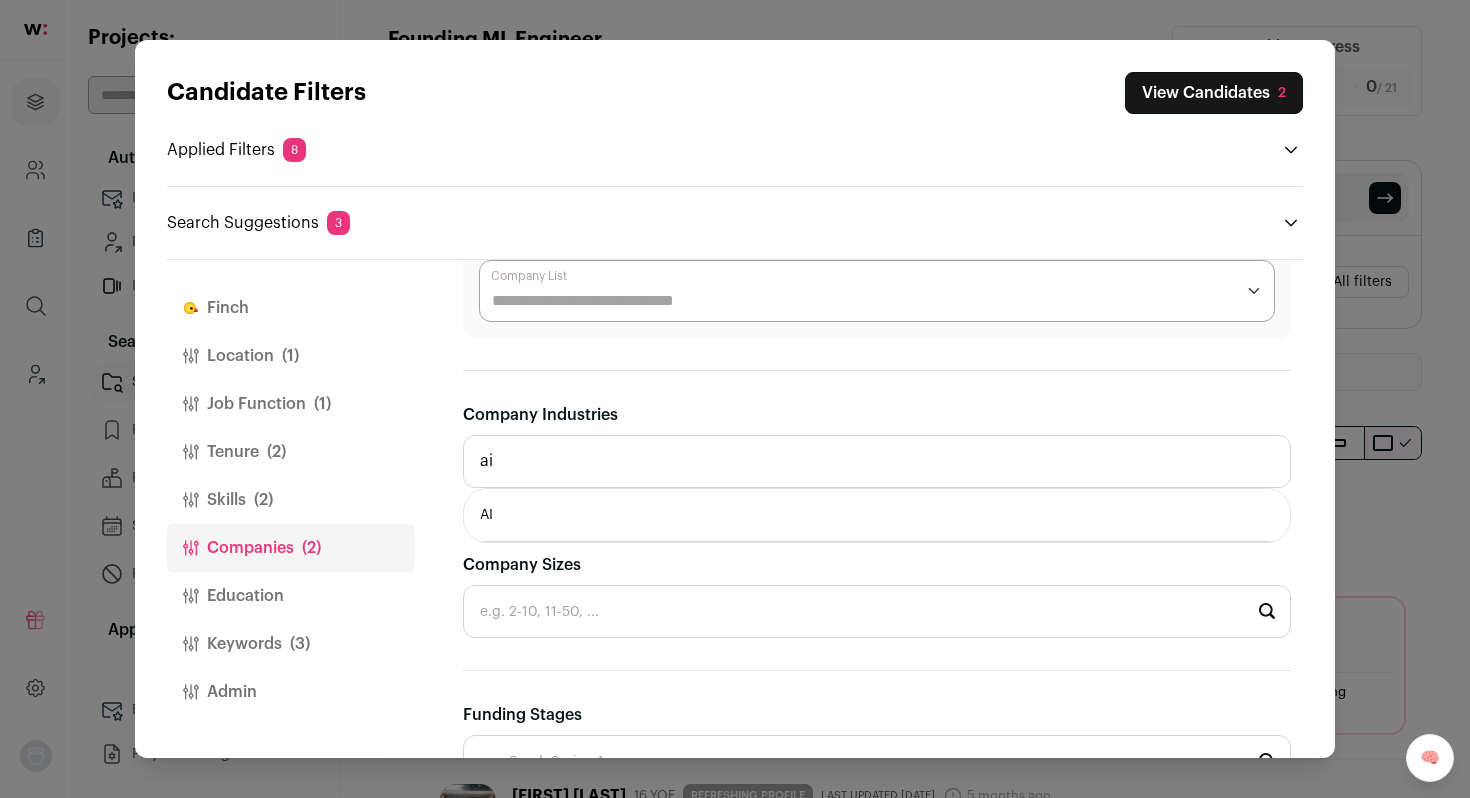 type on "ai" 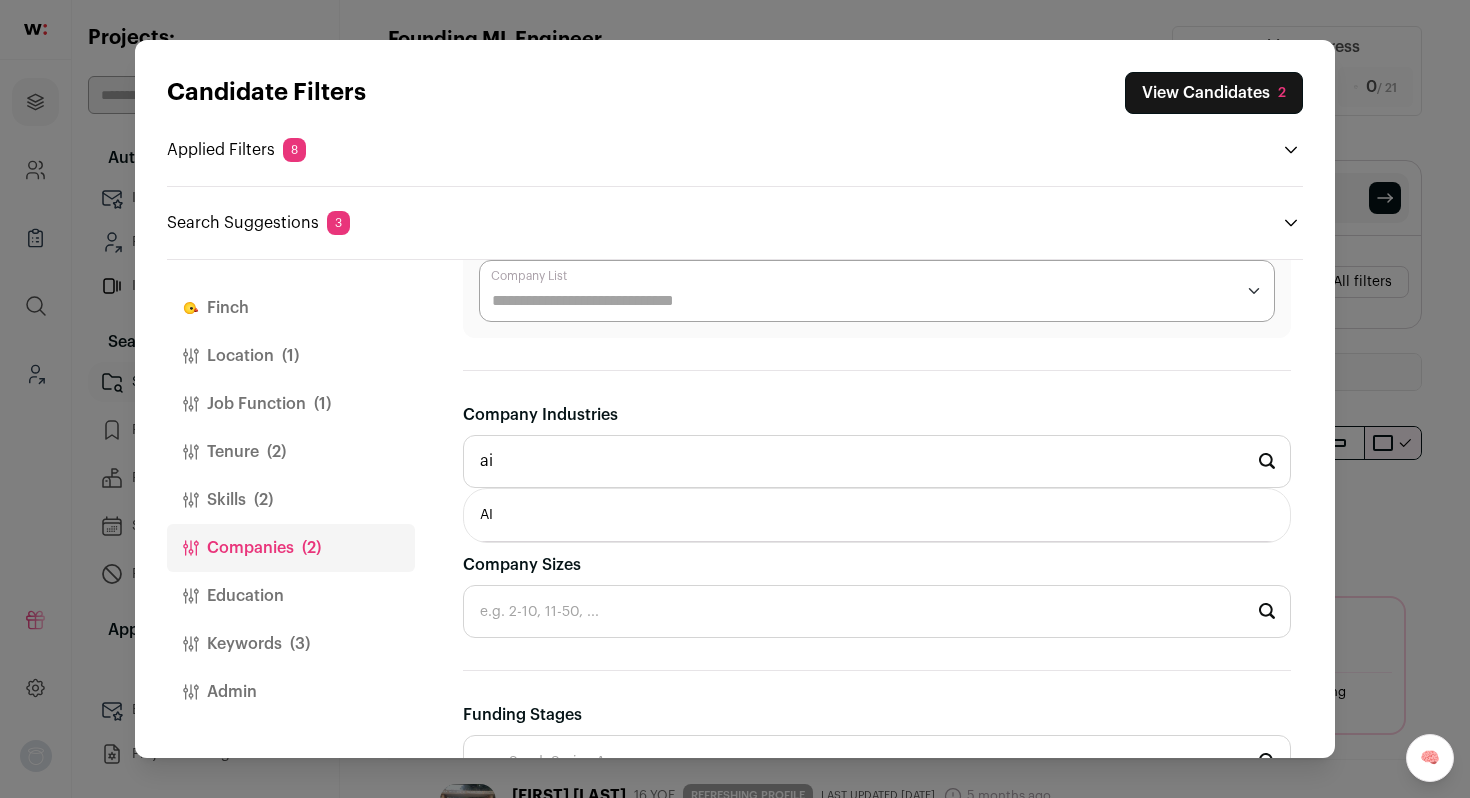 click on "AI" at bounding box center (877, 515) 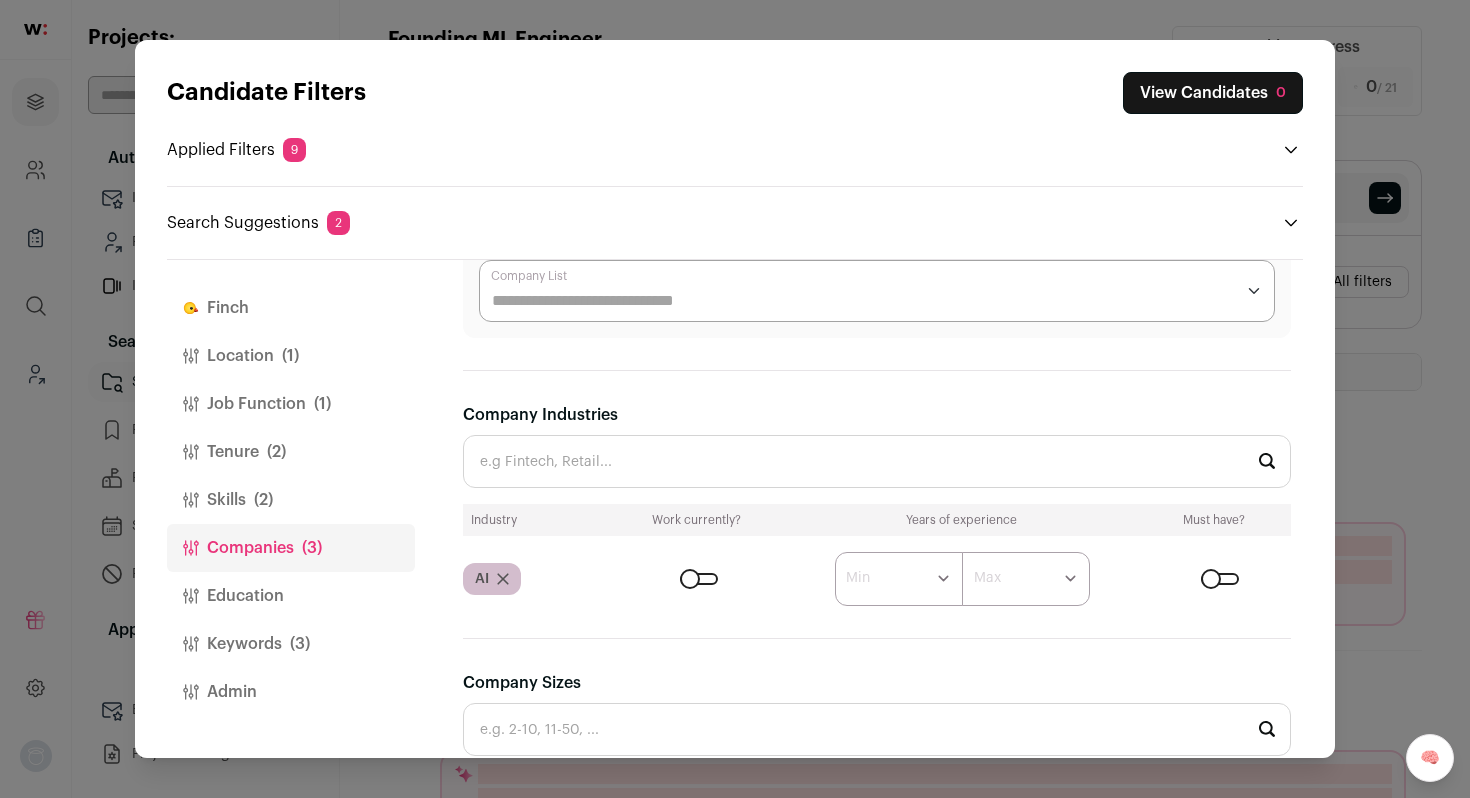 click at bounding box center [699, 579] 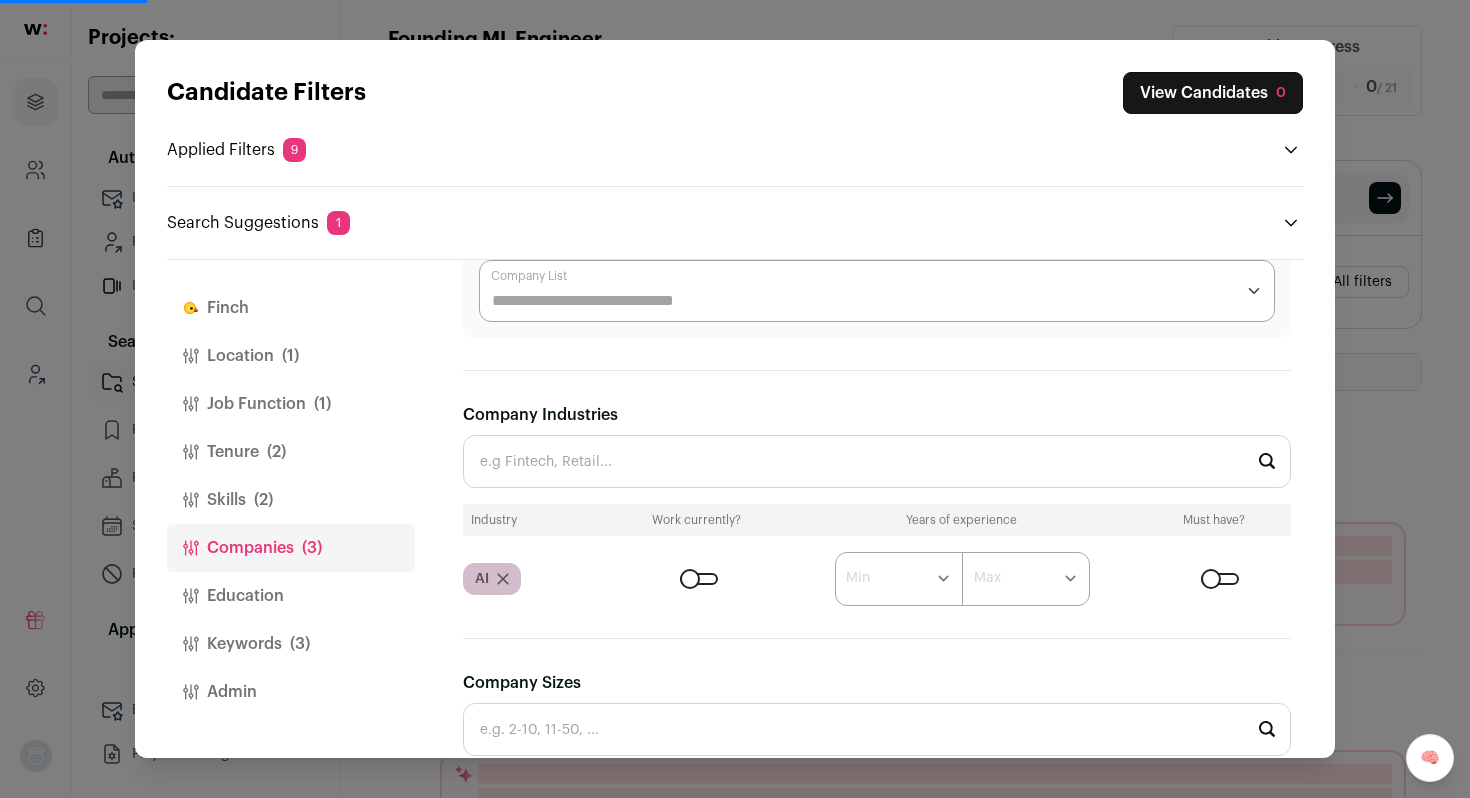 scroll, scrollTop: 447, scrollLeft: 0, axis: vertical 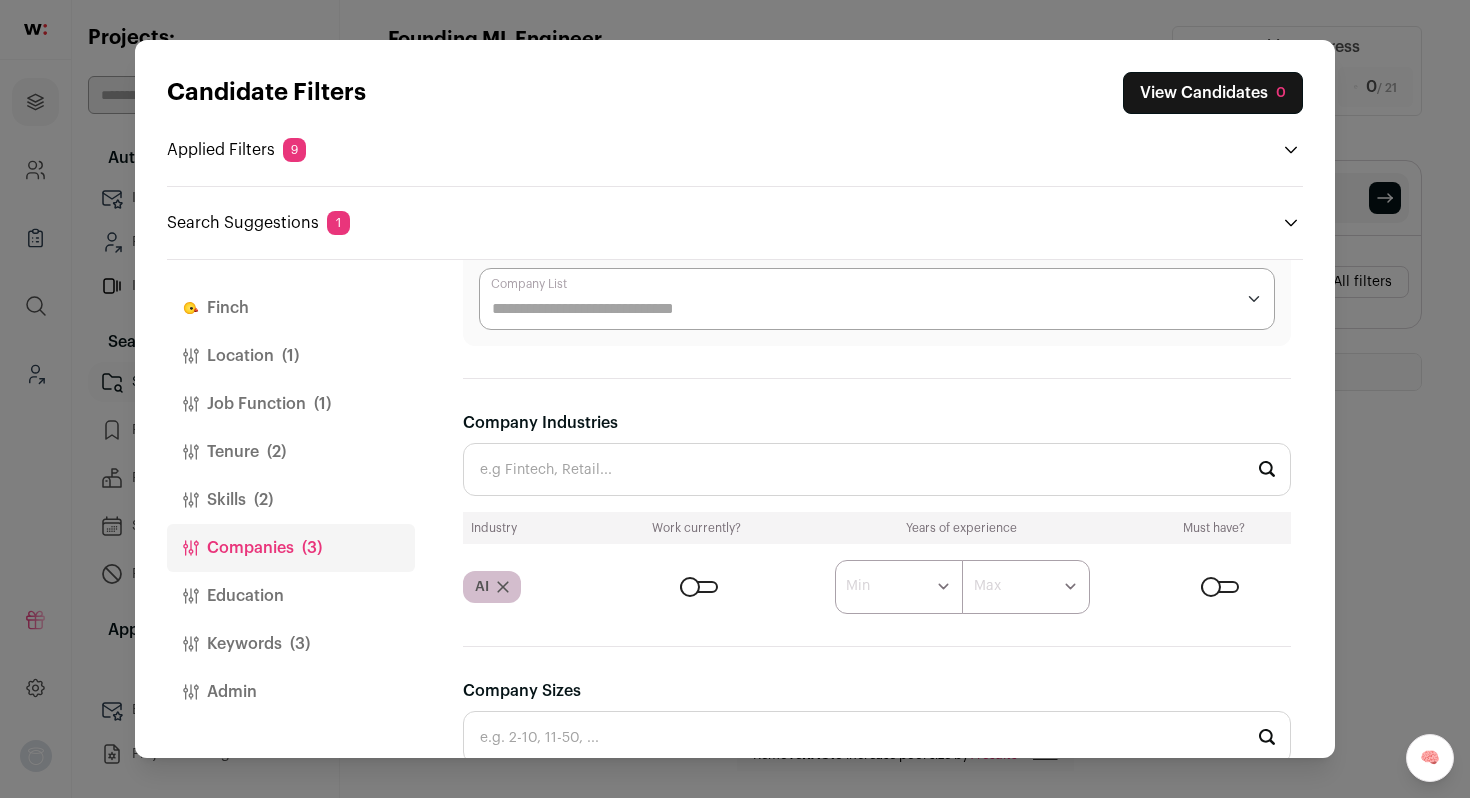 click on "******
*******
*******
*******
*******
*******
*******
*******
*******
********
********
********
********
********
********
********
********
********
********
Min
******
*******
*******
*******
*******
*******
*******
*******
*******
********
********
********
********
********
********
********
********
********
********
Max" at bounding box center (952, 587) 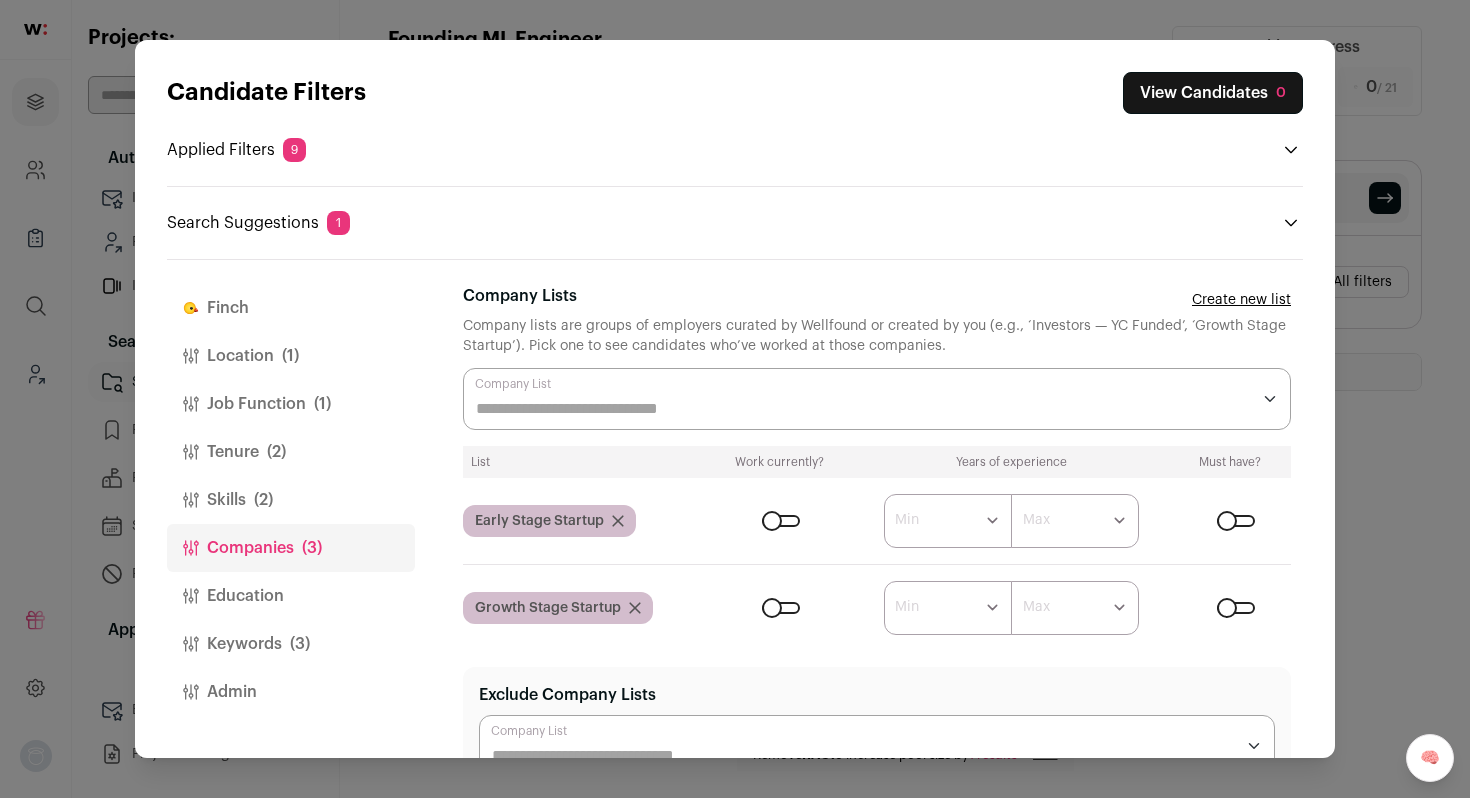 click at bounding box center [781, 521] 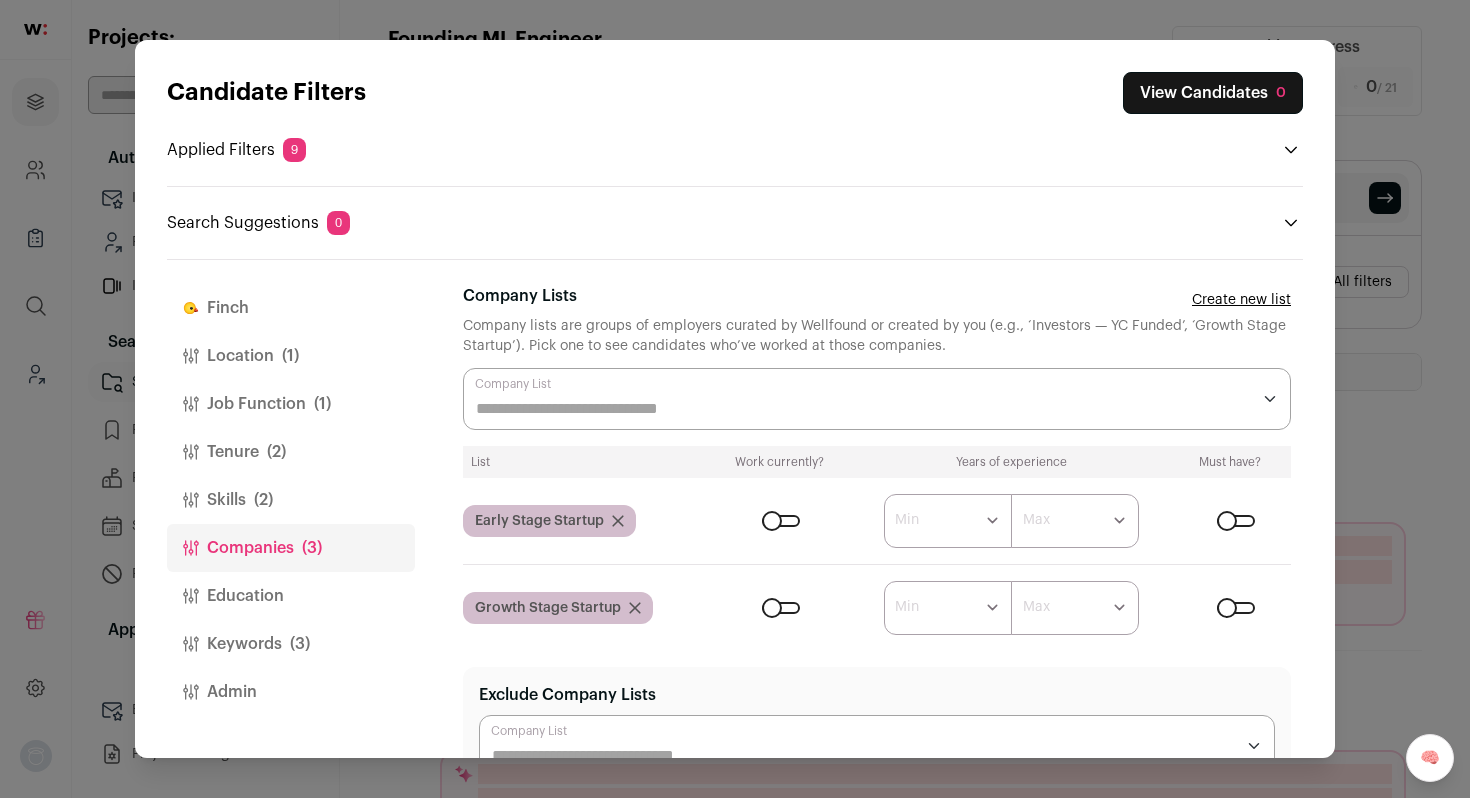 click at bounding box center (1236, 521) 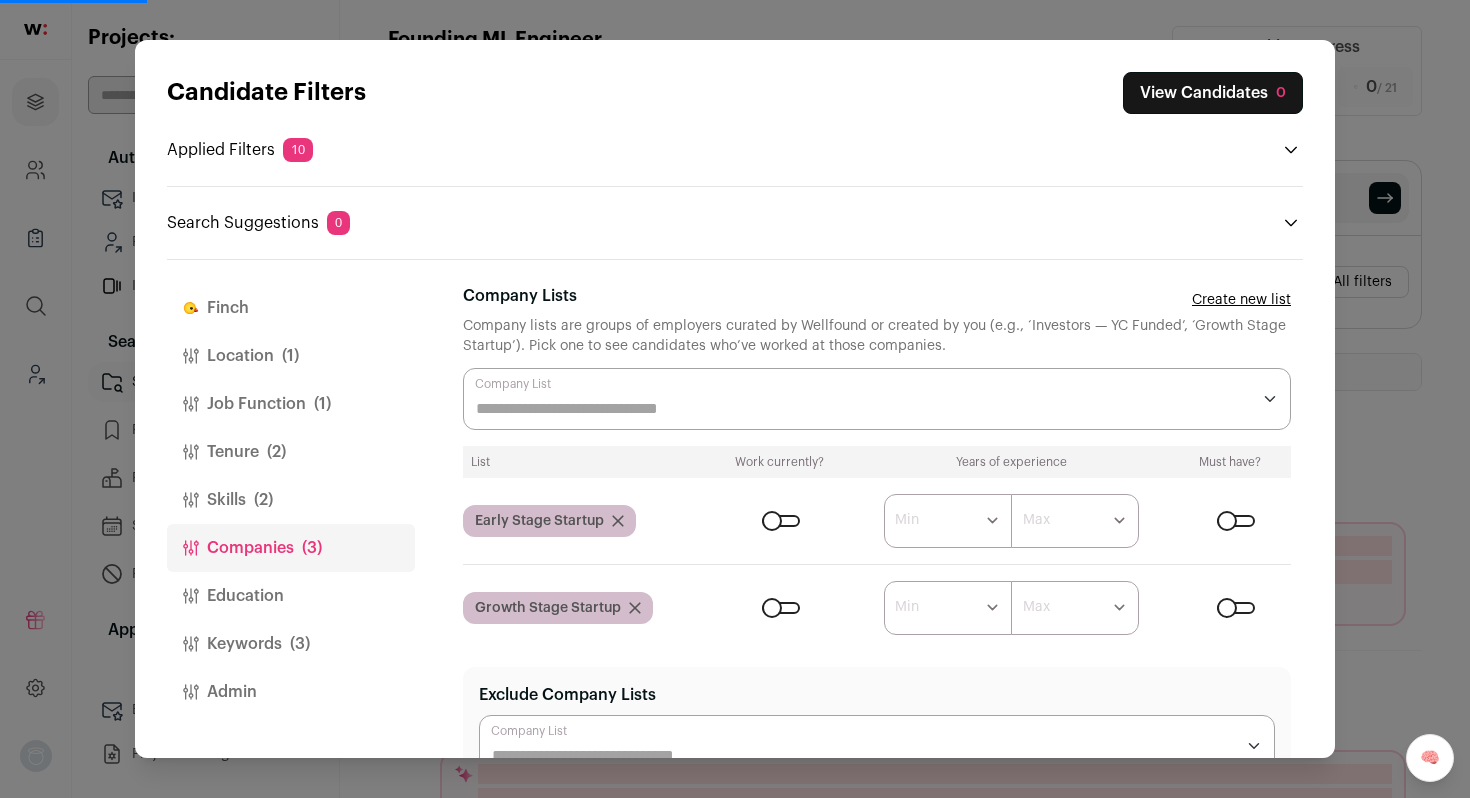 click on "Keywords
(3)" at bounding box center [291, 644] 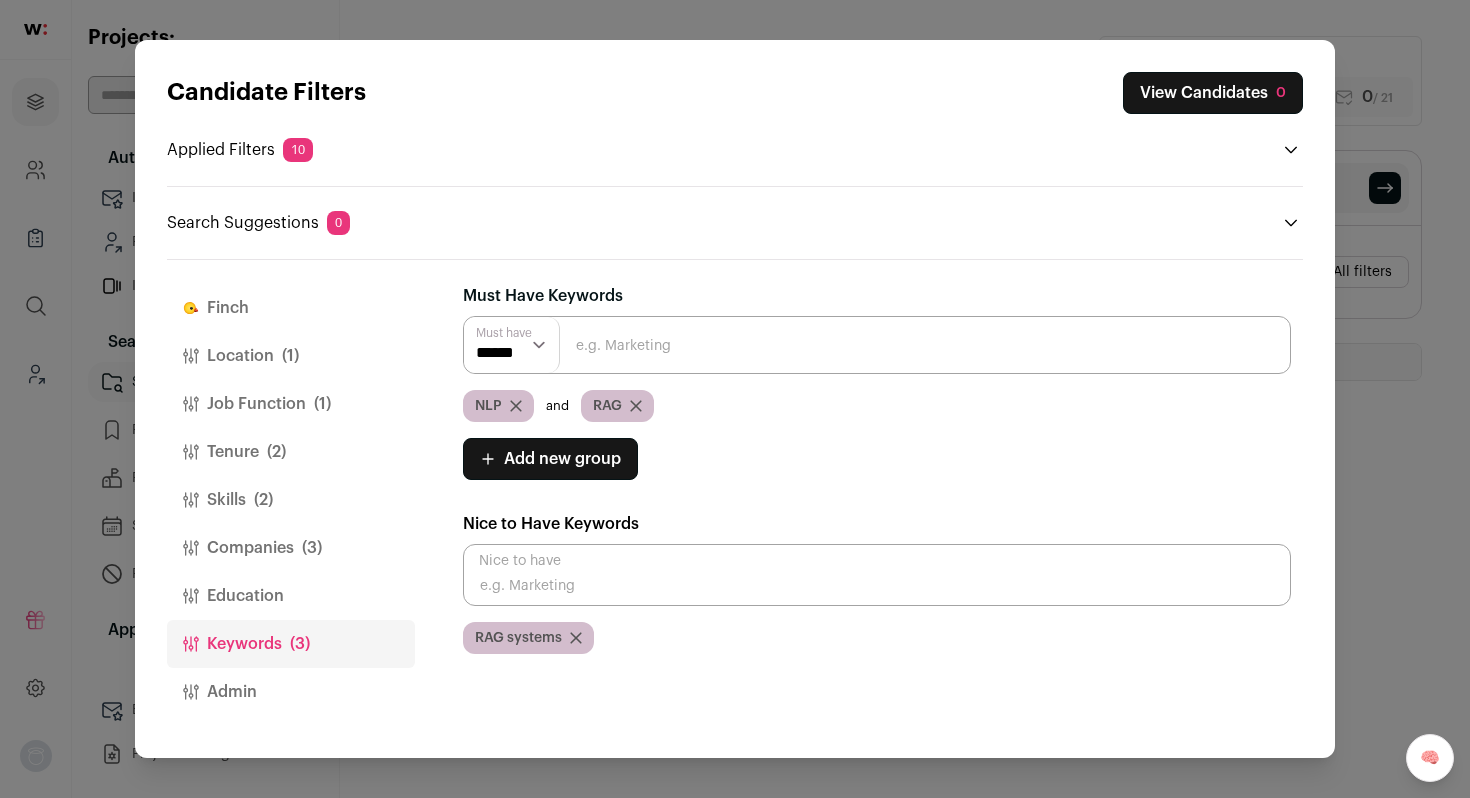 scroll, scrollTop: 0, scrollLeft: 0, axis: both 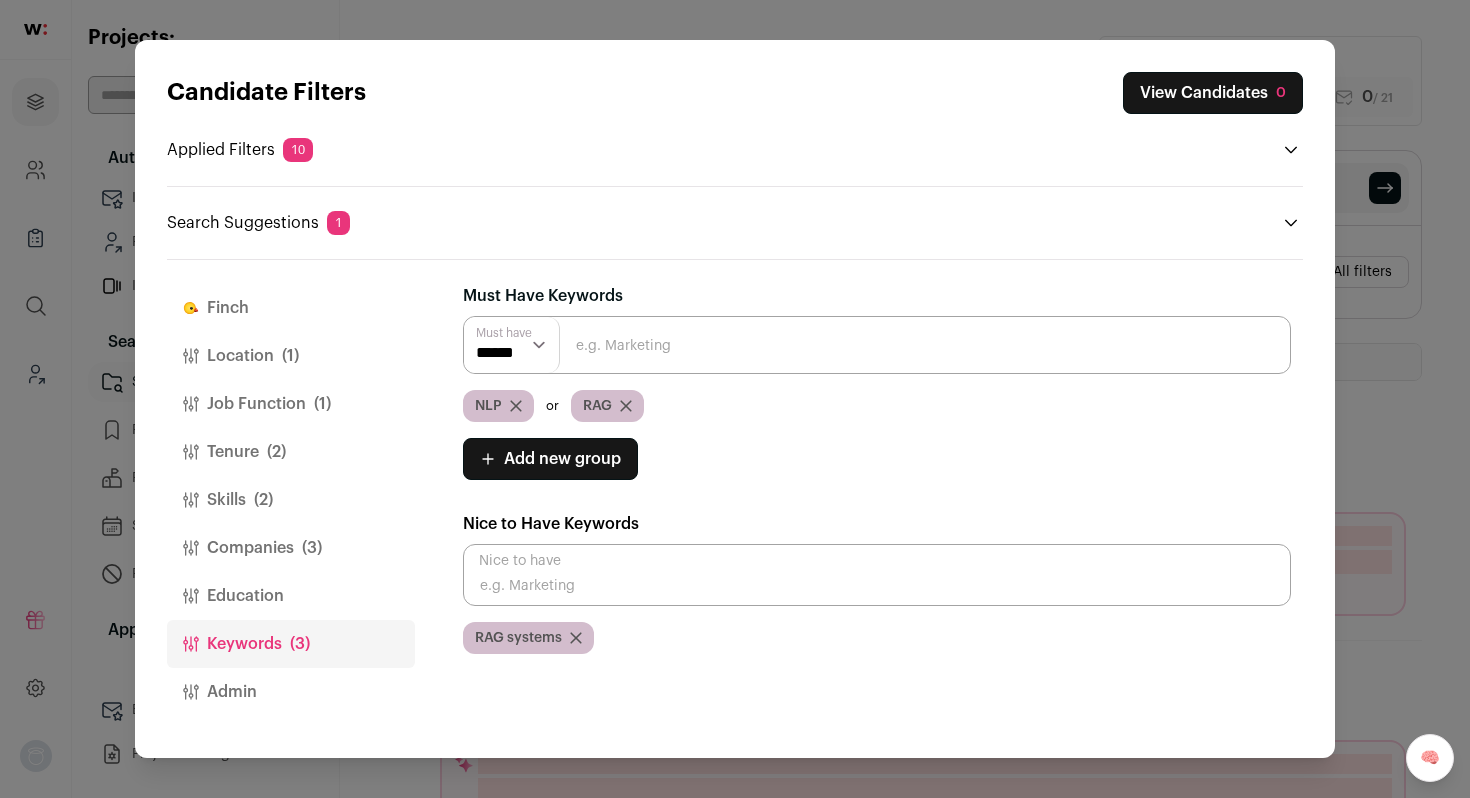 click on "Skills
(2)" at bounding box center (291, 500) 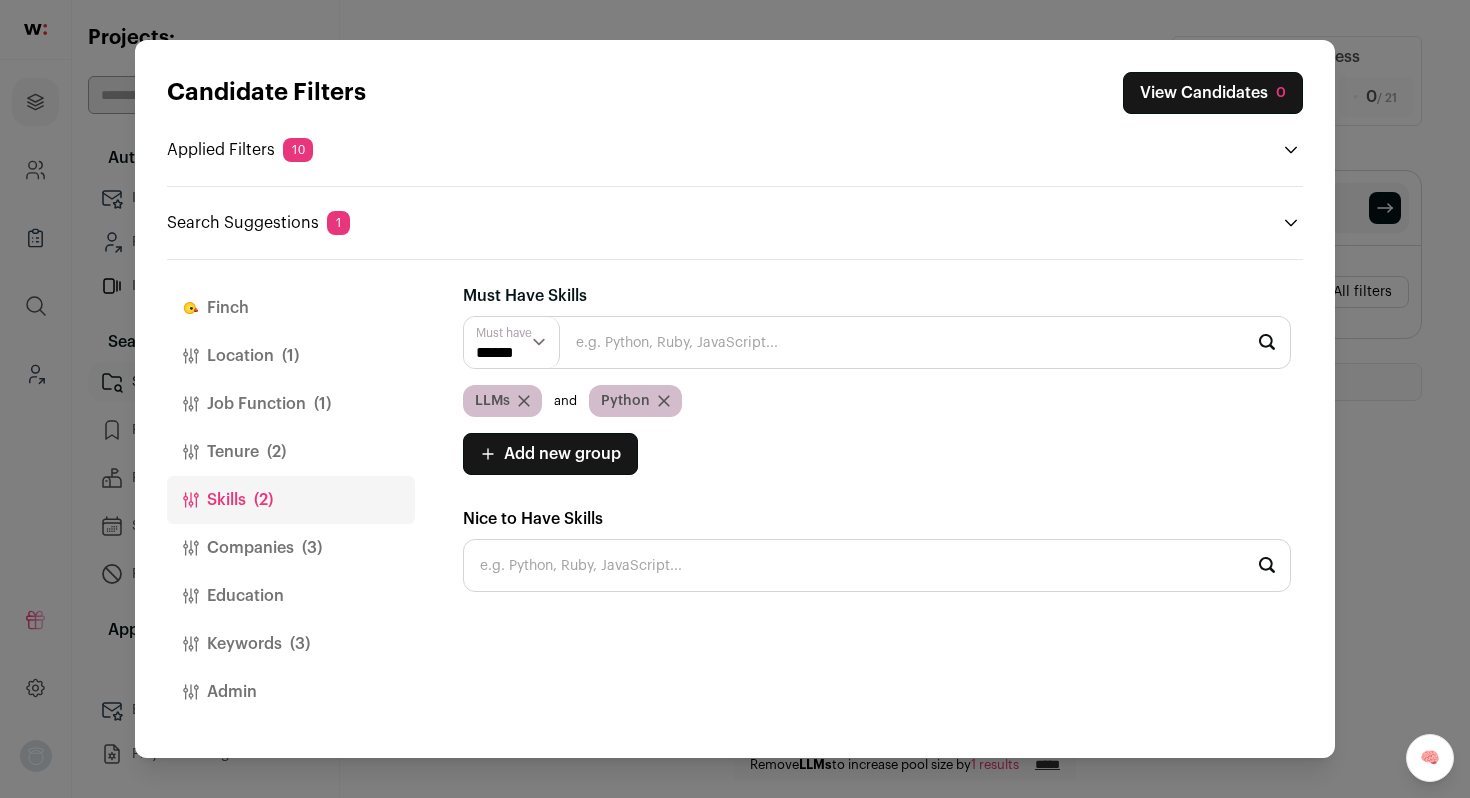 click on "******
******" at bounding box center (512, 342) 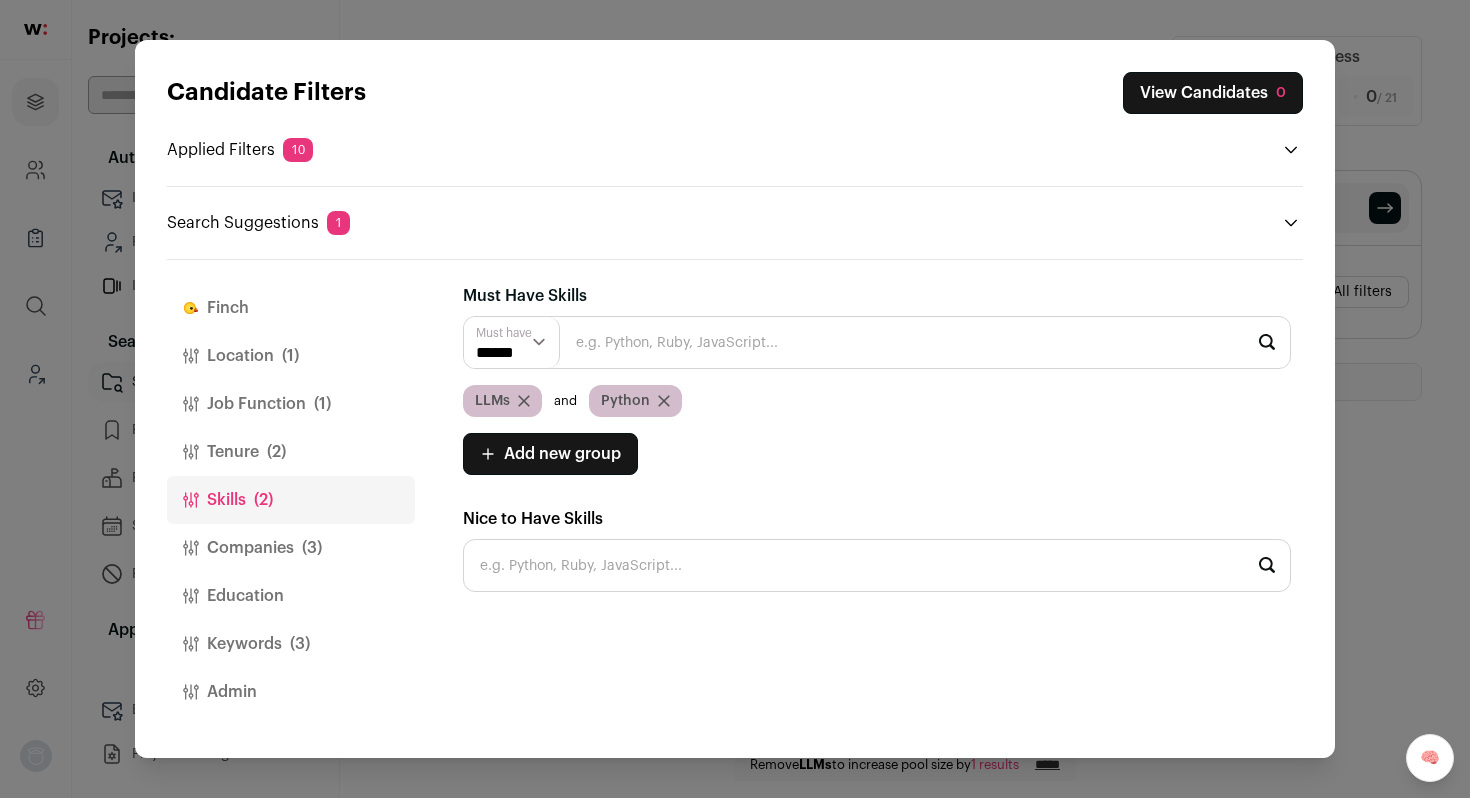 select on "**" 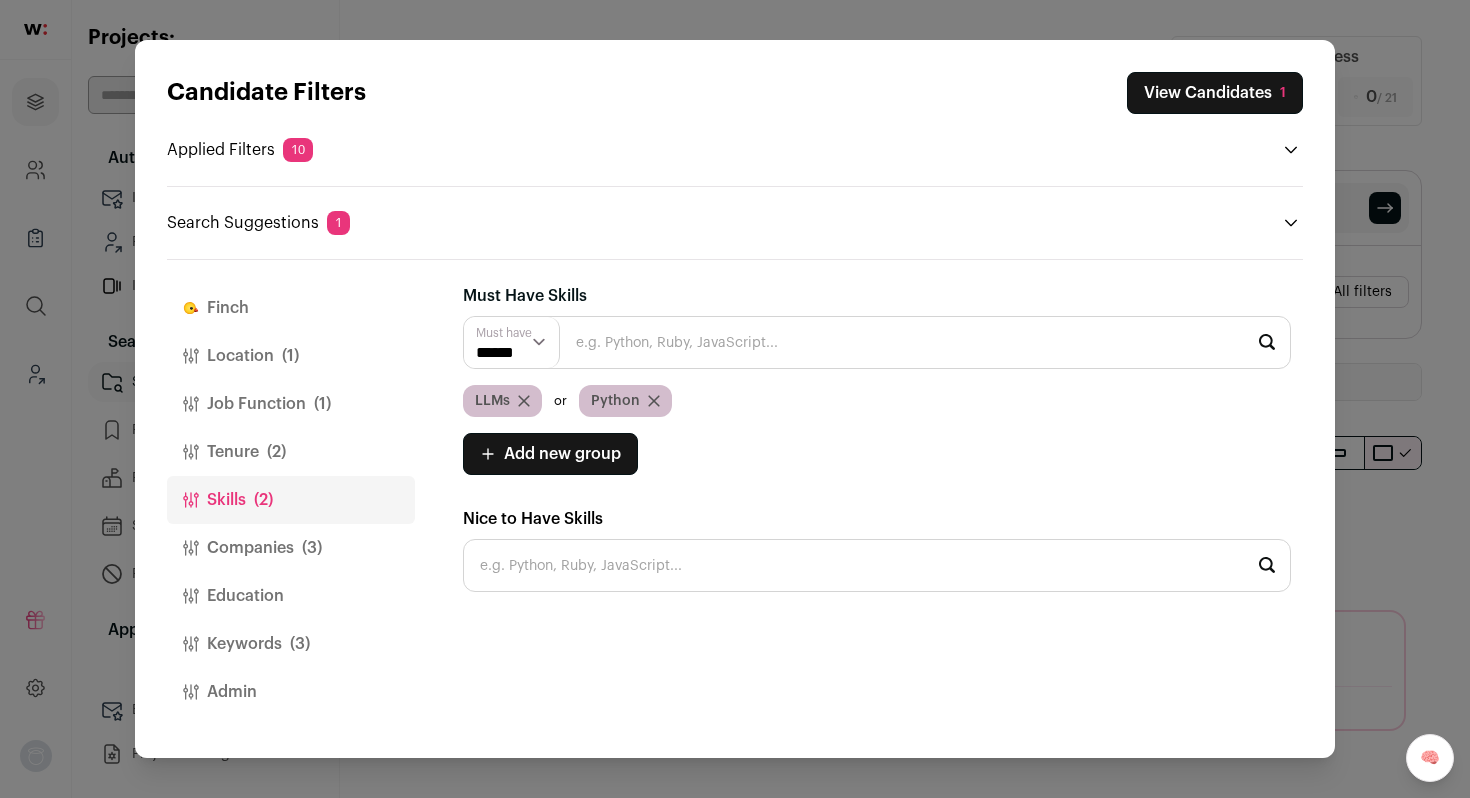 click on "(1)" at bounding box center (290, 356) 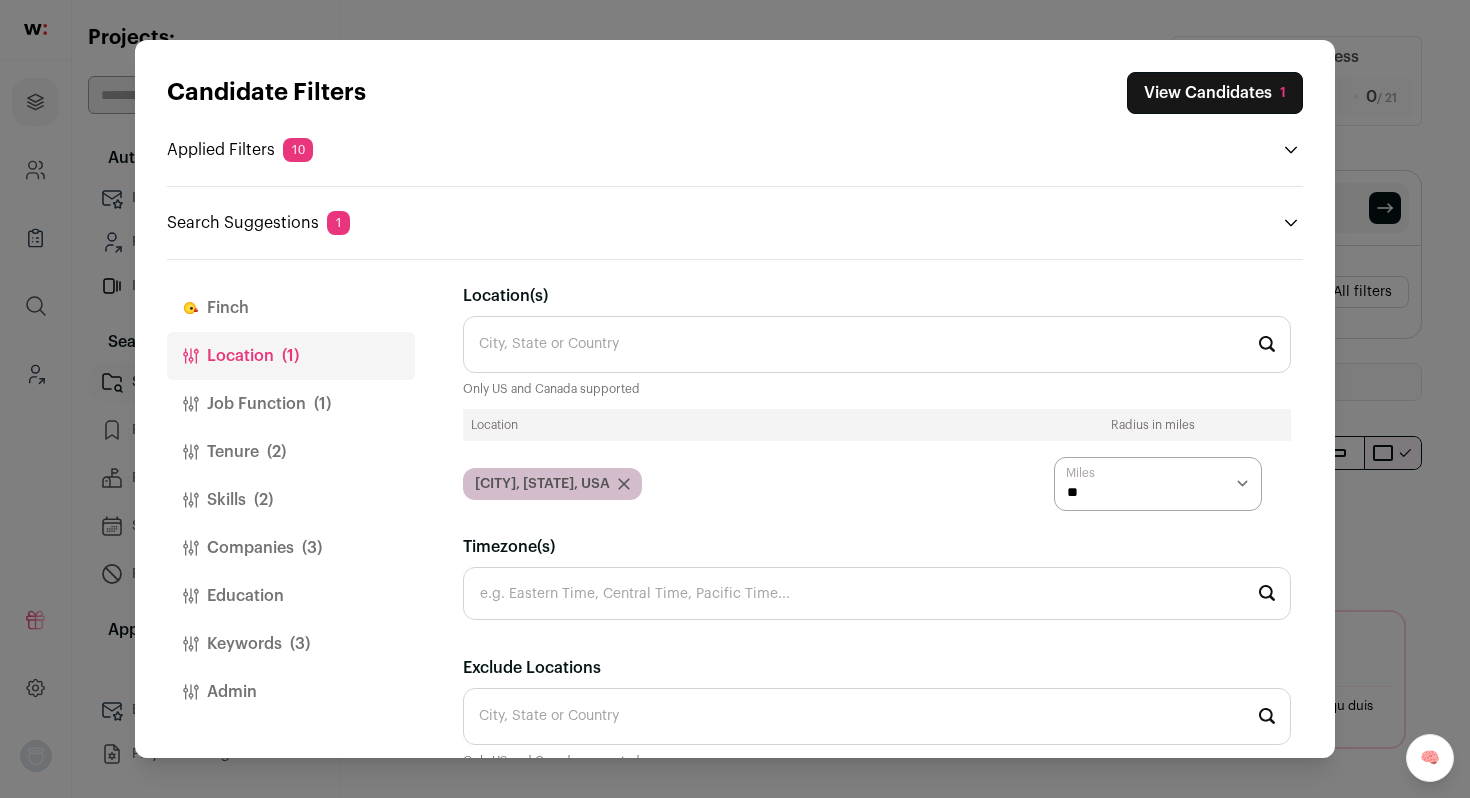 click on "Job Function
(1)" at bounding box center [291, 404] 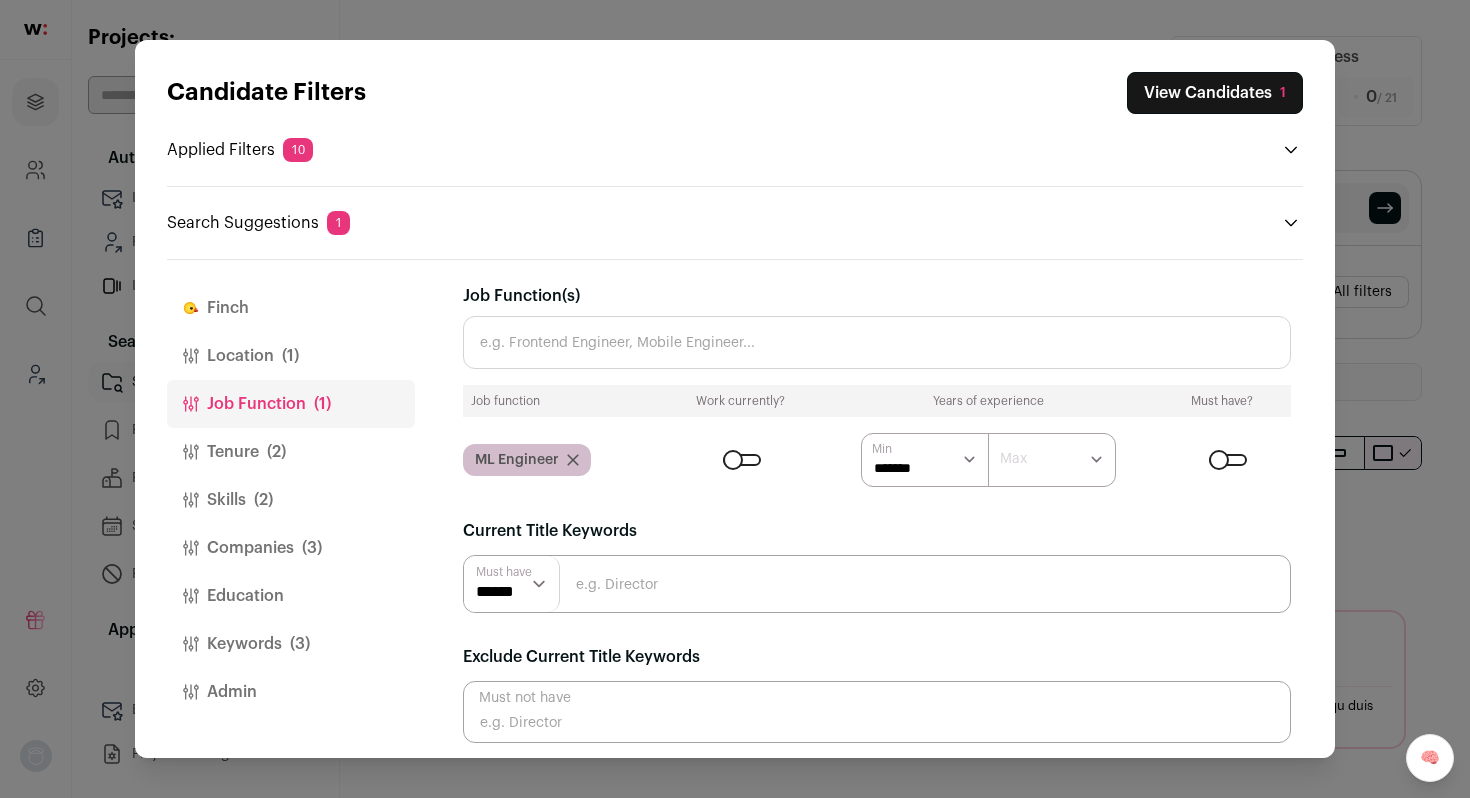 click on "Job Function(s)" at bounding box center (877, 342) 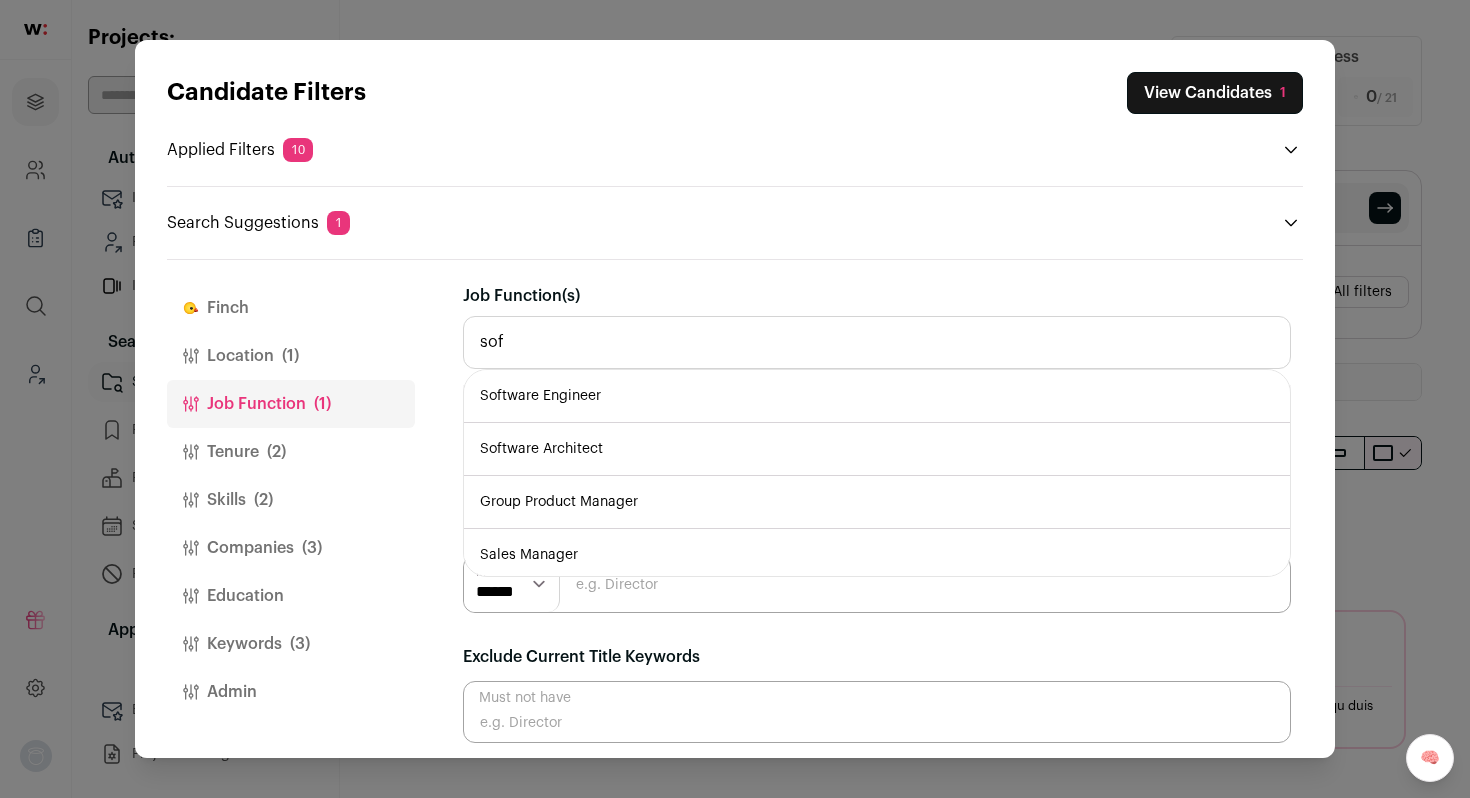 type on "sof" 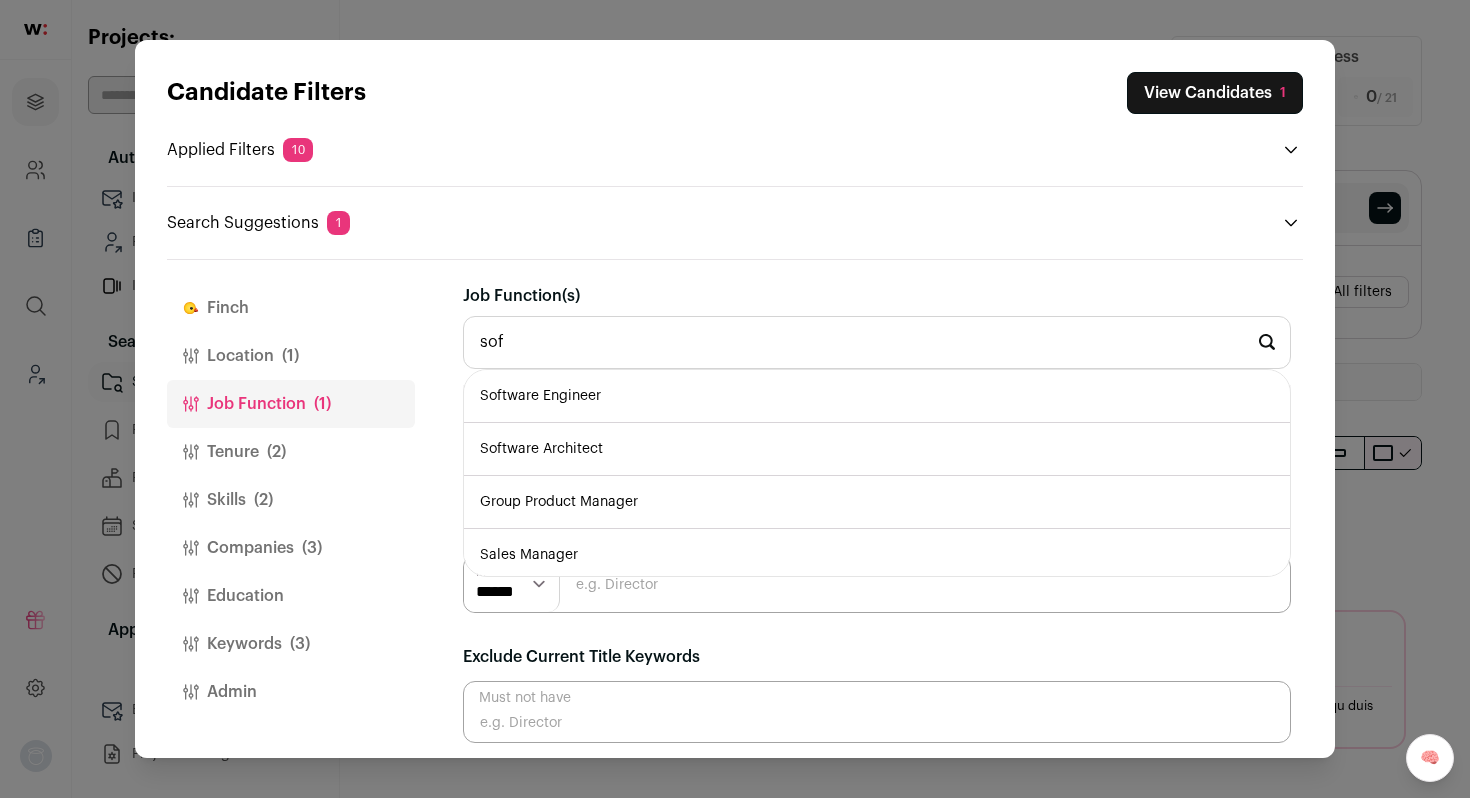click on "Software Engineer" at bounding box center [877, 396] 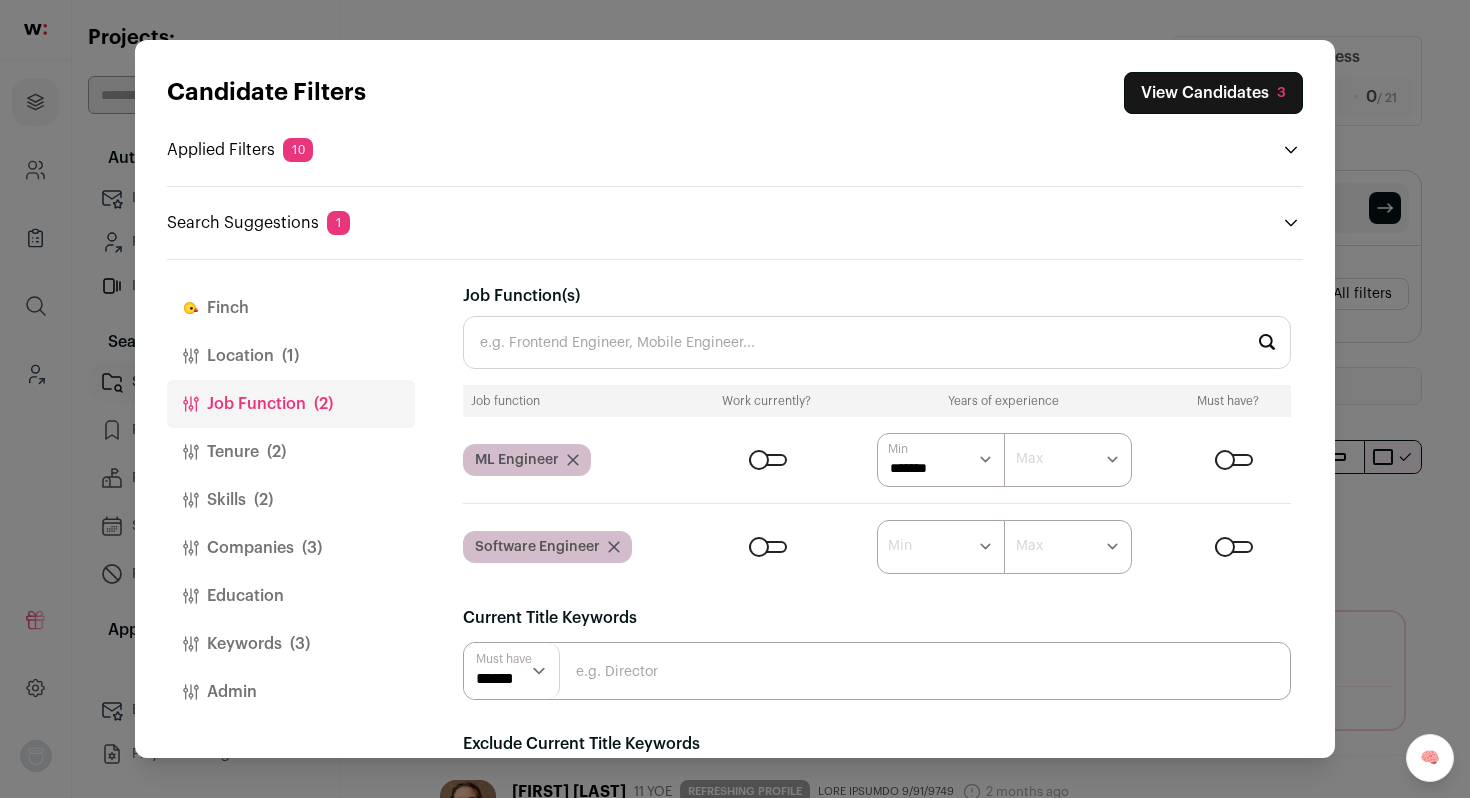 click on "Tenure
(2)" at bounding box center [291, 452] 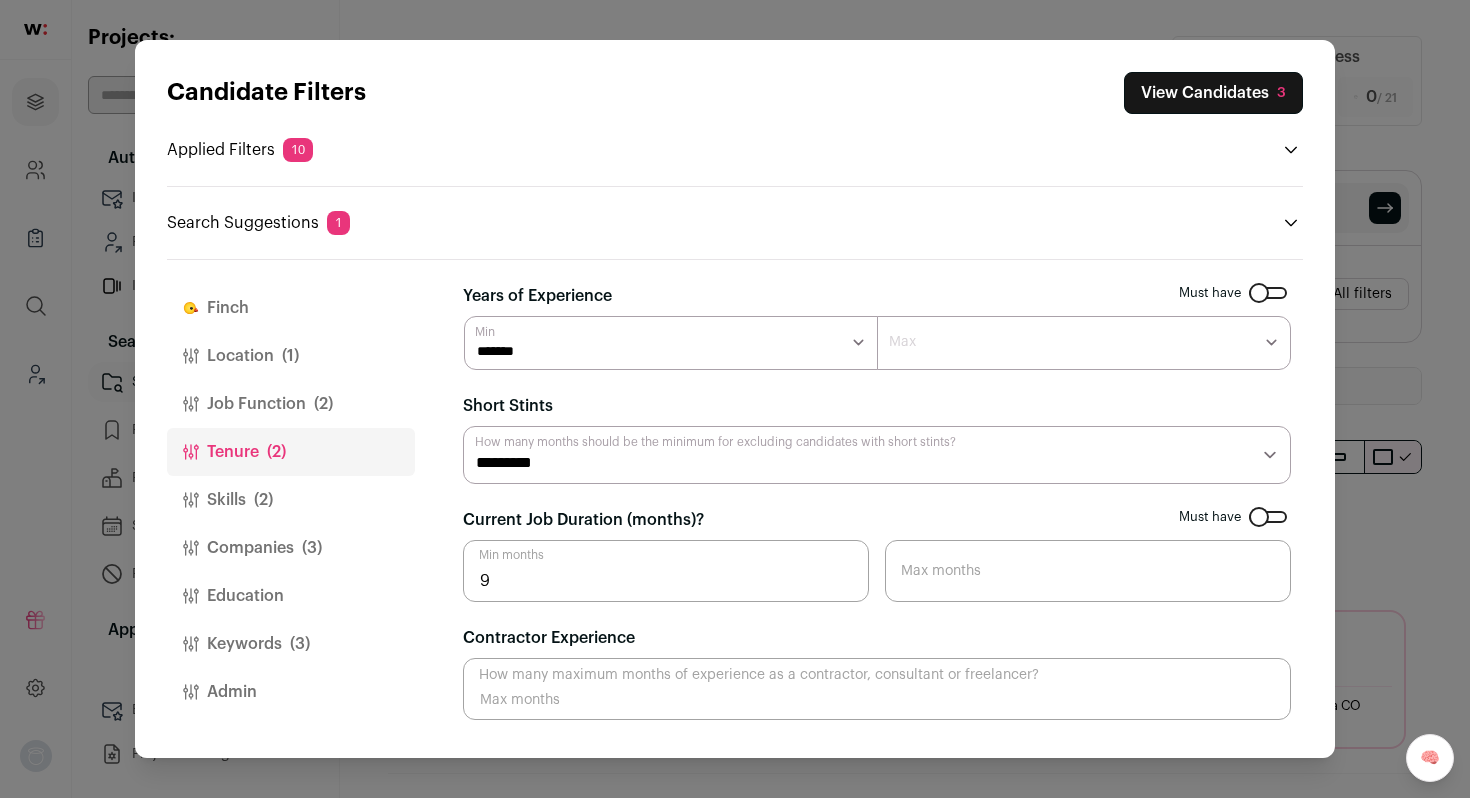 click on "(2)" at bounding box center [263, 500] 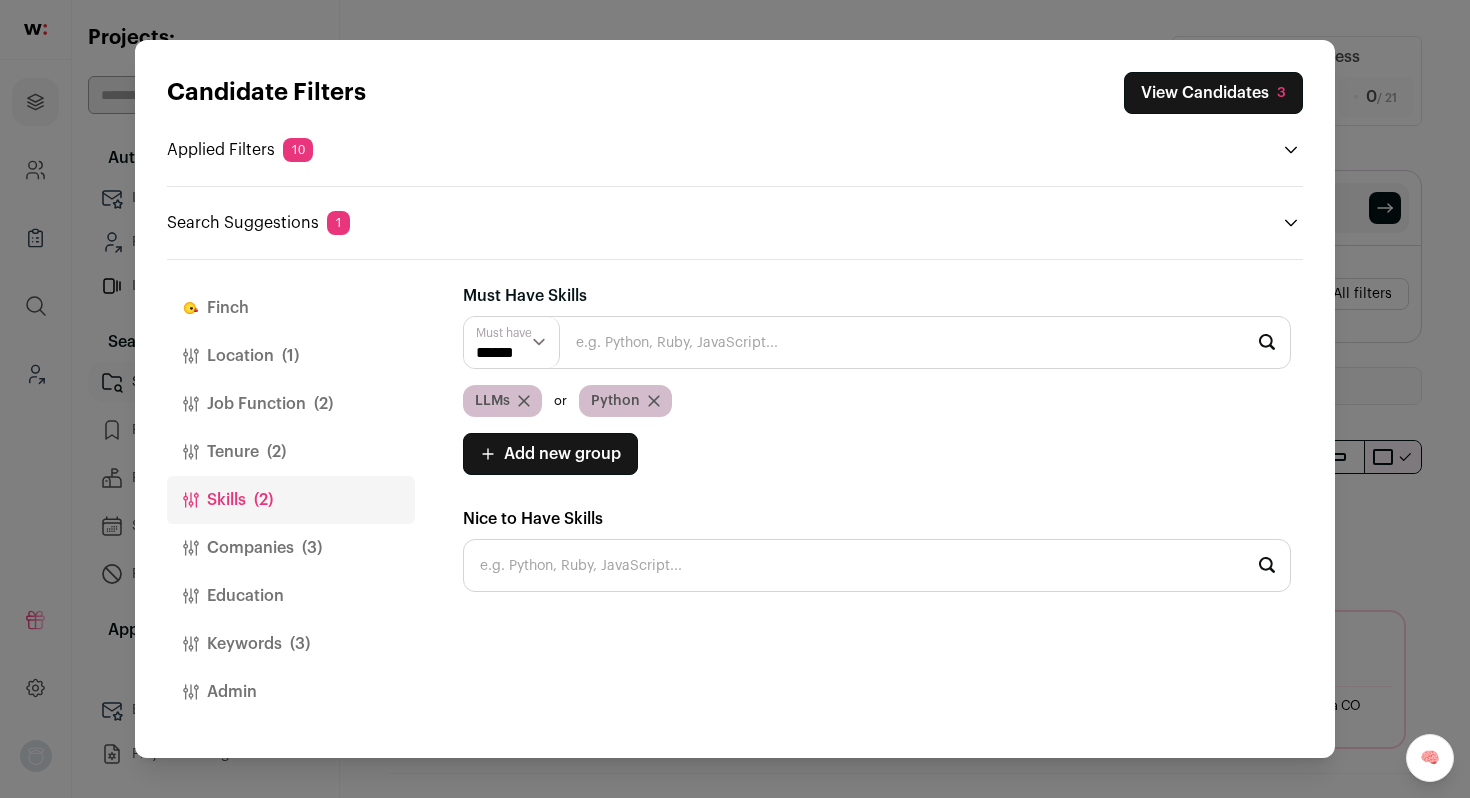 click on "Companies
(3)" at bounding box center (291, 548) 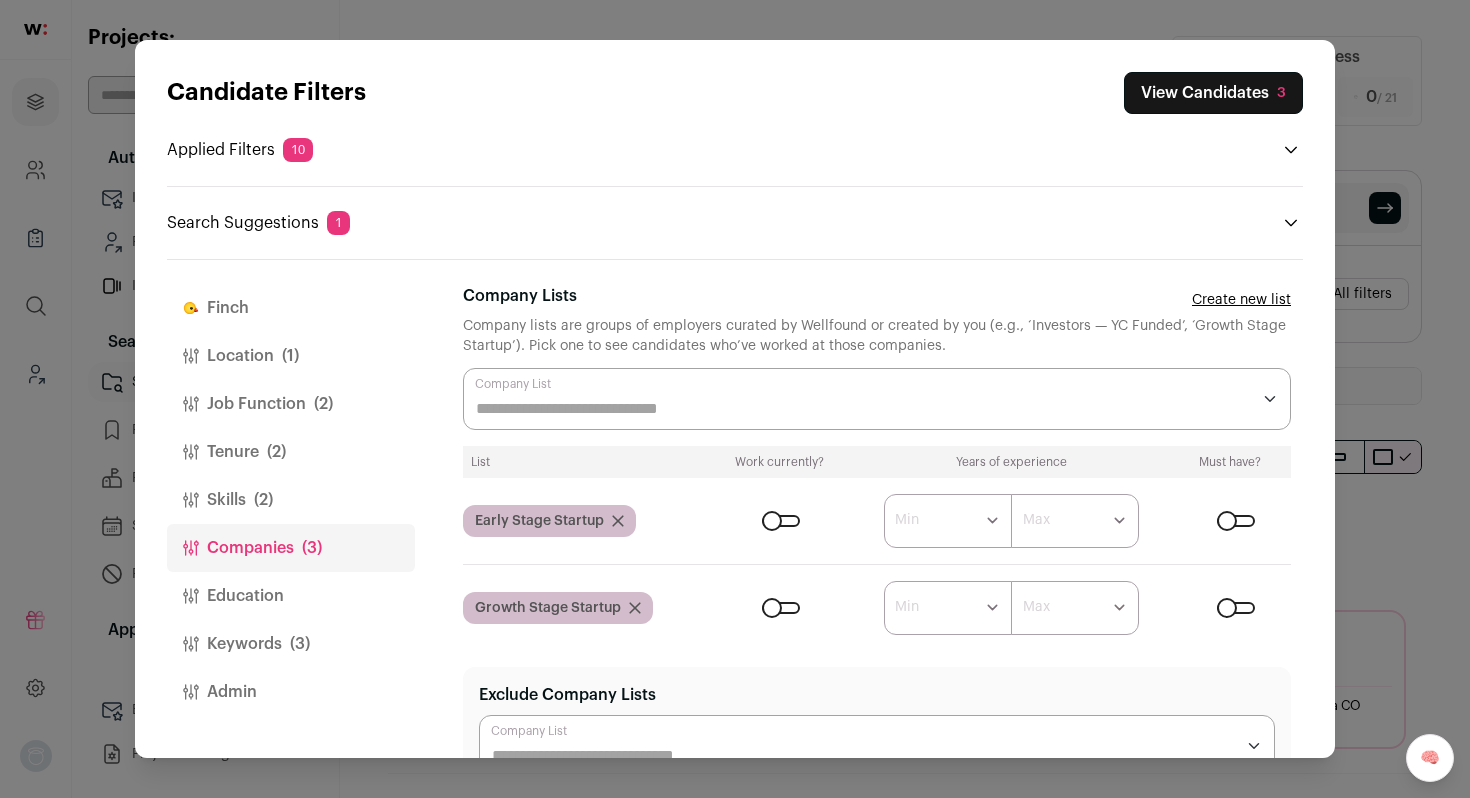 click at bounding box center (781, 608) 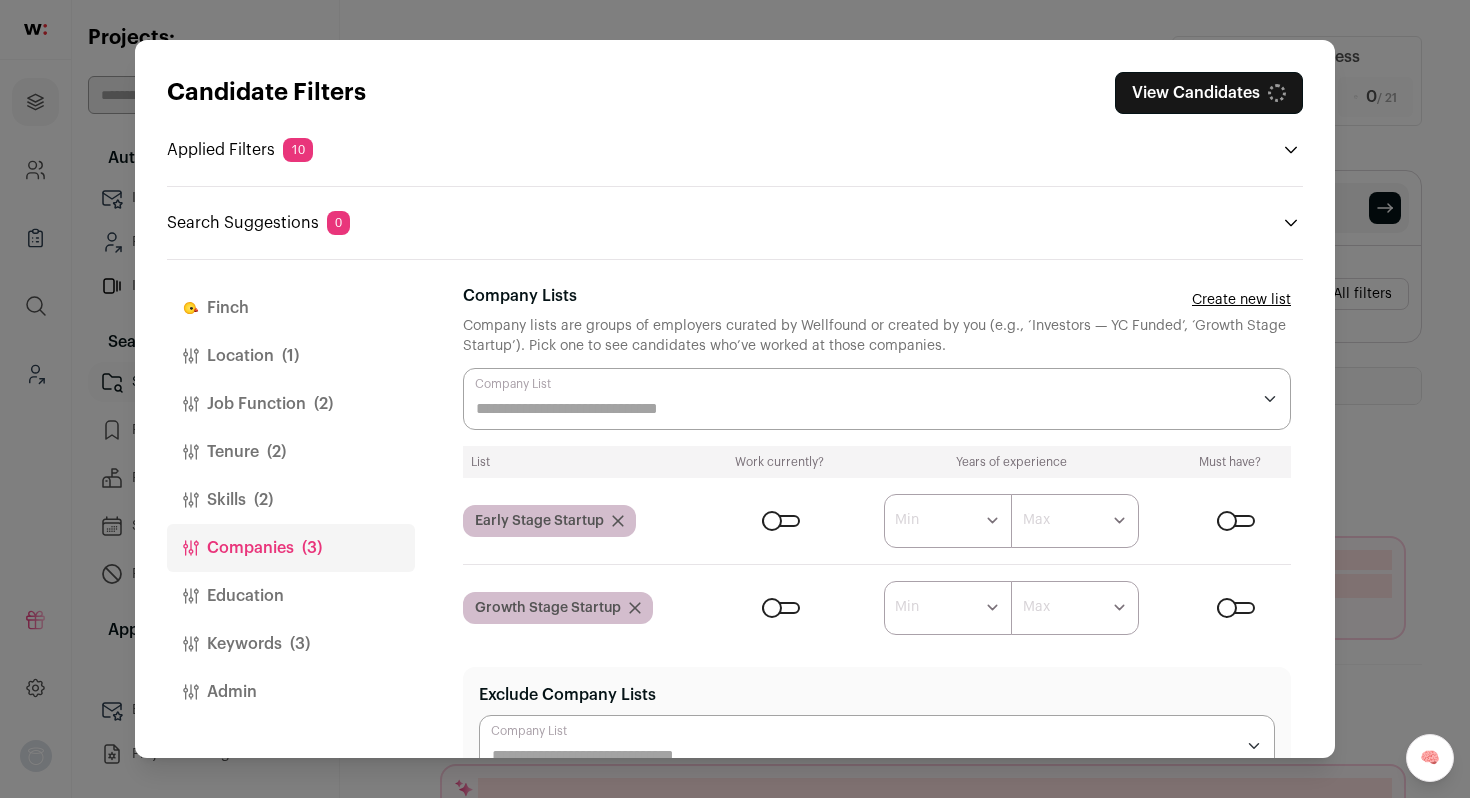click at bounding box center (1236, 608) 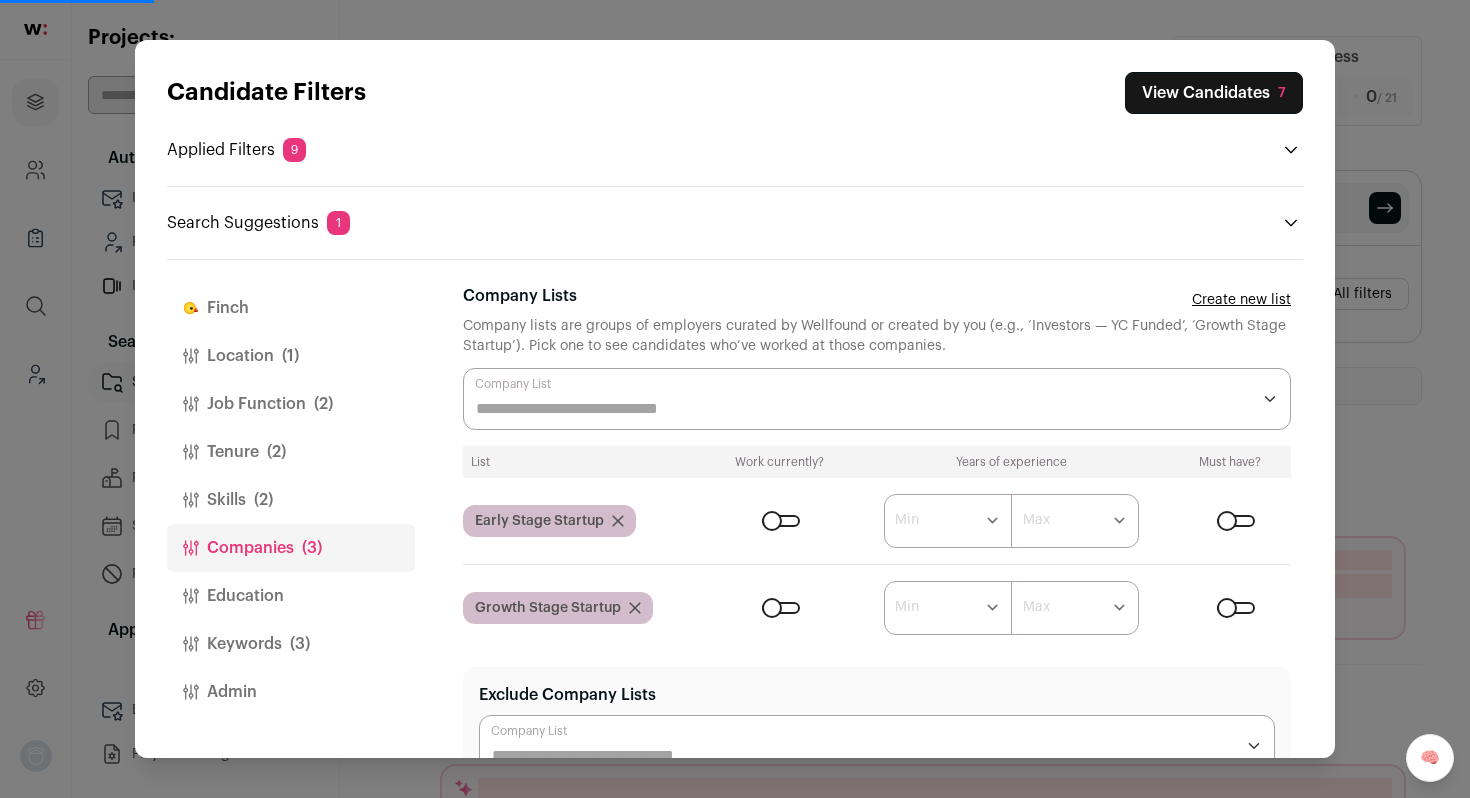 click on "Keywords
(3)" at bounding box center [291, 644] 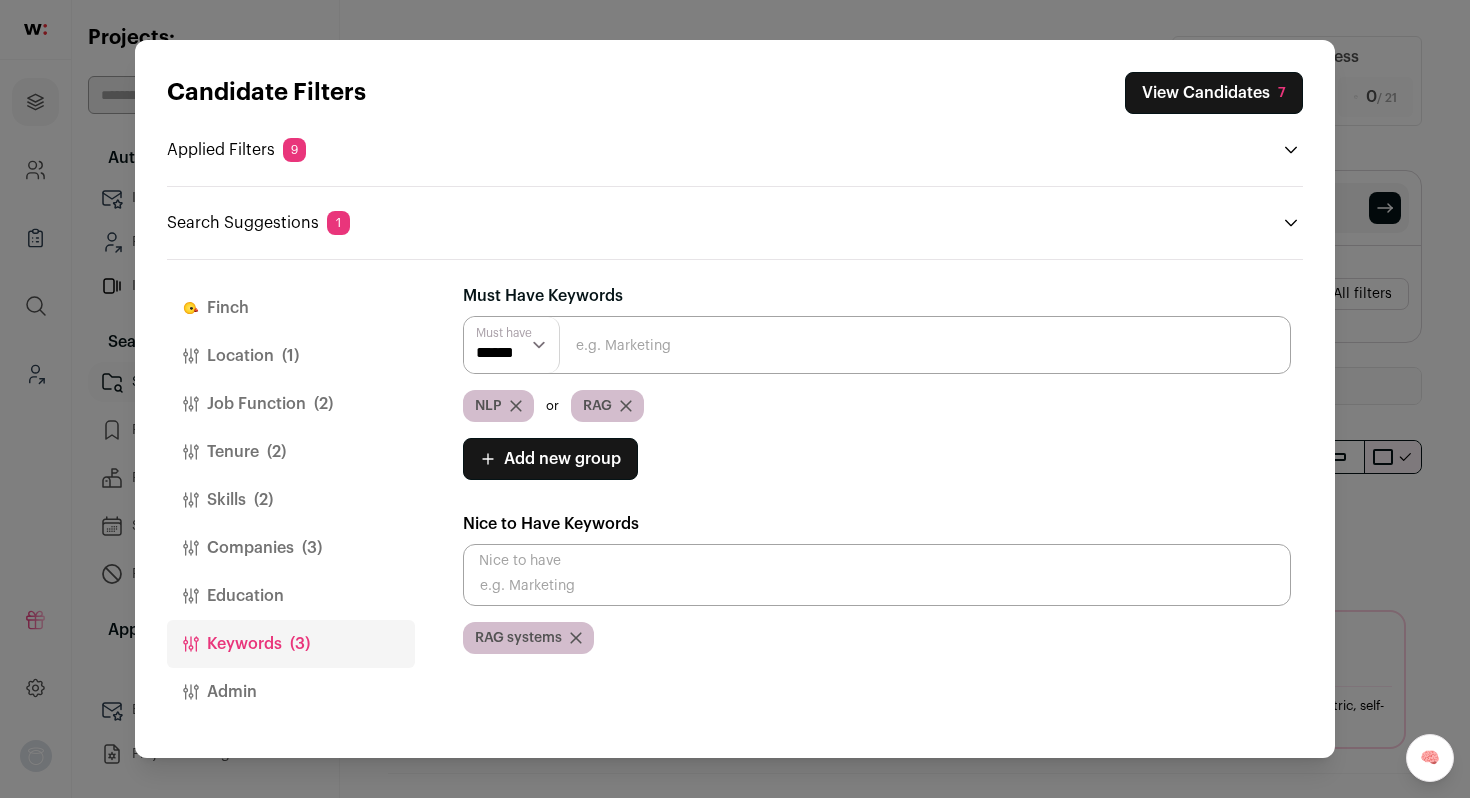 click on "Candidate Filters
View Candidates
7
Applied Filters
9
ML Engineer or Software Engineer
Must have
Denver
Must have
4+ YOE
Must have
9+ months at current job" at bounding box center (735, 399) 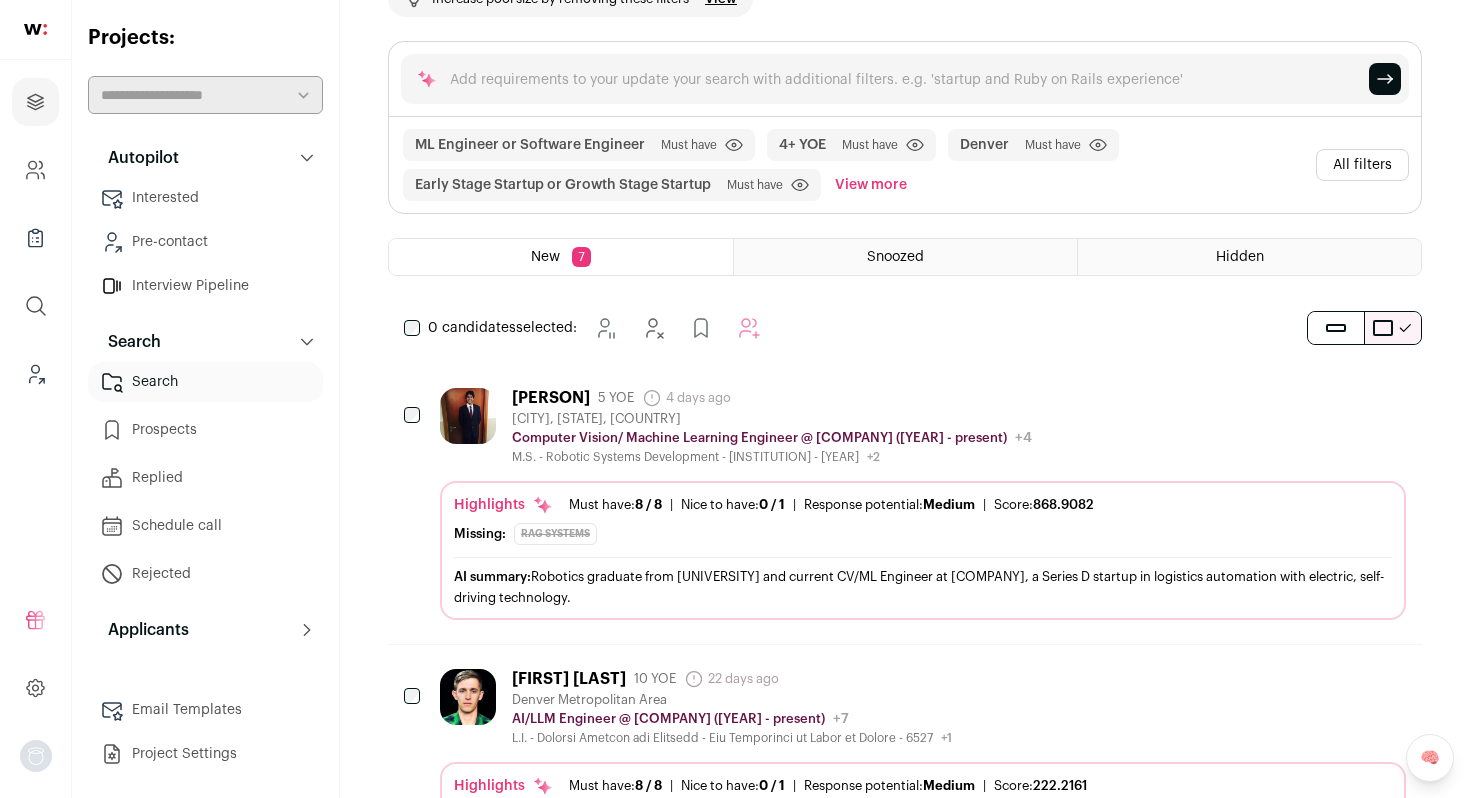 scroll, scrollTop: 239, scrollLeft: 0, axis: vertical 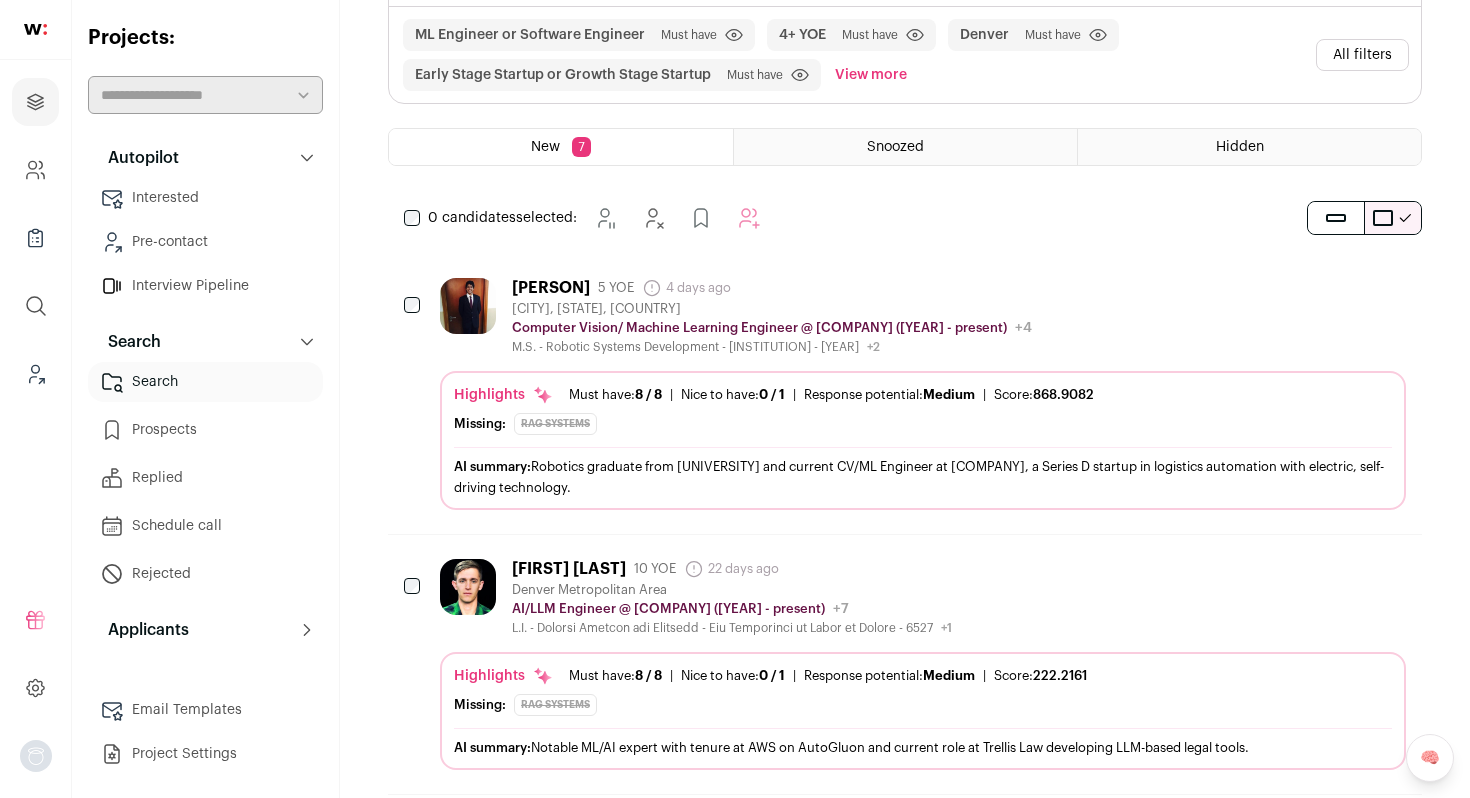 click on "[NAME] [LAST]
[NUMBER] YOE
[NUMBER] days ago
Admin only. The last time the profile was updated.
[CITY], [STATE], [COUNTRY]
Computer Vision/ Machine Learning Engineer @ [COMPANY]
([YEAR] - present)
[COMPANY]
Public / Private
Private
Valuation" at bounding box center (923, 316) 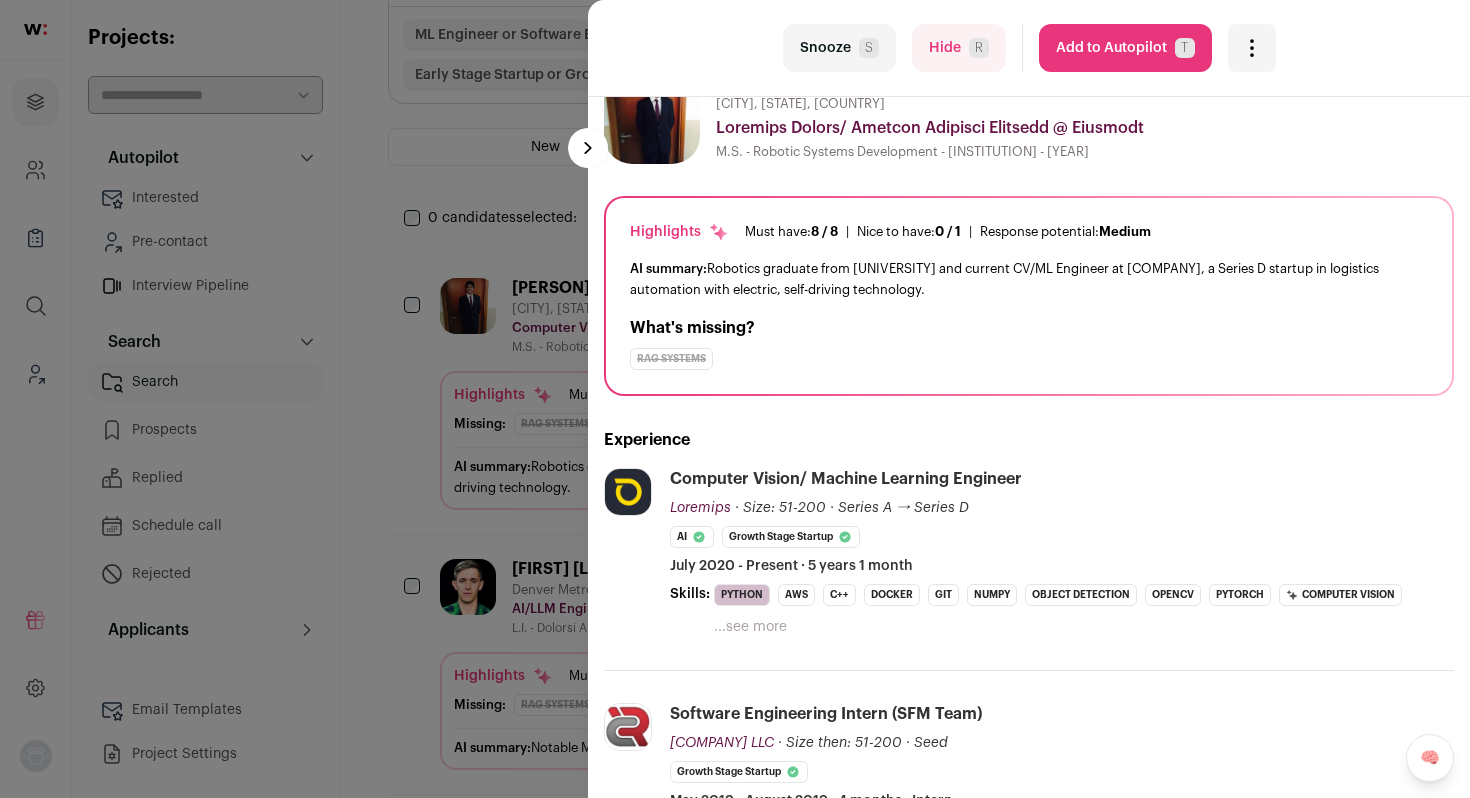 scroll, scrollTop: 58, scrollLeft: 0, axis: vertical 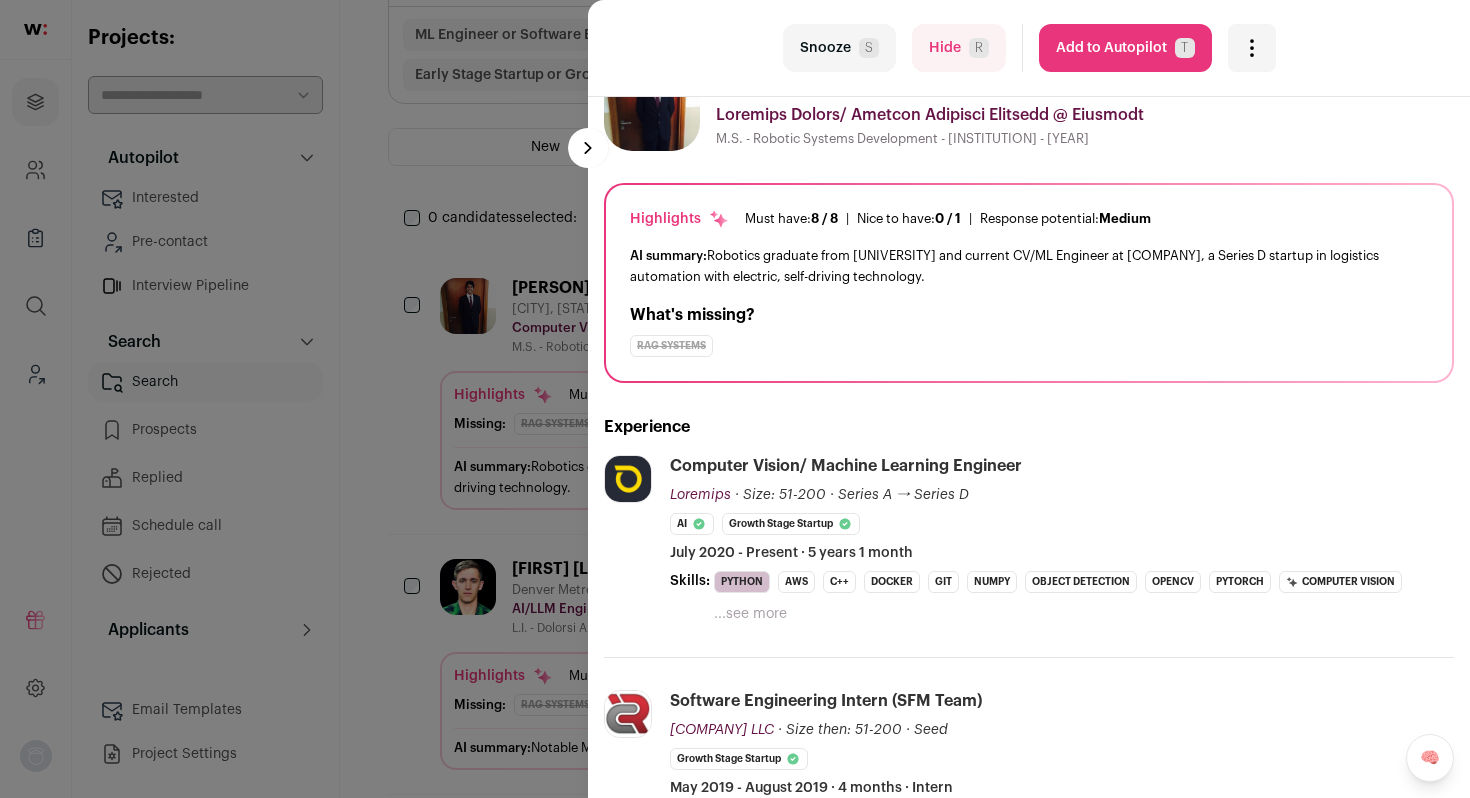 click on "...see more" at bounding box center [750, 614] 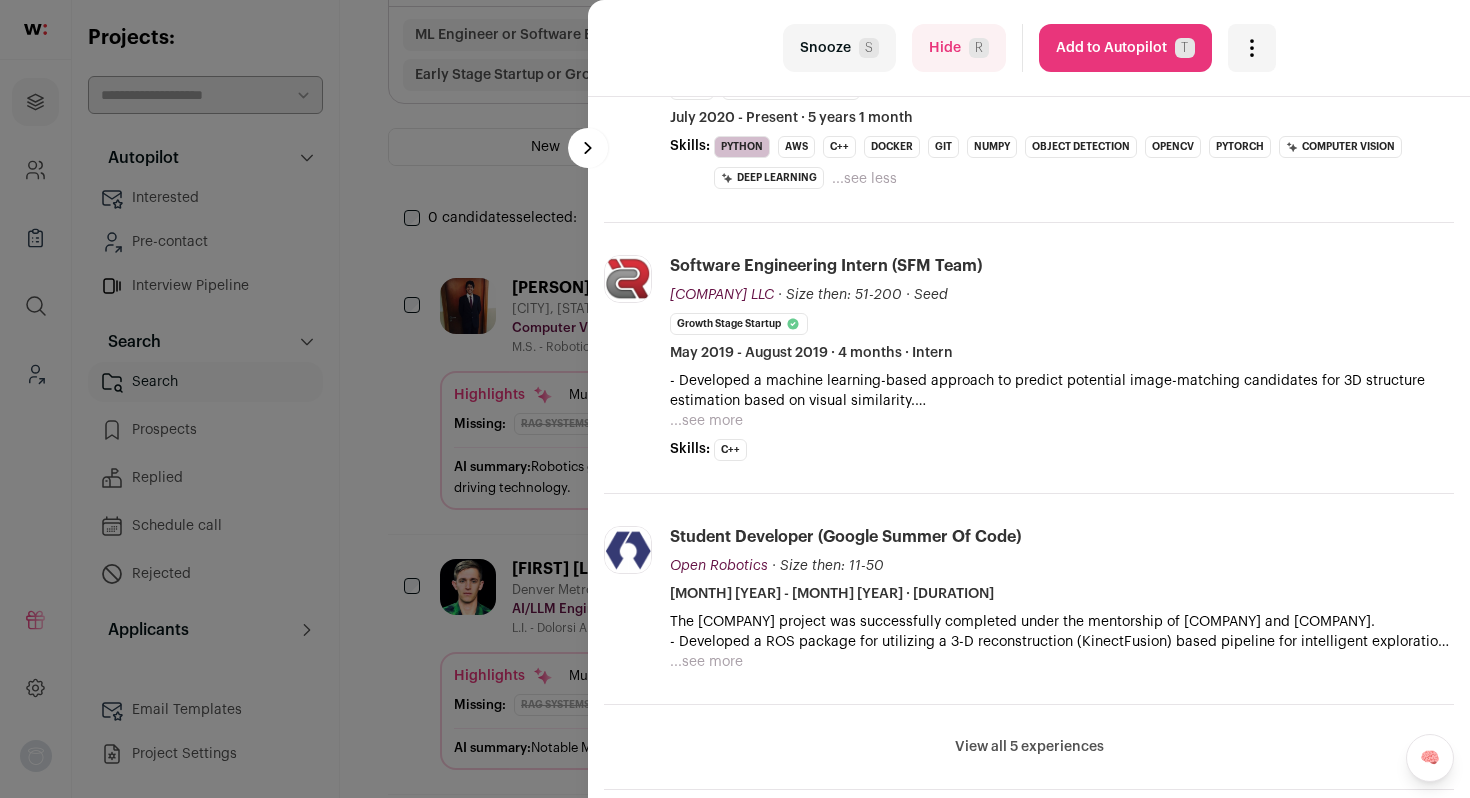 scroll, scrollTop: 527, scrollLeft: 0, axis: vertical 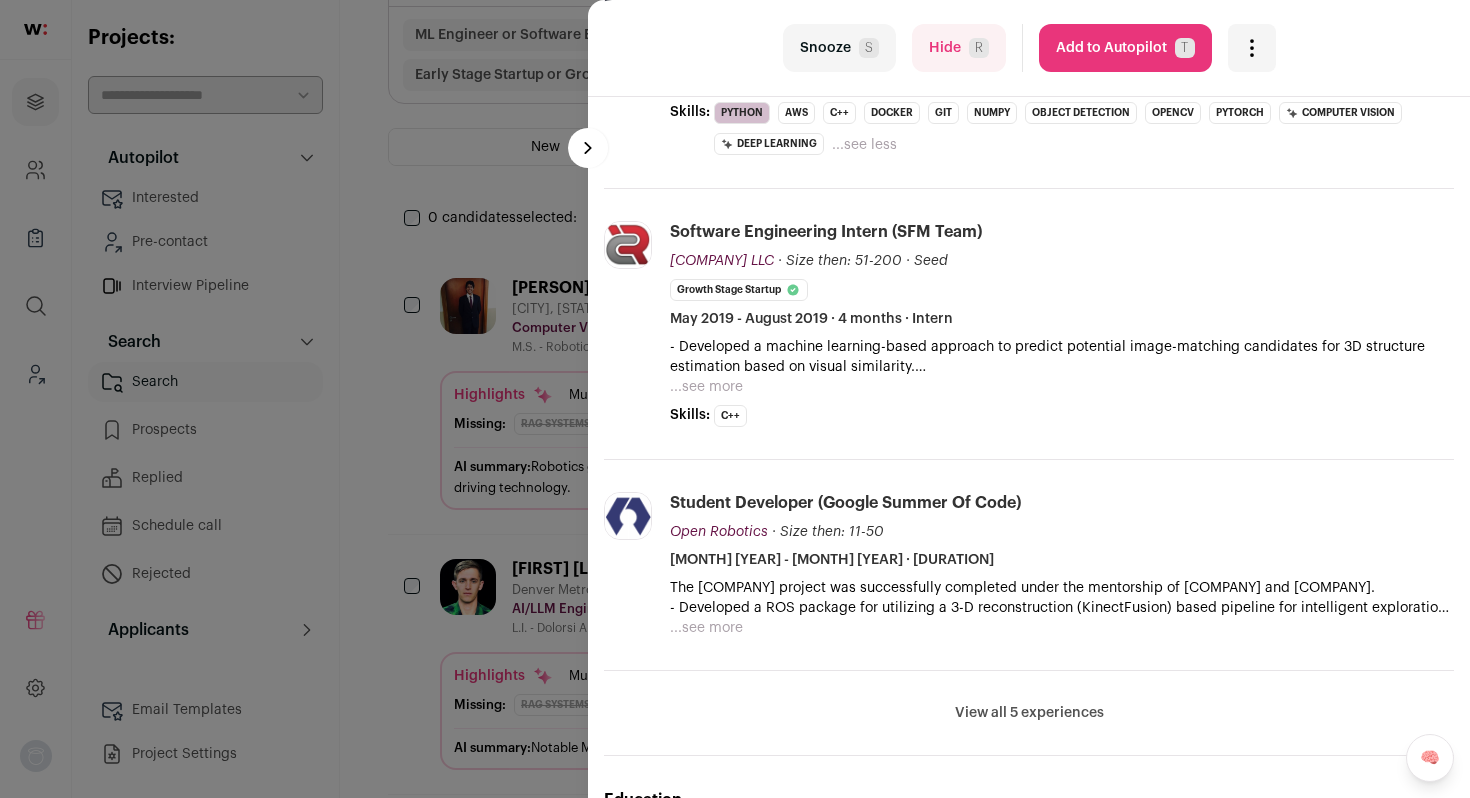 click on "last
Snooze
S
Hide
R
Add to Autopilot
T
More actions
Report a Problem
Report the candidate
next
esc
[PERSON]" at bounding box center (735, 399) 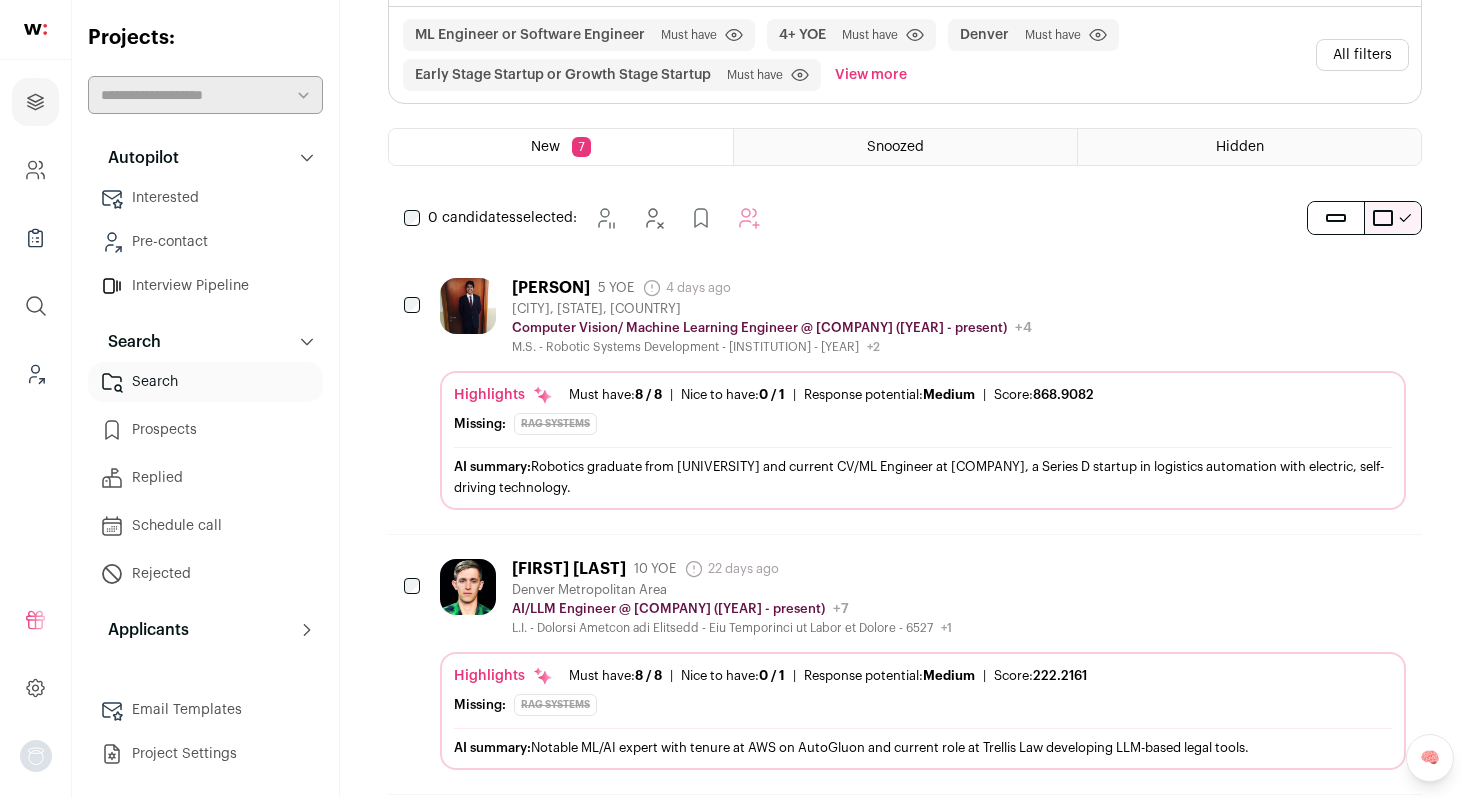 scroll, scrollTop: 272, scrollLeft: 0, axis: vertical 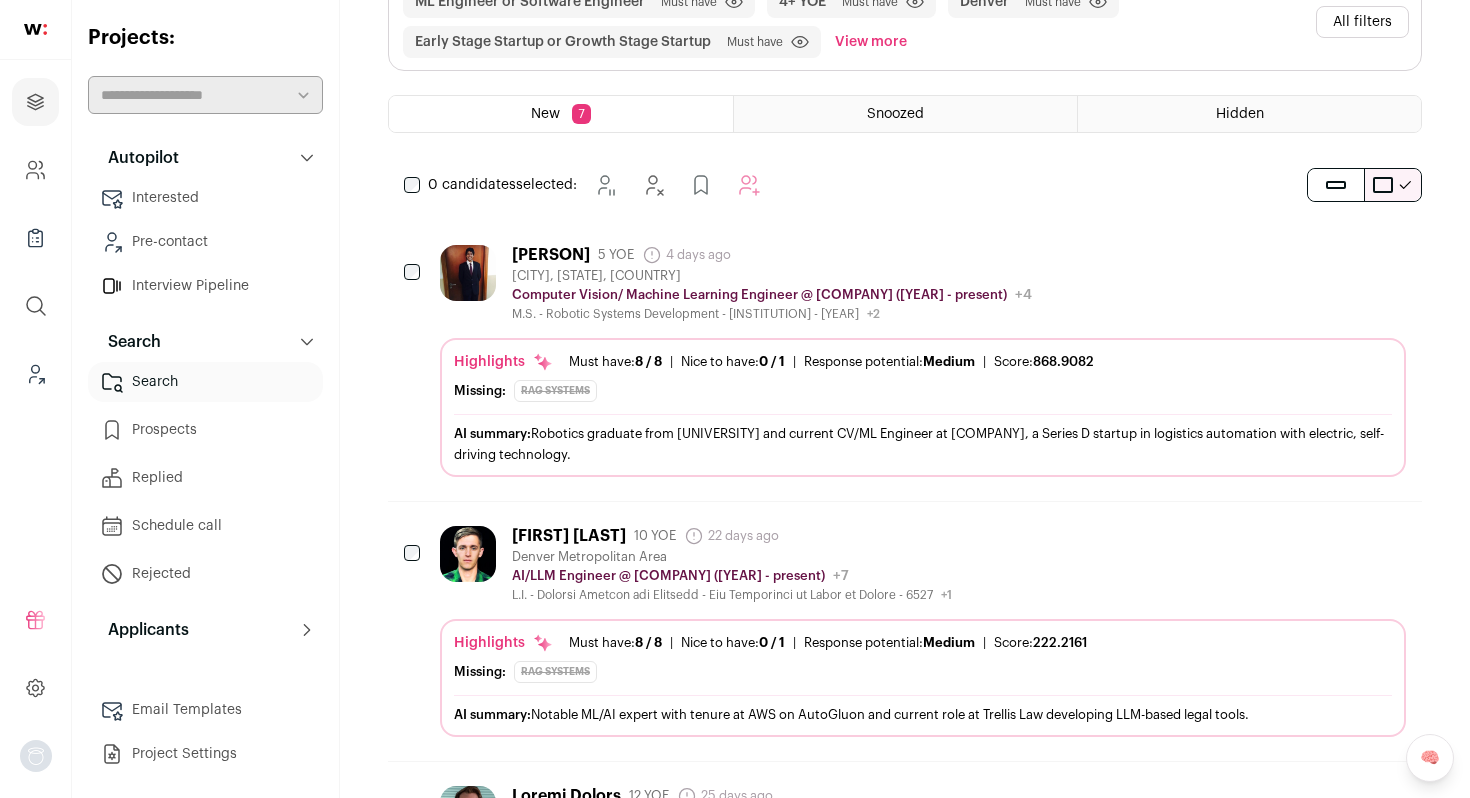 click on "Denver Metropolitan Area" at bounding box center (732, 557) 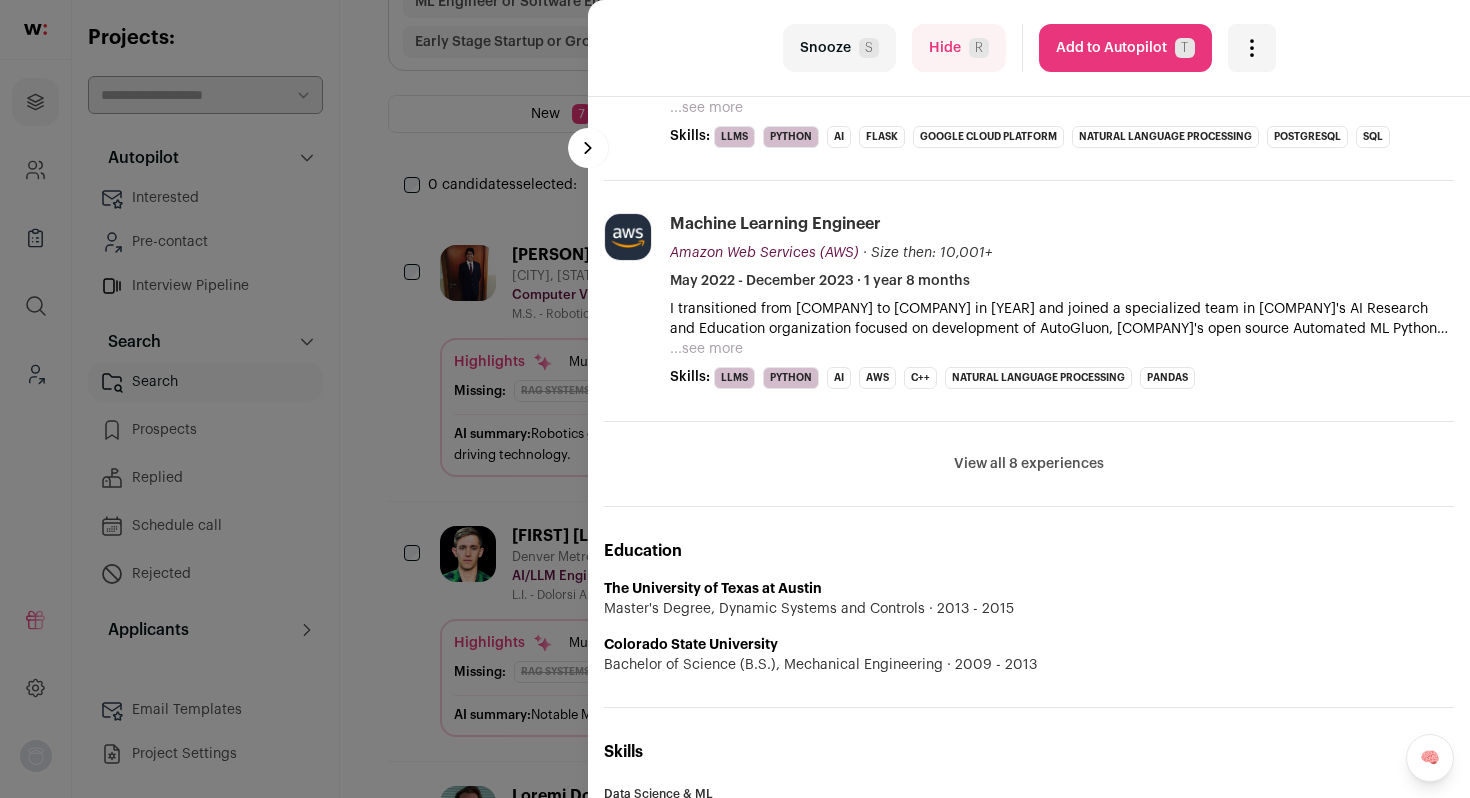 scroll, scrollTop: 855, scrollLeft: 0, axis: vertical 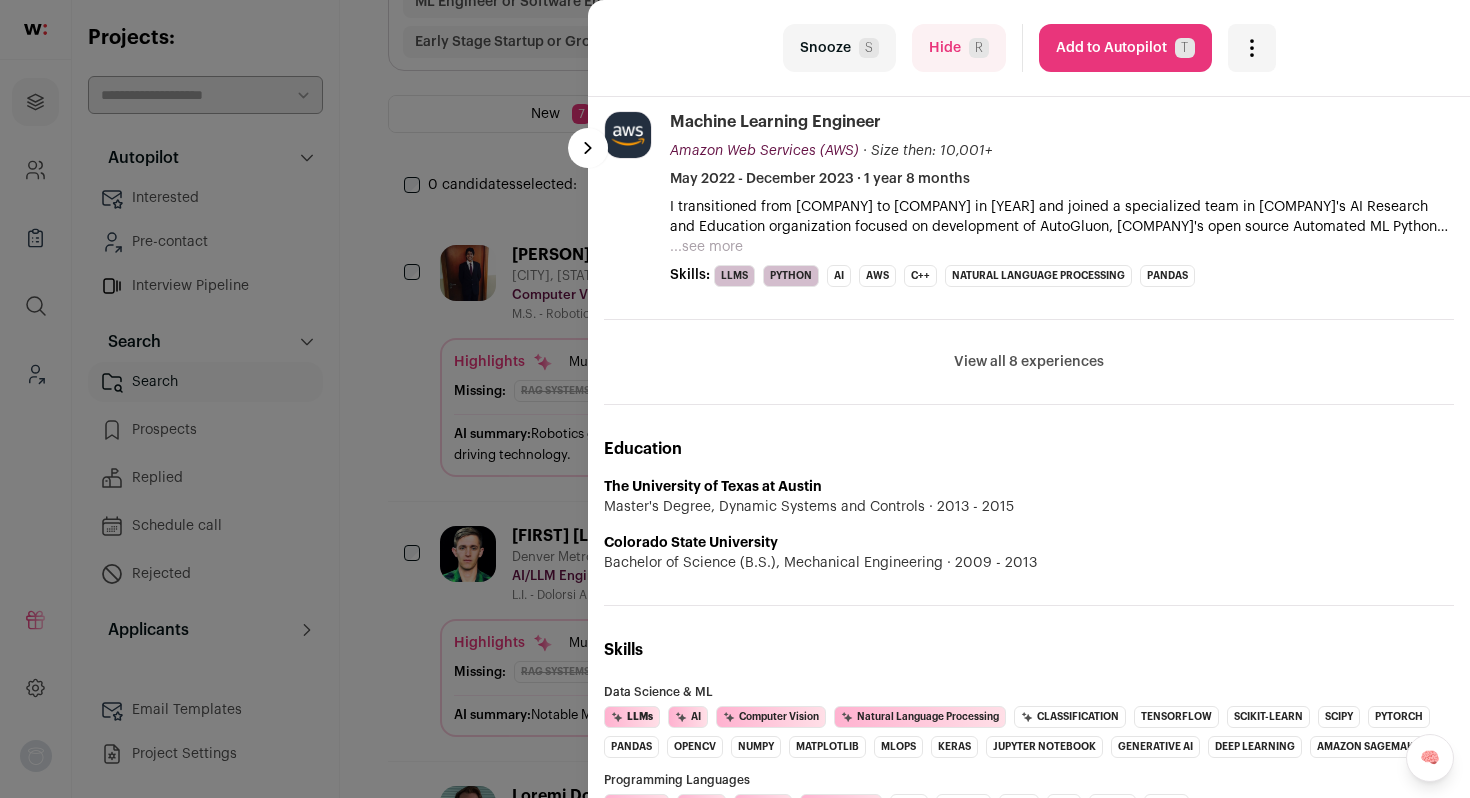 click on "View all 8 experiences" at bounding box center (1029, 362) 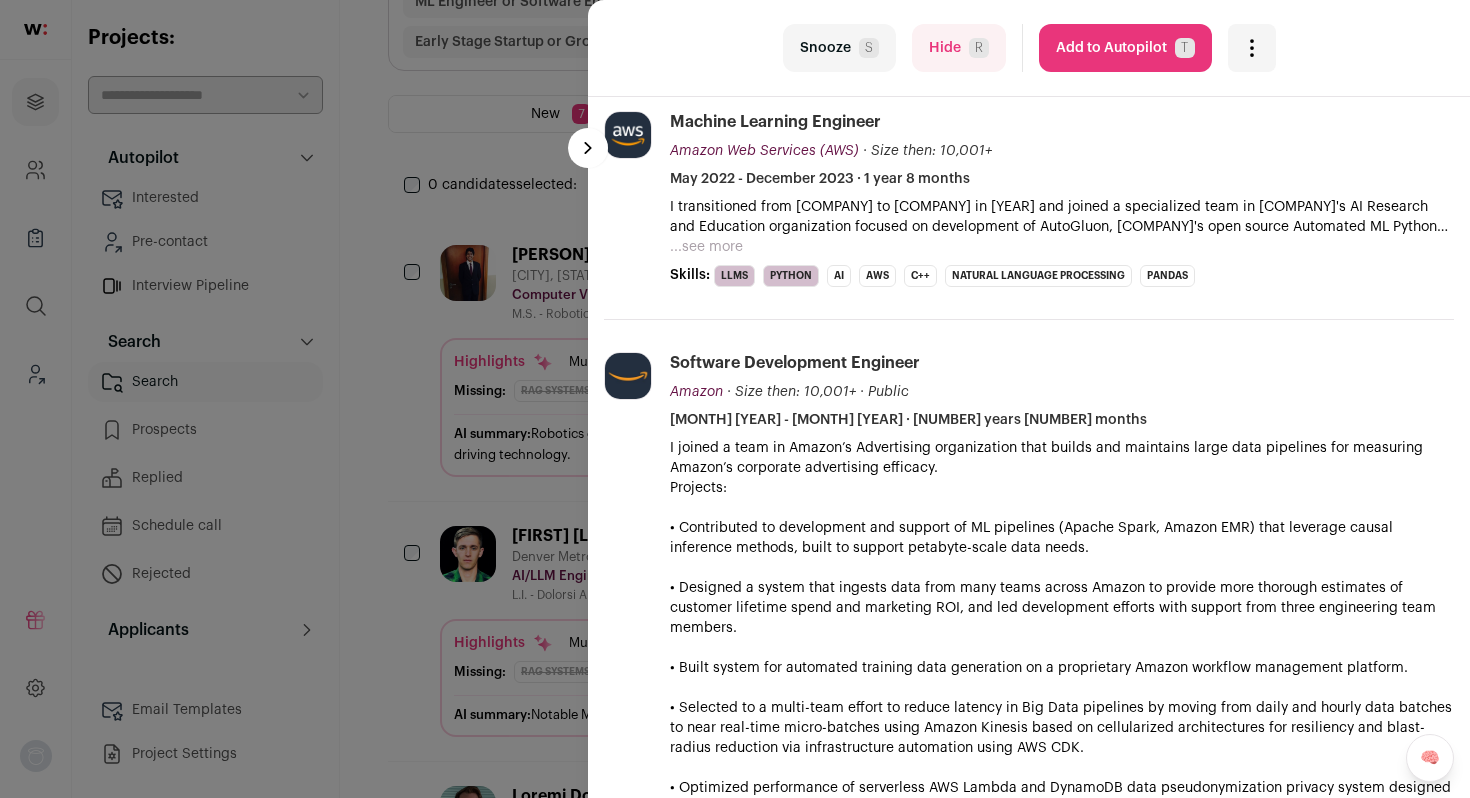 click on "Add to Autopilot
T" at bounding box center (1125, 48) 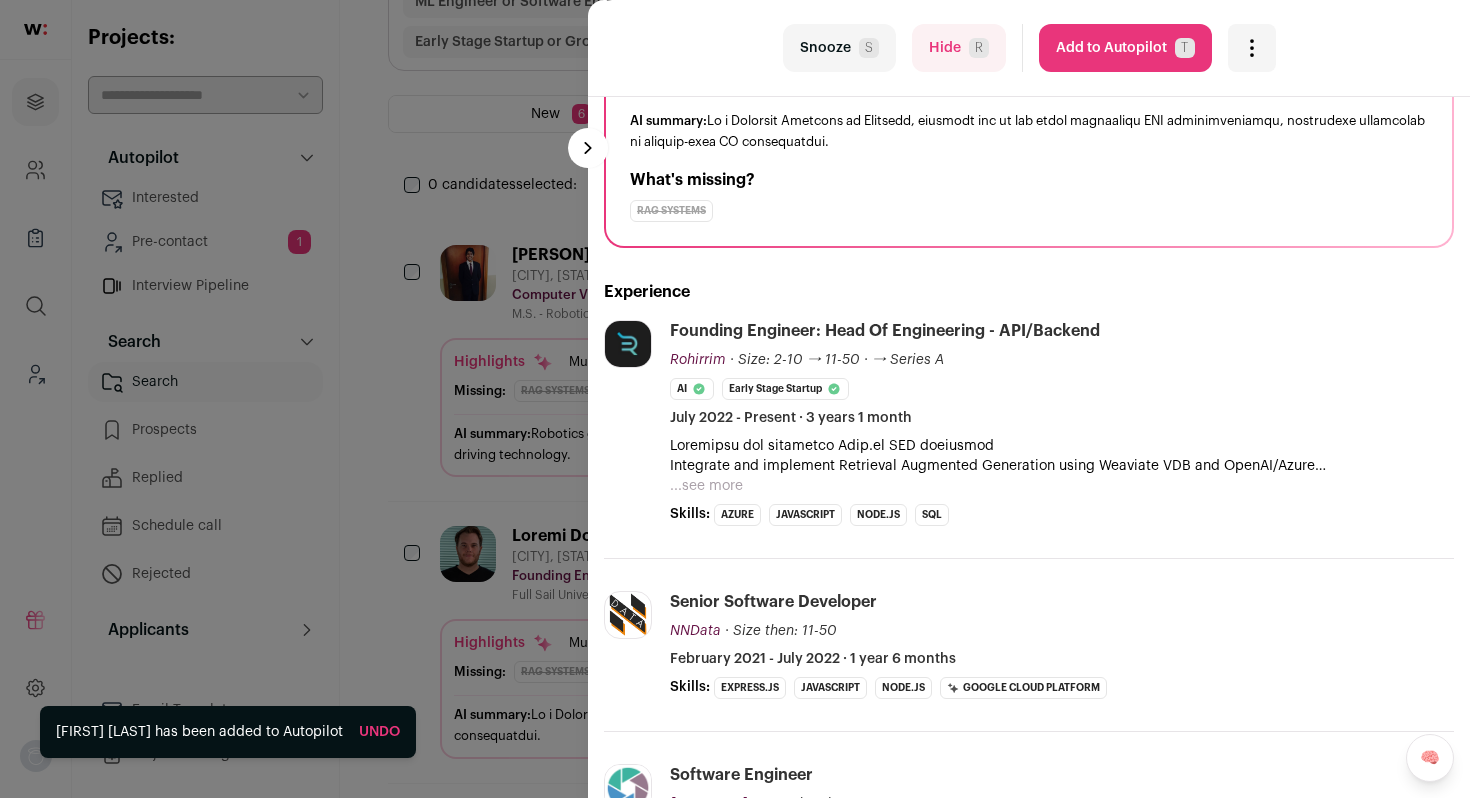 scroll, scrollTop: 216, scrollLeft: 0, axis: vertical 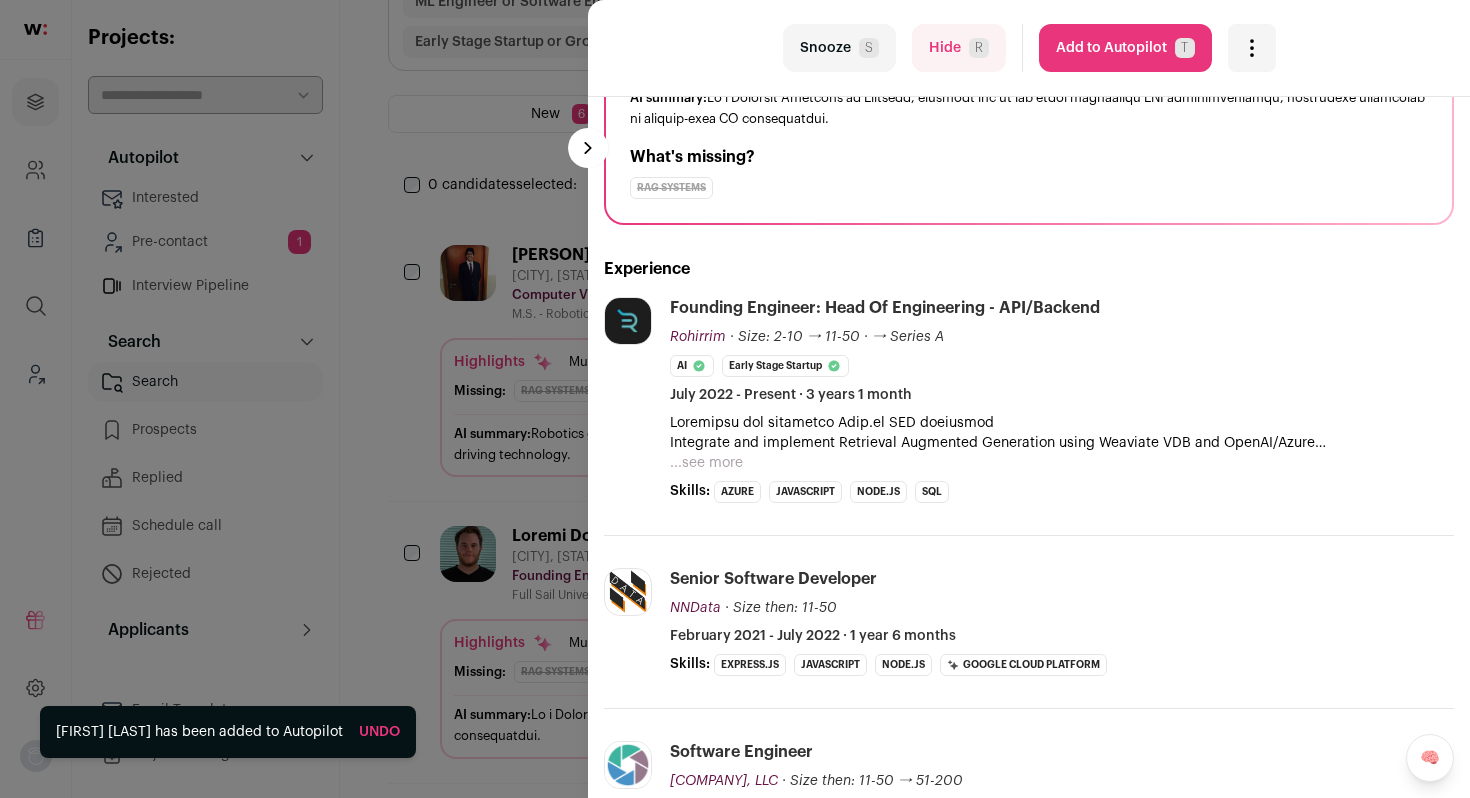 click on "...see more" at bounding box center [706, 463] 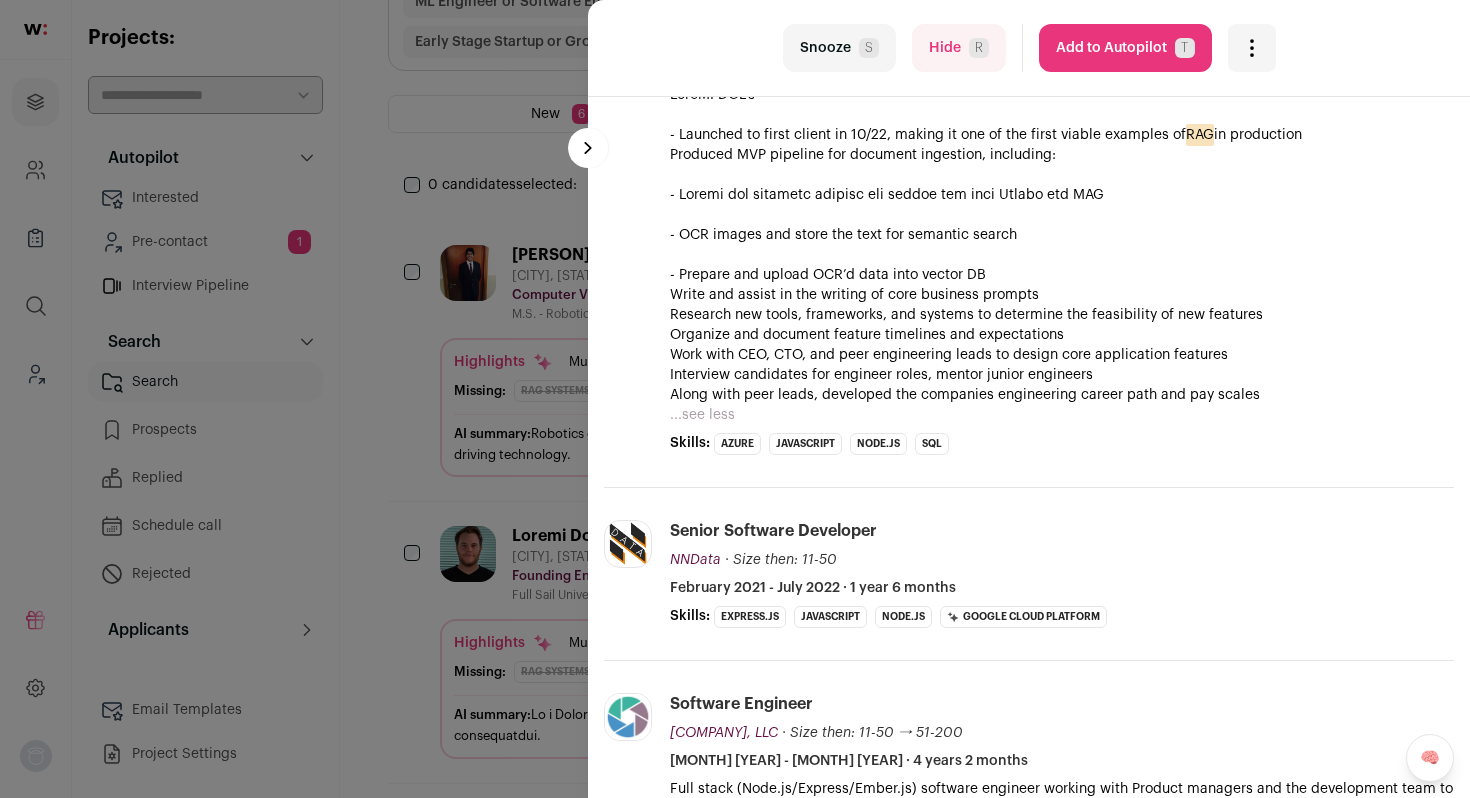 scroll, scrollTop: 639, scrollLeft: 0, axis: vertical 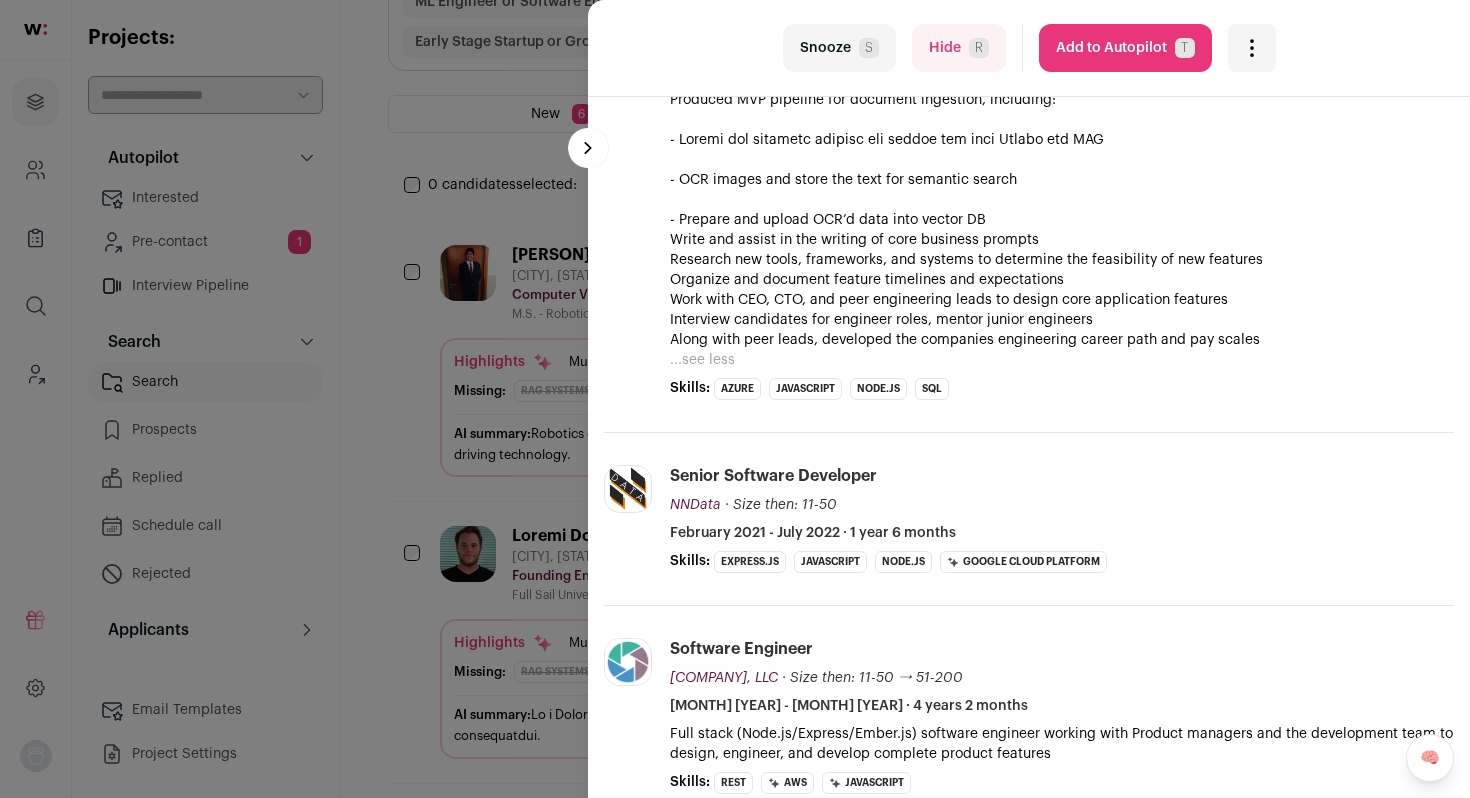 click on "Hide
R" at bounding box center [959, 48] 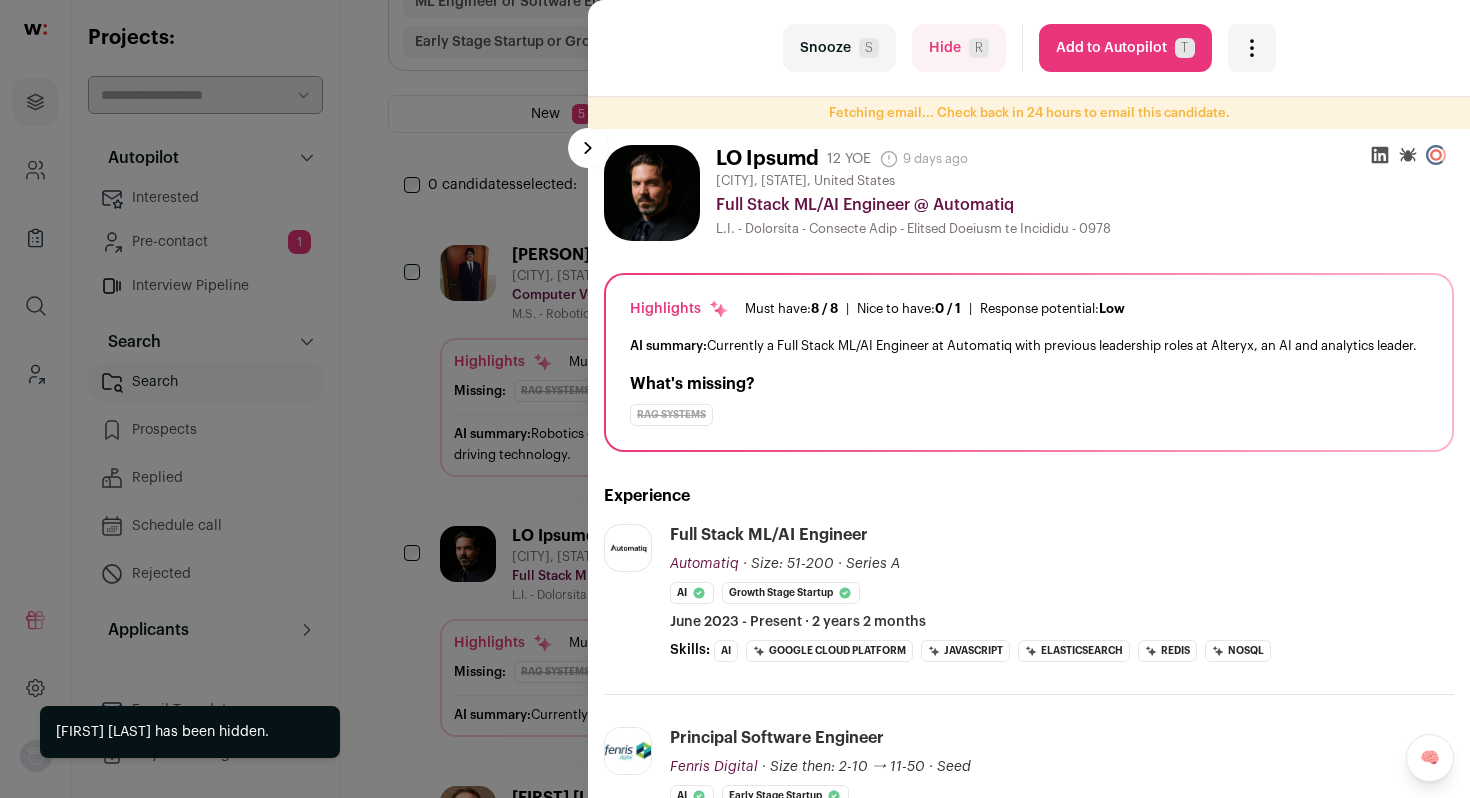 click on "last
Snooze
S
Hide
R
Add to Autopilot
T
More actions
Report a Problem
Report the candidate
next
esc
Fetching email... Check back in 24 hours to email this candidate." at bounding box center [735, 399] 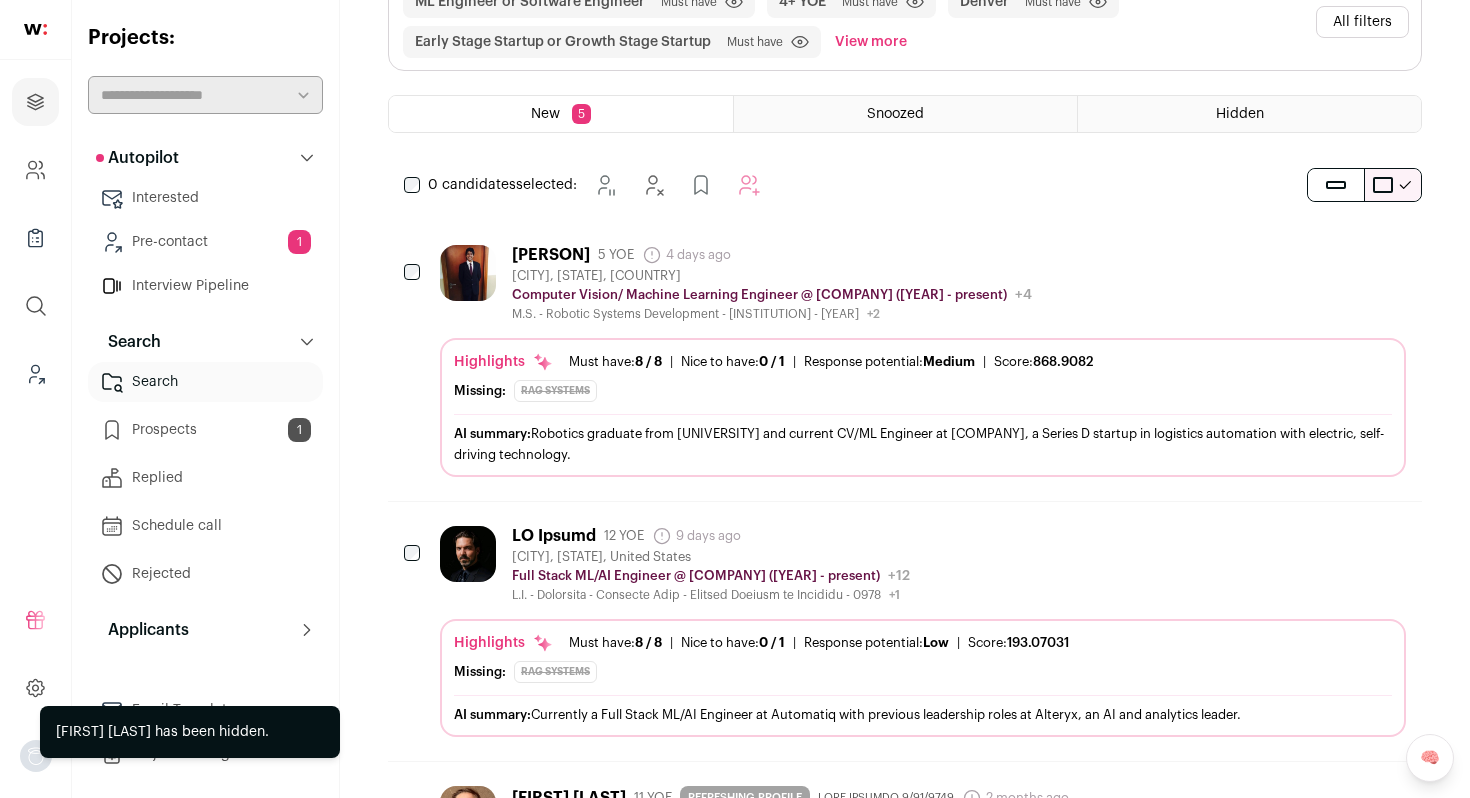 click on "All filters" at bounding box center [1362, 22] 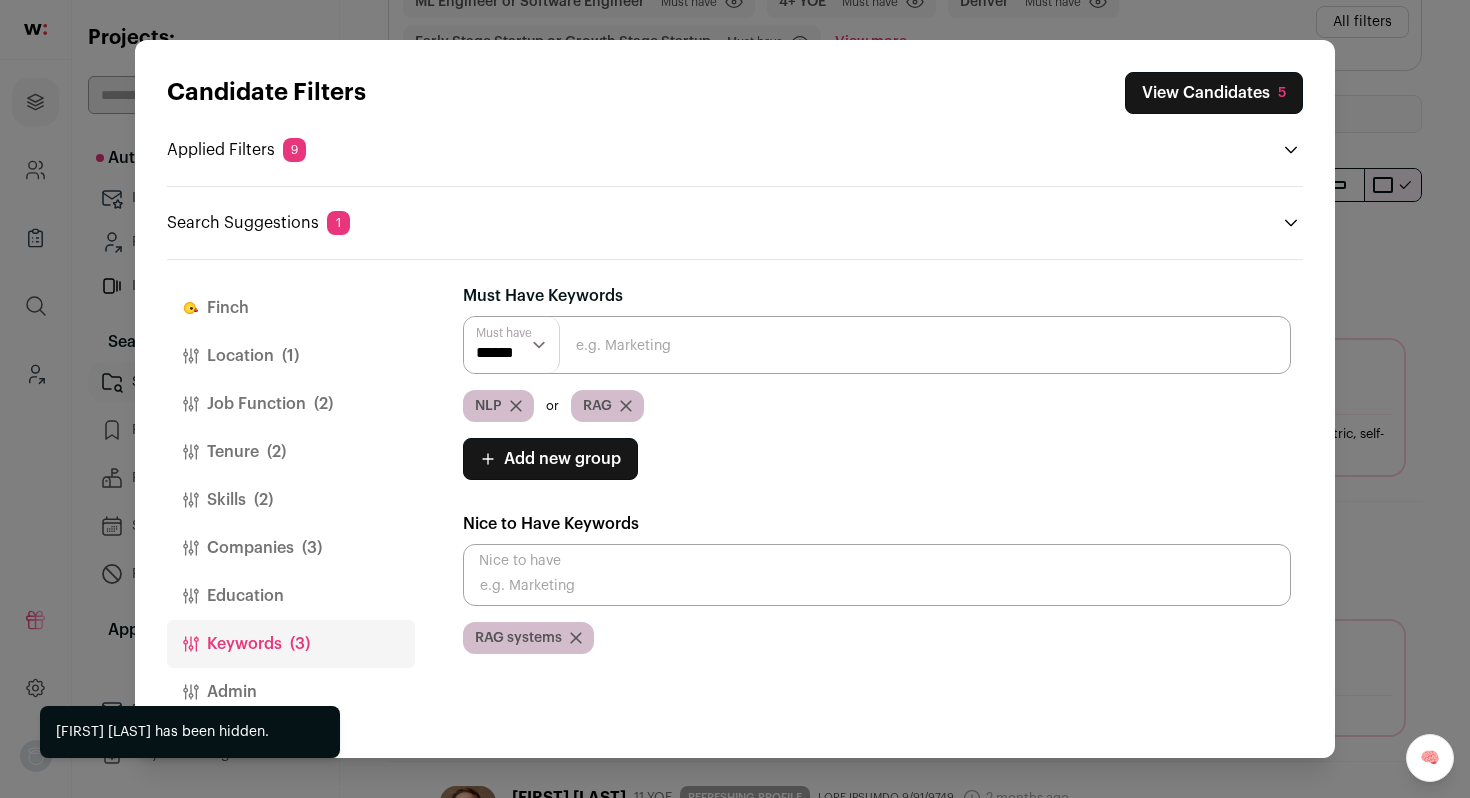 click at bounding box center (576, 638) 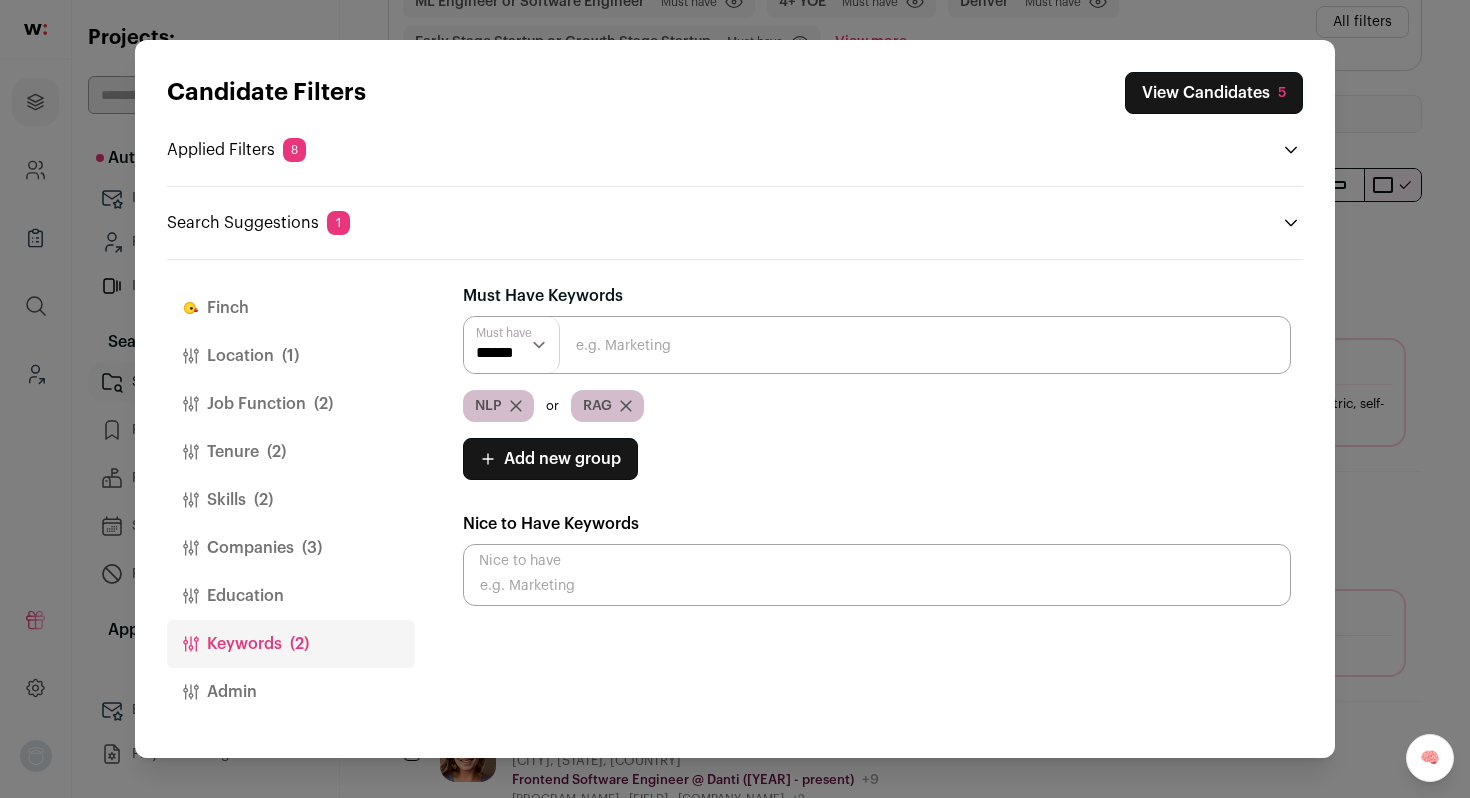 click at bounding box center (626, 406) 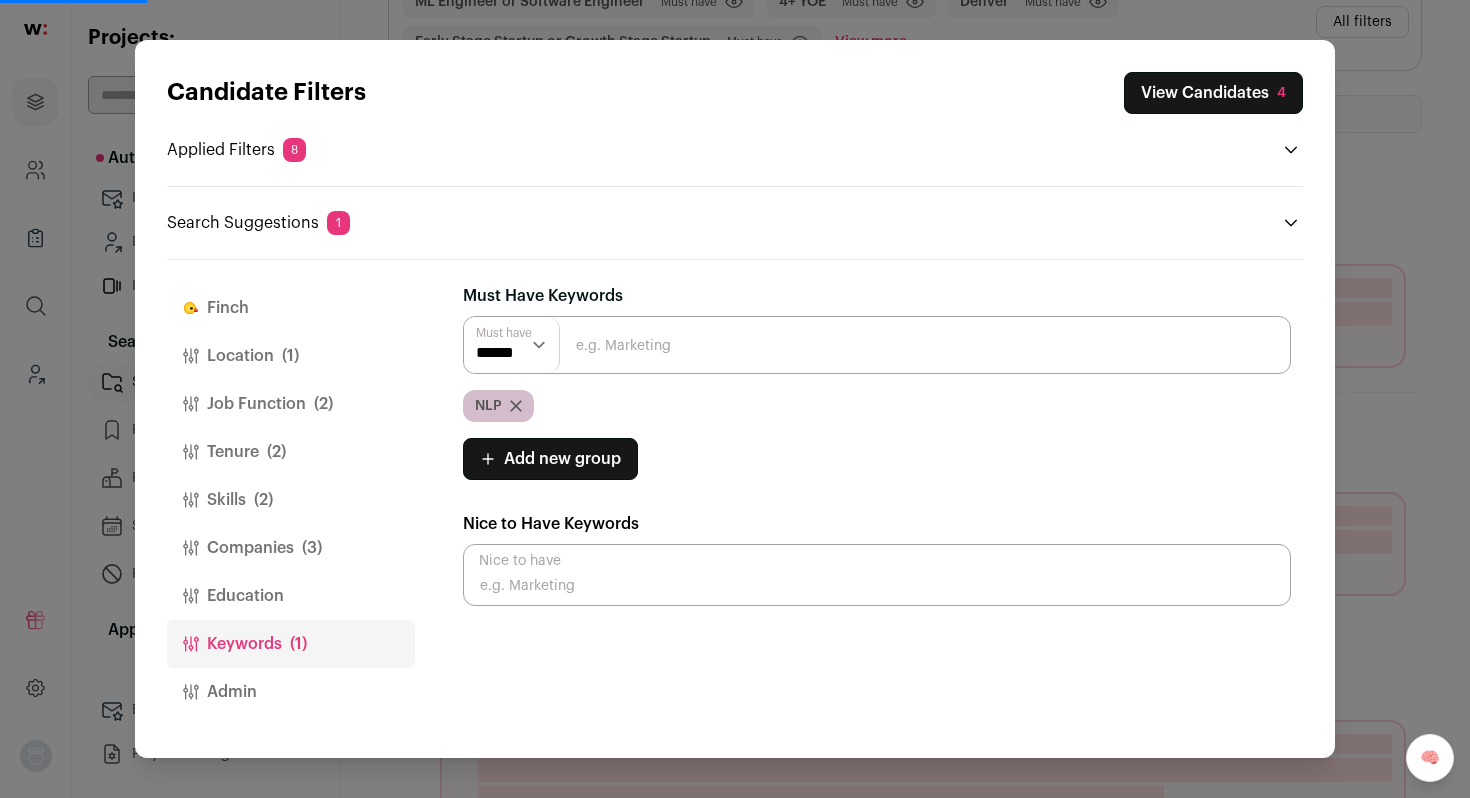 click on "Loremipsu Dolorsi
Amet Consectetu
8
Adipisc Elitsed
6
DO Eiusmodt in Utlabore Etdolore
Magn aliq
Enimad
Mini veni
6+ QUI
Nost exer" at bounding box center [735, 399] 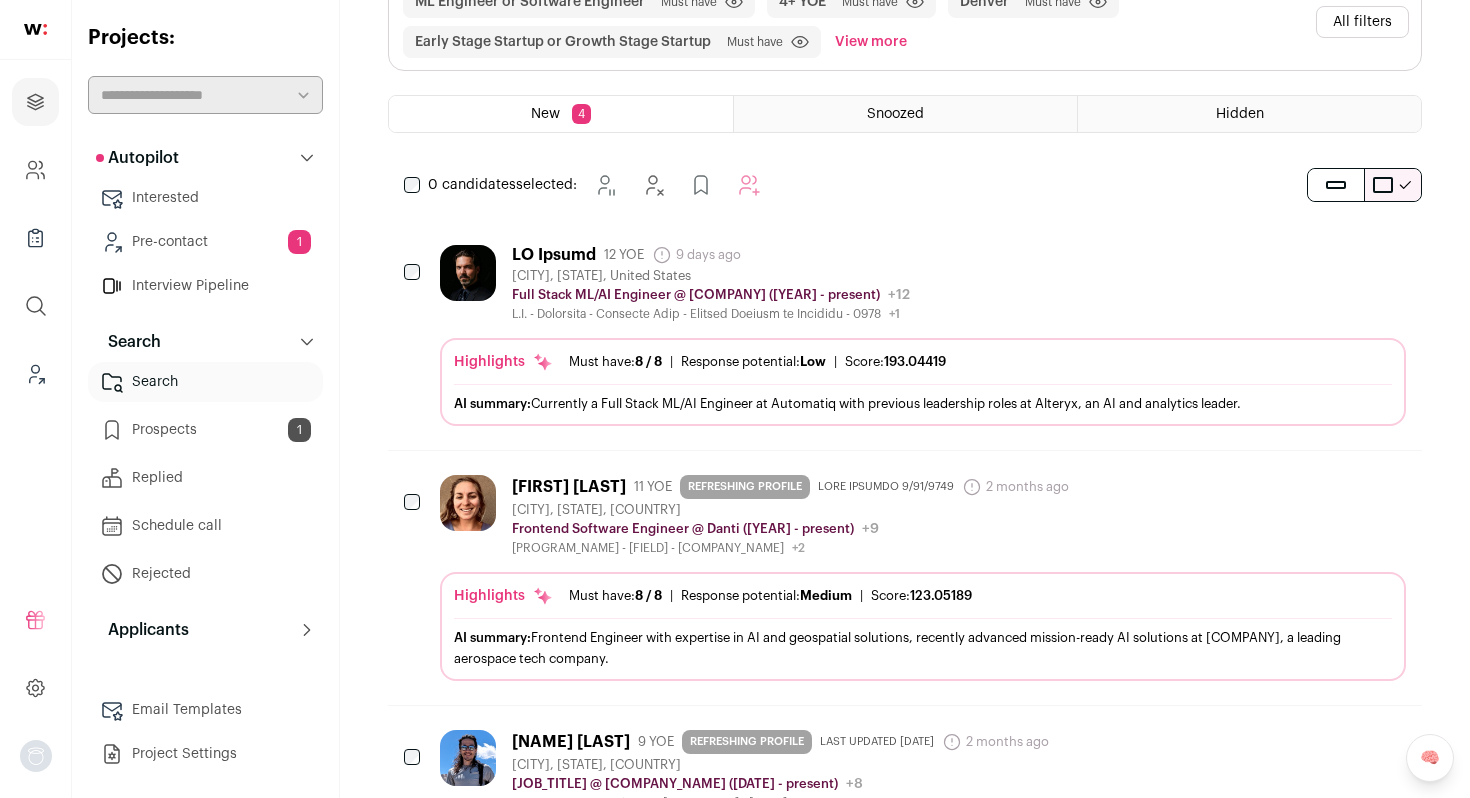 click on "[NAME] [LAST]
[NUMBER] YOE
[NUMBER] days ago
Admin only. The last time the profile was updated.
[CITY], [STATE], [COUNTRY]
Full Stack ML/AI Engineer @ [COMPANY]
([YEAR] - present)
[COMPANY]
Public / Private
Private
Valuation
Unknown
[YEAR]" at bounding box center [923, 283] 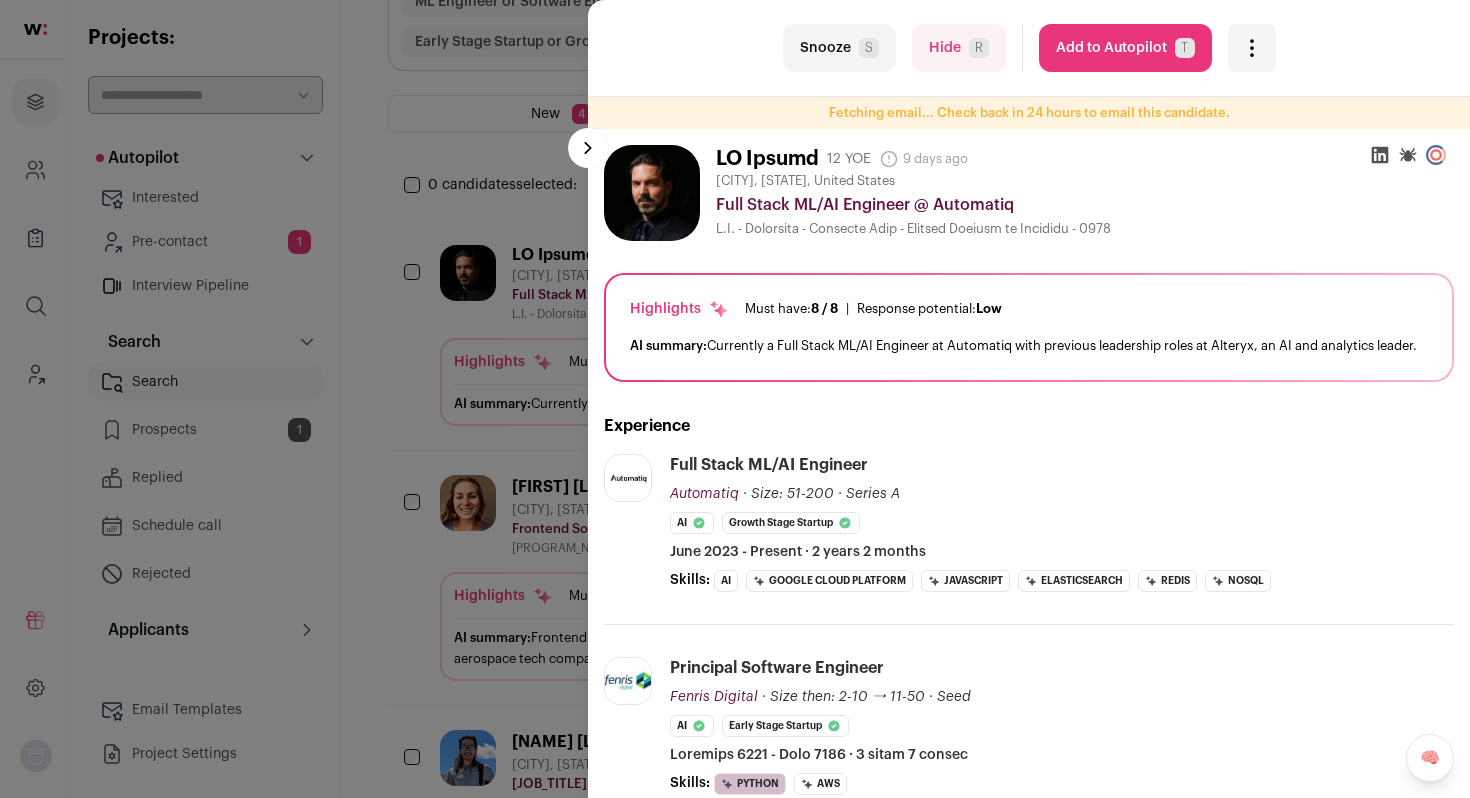 click on "Add to Autopilot
T" at bounding box center [1125, 48] 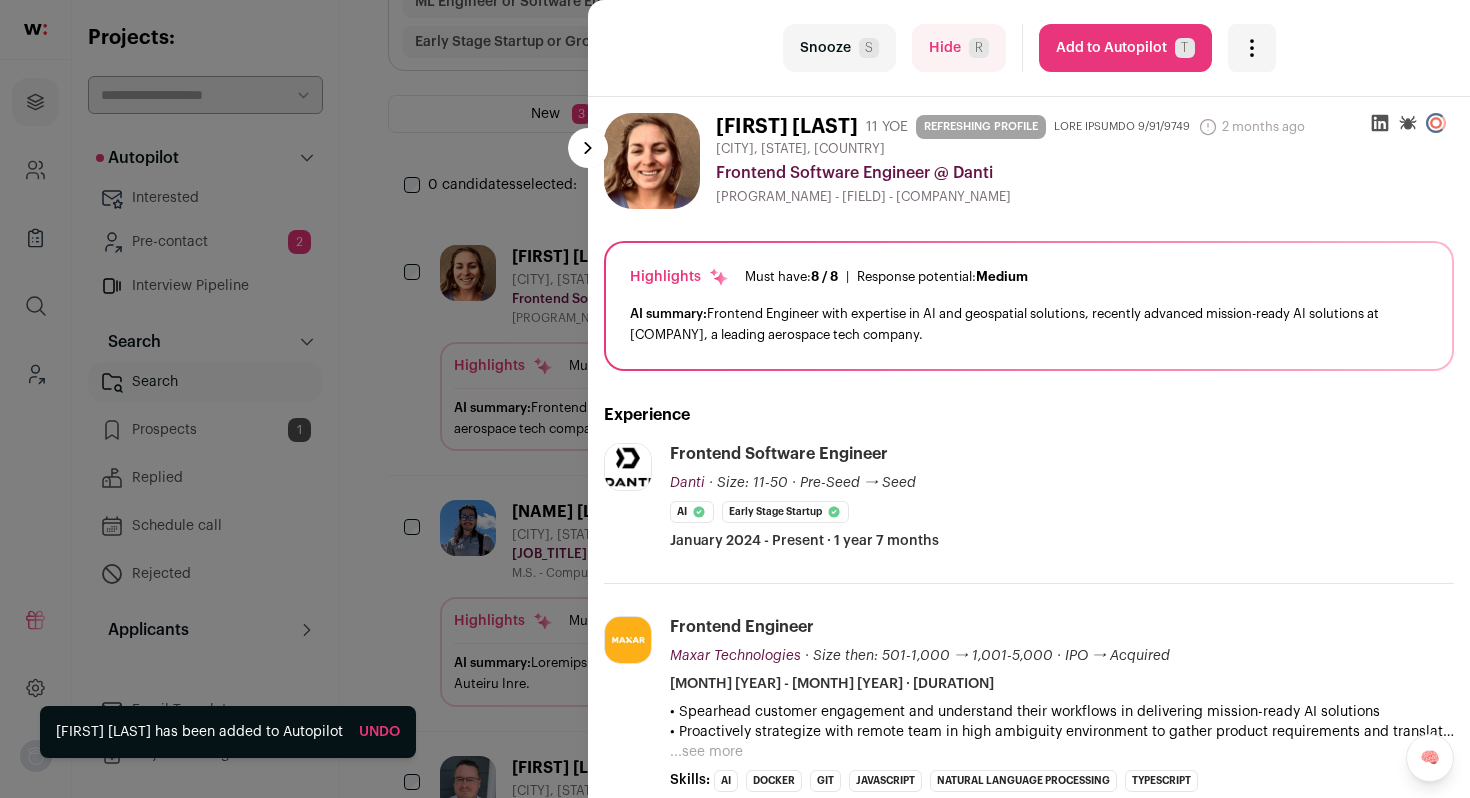 click on "Hide
R" at bounding box center [959, 48] 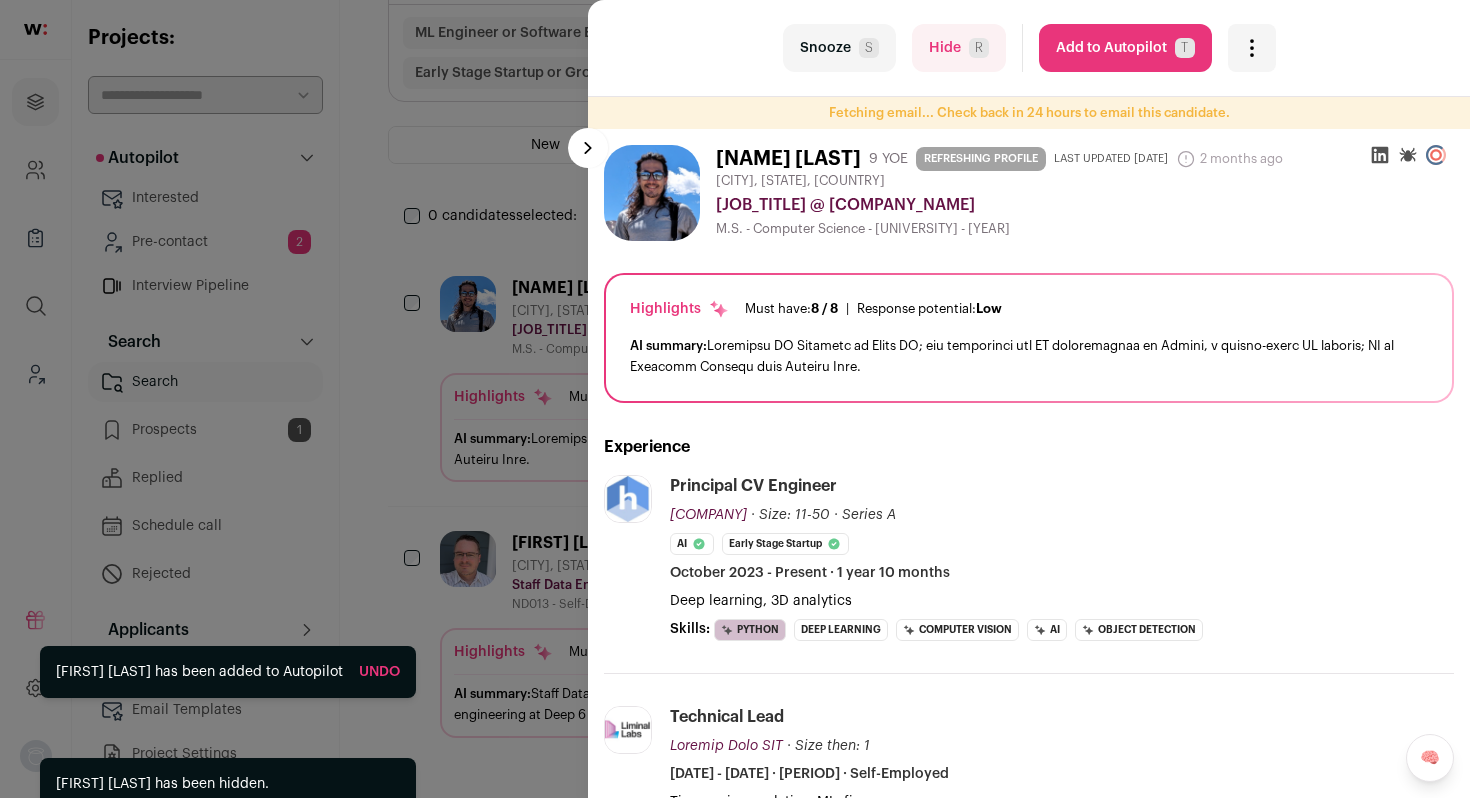 scroll, scrollTop: 240, scrollLeft: 0, axis: vertical 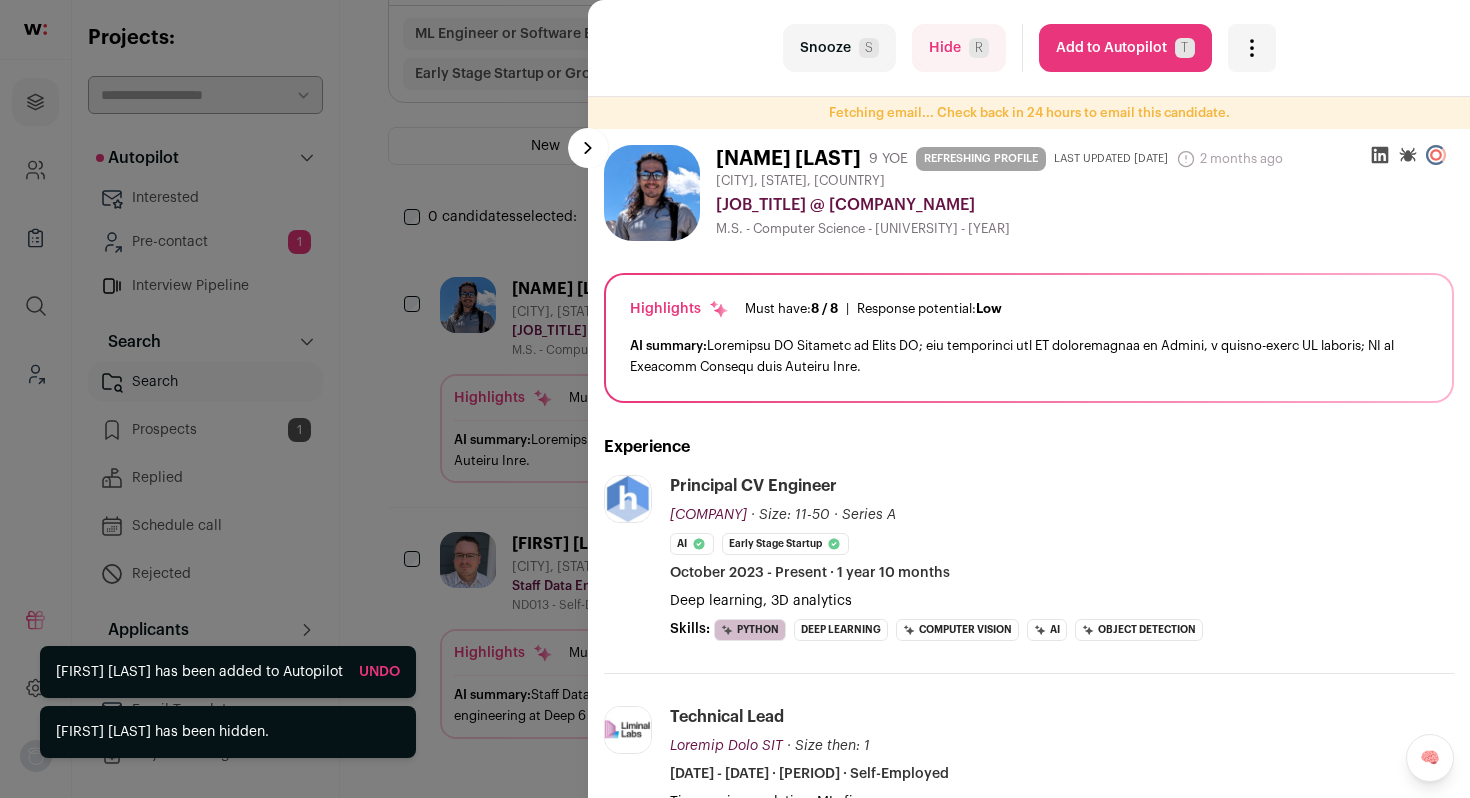 click on "Hide
R" at bounding box center [959, 48] 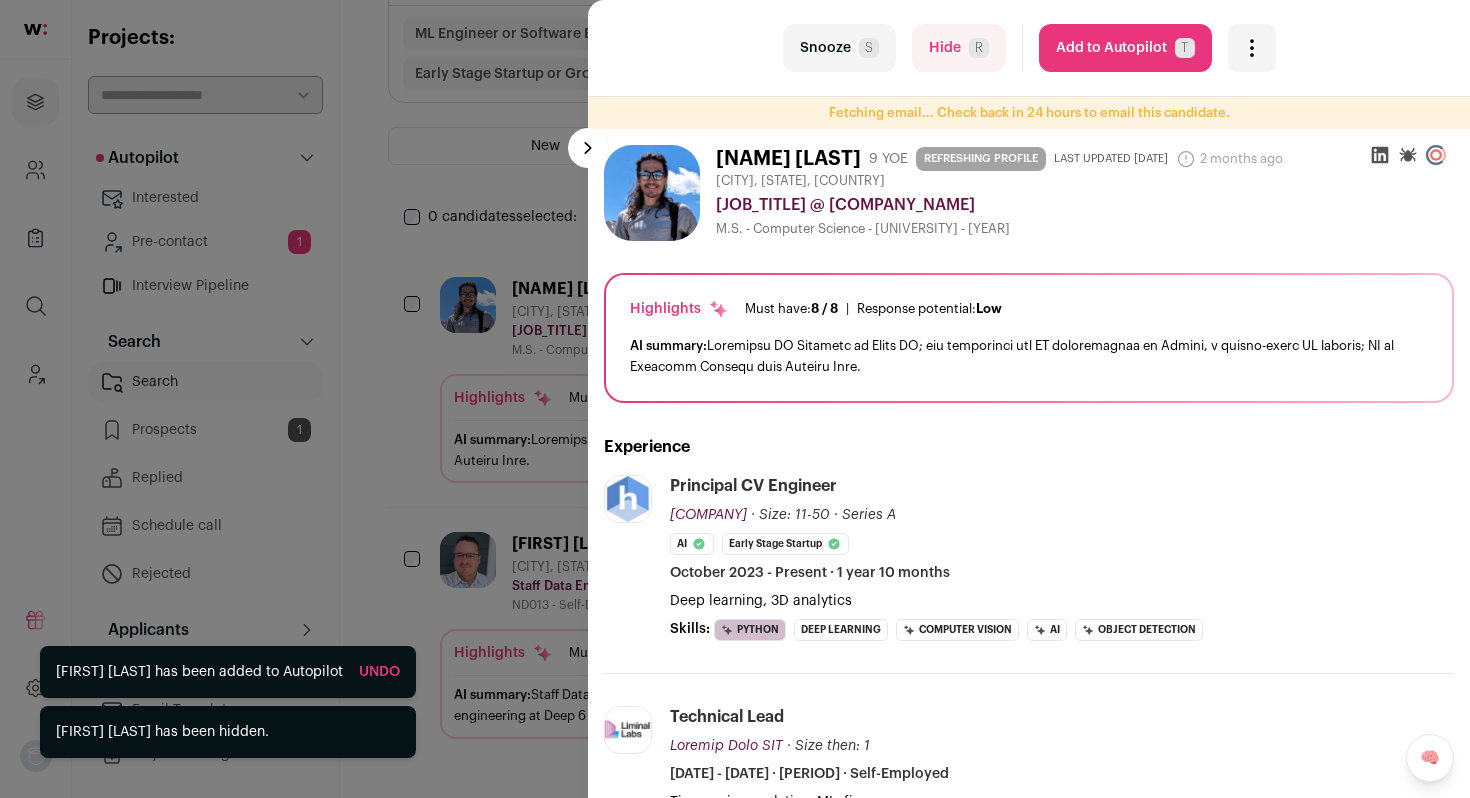 scroll, scrollTop: 0, scrollLeft: 0, axis: both 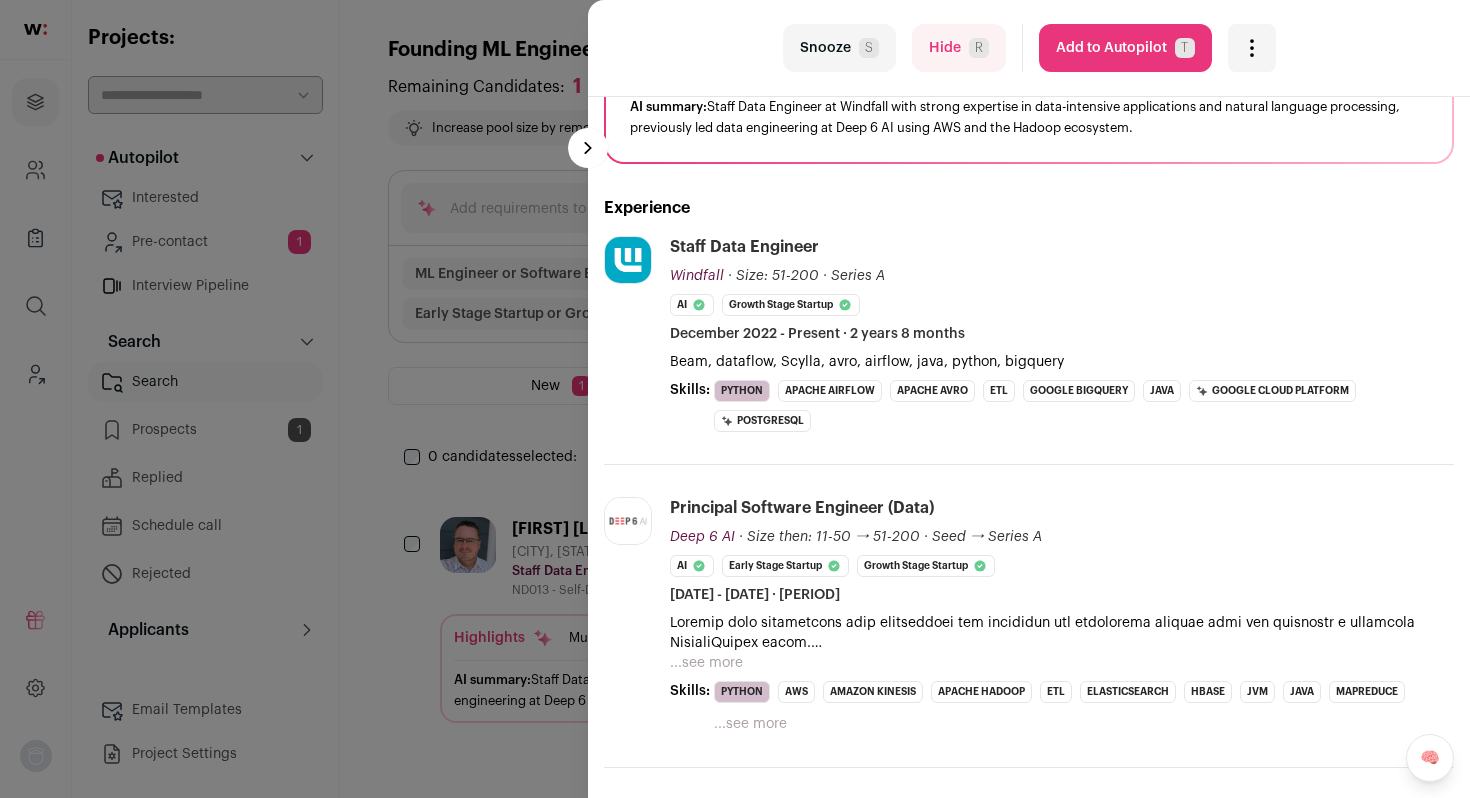 click on "Add to Autopilot
T" at bounding box center (1125, 48) 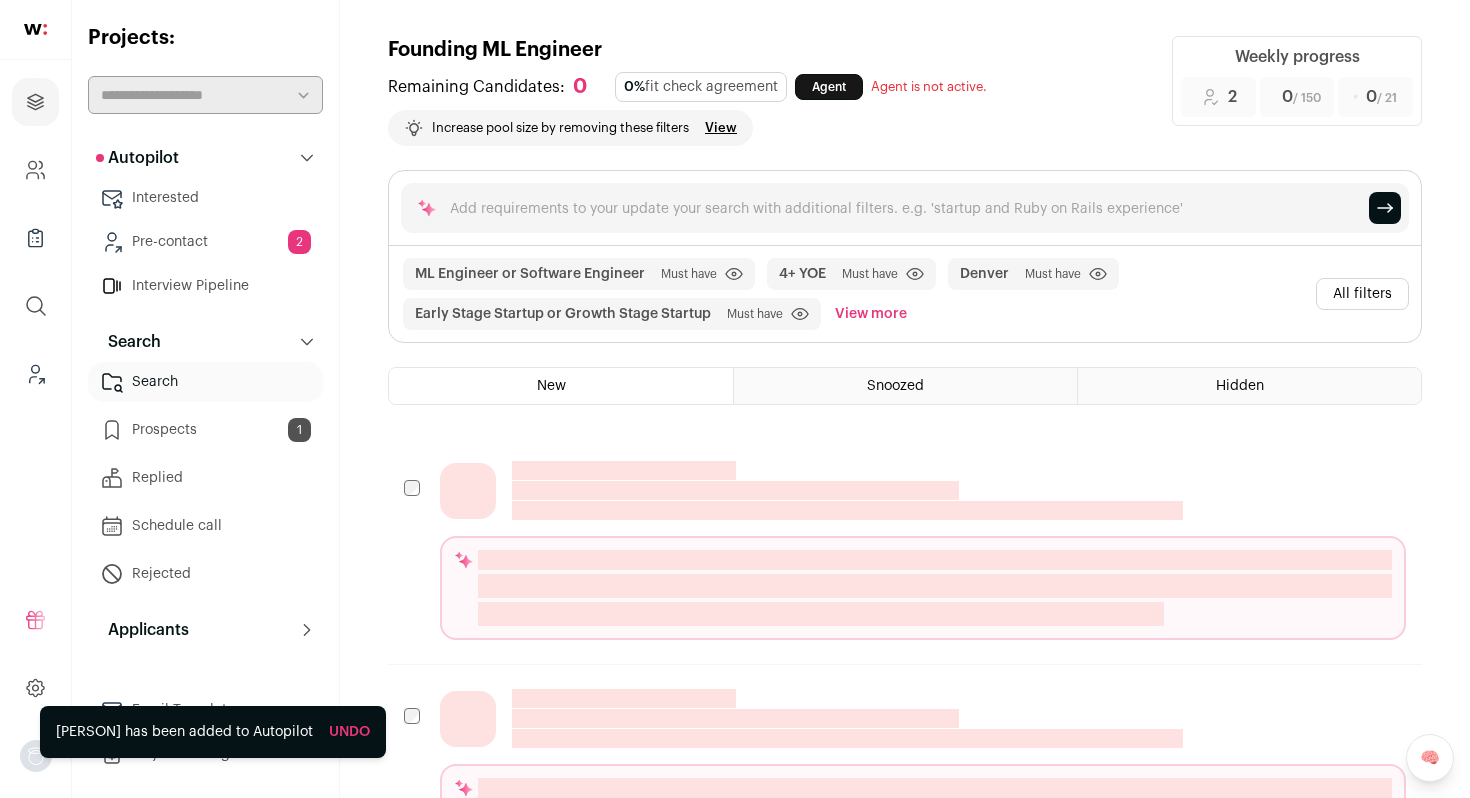 click on "All filters" at bounding box center [1362, 294] 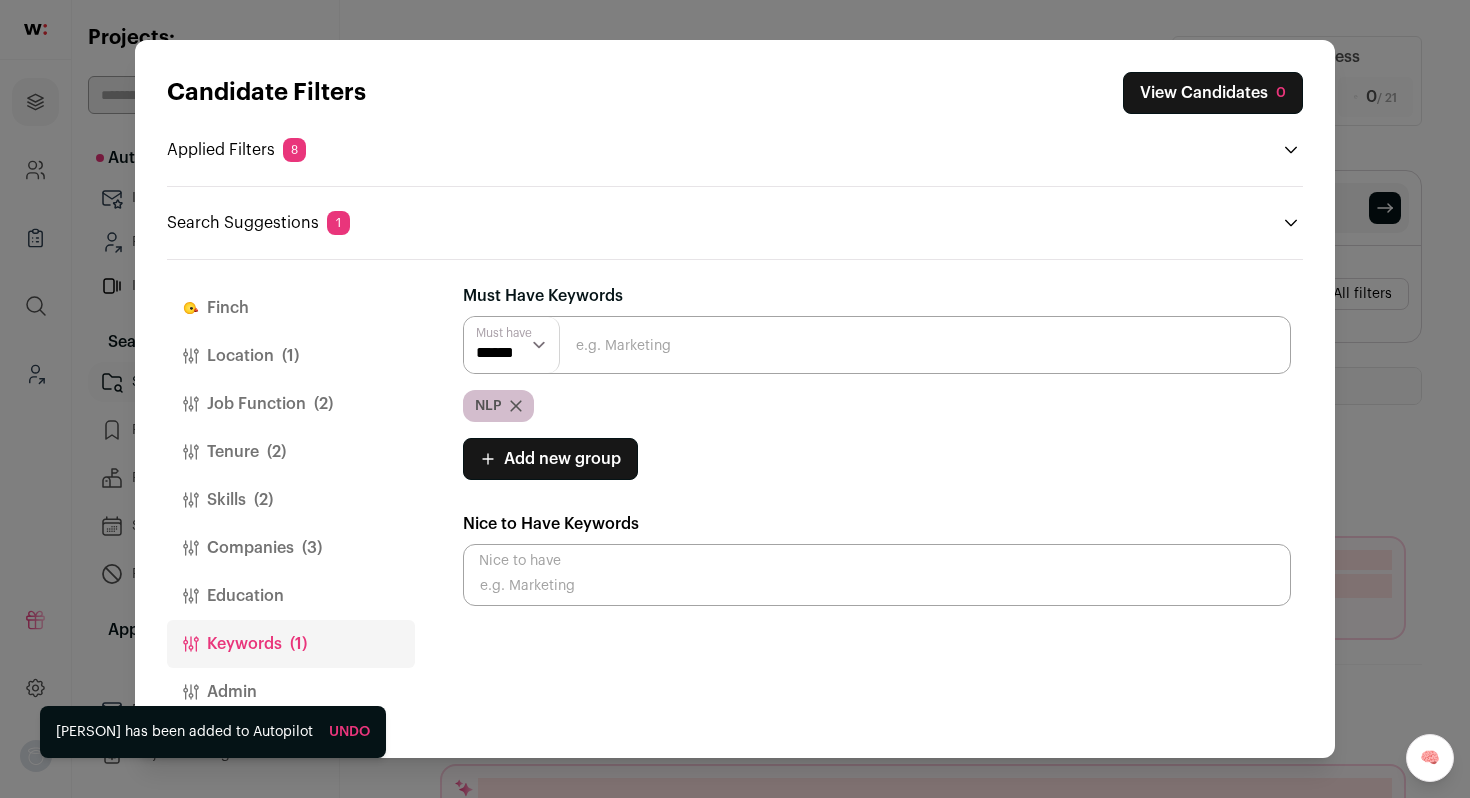click on "Location
(1)" at bounding box center (291, 356) 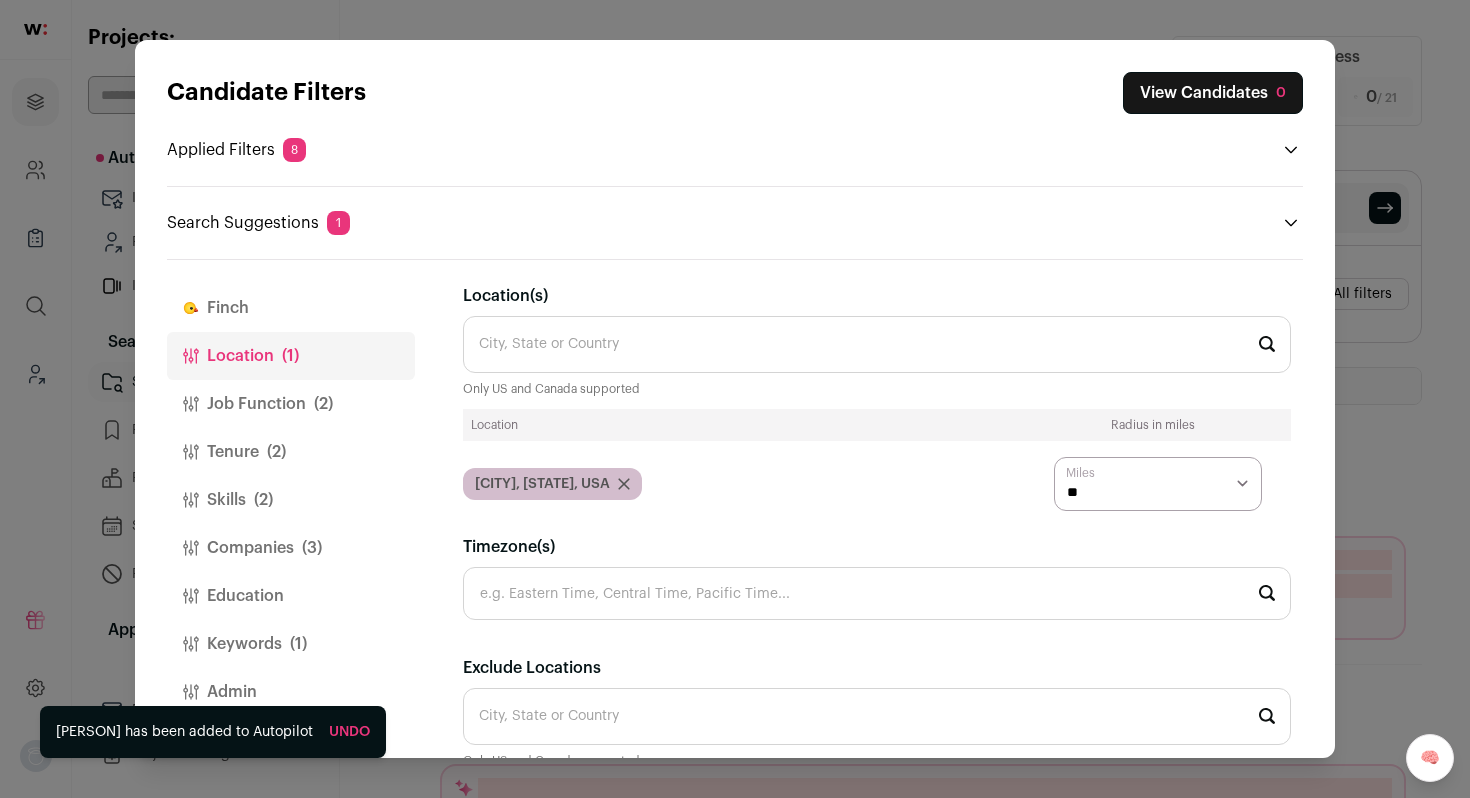 click on "*
**
**
**" at bounding box center (1158, 484) 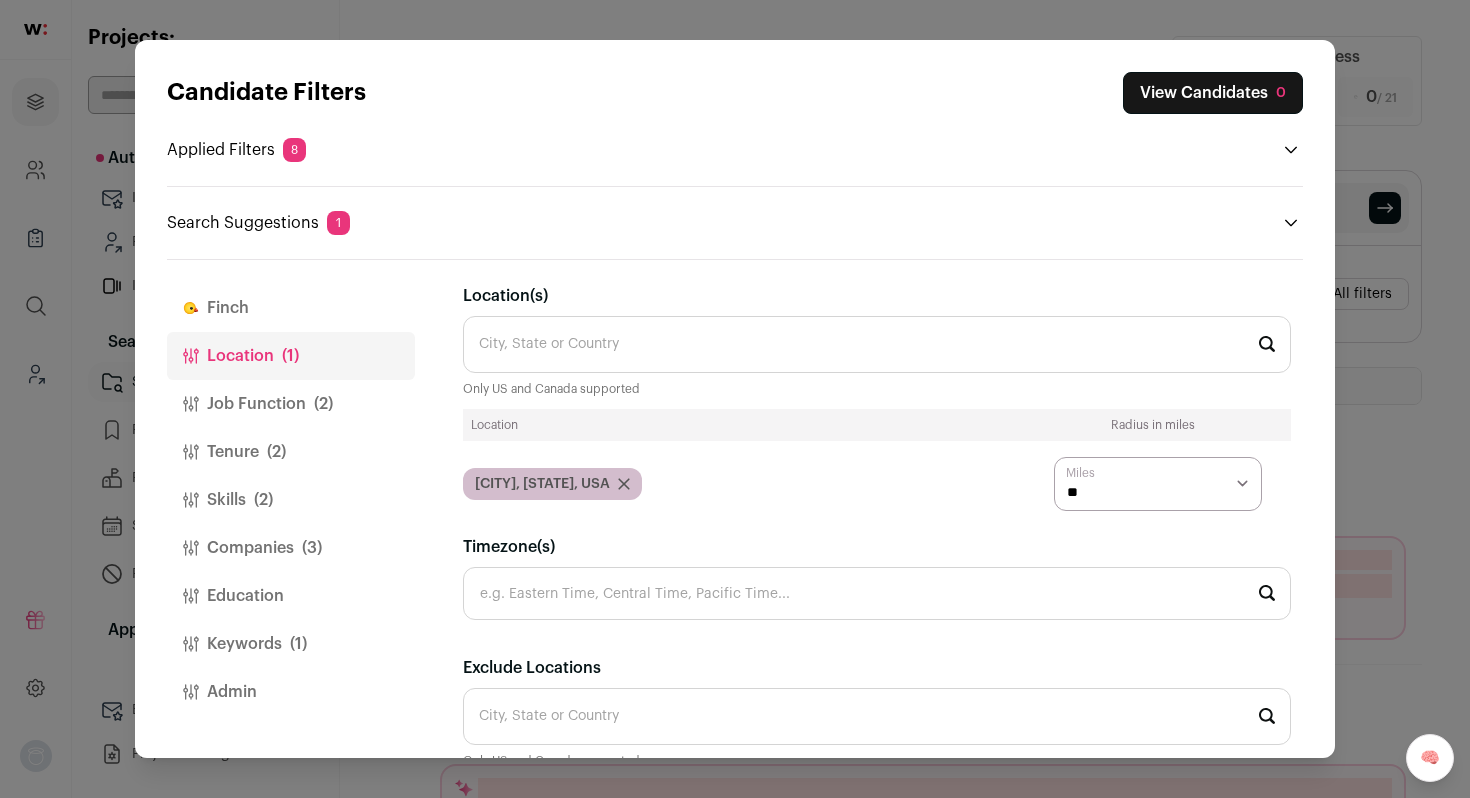 select on "****" 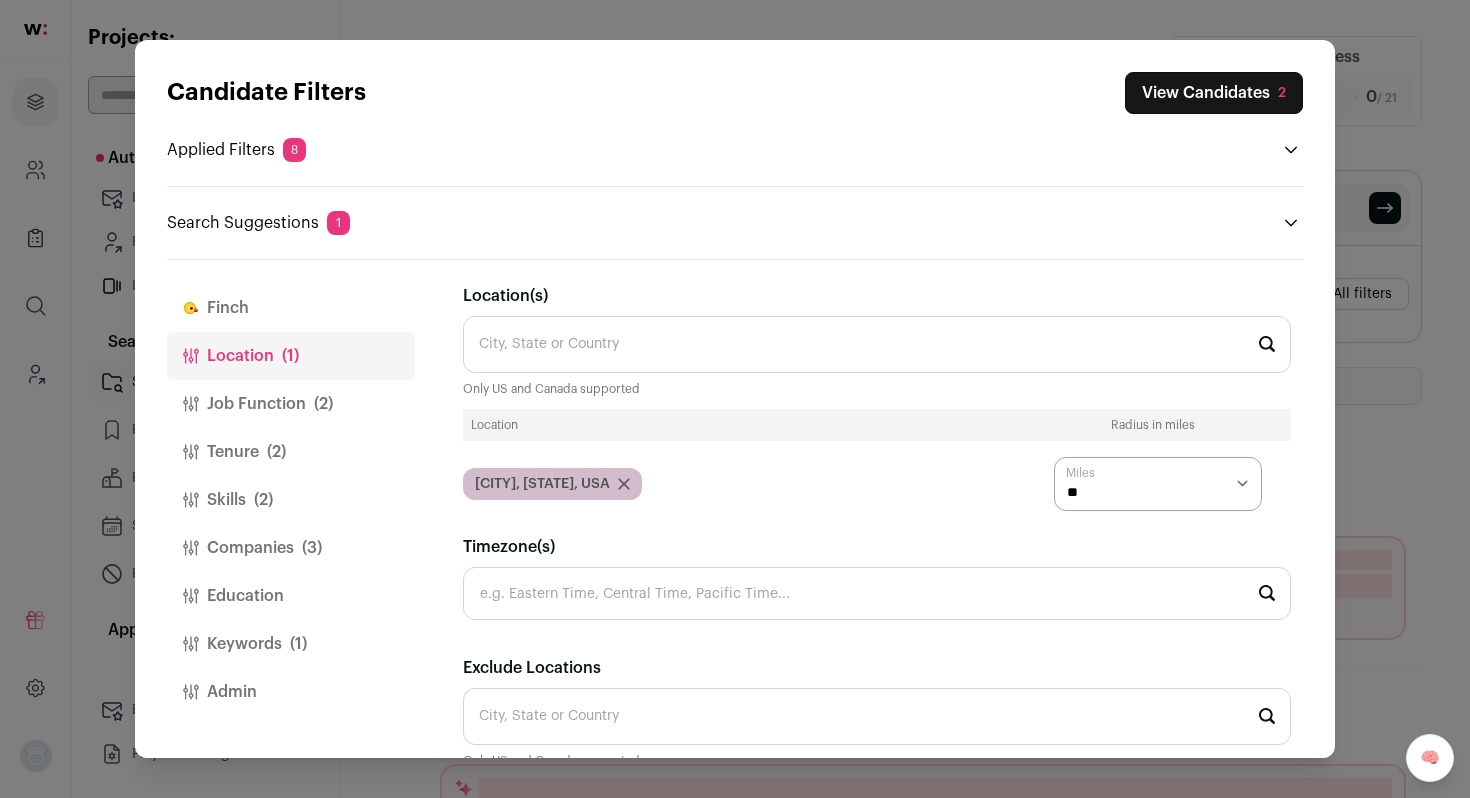 click on "Loremipsu Dolorsi
Amet Consectetu
5
Adipisc Elitsed
6
DO Eiusmodt in Utlabore Etdolore
Magn aliq
Enimad
Mini veni
0+ QUI
Nost exer" at bounding box center [735, 399] 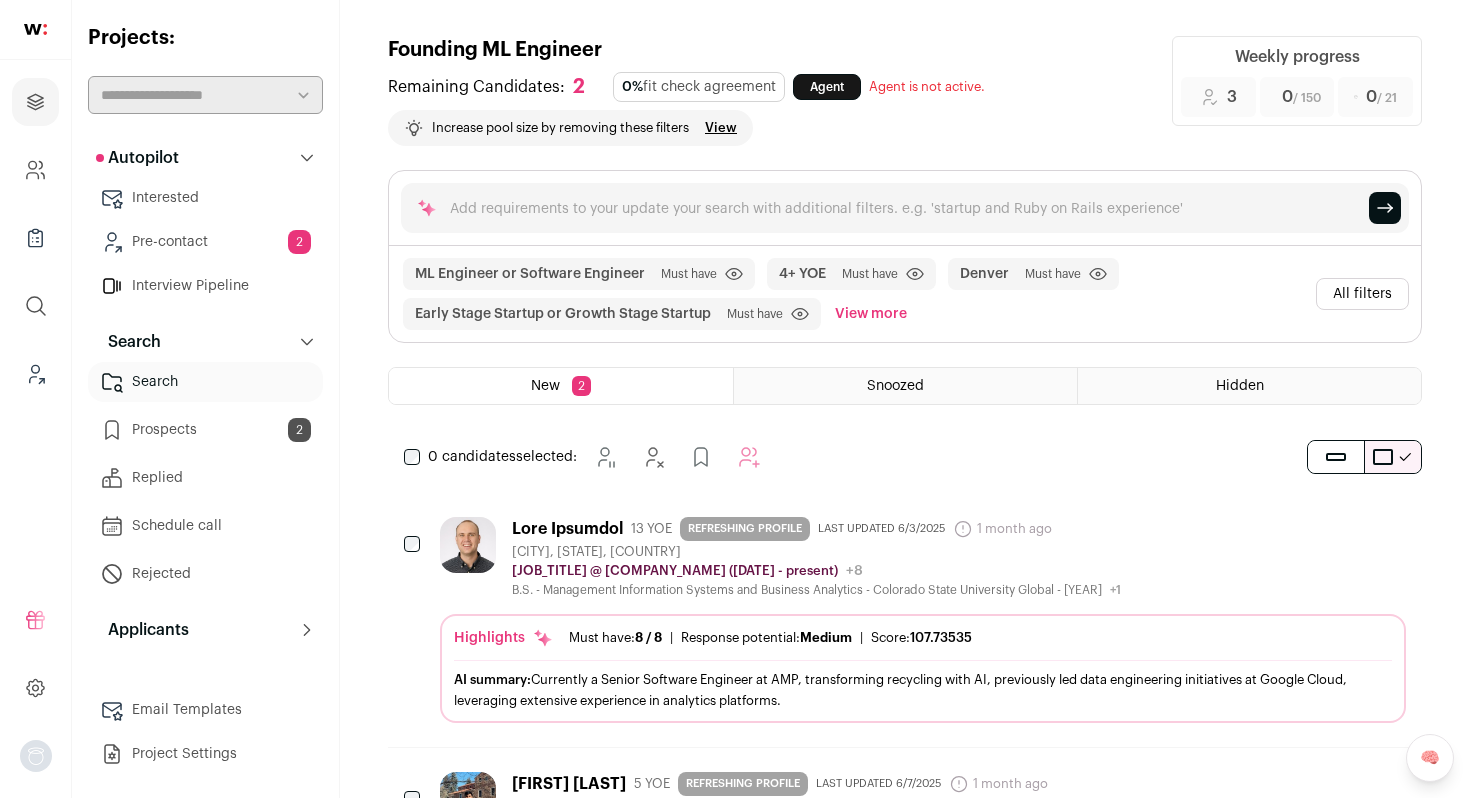 click on "1 month ago" at bounding box center [1002, 529] 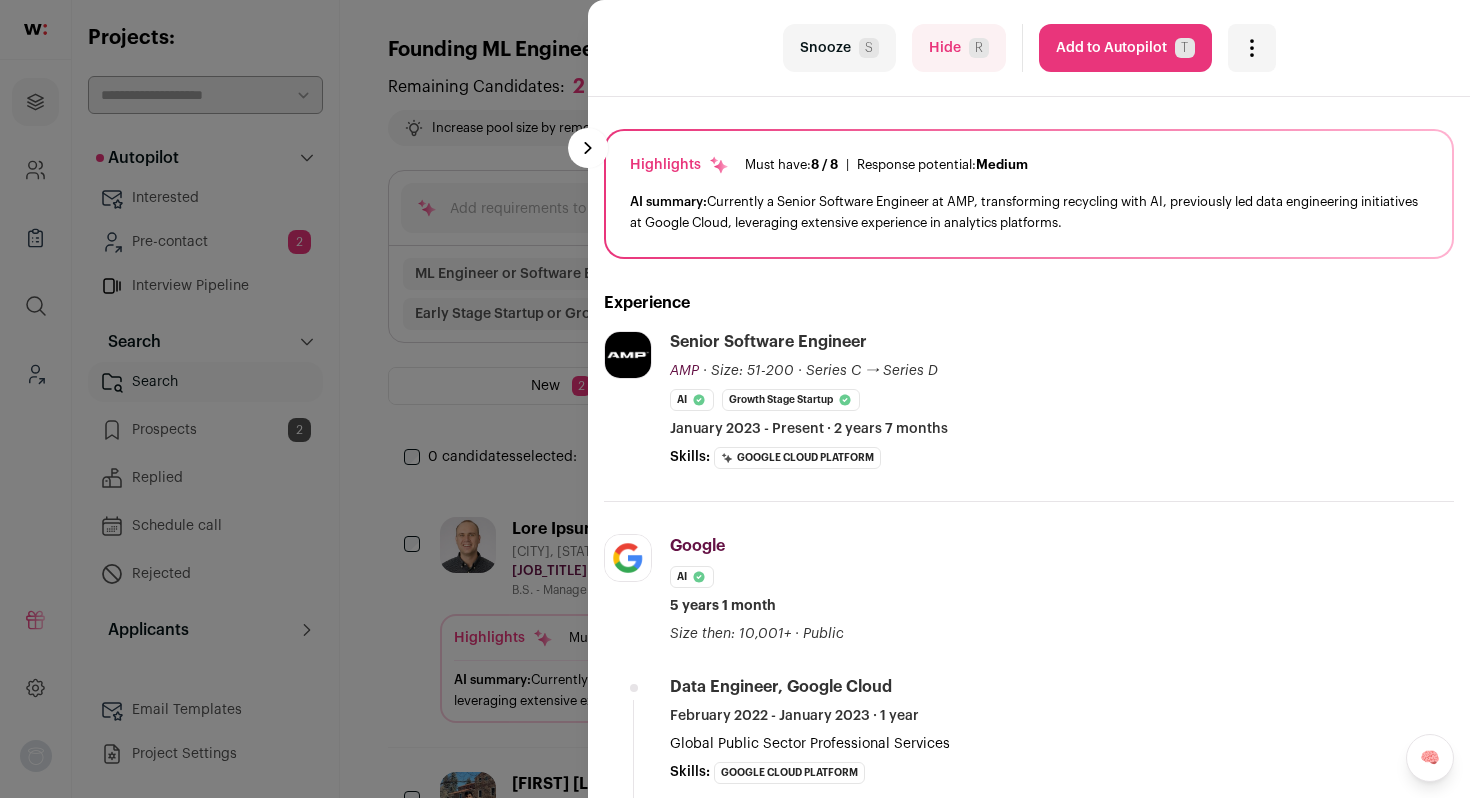 scroll, scrollTop: 91, scrollLeft: 0, axis: vertical 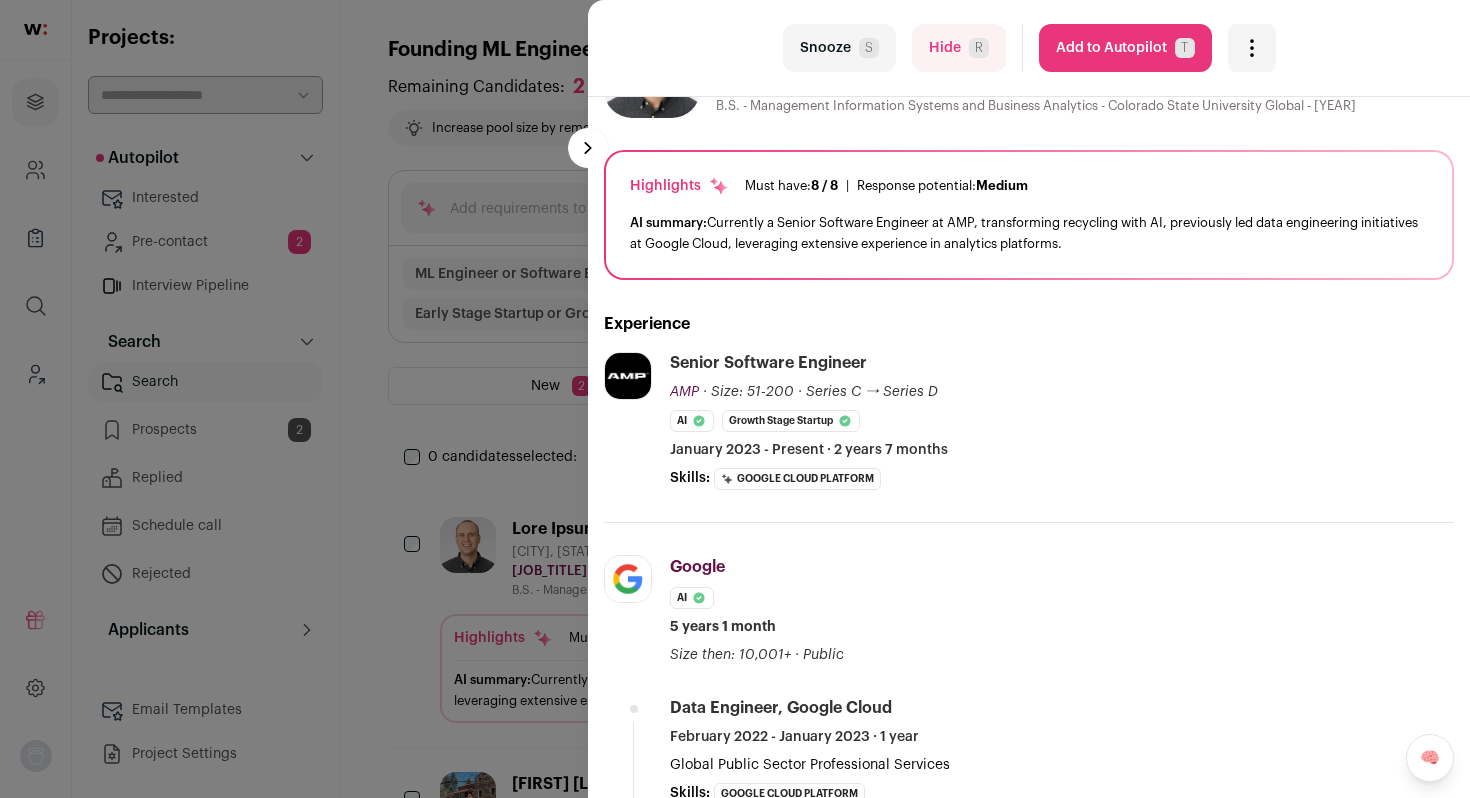 click on "Hide
R" at bounding box center [959, 48] 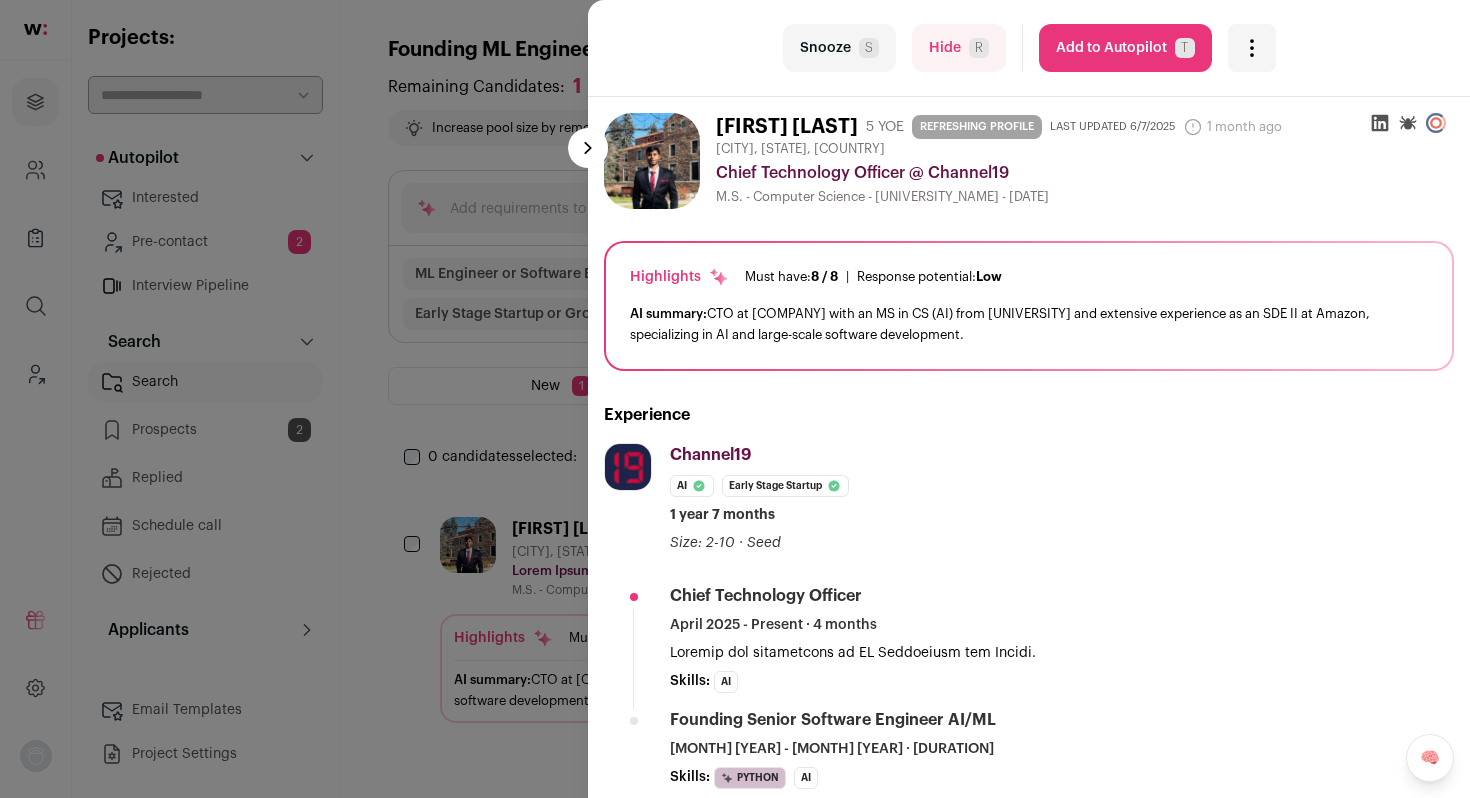scroll, scrollTop: 580, scrollLeft: 0, axis: vertical 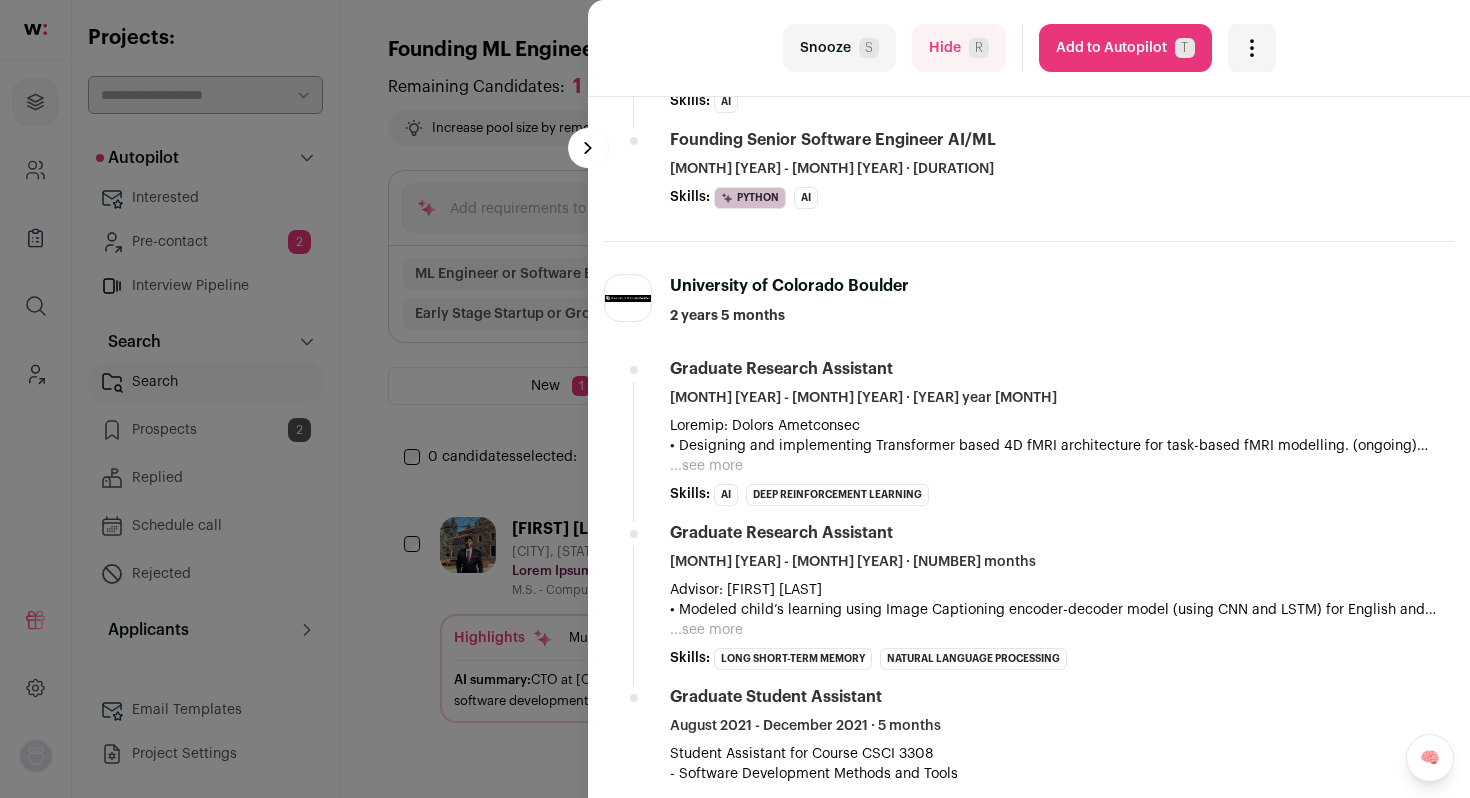 click on "R" at bounding box center (979, 48) 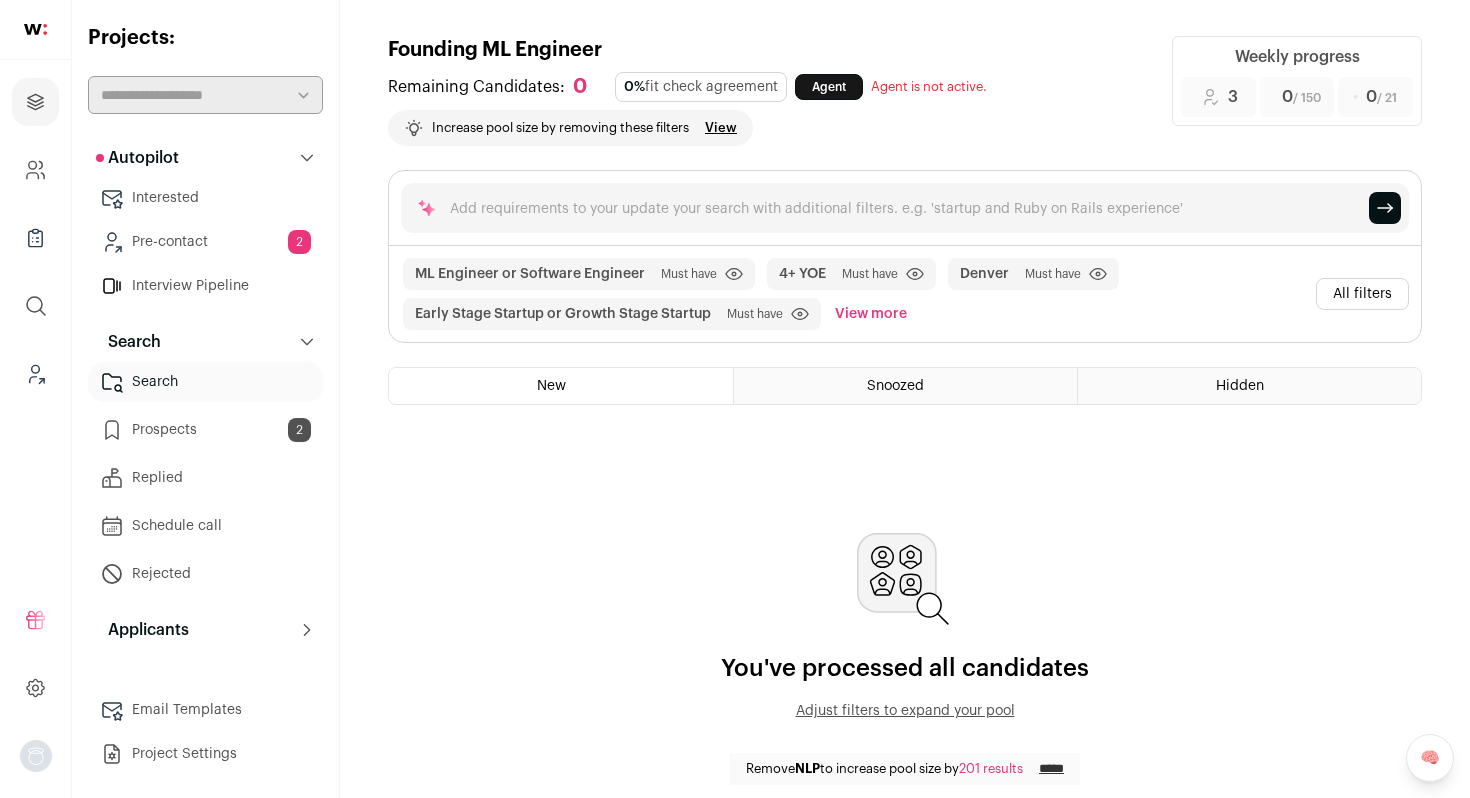 click on "All filters" at bounding box center [1362, 294] 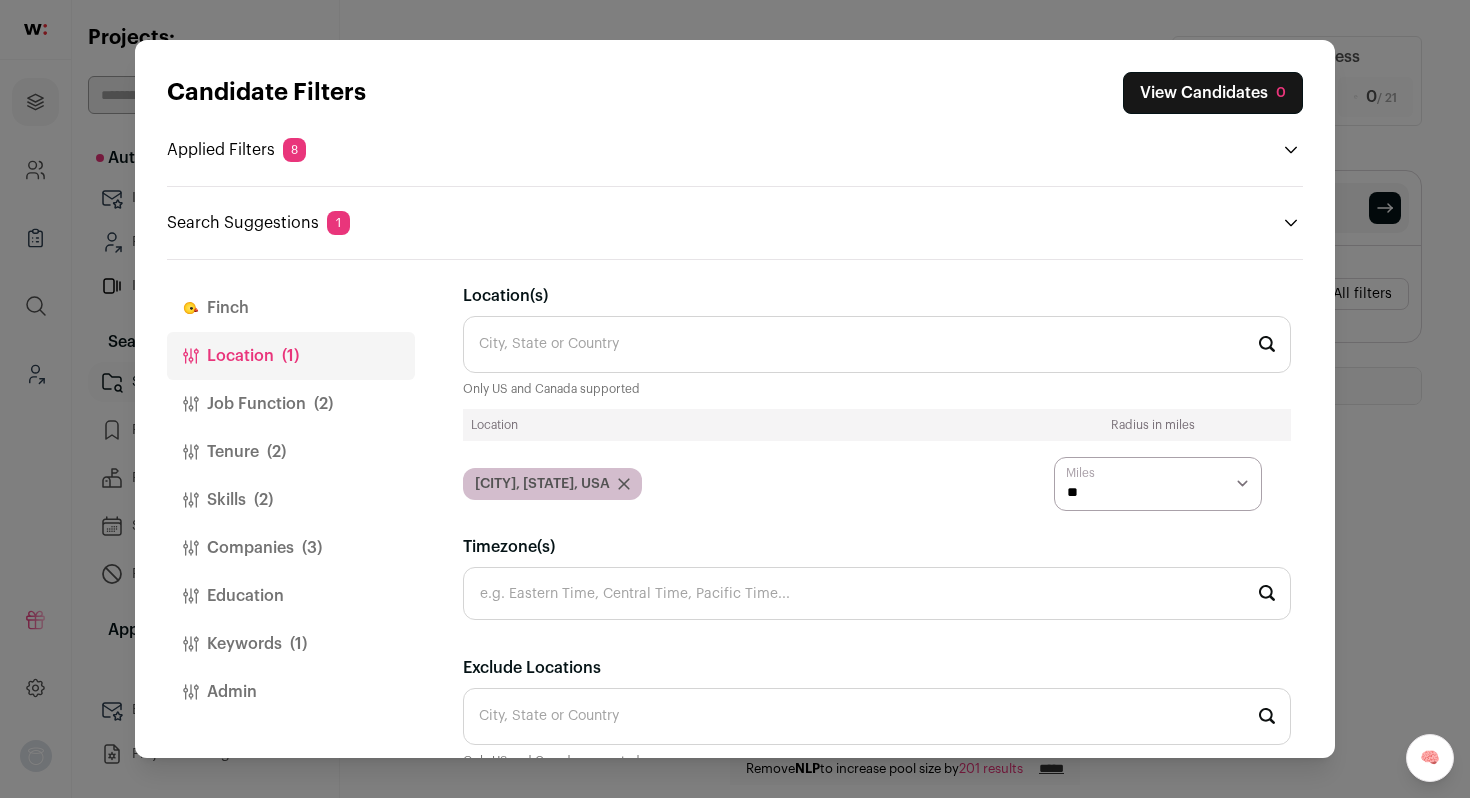 click on "Job Function
(2)" at bounding box center (291, 404) 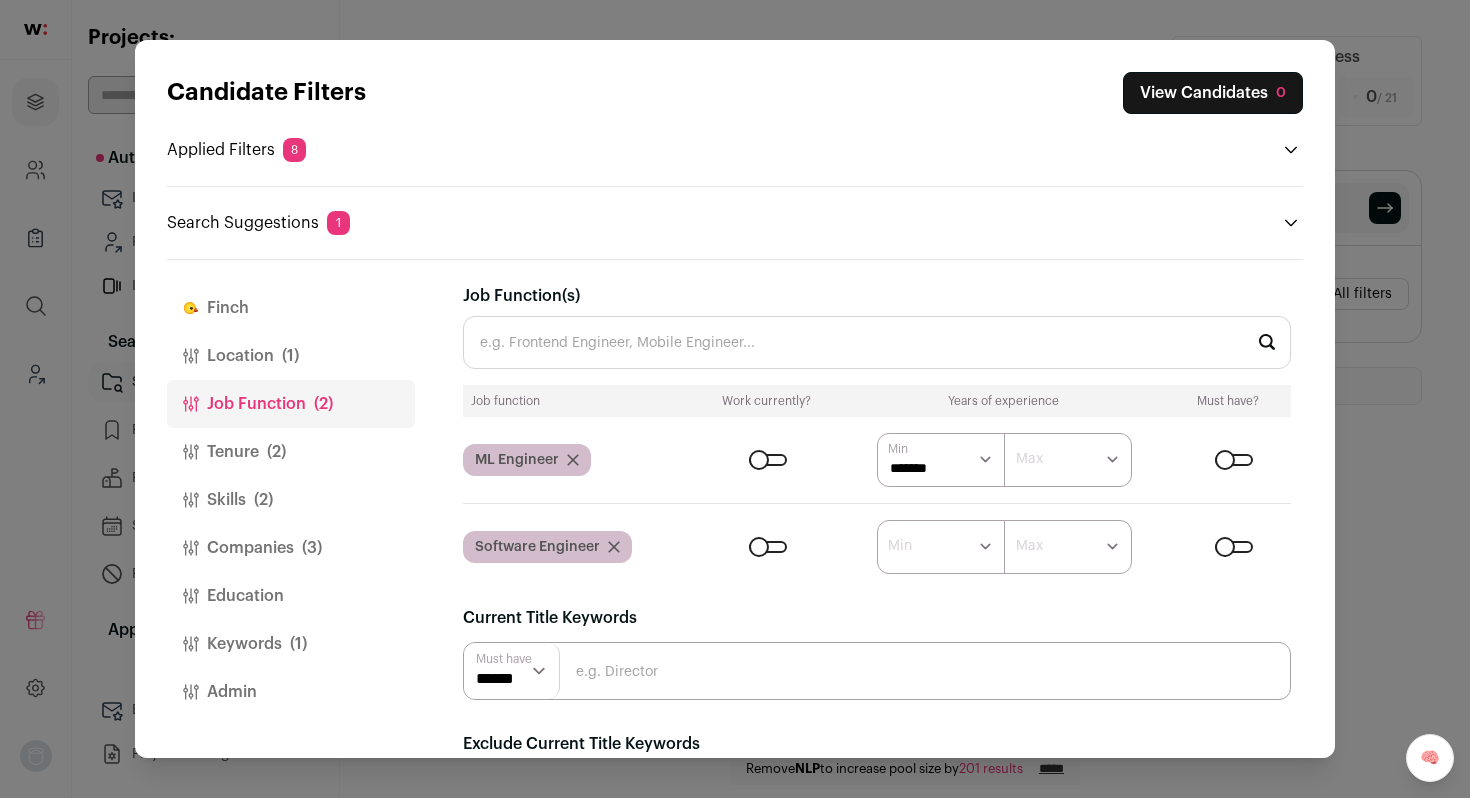 click on "Tenure
(2)" at bounding box center [291, 452] 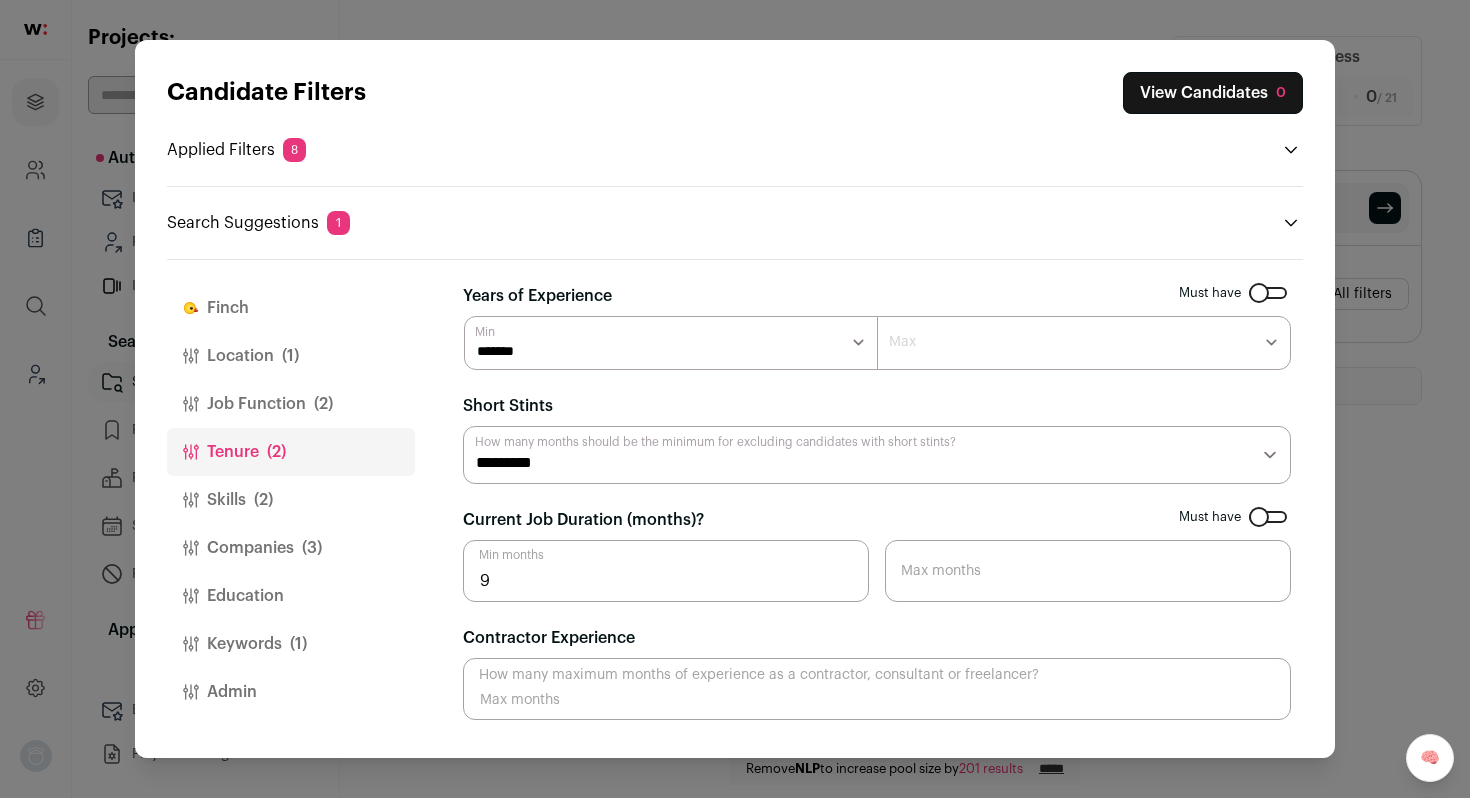 click on "Skills
(2)" at bounding box center (291, 500) 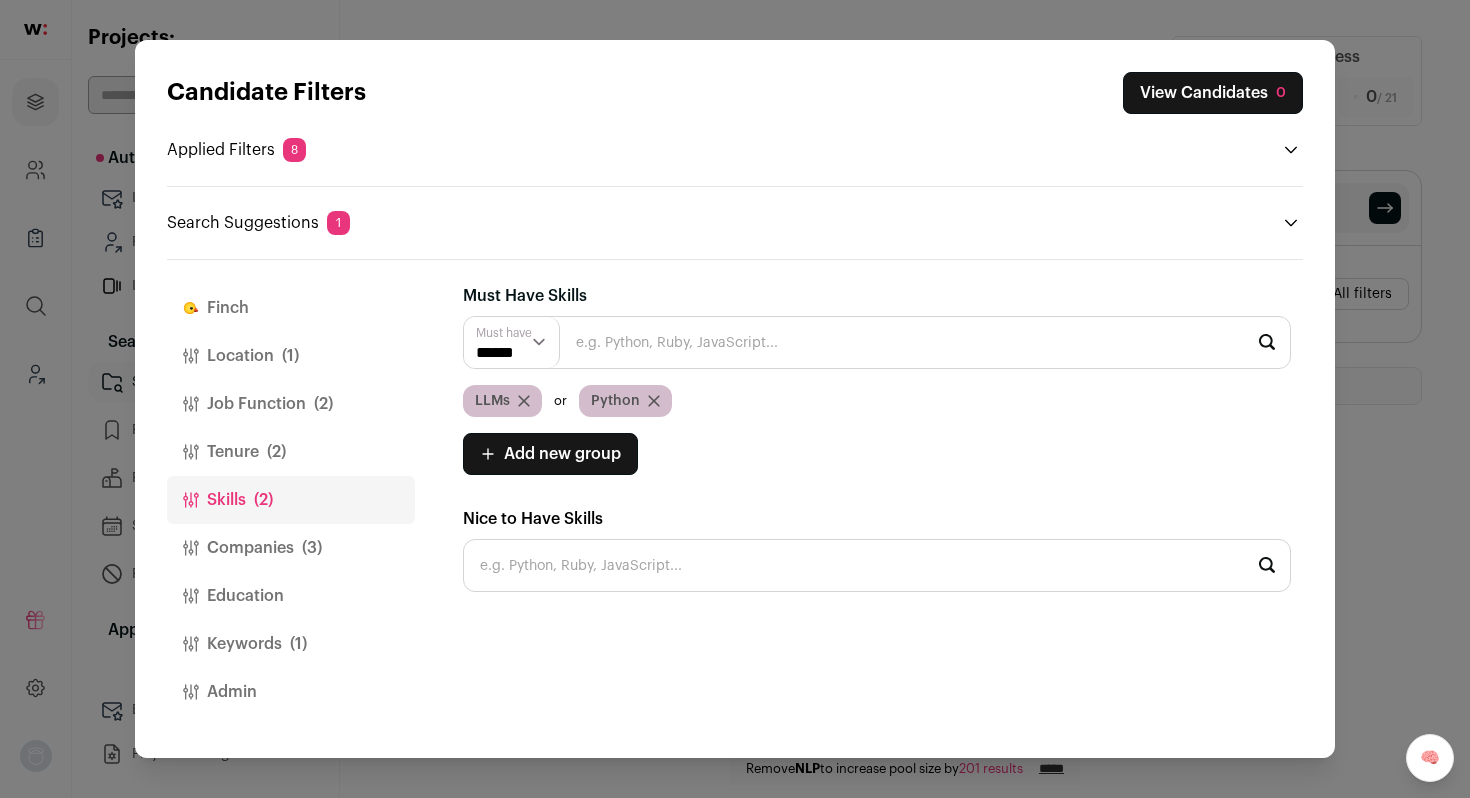 click at bounding box center [654, 401] 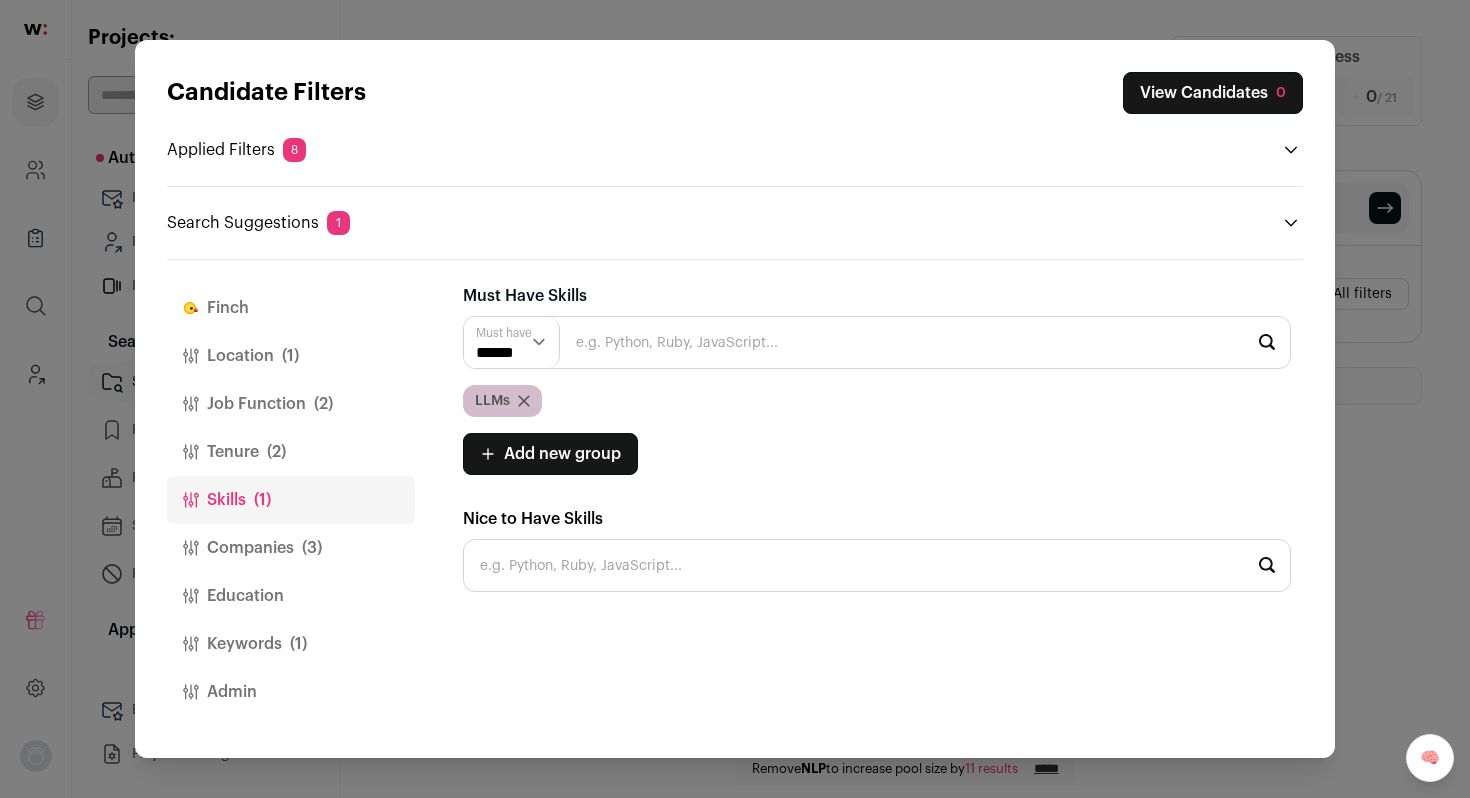 click at bounding box center (524, 401) 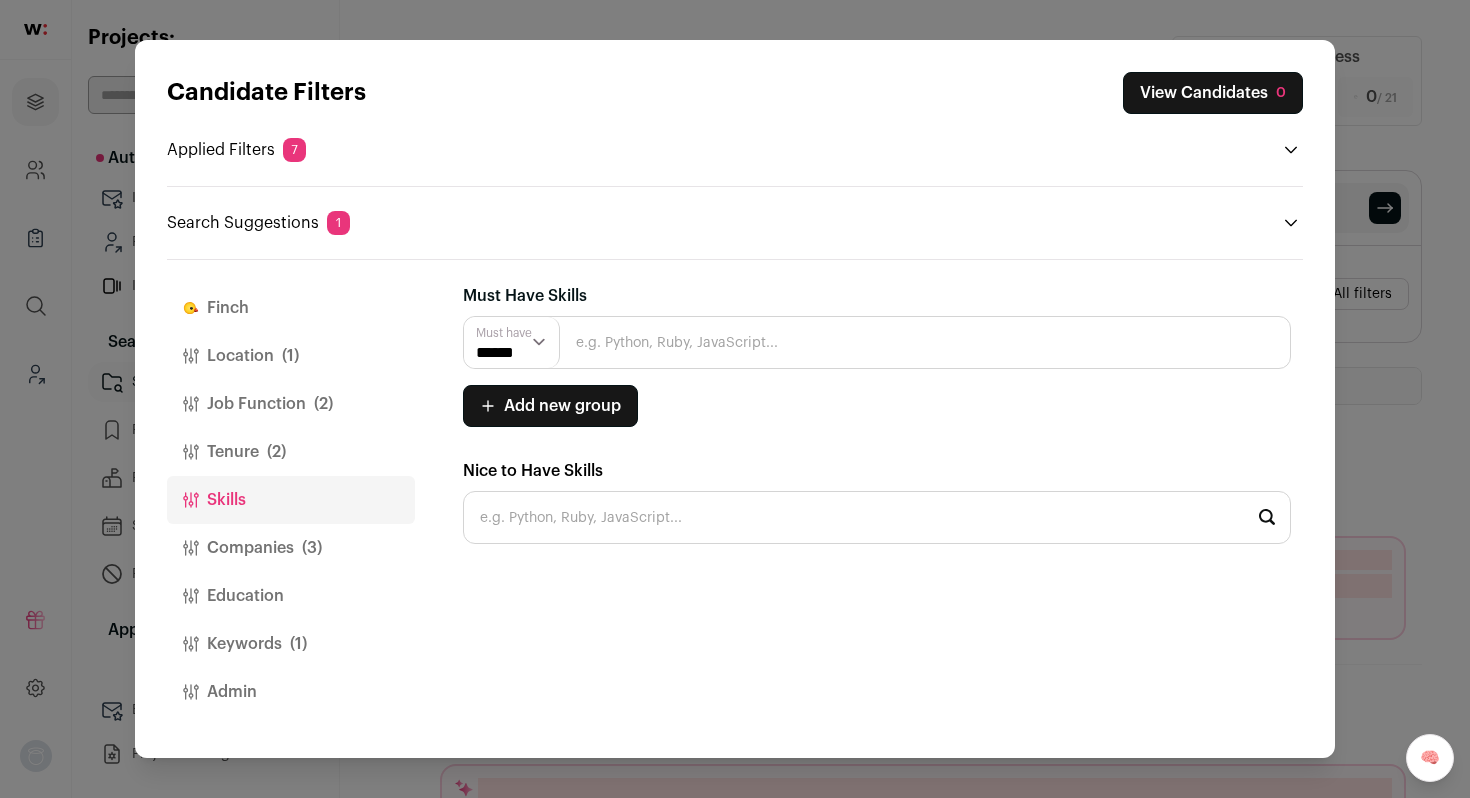 click at bounding box center (877, 342) 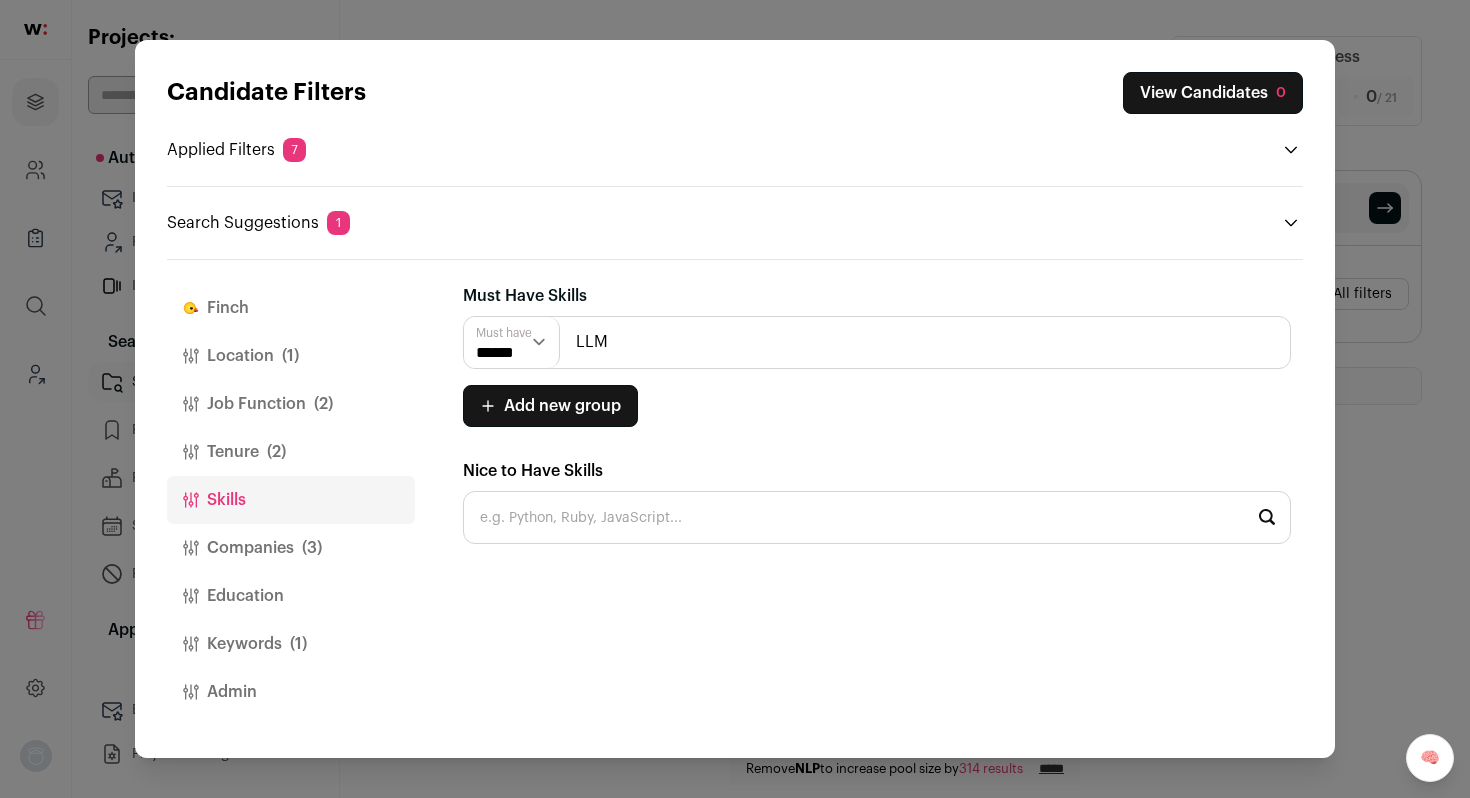 type on "LLM" 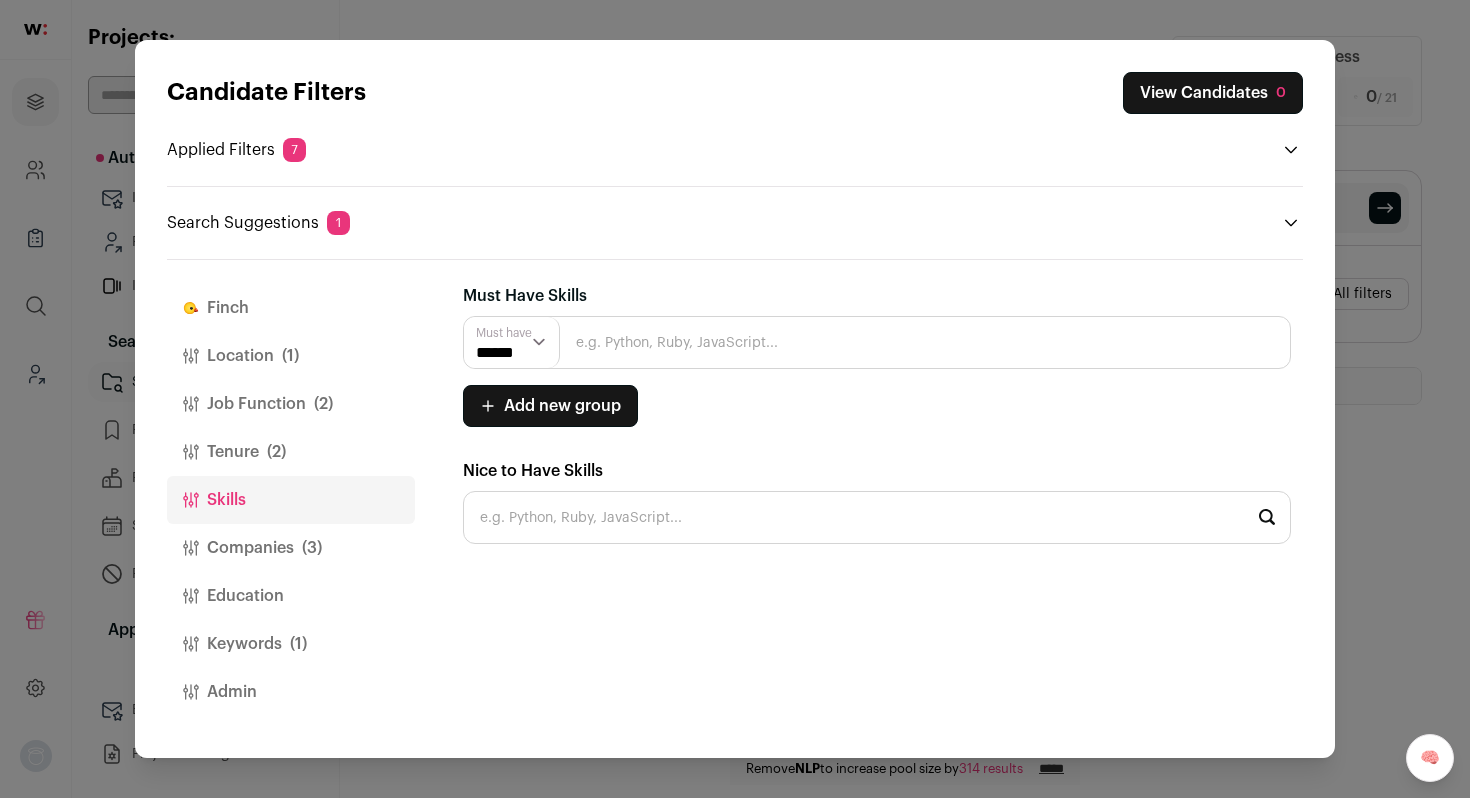 type 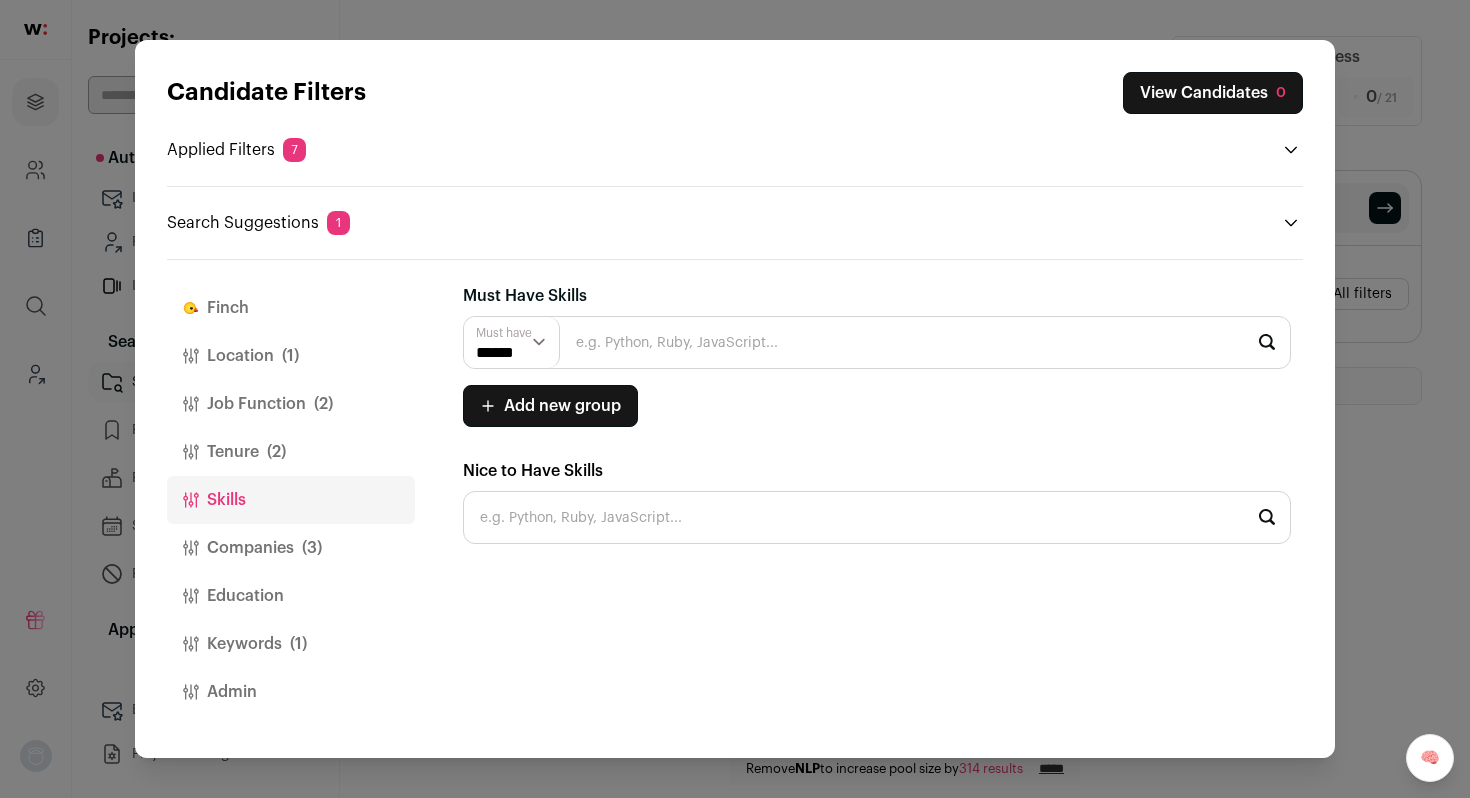 click on "Keywords
(1)" at bounding box center [291, 644] 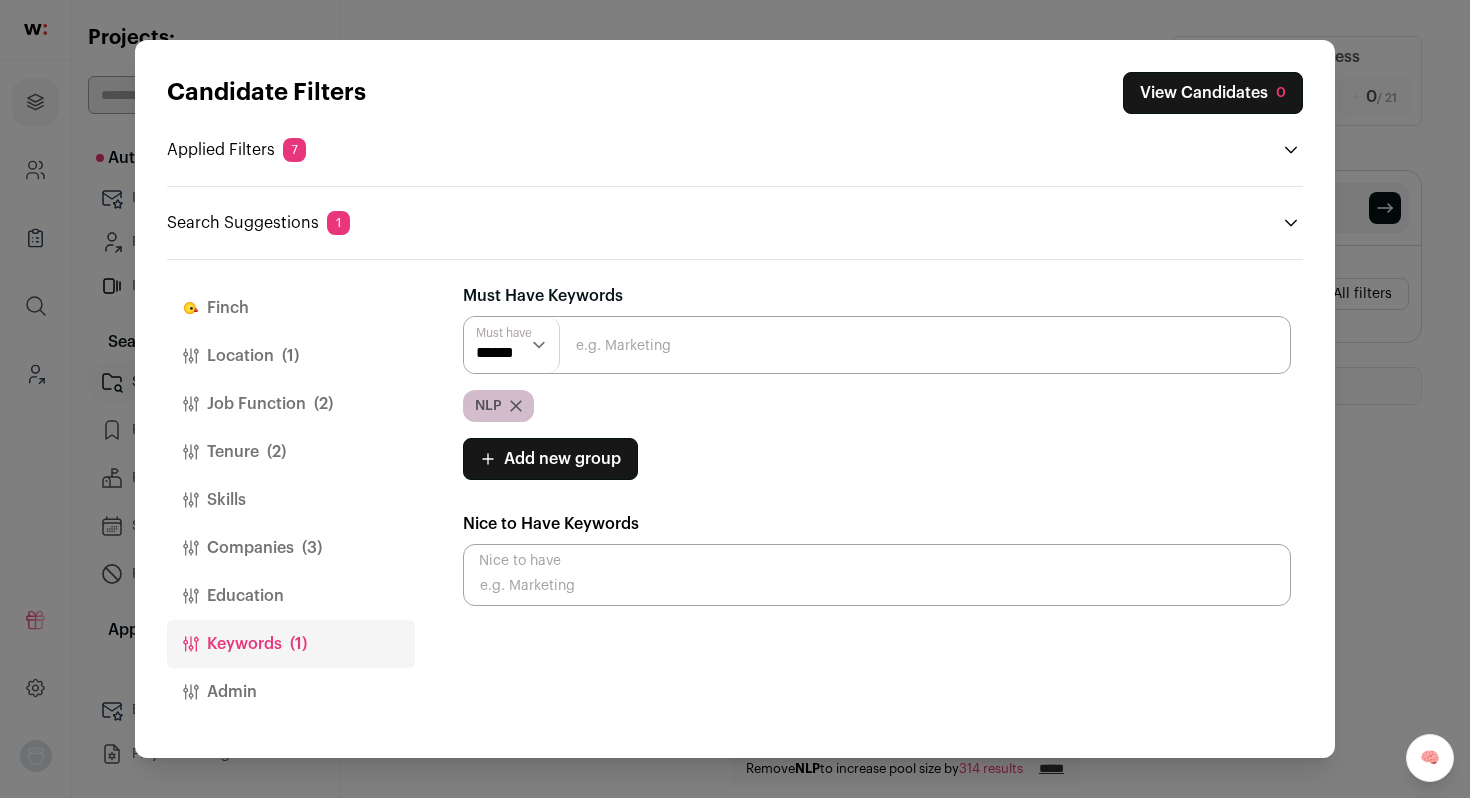 click at bounding box center [877, 345] 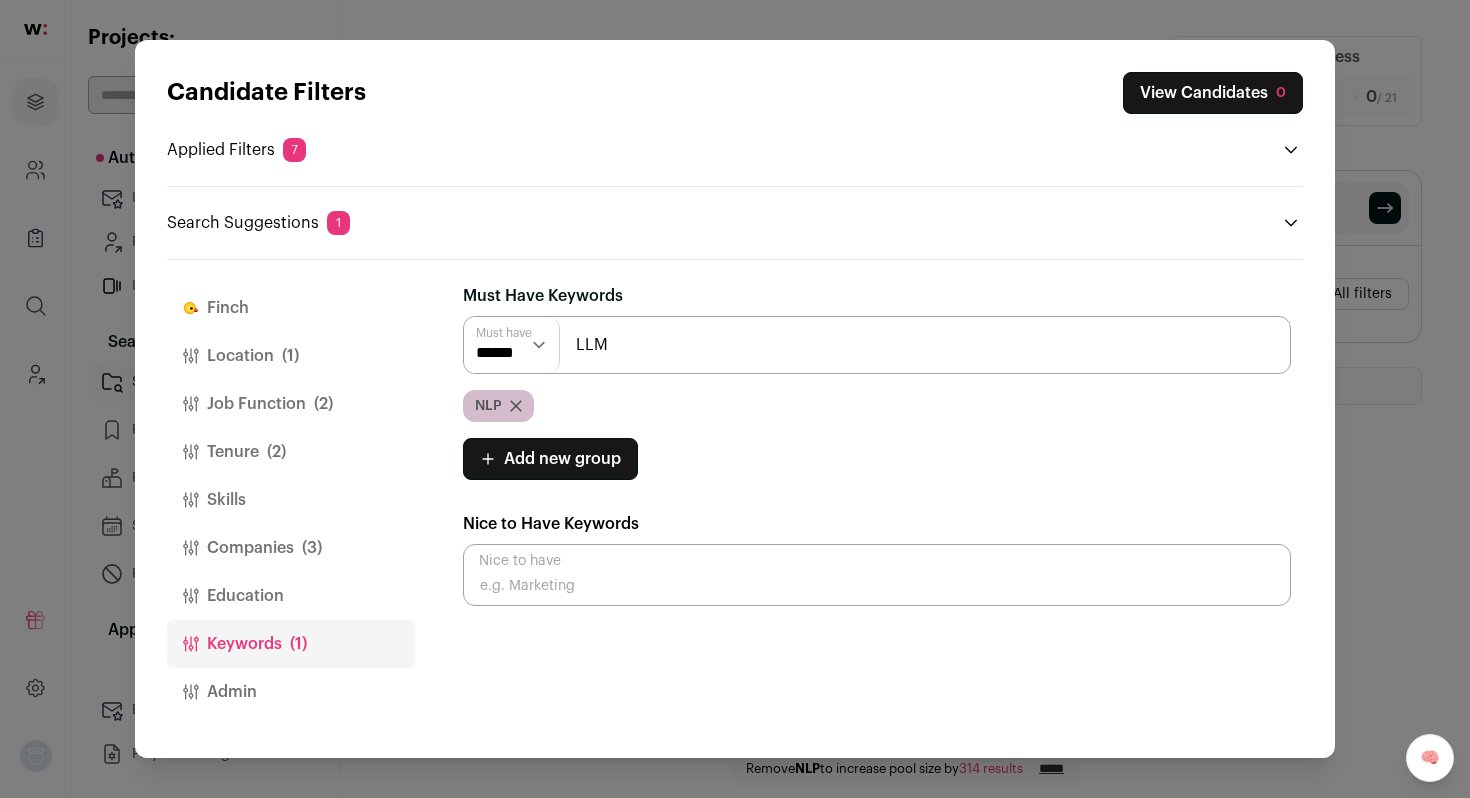 type on "LLM" 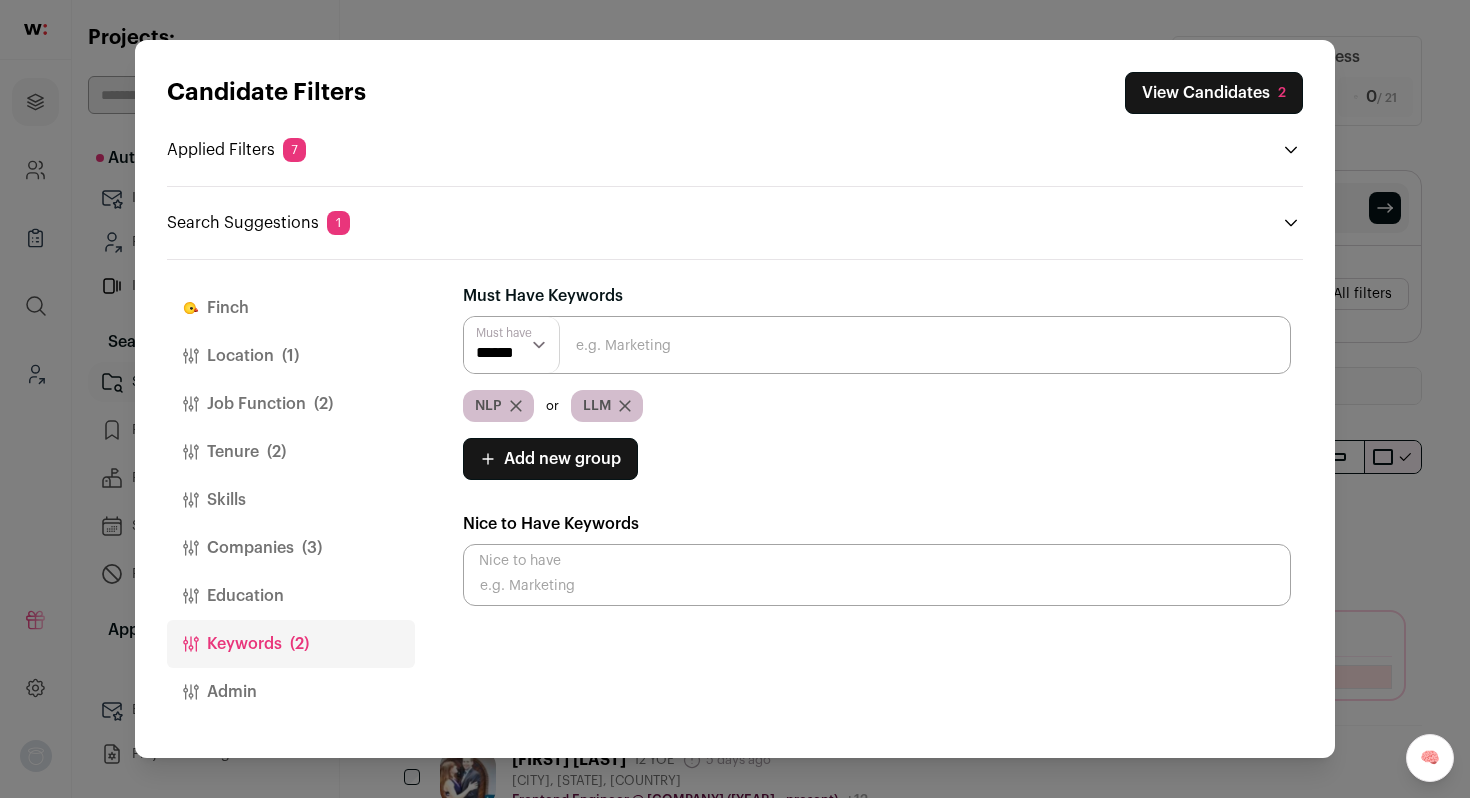 click on "ML Engineer or Software Engineer
Must have
[CITY]
Must have
[NUMBER]+ YOE
Must have" at bounding box center (735, 399) 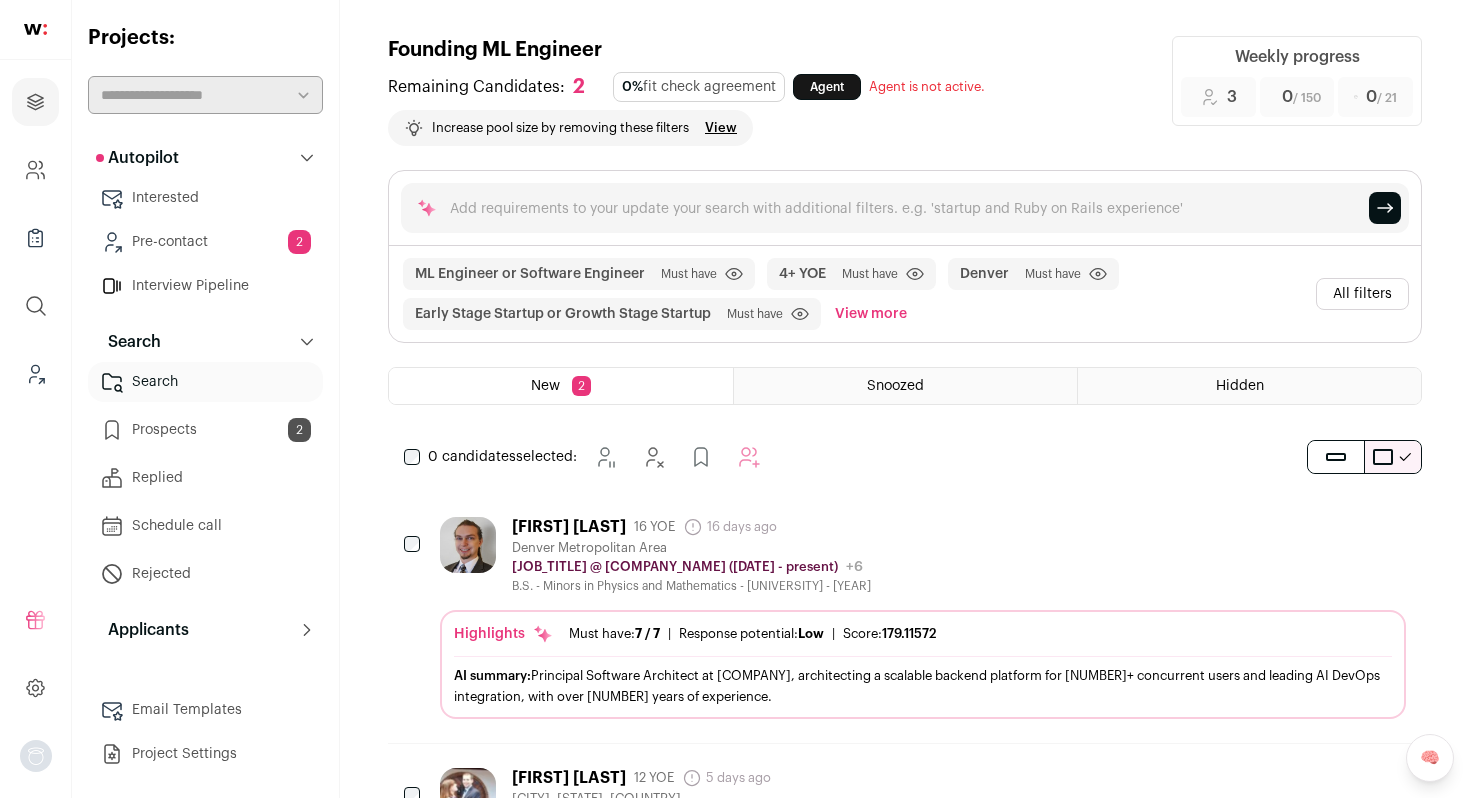 click on "All filters" at bounding box center [1362, 294] 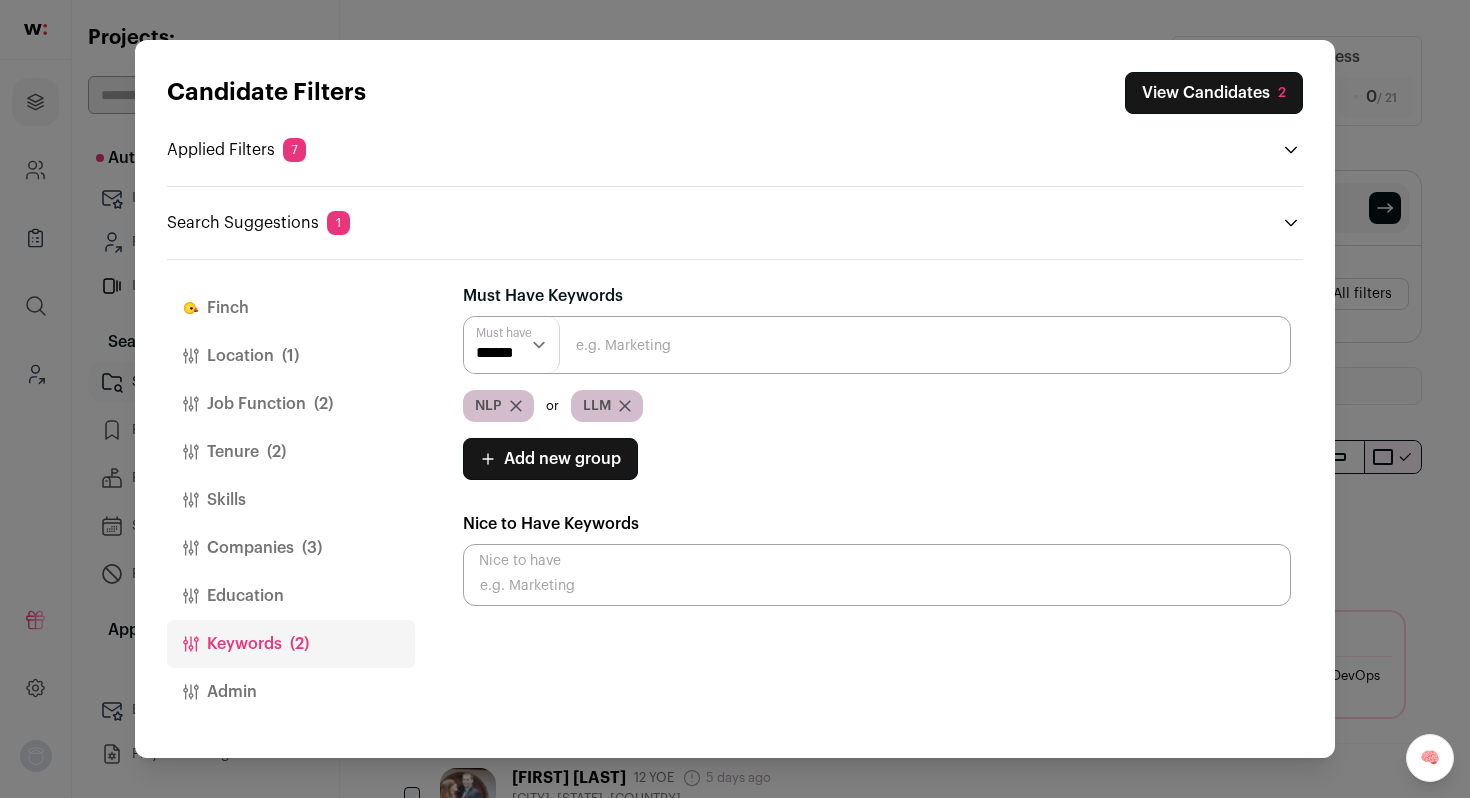 click on "Companies
(3)" at bounding box center [291, 548] 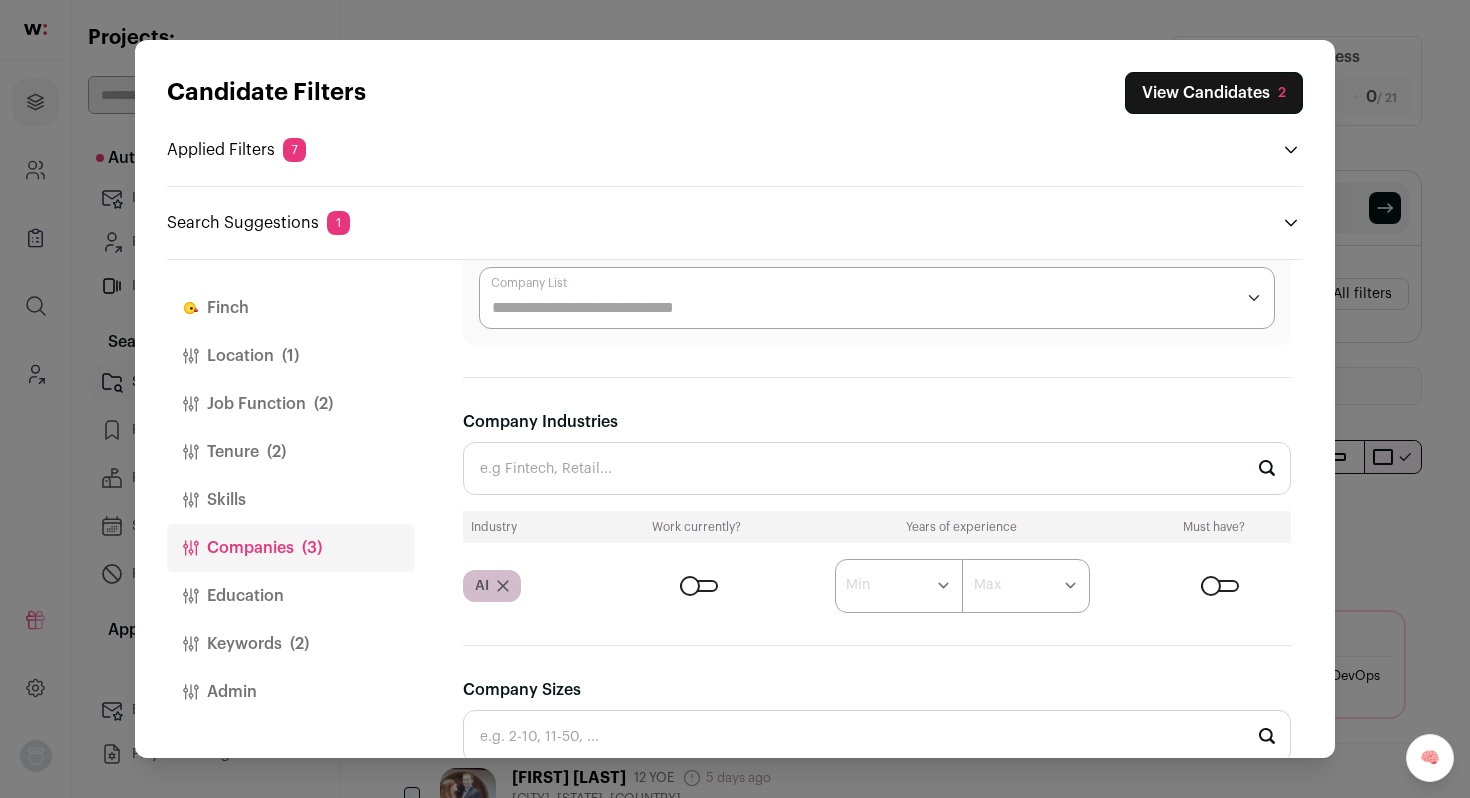 scroll, scrollTop: 450, scrollLeft: 0, axis: vertical 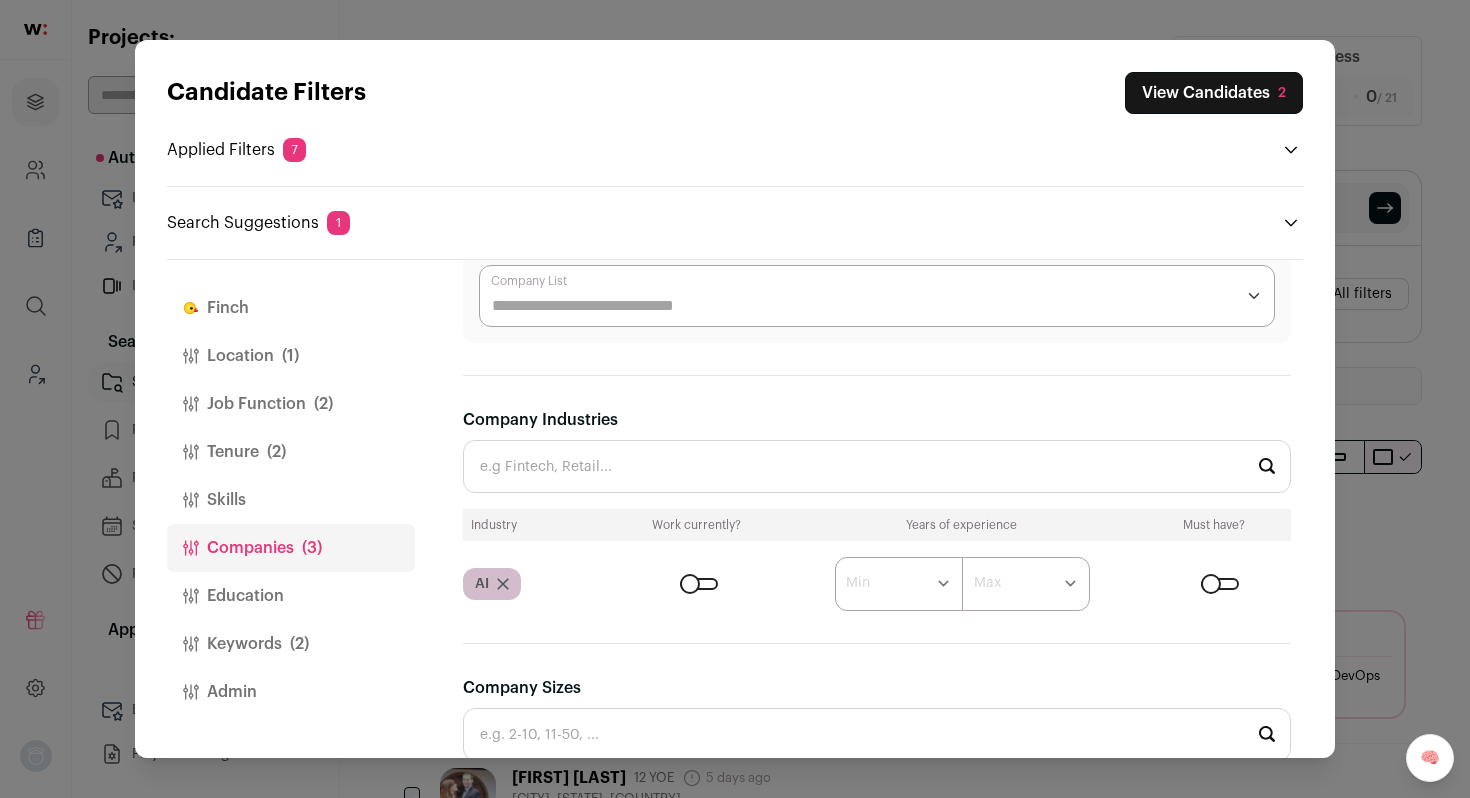 click at bounding box center [699, 584] 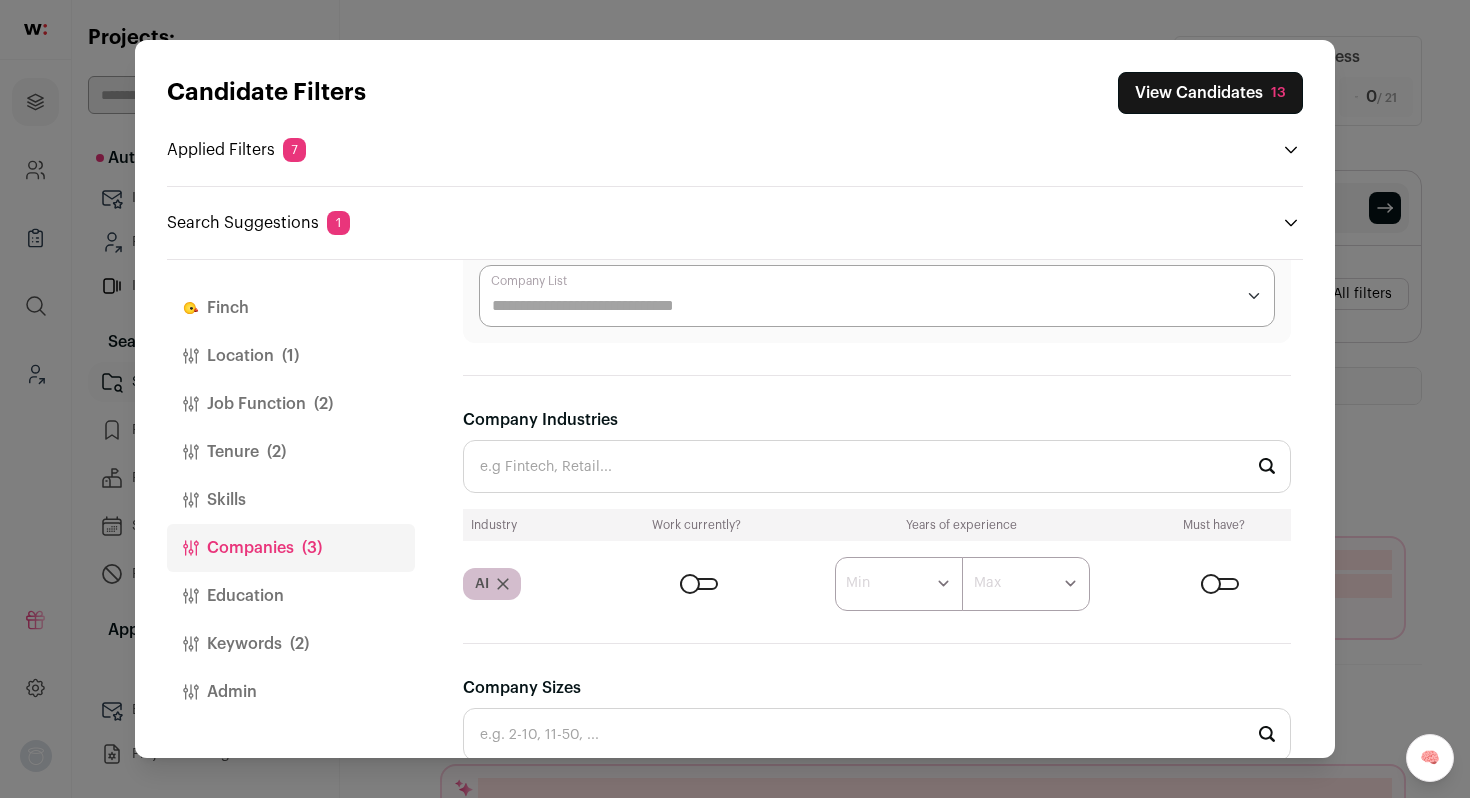 click on "Loremipsu Dolorsi
Amet Consectetu
41
Adipisc Elitsed
3
DO Eiusmodt in Utlabore Etdolore
Magn aliq
Enimad
Mini veni
2+ QUI
Nost exer" at bounding box center [735, 399] 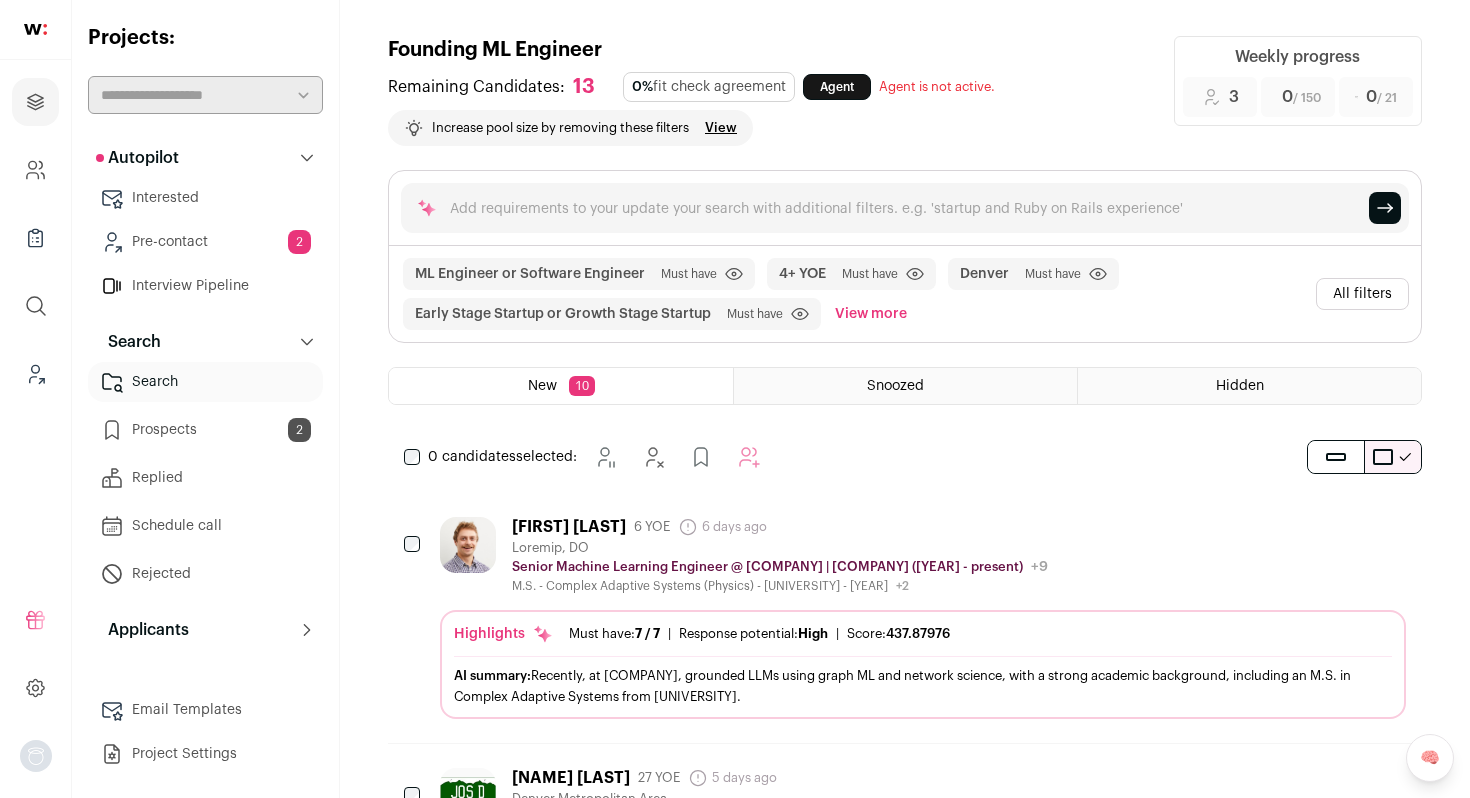 click on "[PERSON]
6 YOE
6 days ago
Admin only. The last time the profile was updated.
[CITY], [STATE]
Senior Machine Learning Engineer @ [COMPANY] | Contagious Health
([YEAR] - present)
[COMPANY] | Contagious Health
Public / Private
Private
Valuation
B2C" at bounding box center [923, 555] 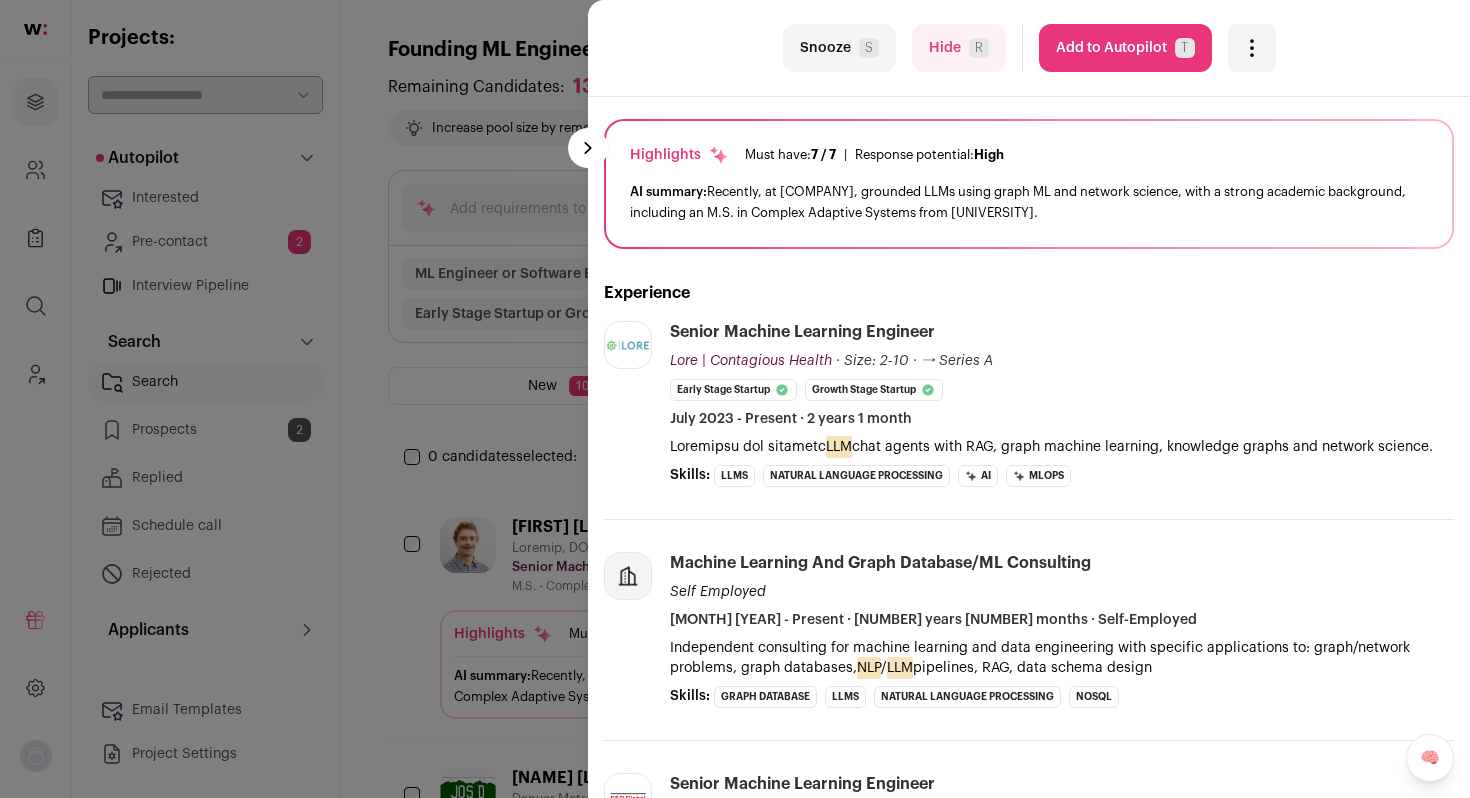 scroll, scrollTop: 120, scrollLeft: 0, axis: vertical 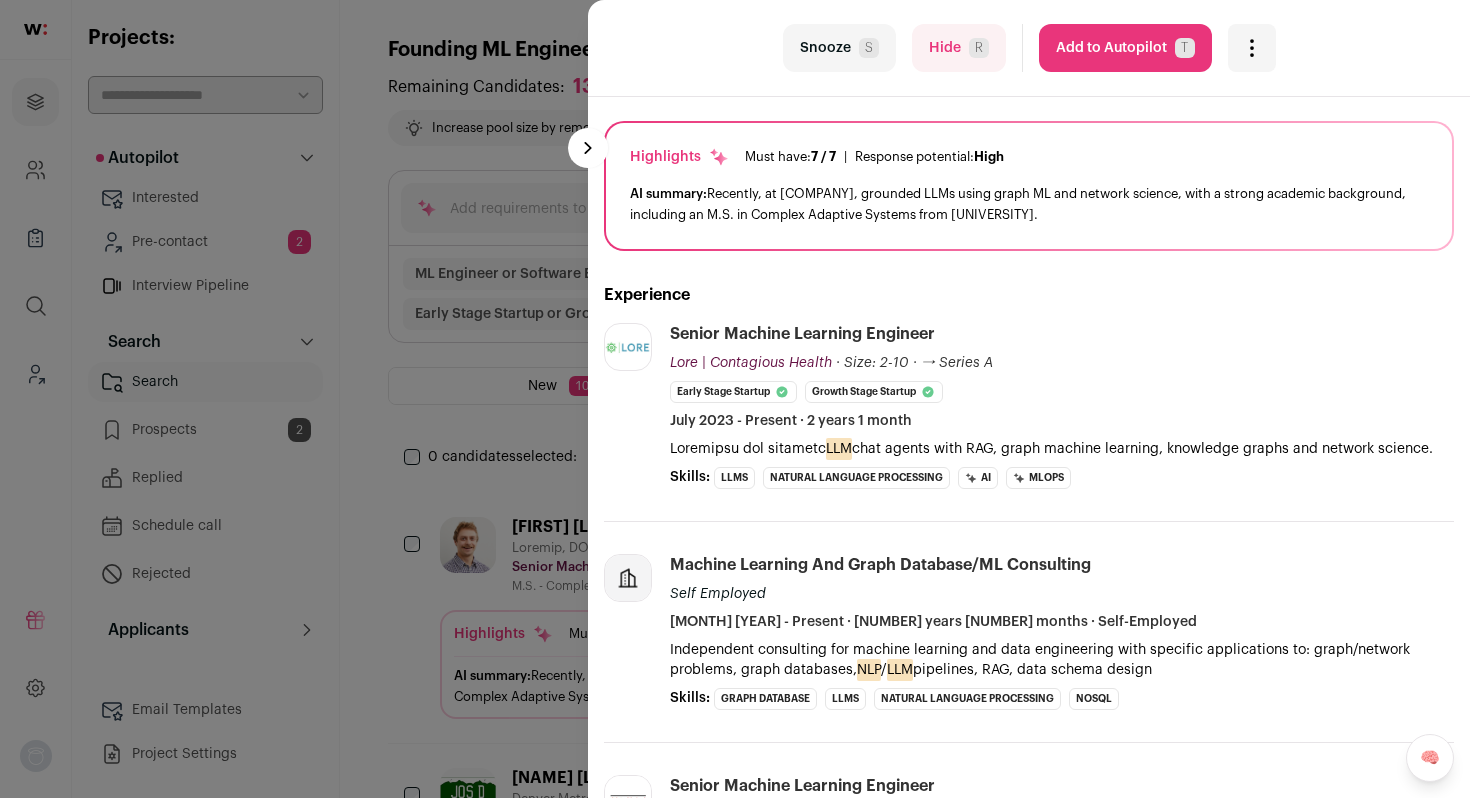 click on "Add to Autopilot
T" at bounding box center [1125, 48] 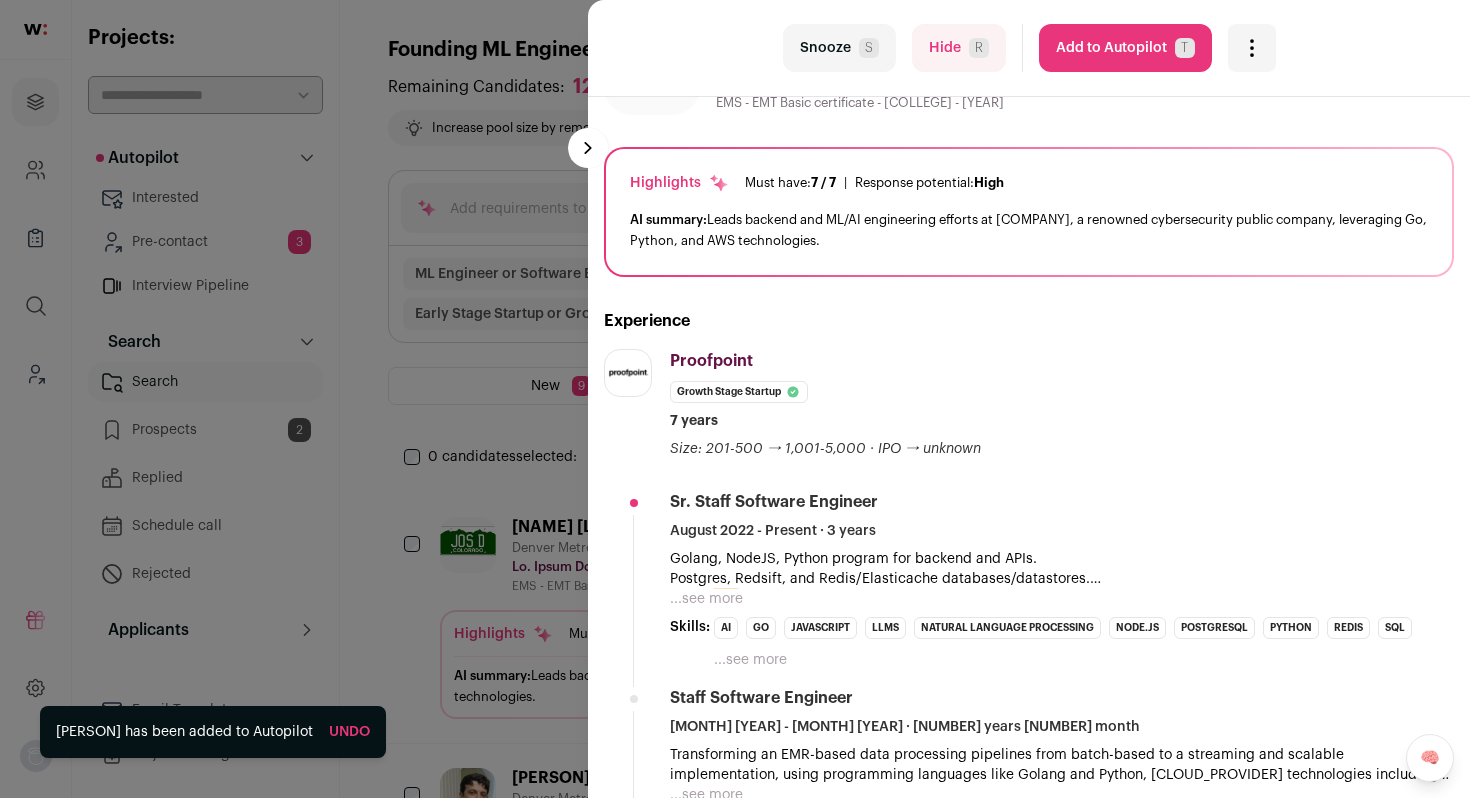 scroll, scrollTop: 96, scrollLeft: 0, axis: vertical 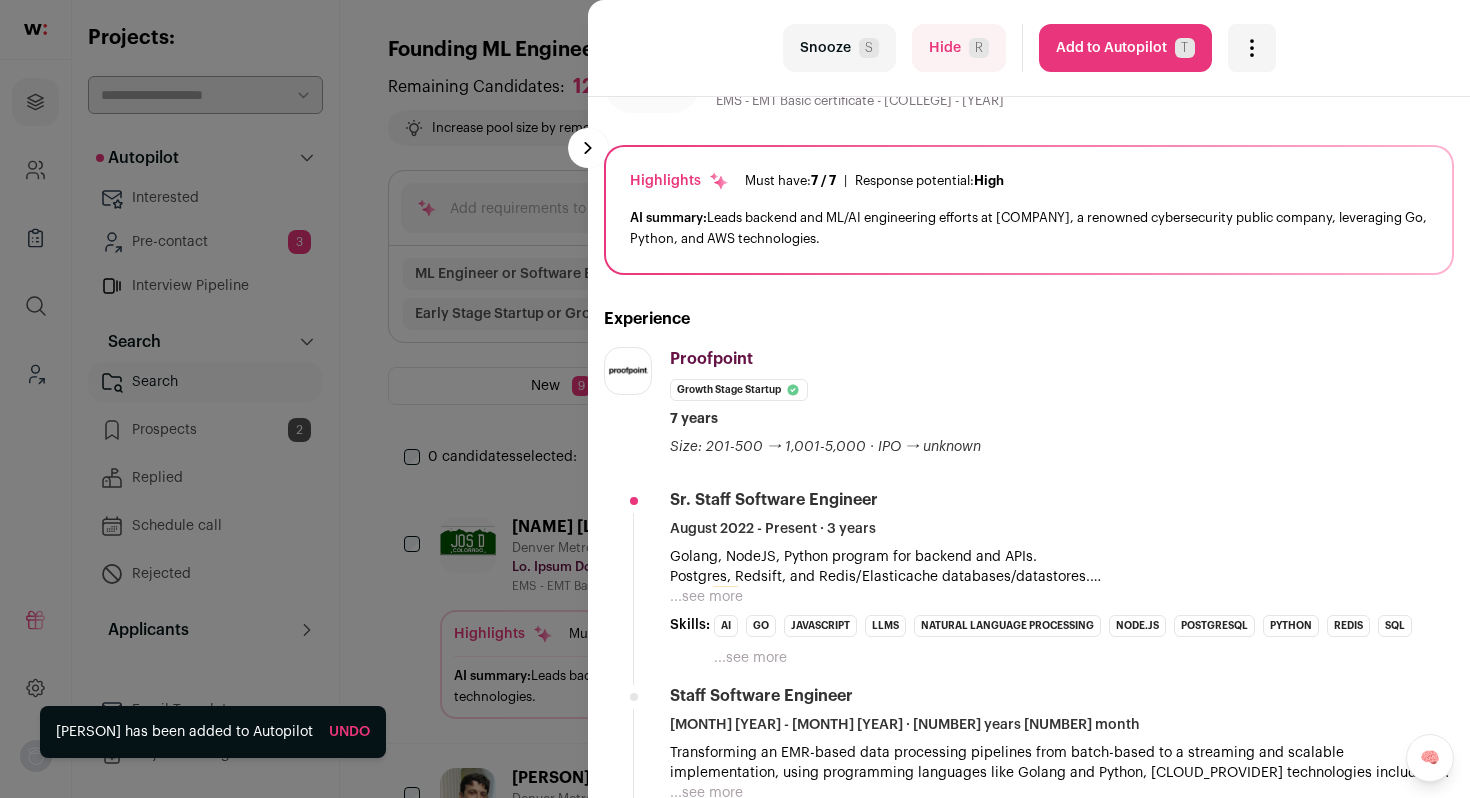 click on "Hide
R" at bounding box center [959, 48] 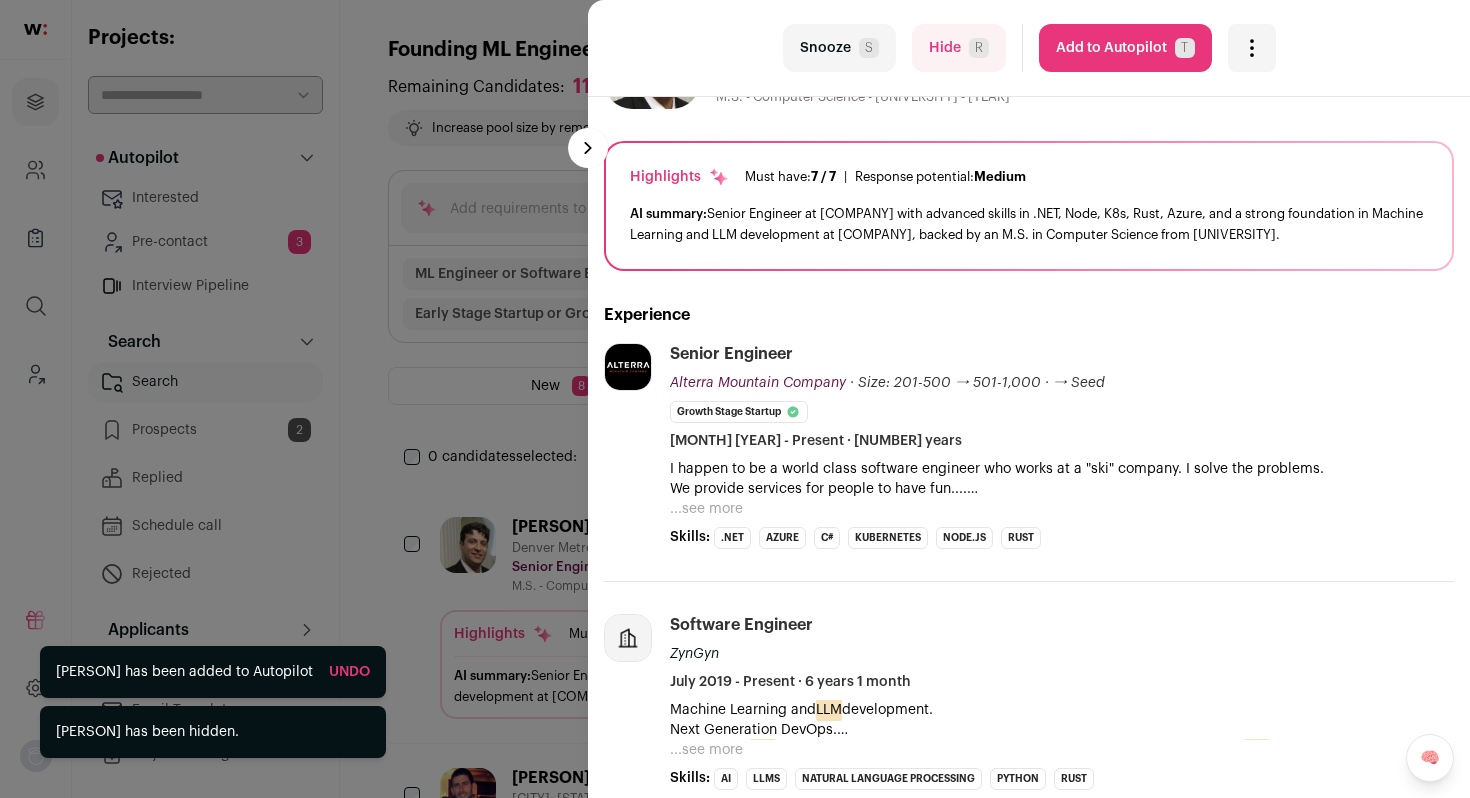 scroll, scrollTop: 109, scrollLeft: 0, axis: vertical 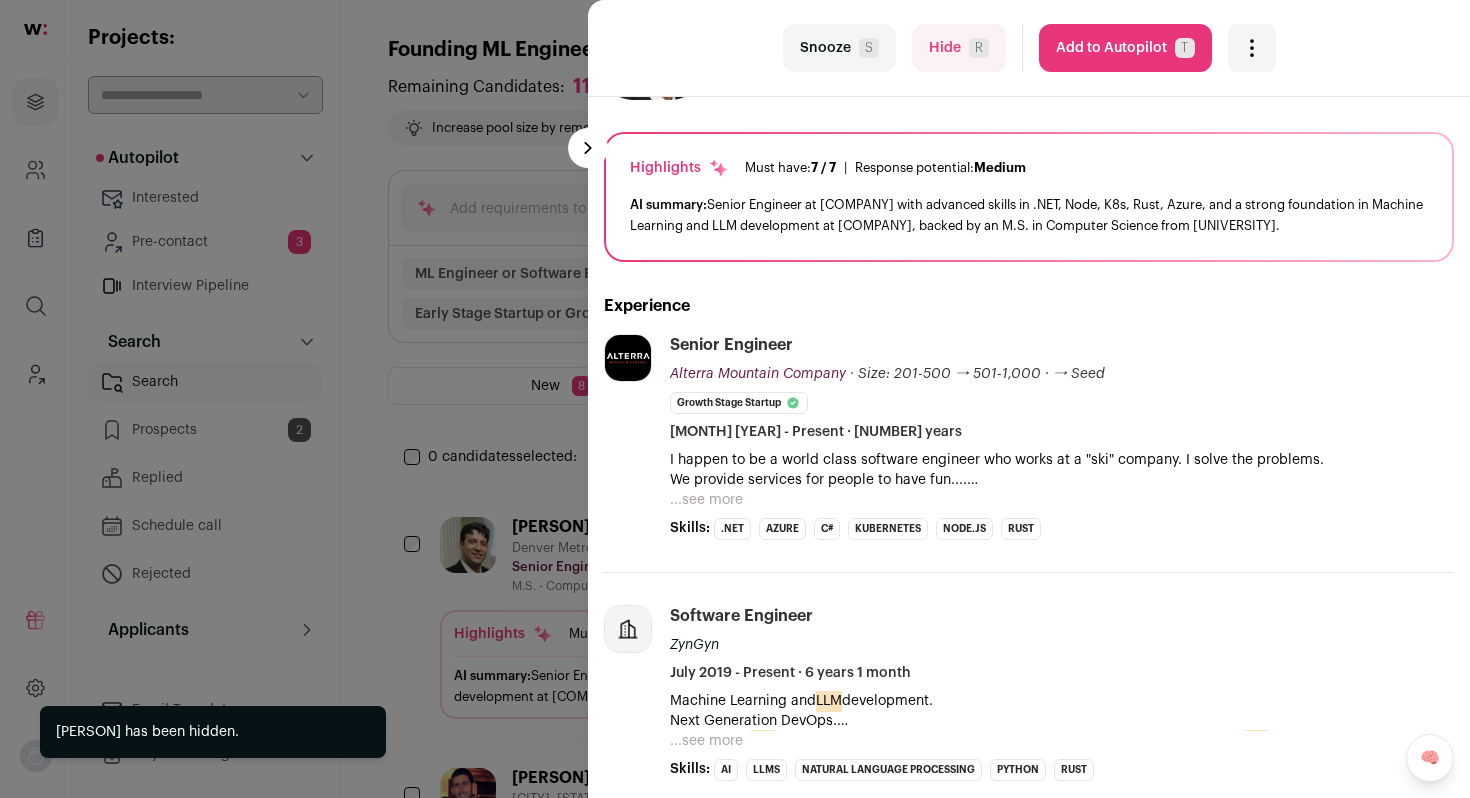 click on "Hide
R" at bounding box center (959, 48) 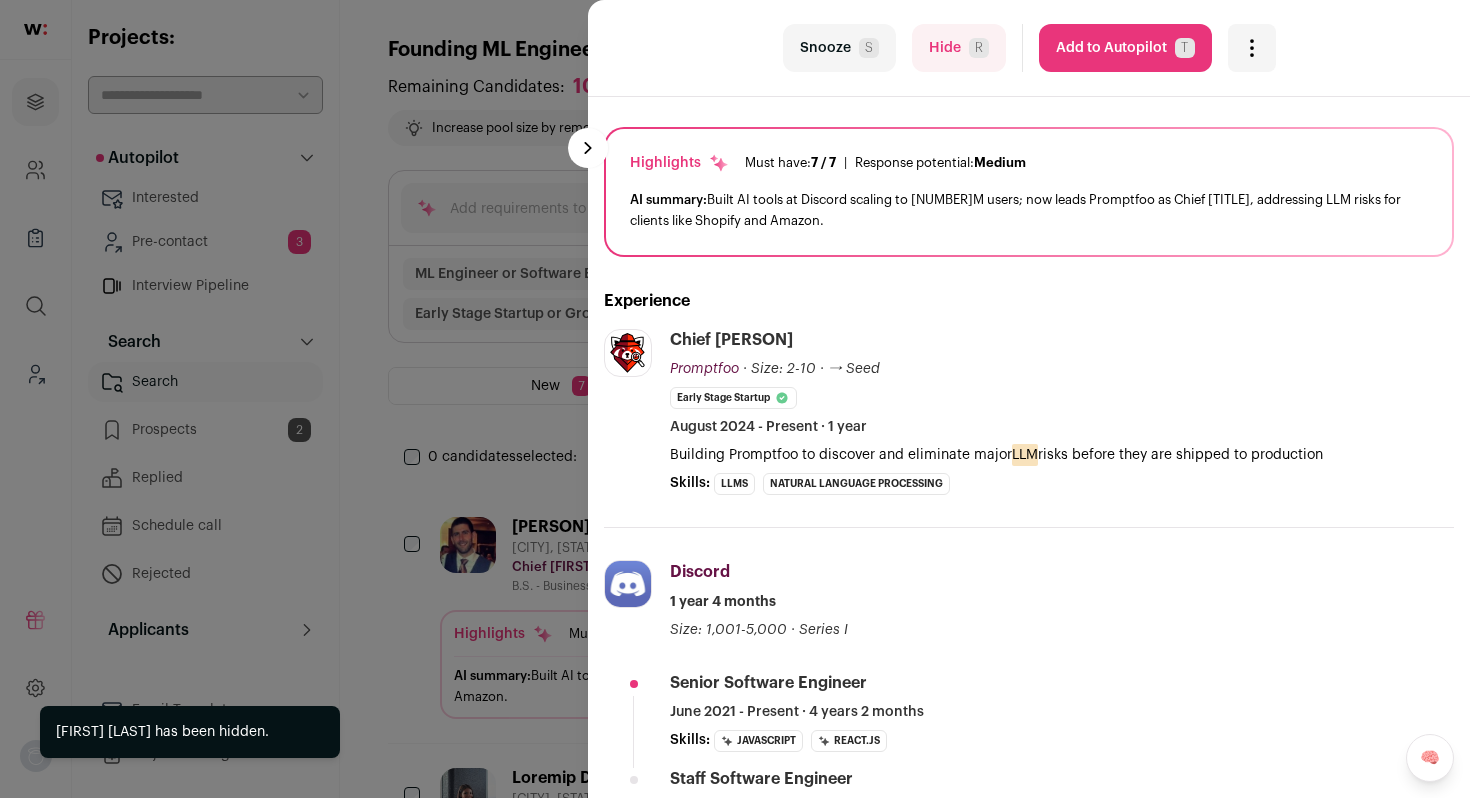 scroll, scrollTop: 117, scrollLeft: 0, axis: vertical 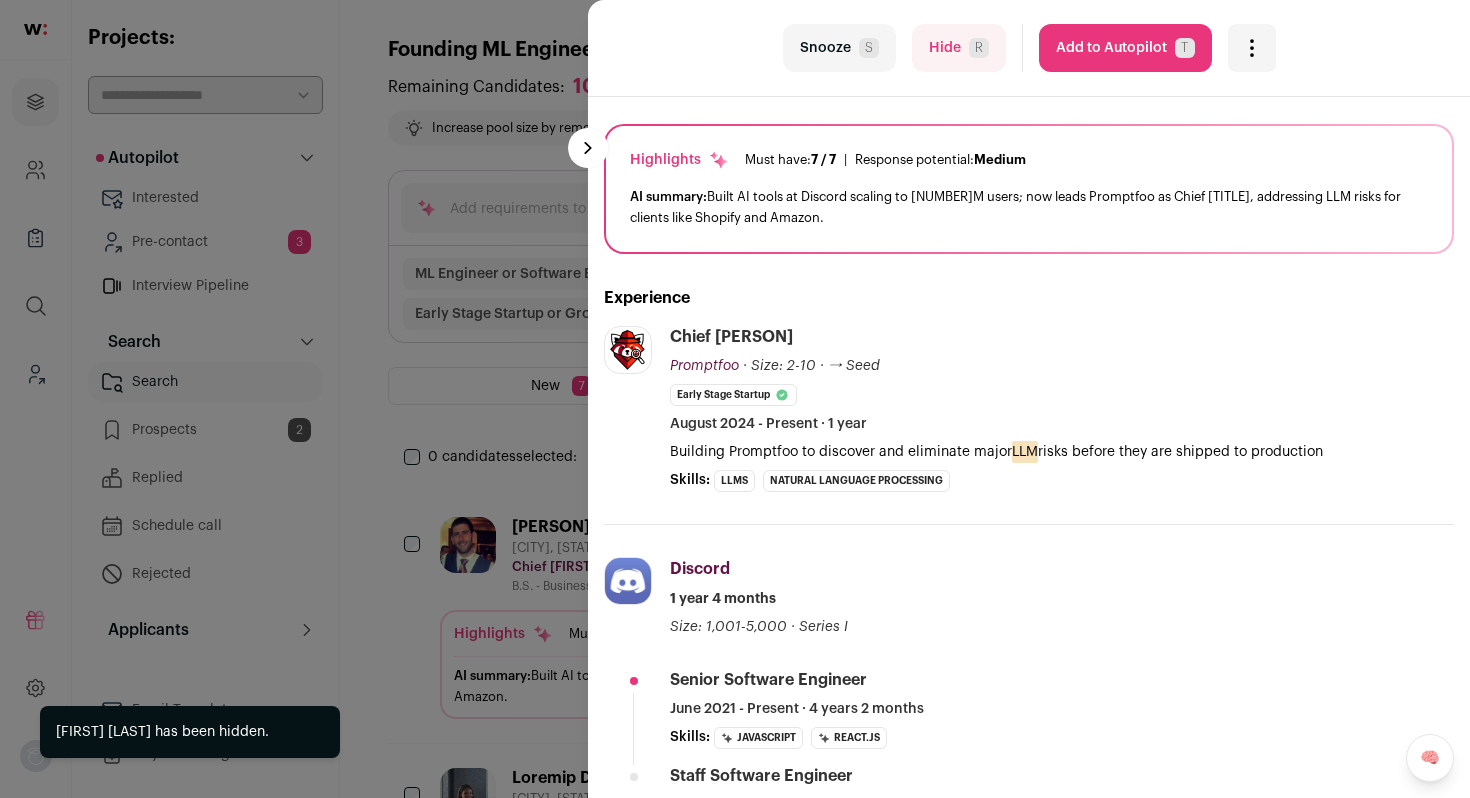 click on "Hide
R" at bounding box center (959, 48) 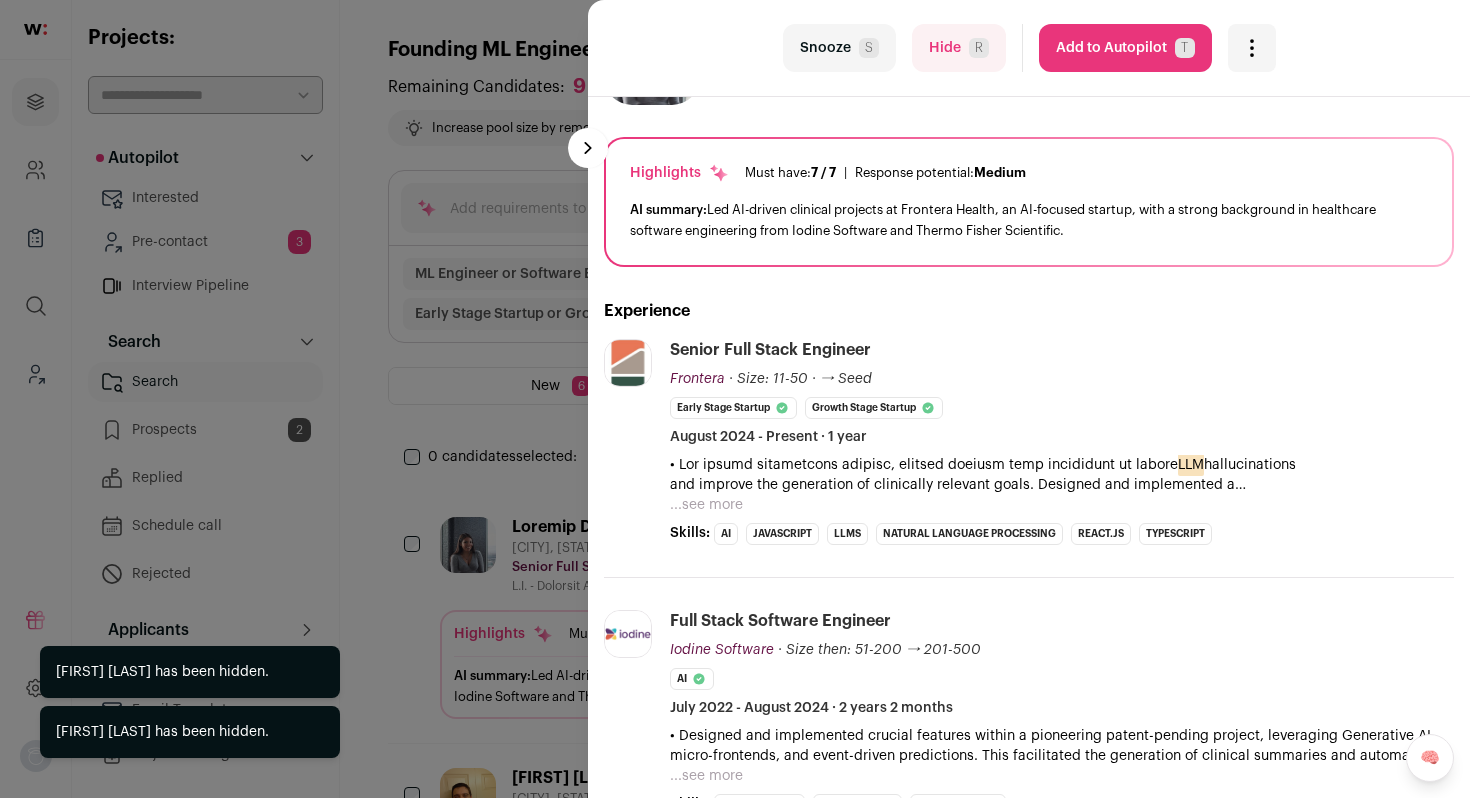 scroll, scrollTop: 116, scrollLeft: 0, axis: vertical 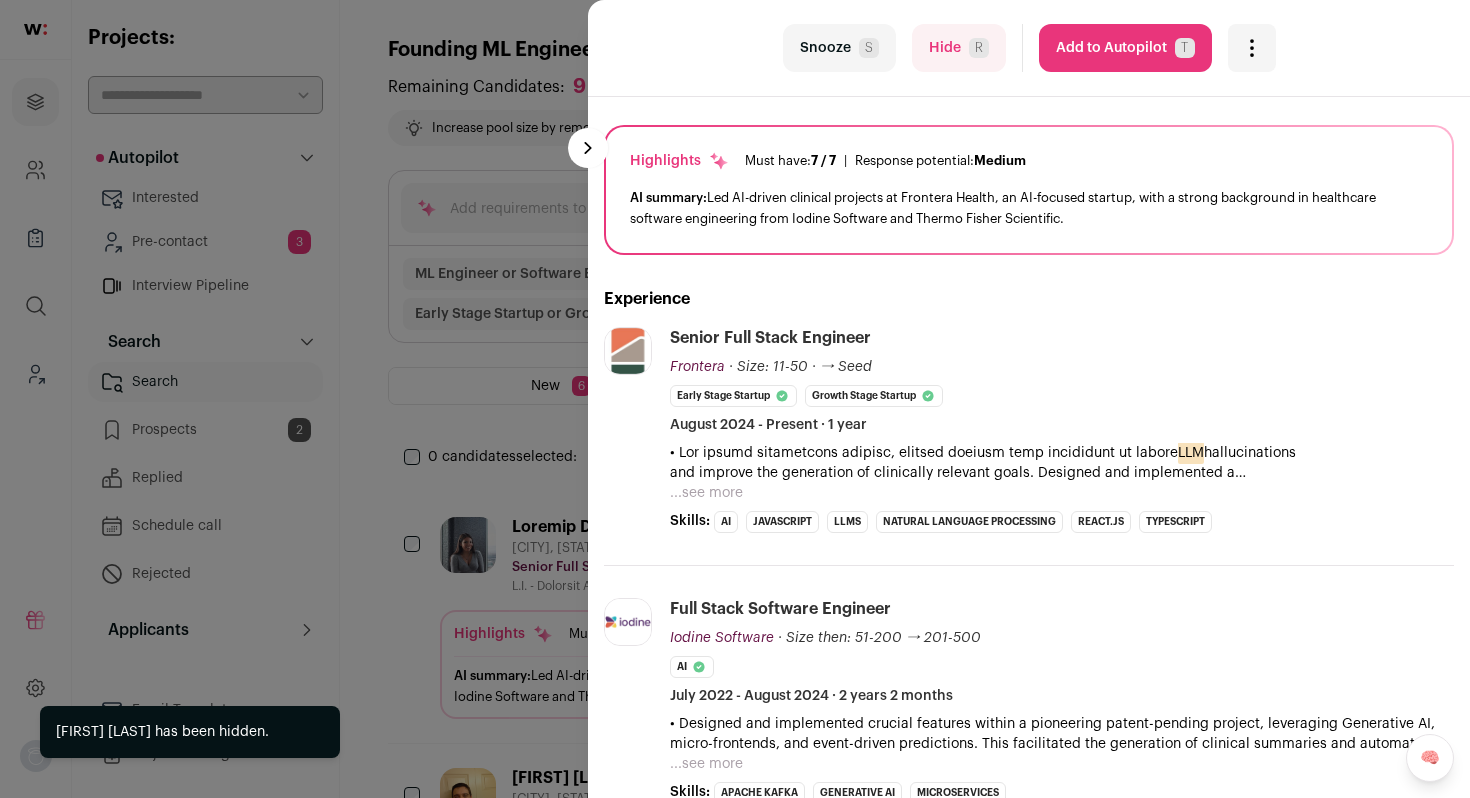 click on "...see more" at bounding box center (706, 493) 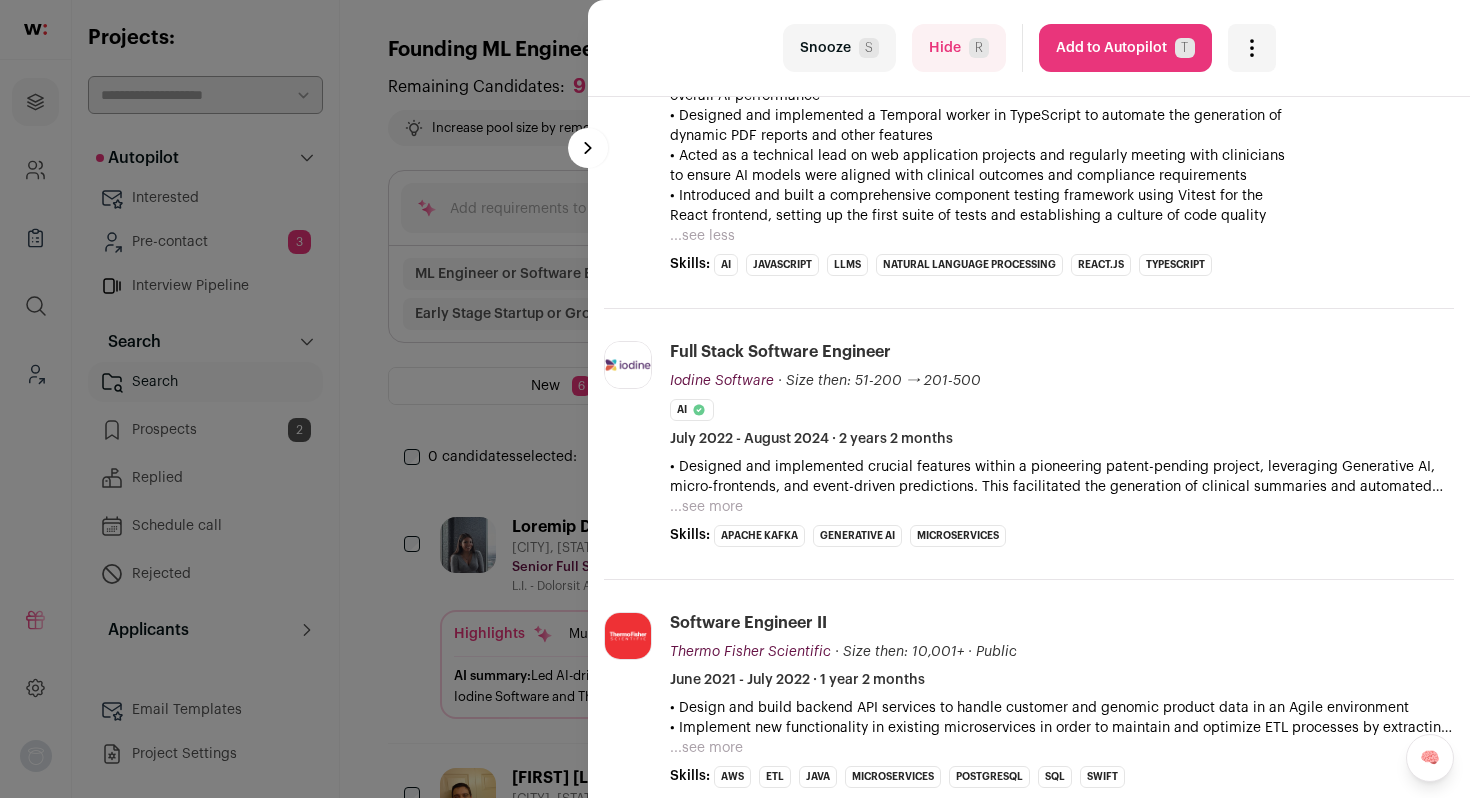 scroll, scrollTop: 785, scrollLeft: 0, axis: vertical 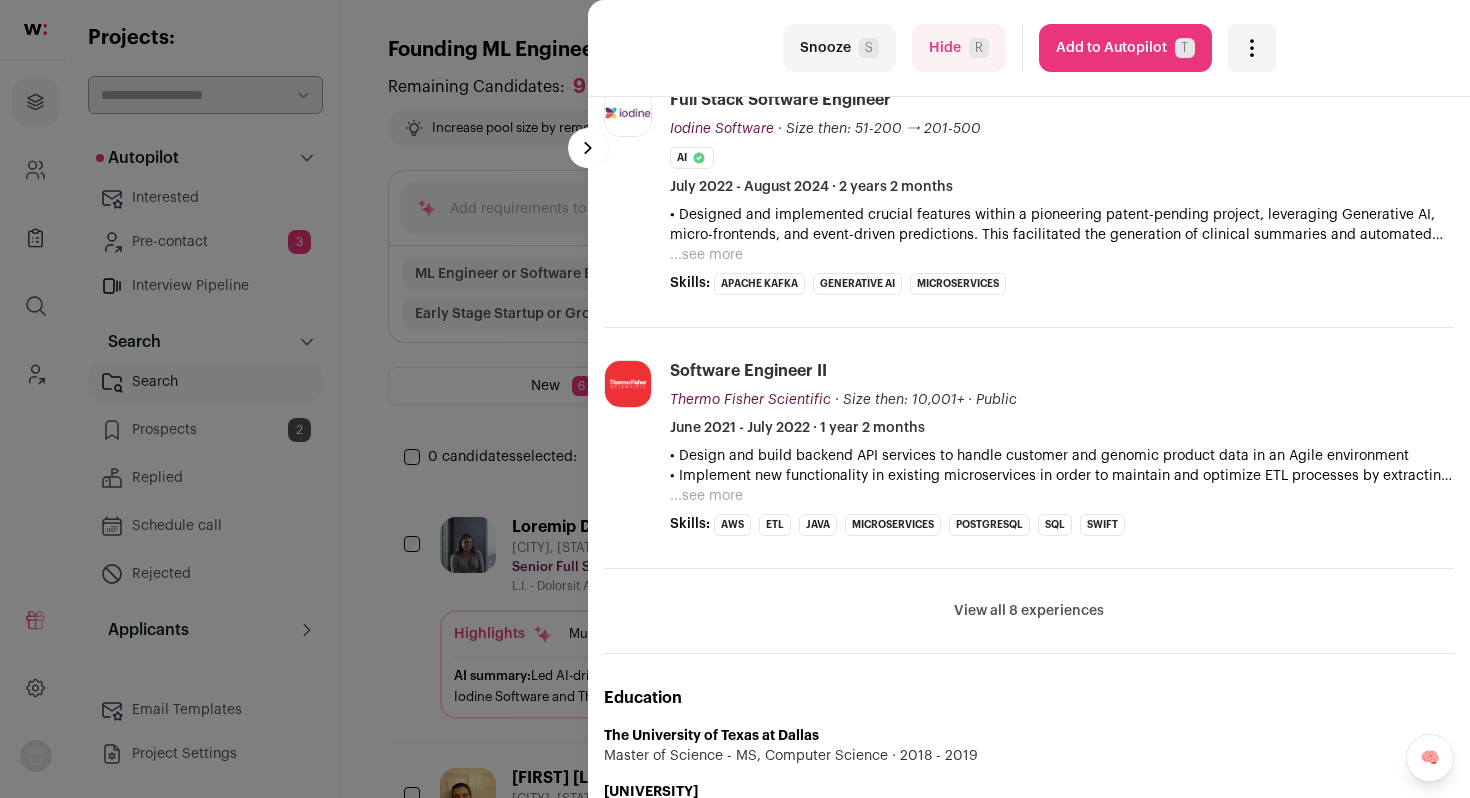 click on "last
Snooze
S
Hide
R
Add to Autopilot
T
More actions
Report a Problem
Report the candidate
next
esc" at bounding box center (735, 399) 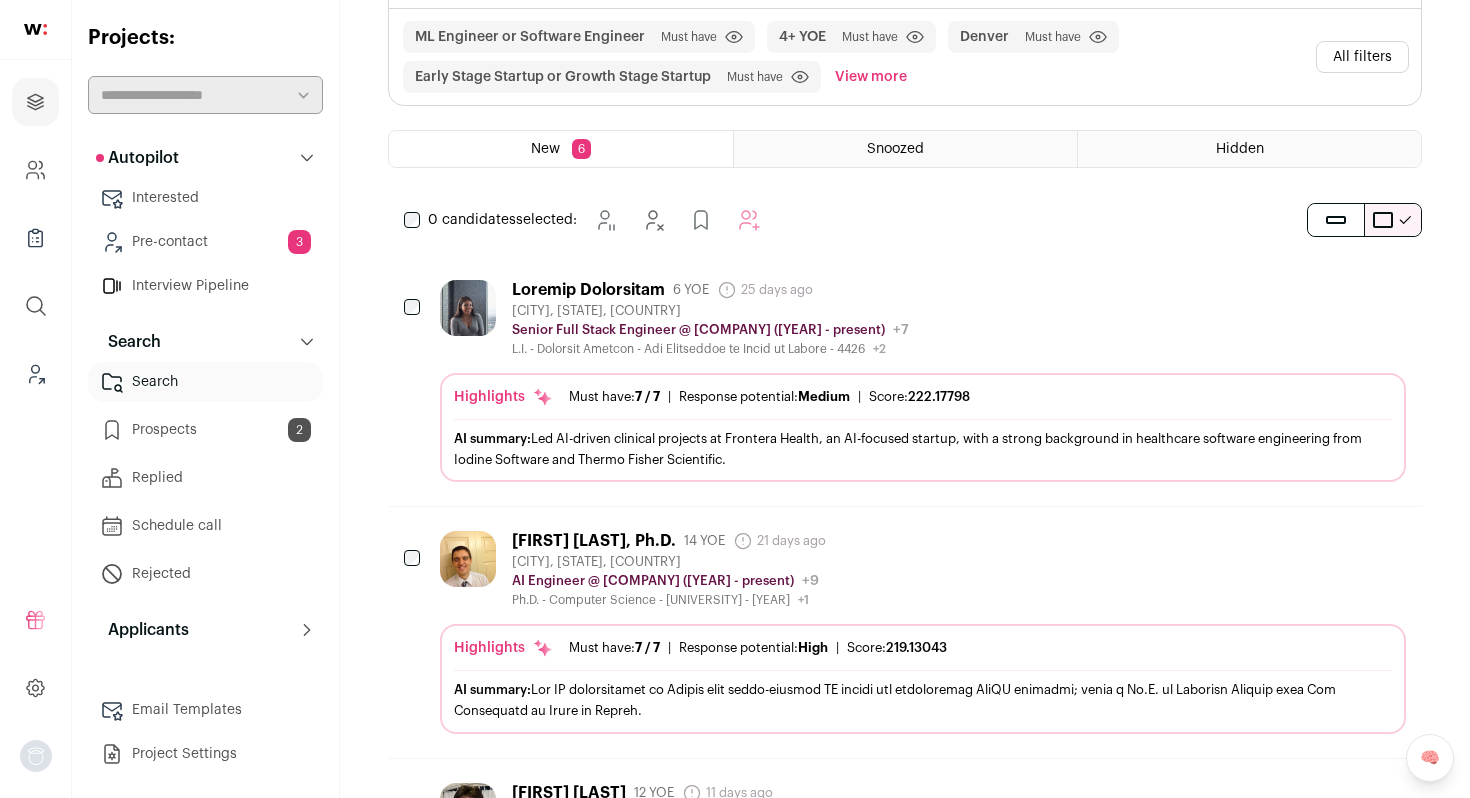 scroll, scrollTop: 308, scrollLeft: 0, axis: vertical 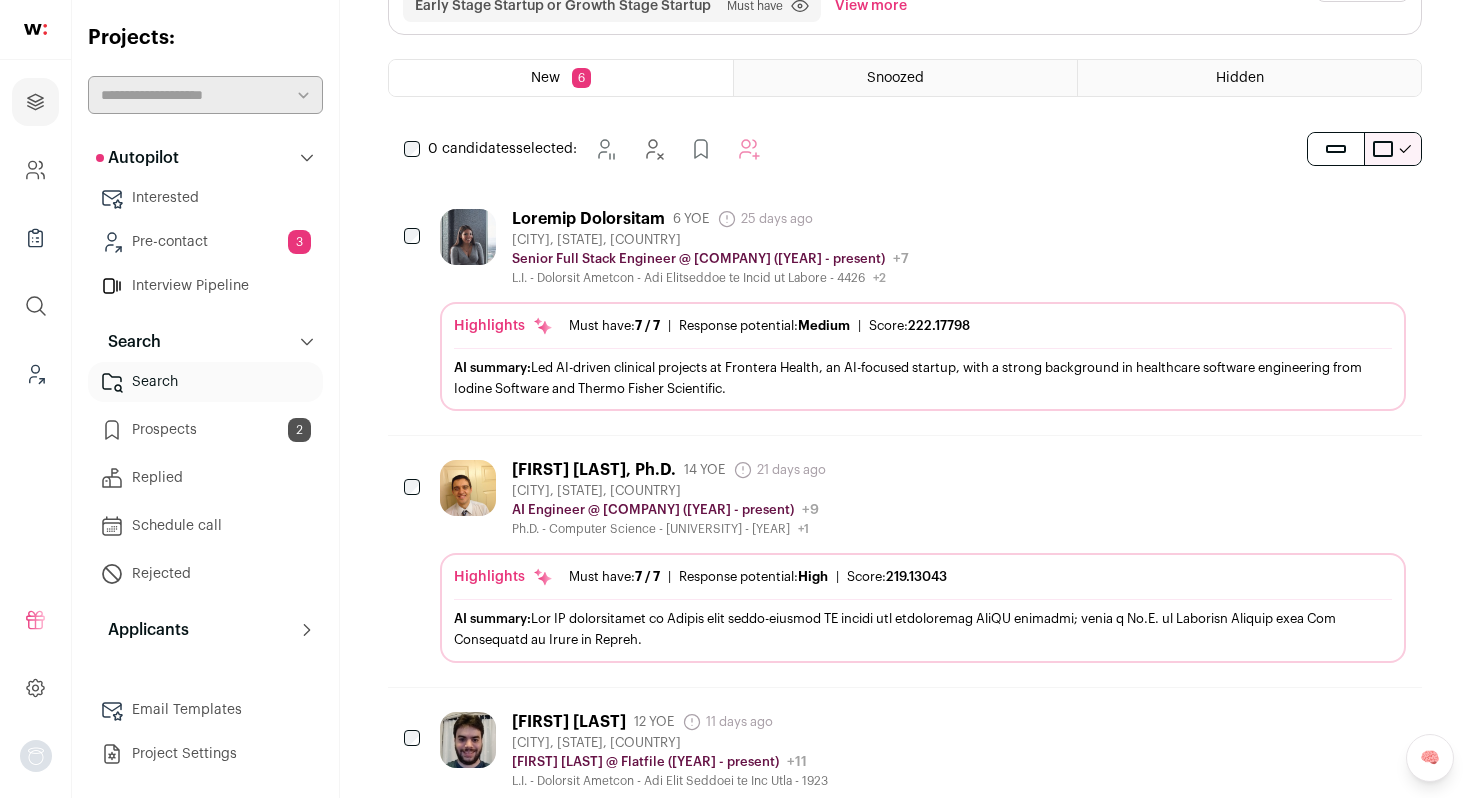 click on "[FIRST] [LAST], Ph.D.
[NUMBER] YOE
[NUMBER] days ago
Admin only. The last time the profile was updated.
[CITY], [STATE], United States
AI Engineer @ ecue ai
([YEAR] - [YEAR])
ecue ai
Public / Private
Private
Valuation
Unknown
1-10 [YEAR]" at bounding box center [923, 498] 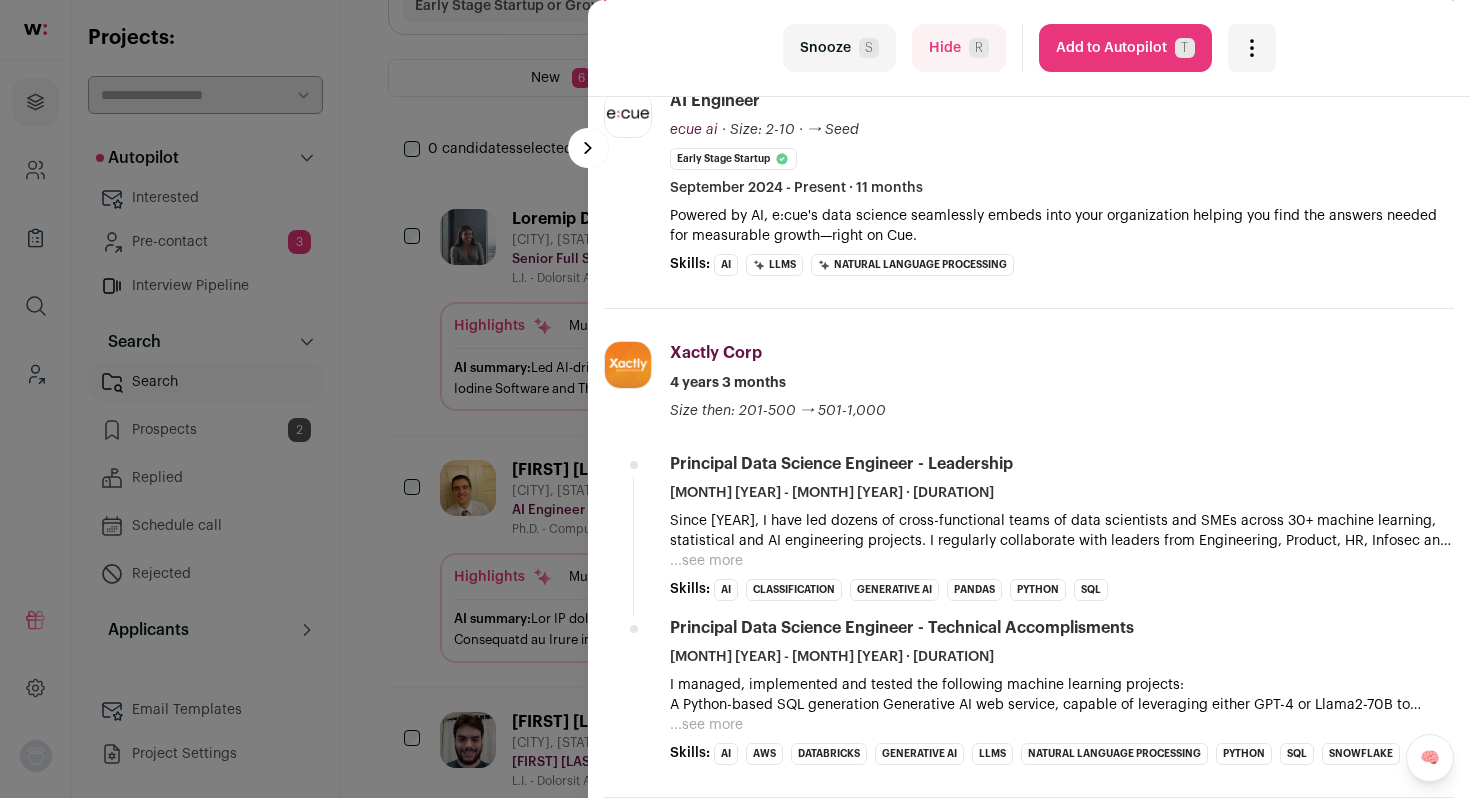 scroll, scrollTop: 354, scrollLeft: 0, axis: vertical 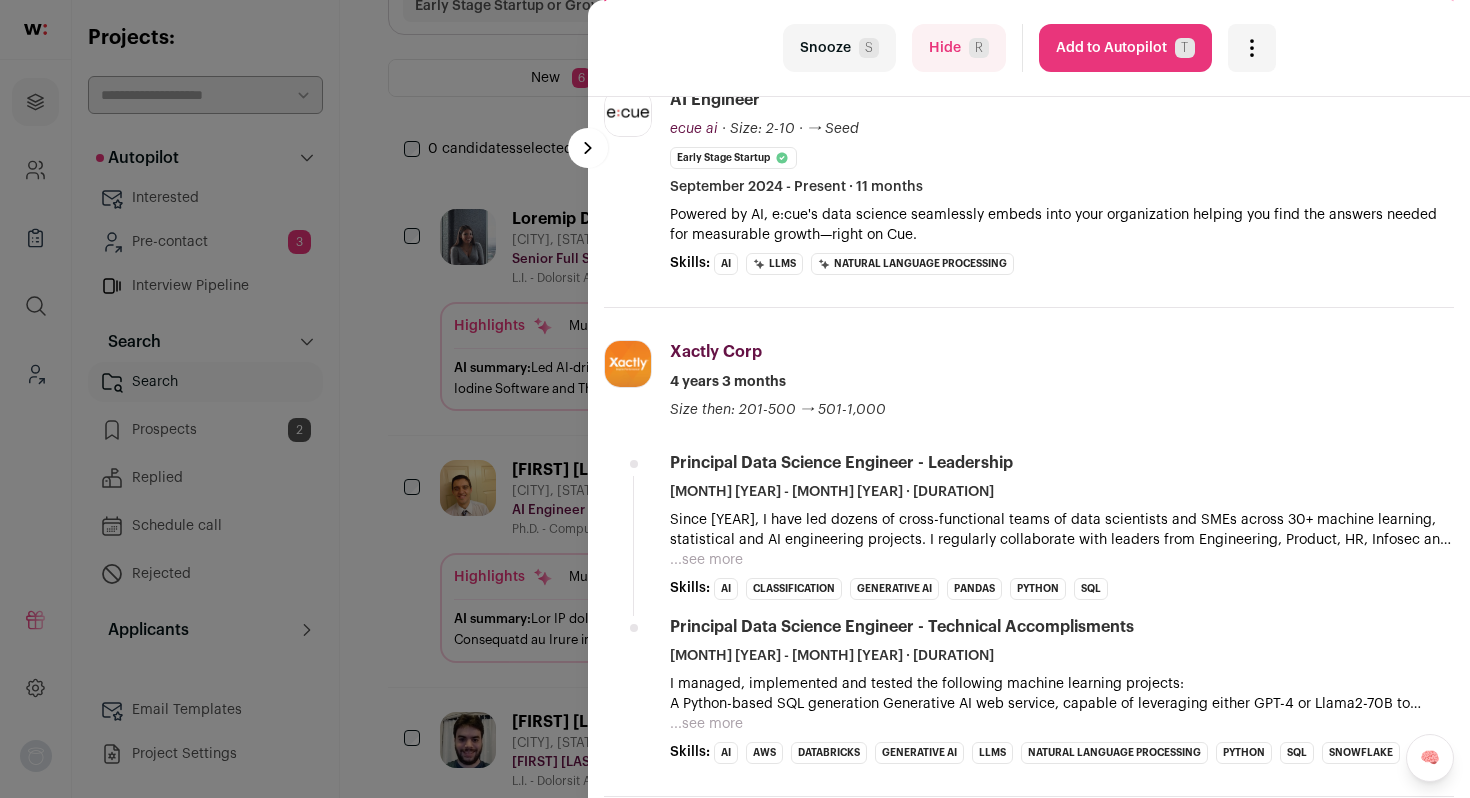 click on "Add to Autopilot
T" at bounding box center (1125, 48) 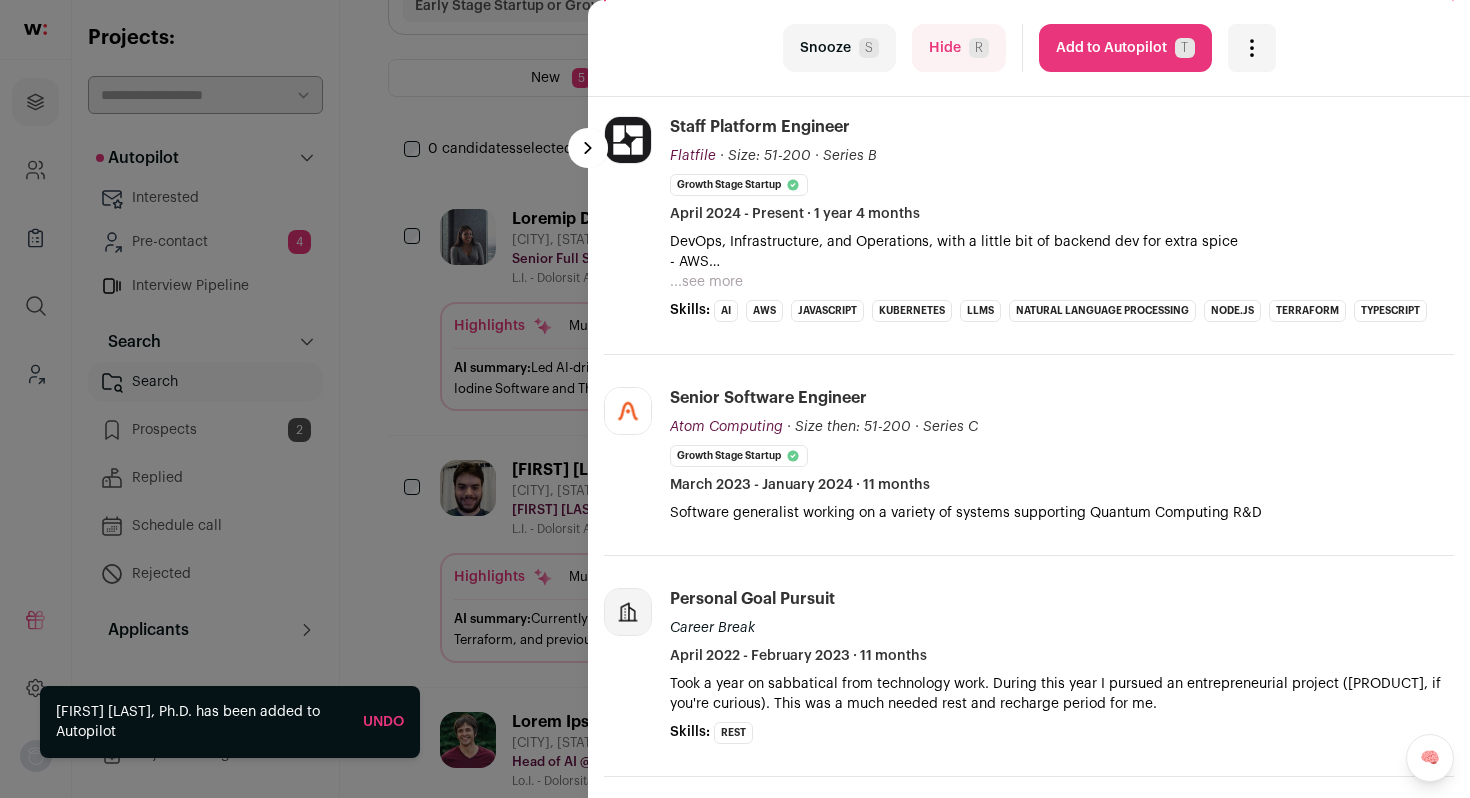 scroll, scrollTop: 330, scrollLeft: 0, axis: vertical 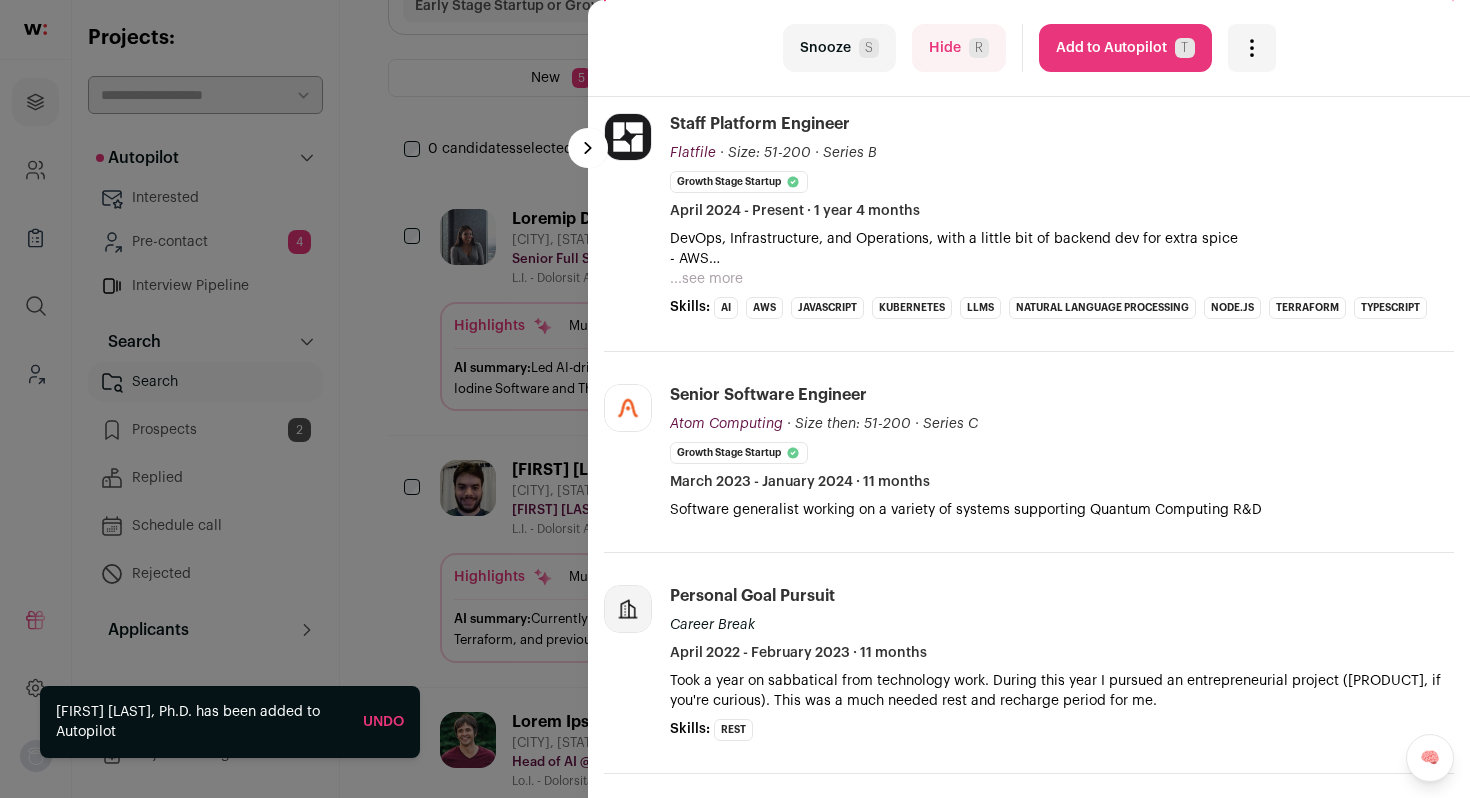 click on "last
Snooze
S
Hide
R
Add to Autopilot
T
More actions
Report a Problem
Report the candidate
next
esc
[FIRST] [LAST]" at bounding box center (735, 399) 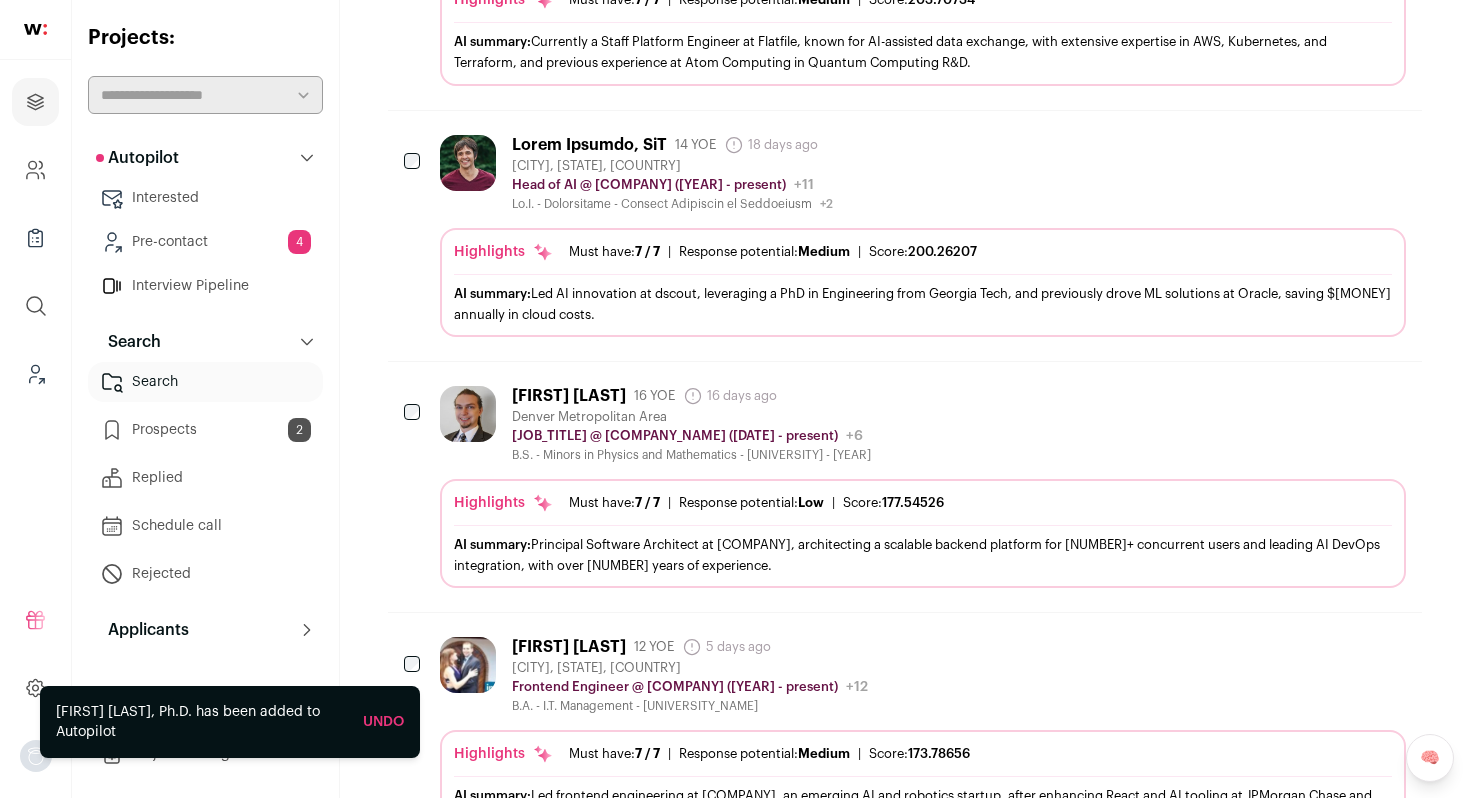 scroll, scrollTop: 887, scrollLeft: 0, axis: vertical 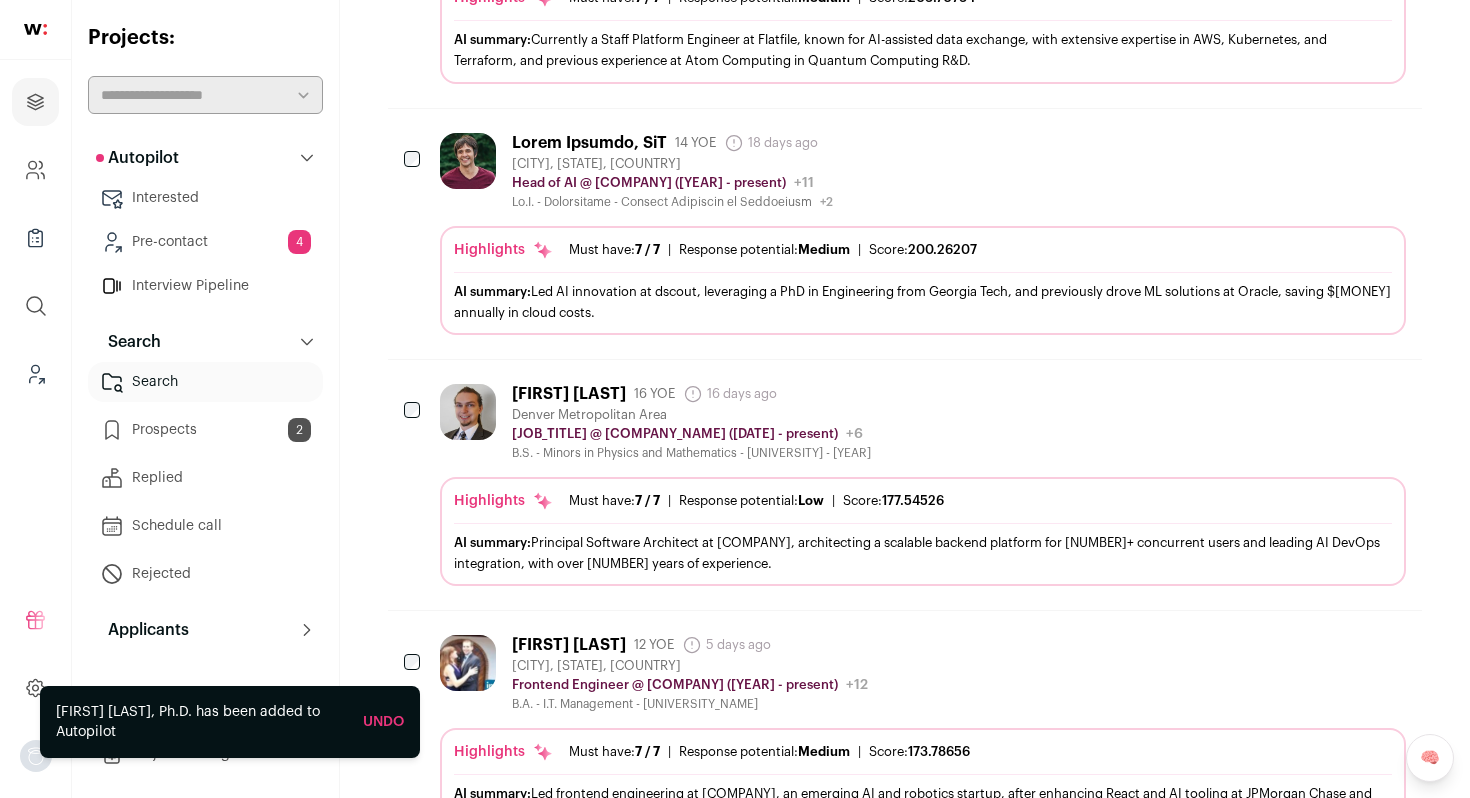 click at bounding box center [1281, 644] 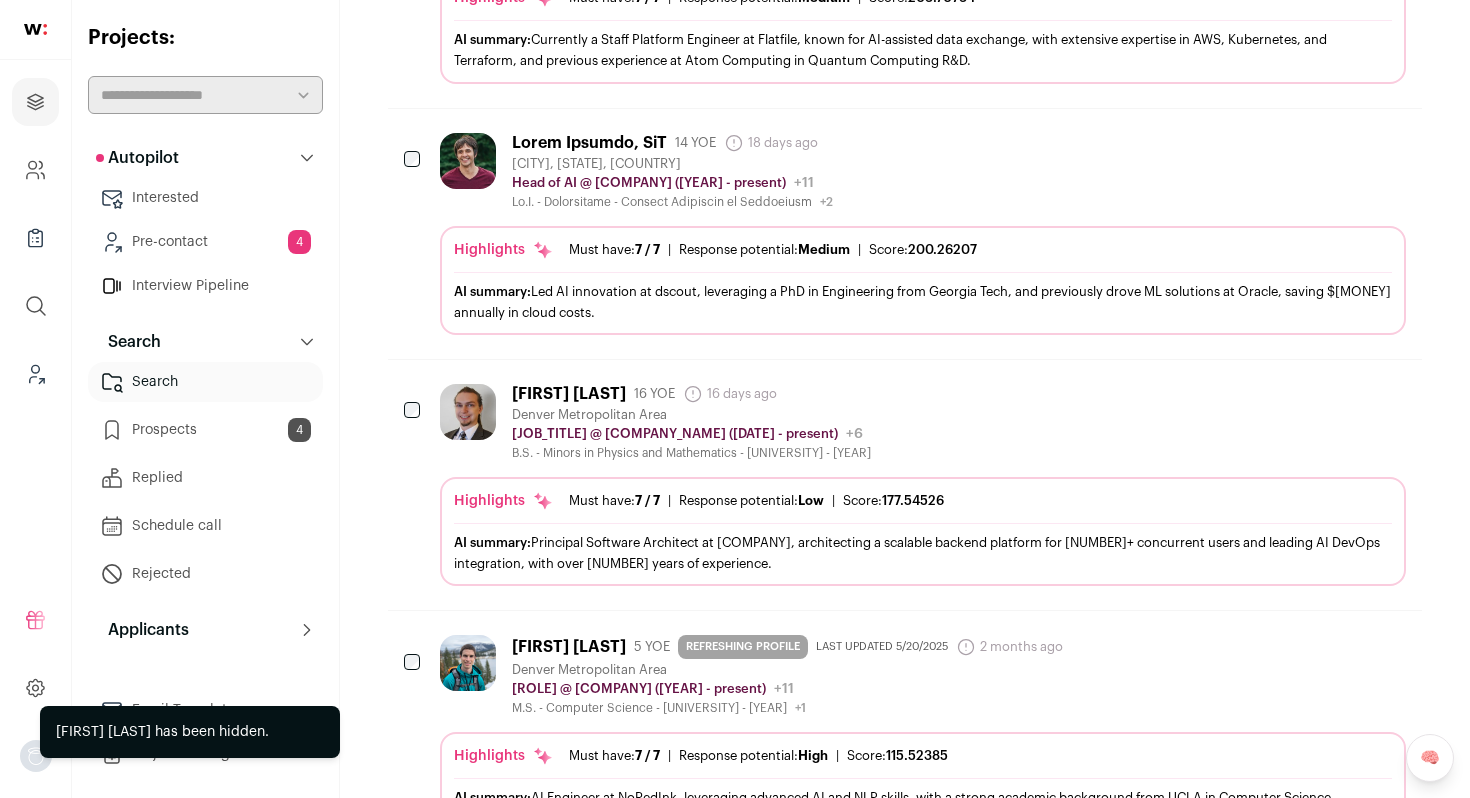 scroll, scrollTop: 948, scrollLeft: 0, axis: vertical 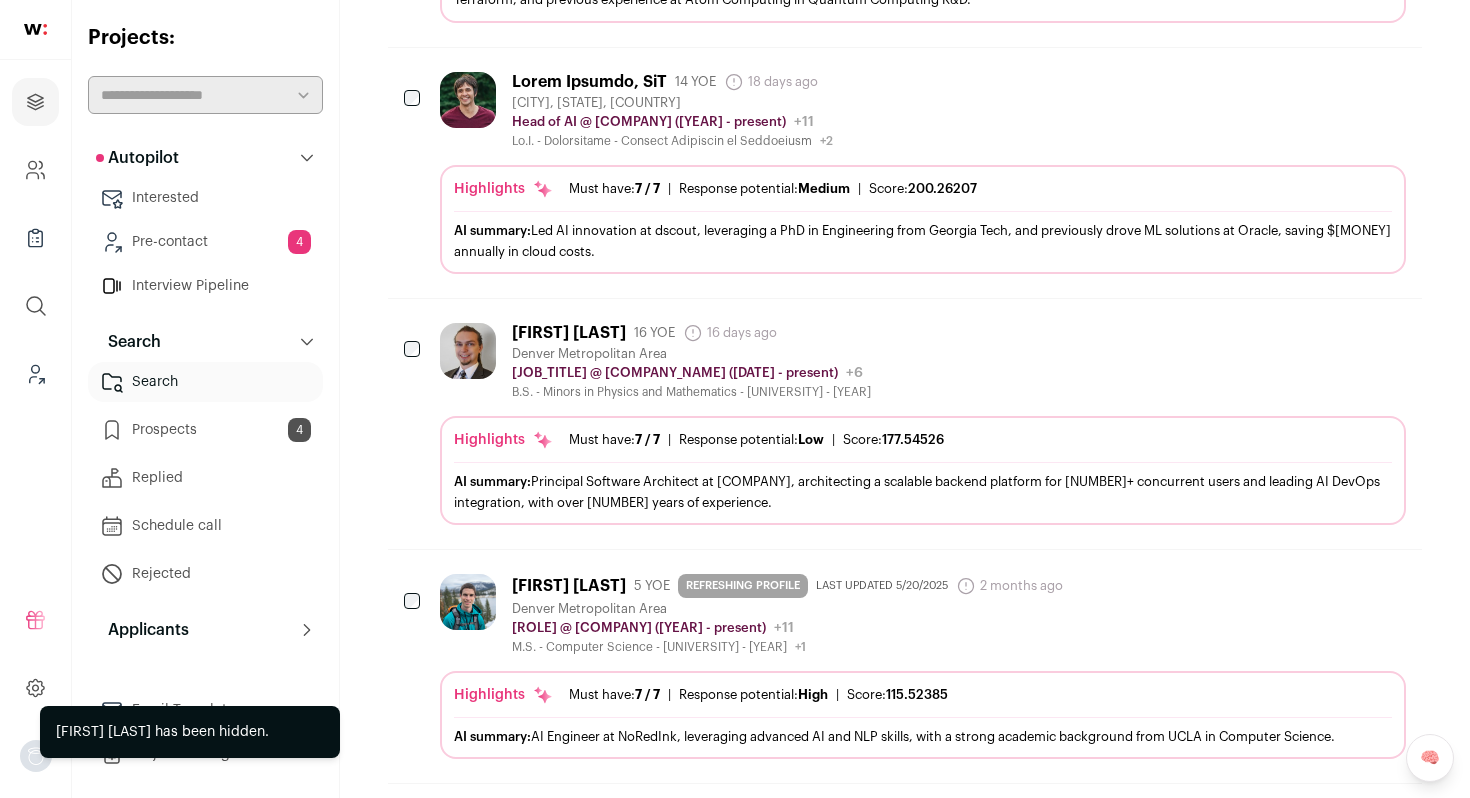 click on "AI Engineer @ [COMPANY]
([YEAR] - present)
[COMPANY]
Public / Private
Private
Valuation
Unknown
Company size
[NUMBER]-[NUMBER]
Founded
[YEAR]
Last funding
[PRICE]
Series [LETTER]
almost [NUMBER] years ago
Tags
B2B
Education
SaaS
Tech
Growth Stage Startup" at bounding box center [791, 628] 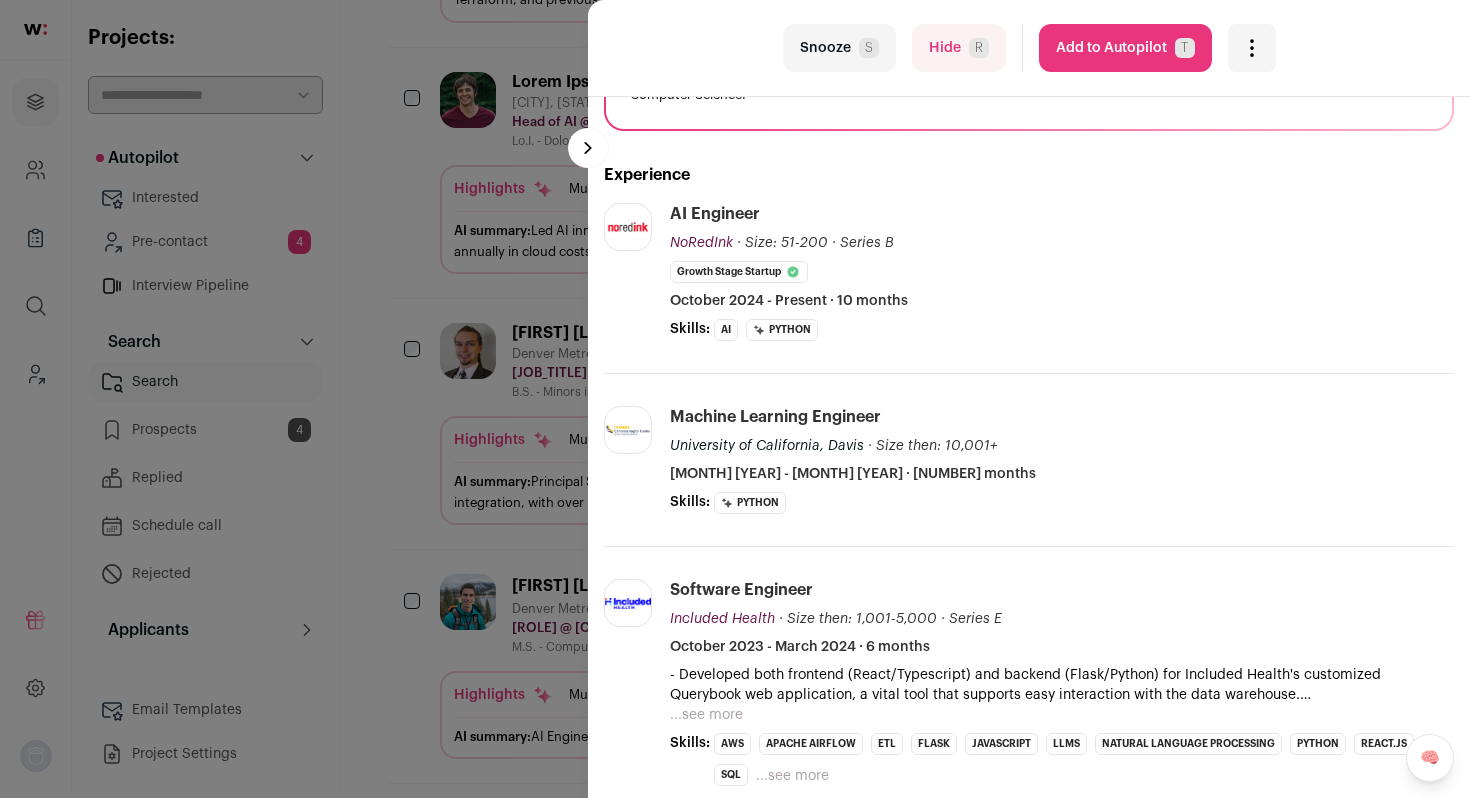 scroll, scrollTop: 373, scrollLeft: 0, axis: vertical 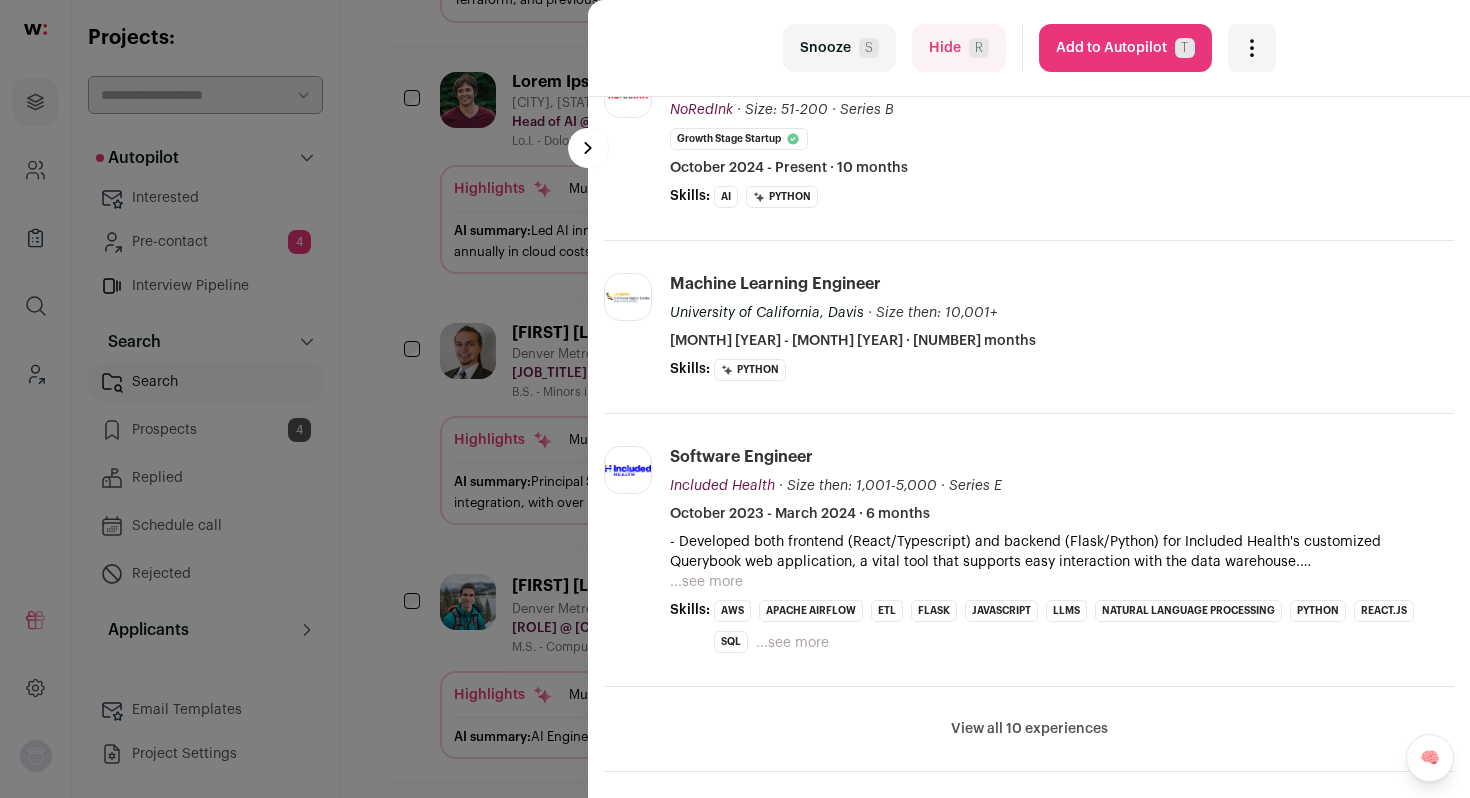 click on "Hide
R" at bounding box center [959, 48] 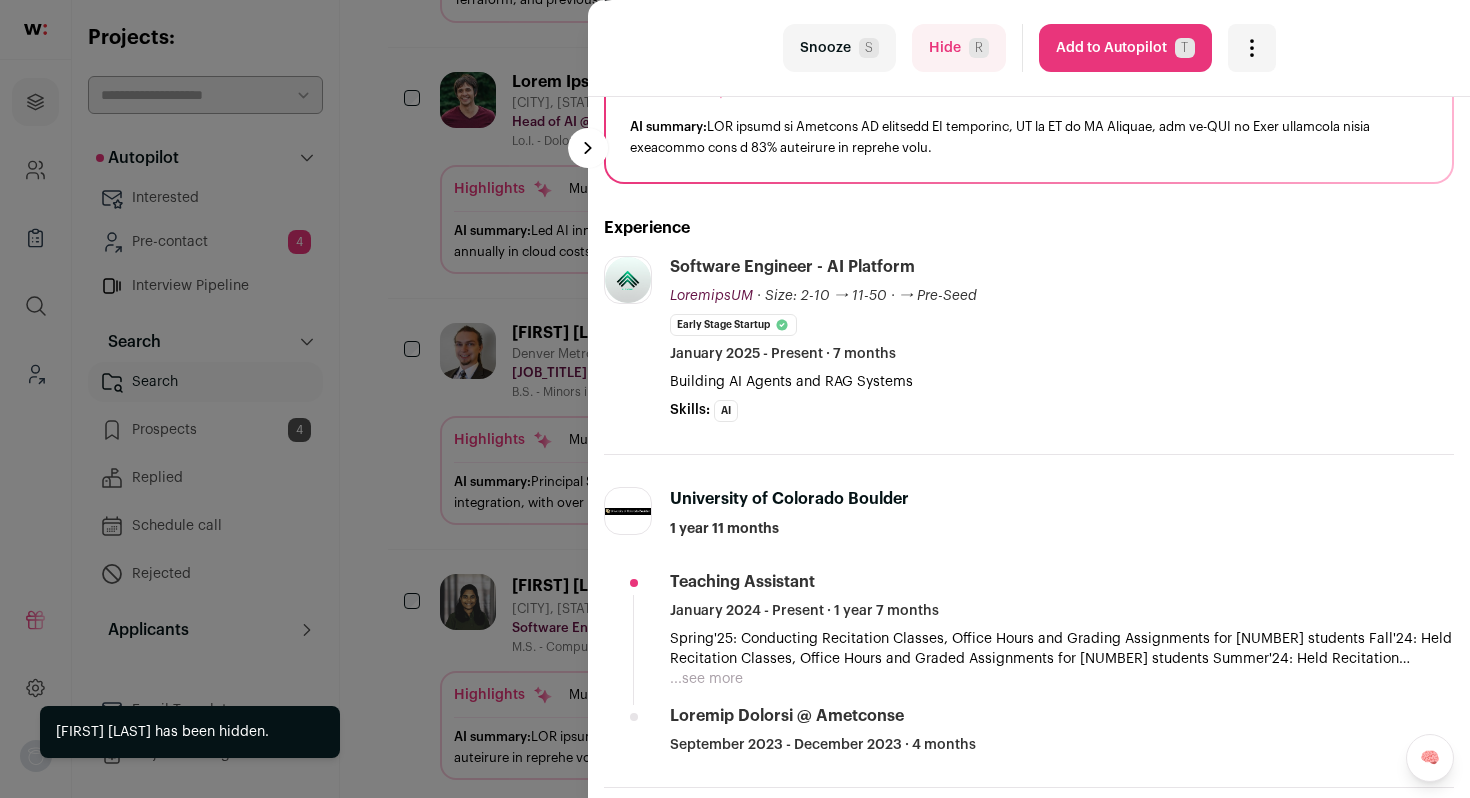scroll, scrollTop: 352, scrollLeft: 0, axis: vertical 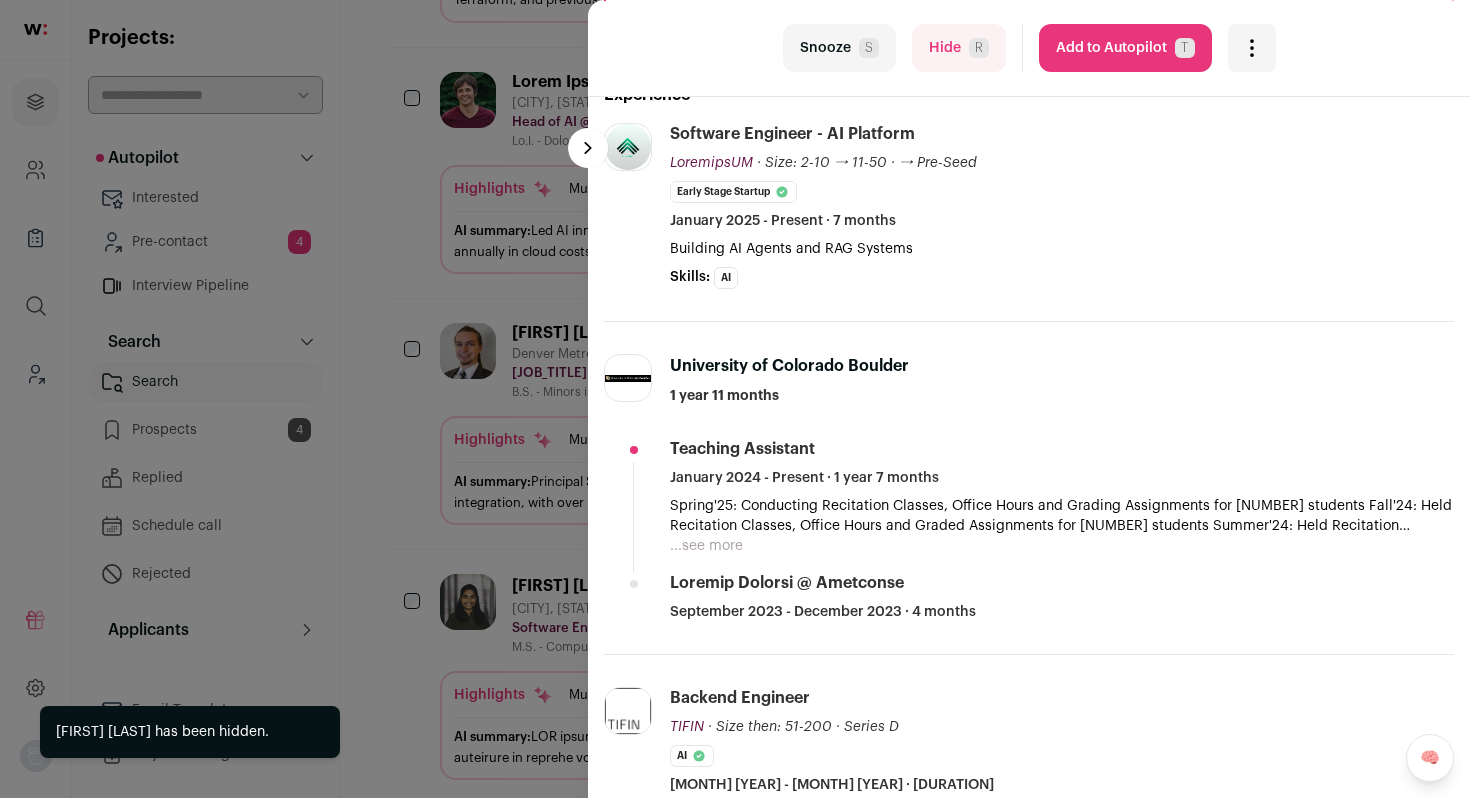click on "Hide
R" at bounding box center [959, 48] 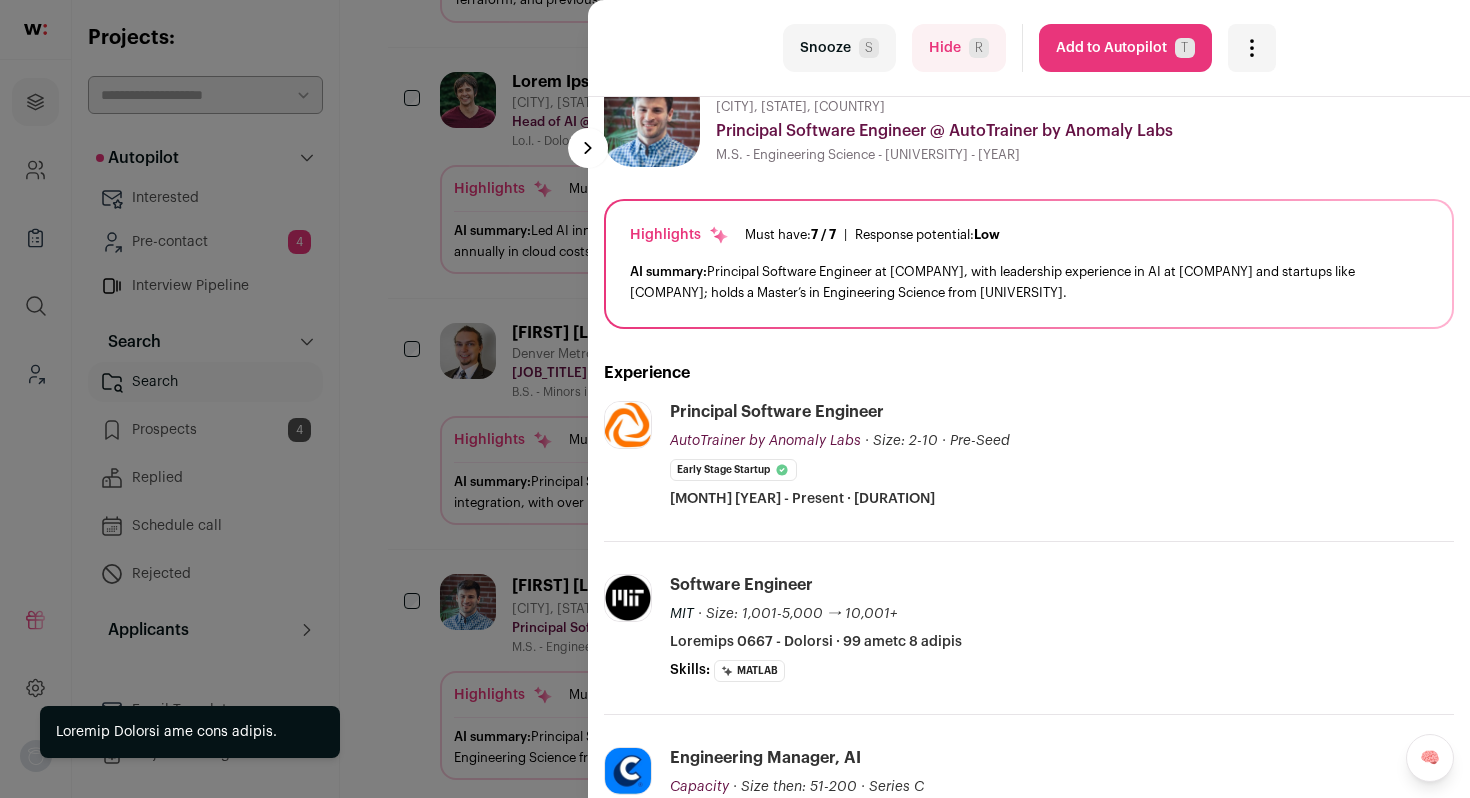 scroll, scrollTop: 45, scrollLeft: 0, axis: vertical 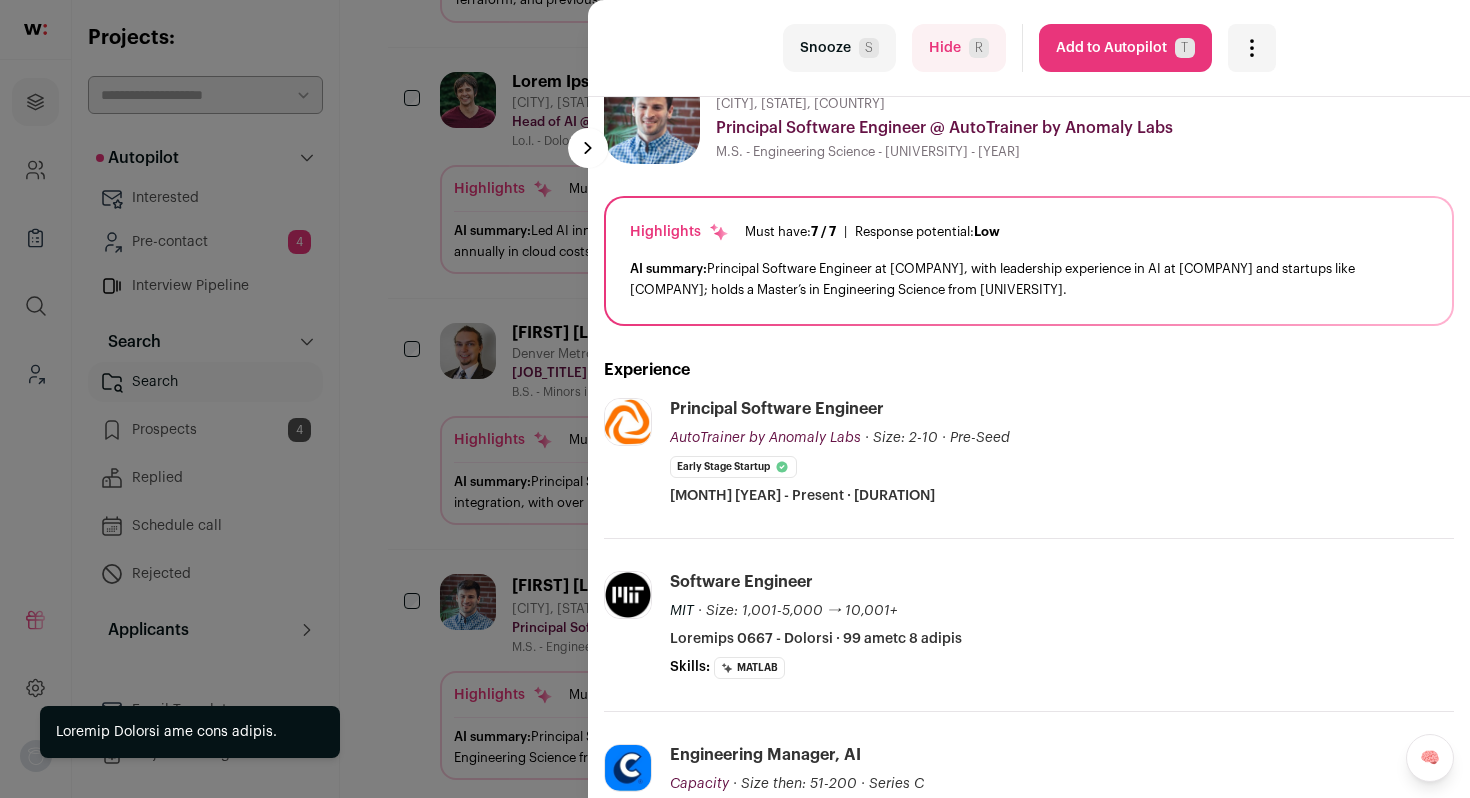 click on "Hide
R" at bounding box center [959, 48] 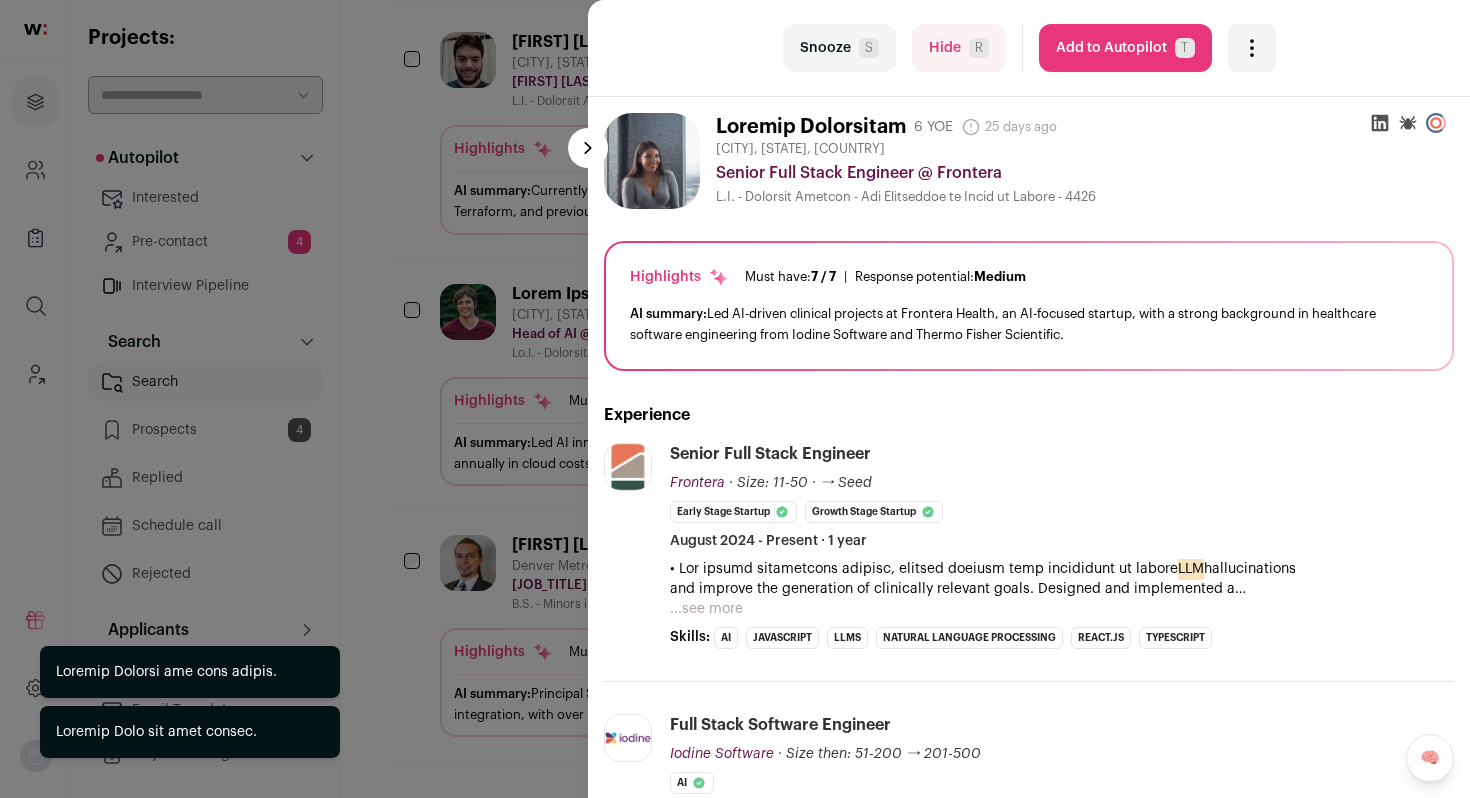 scroll, scrollTop: 736, scrollLeft: 0, axis: vertical 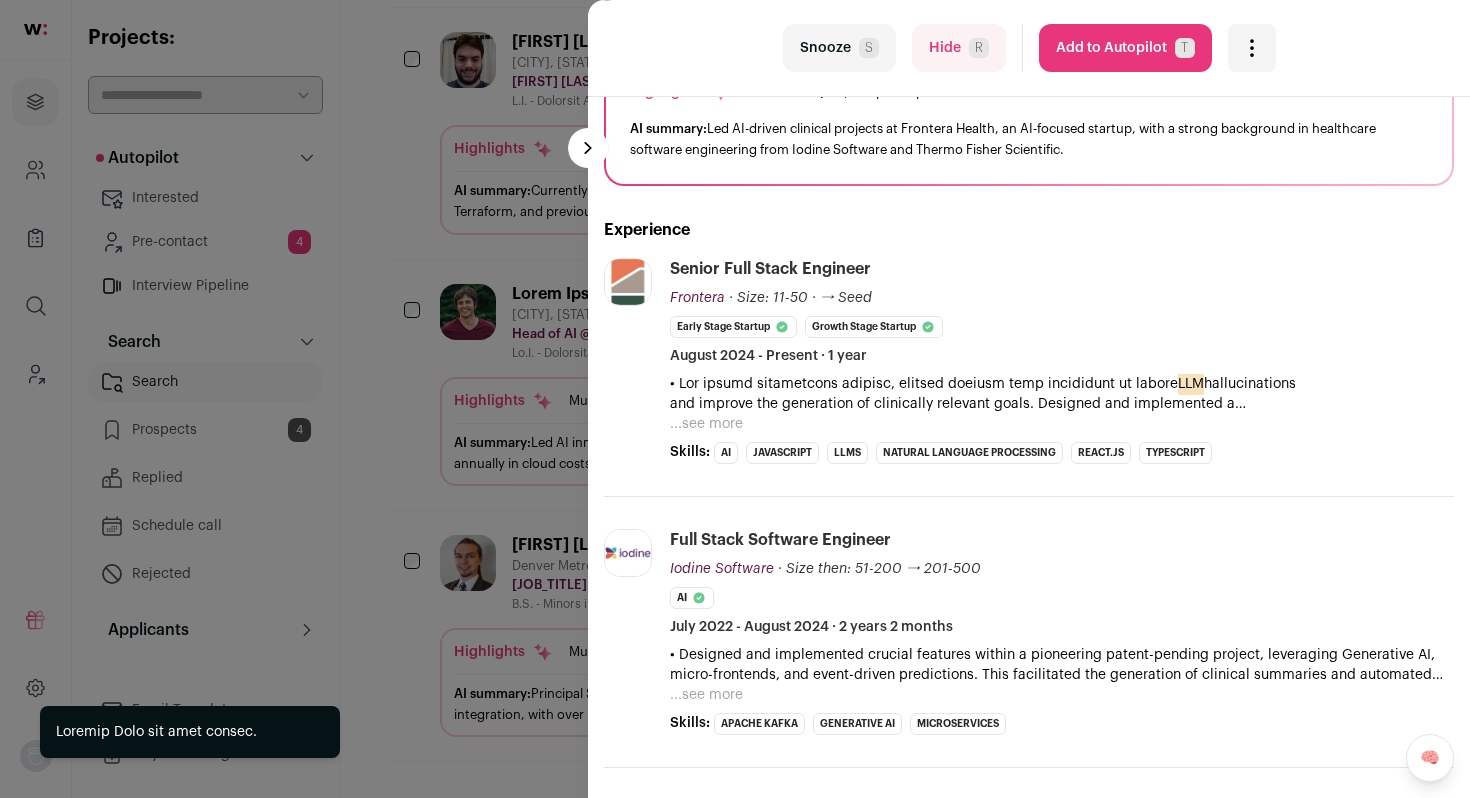 click on "Add to Autopilot
T" at bounding box center (1125, 48) 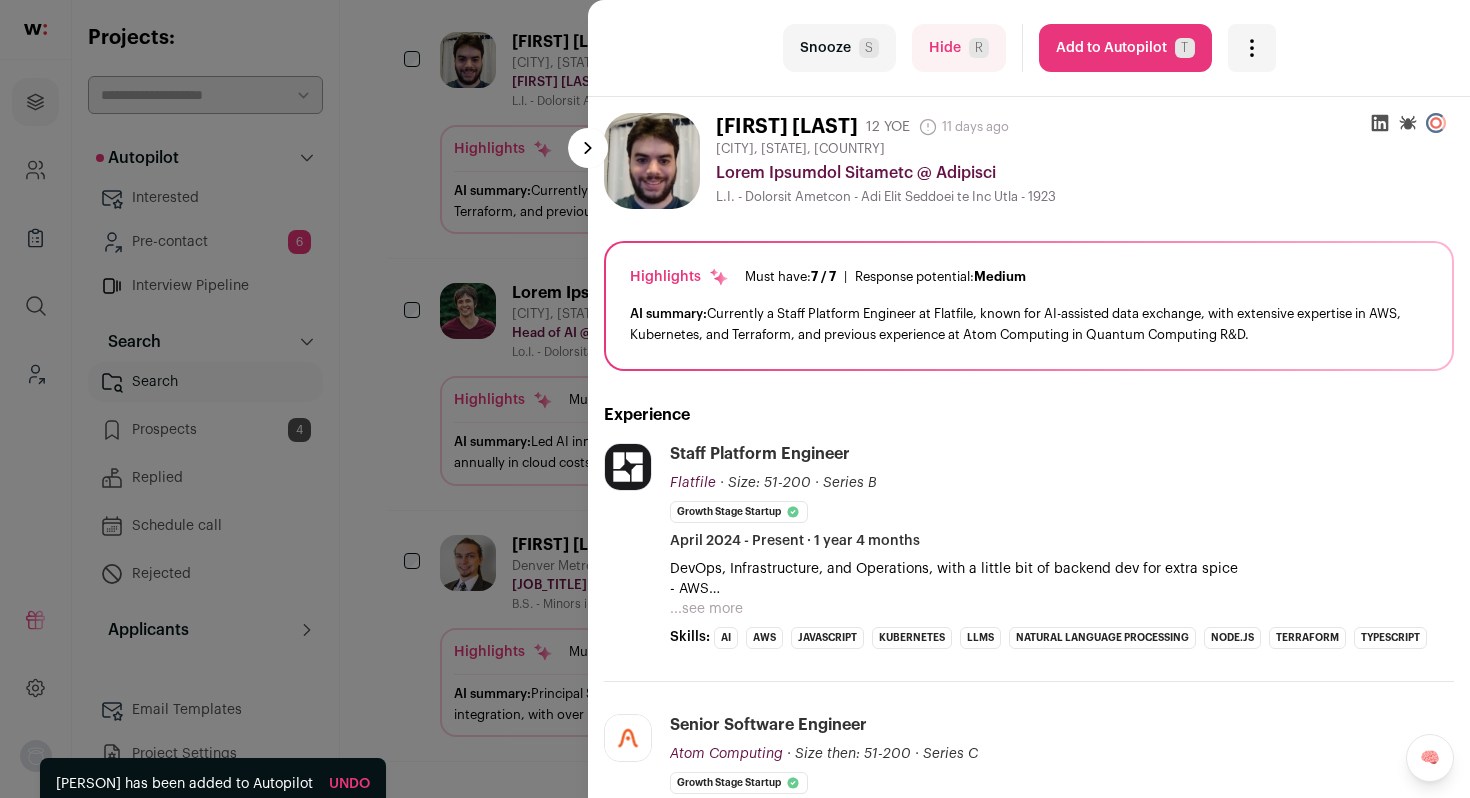 scroll, scrollTop: 484, scrollLeft: 0, axis: vertical 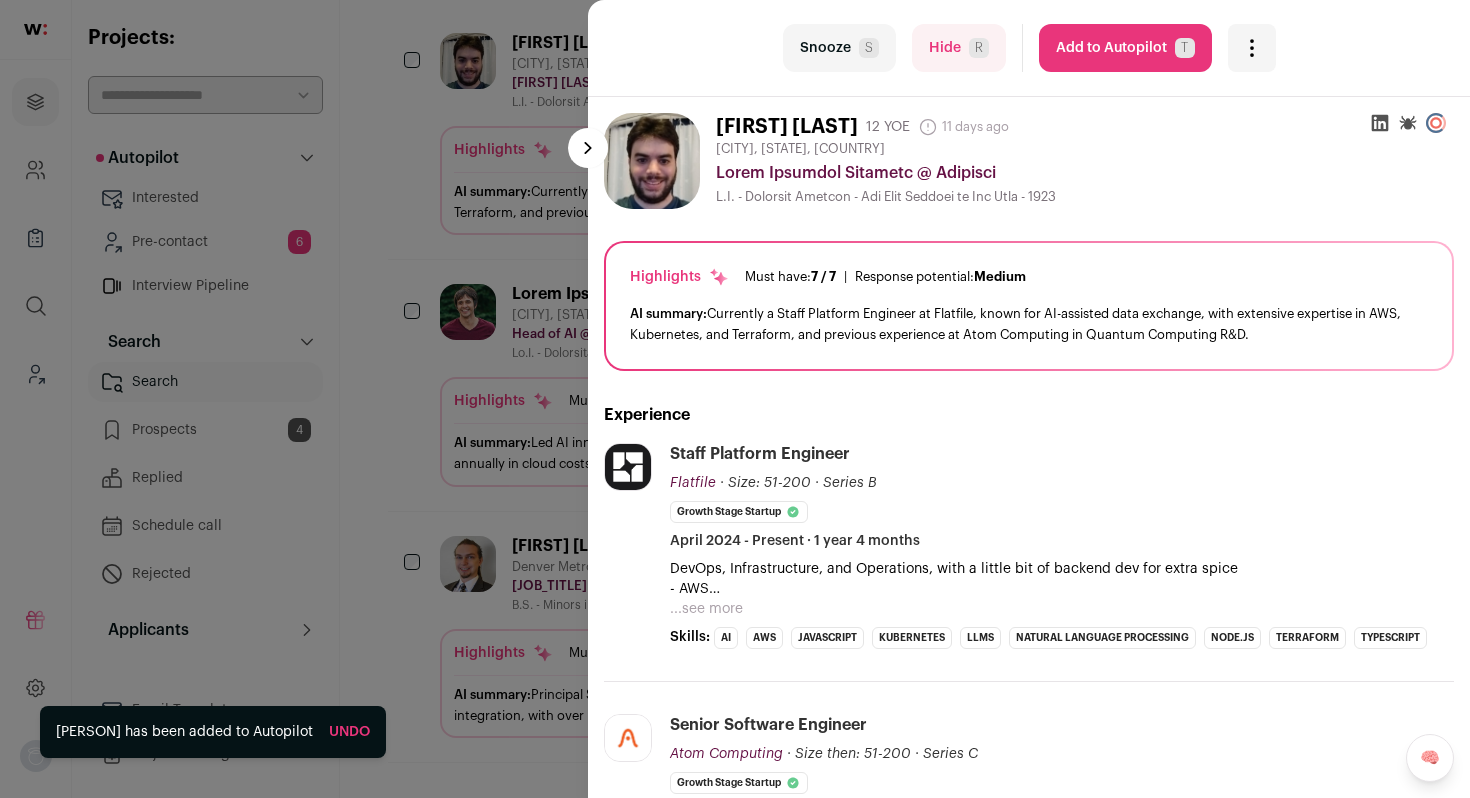 click on "Hide
R" at bounding box center [959, 48] 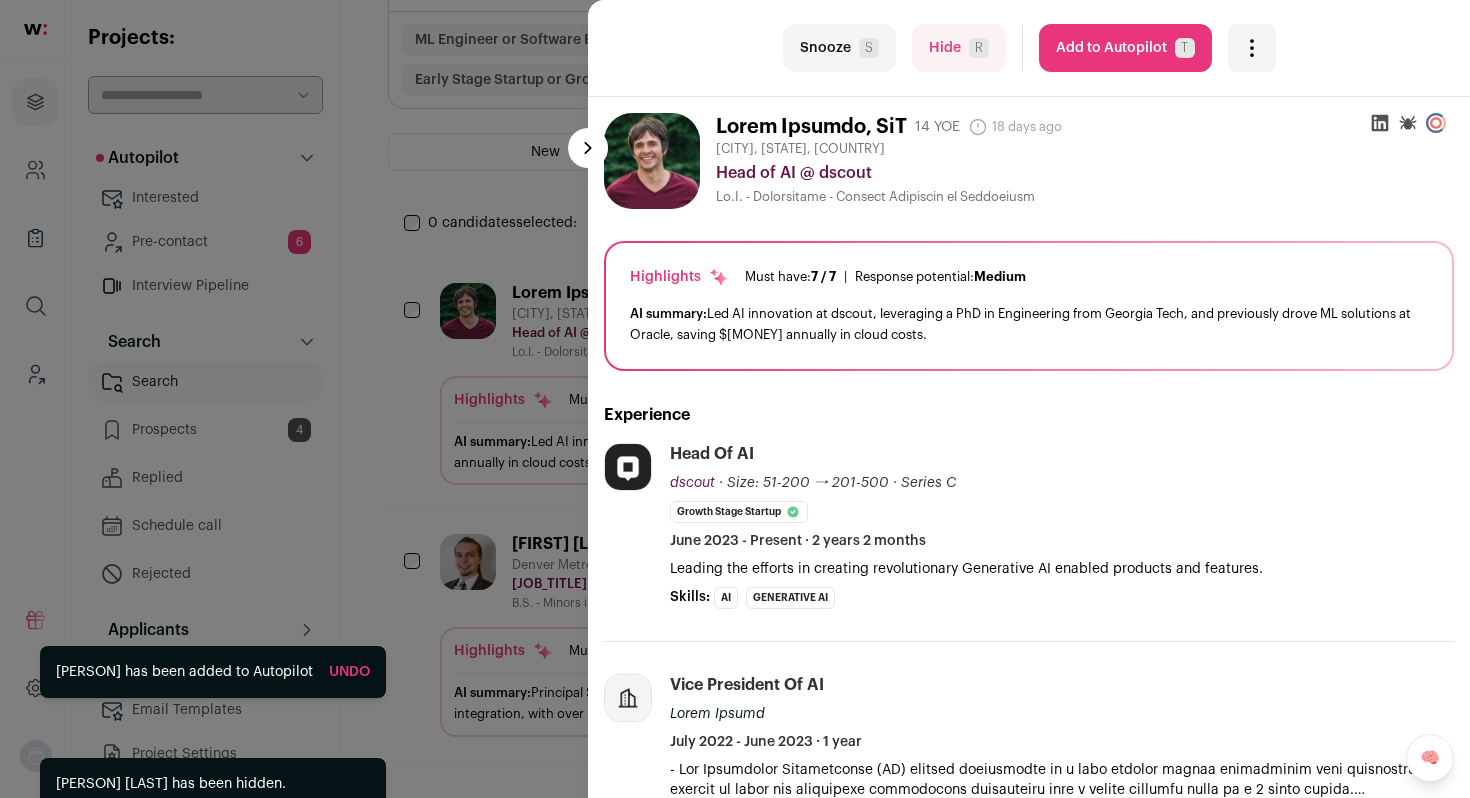 scroll, scrollTop: 233, scrollLeft: 0, axis: vertical 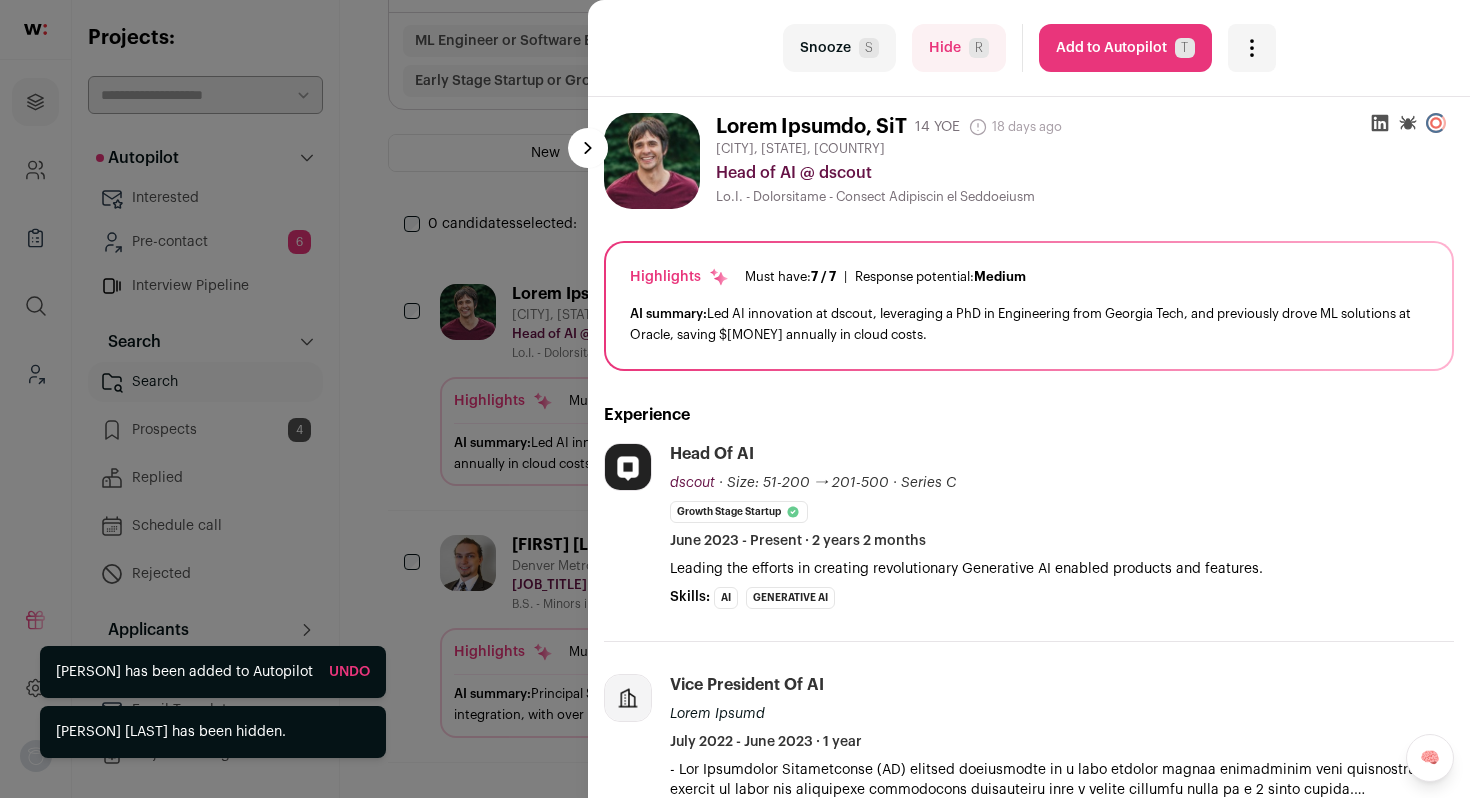 click on "Hide
R" at bounding box center [959, 48] 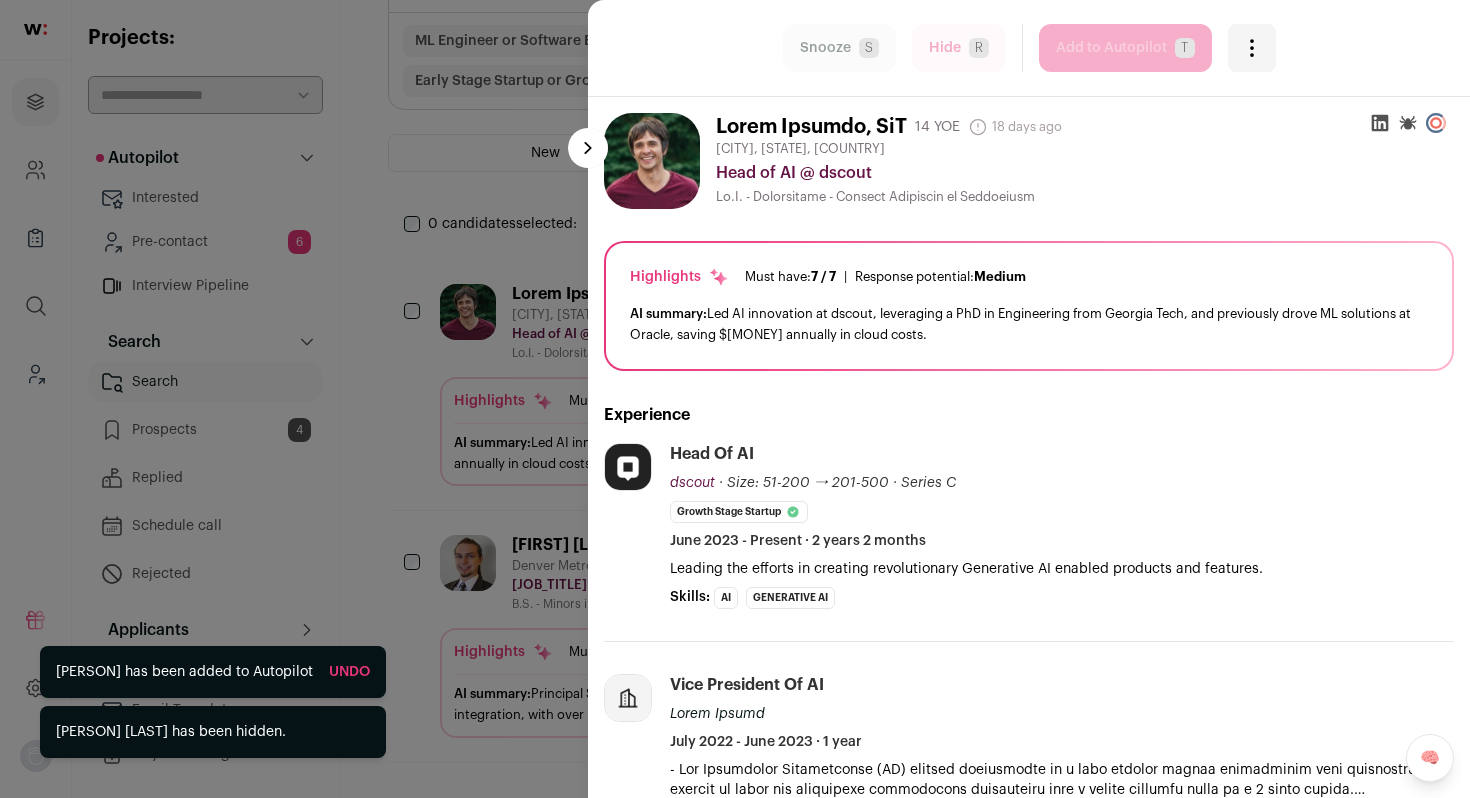 scroll, scrollTop: 0, scrollLeft: 0, axis: both 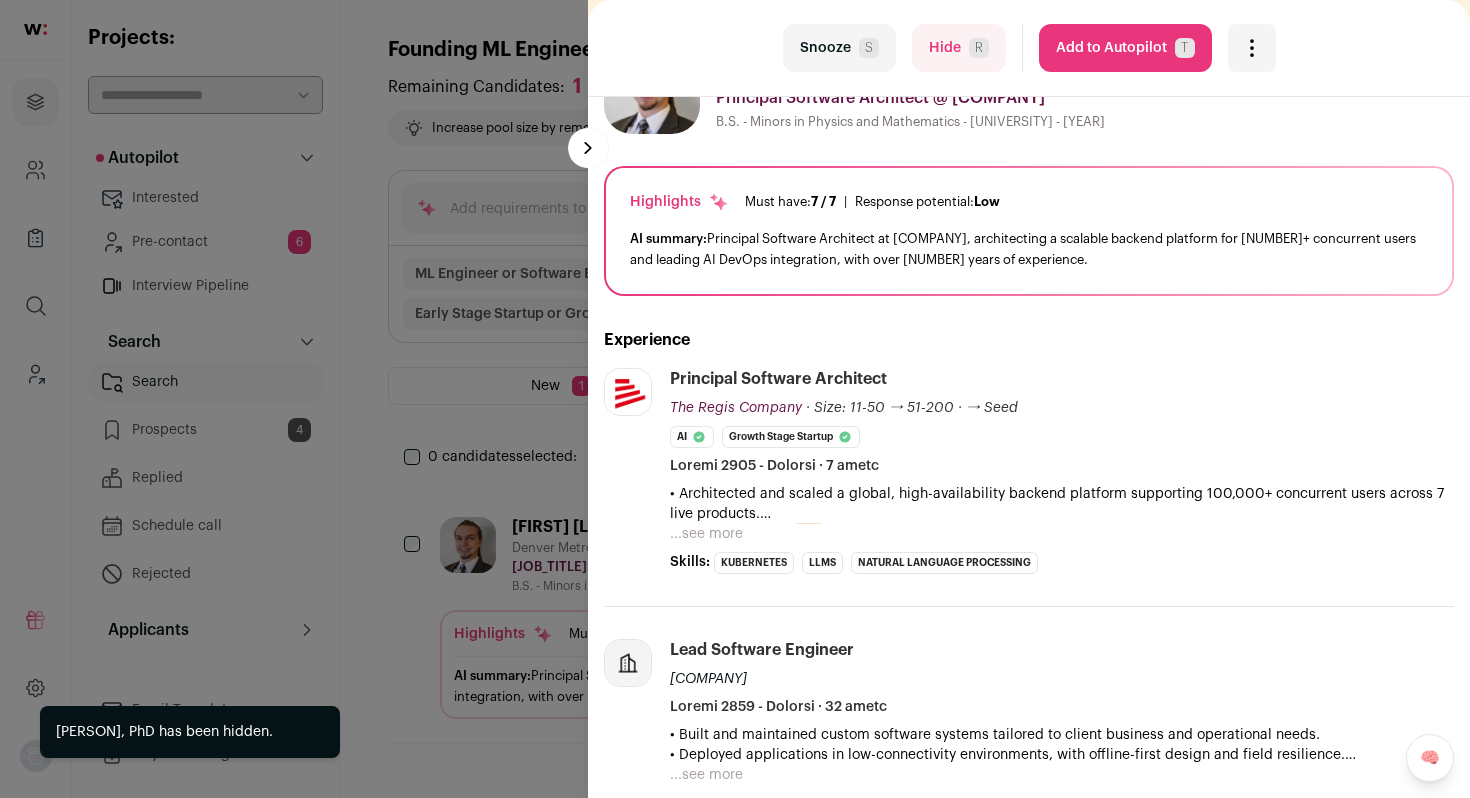 click on "Hide
R" at bounding box center (959, 48) 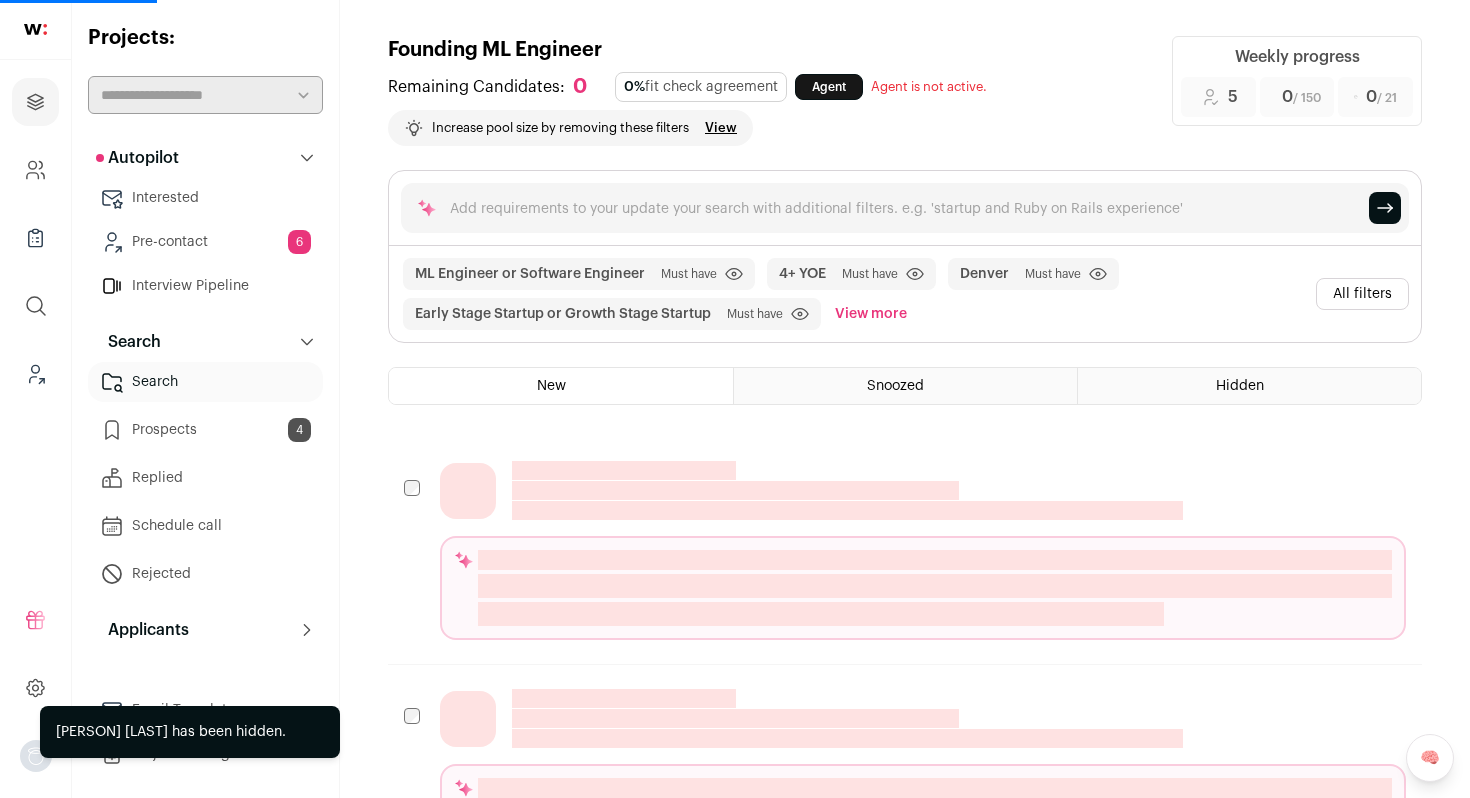click on "All filters" at bounding box center (1362, 294) 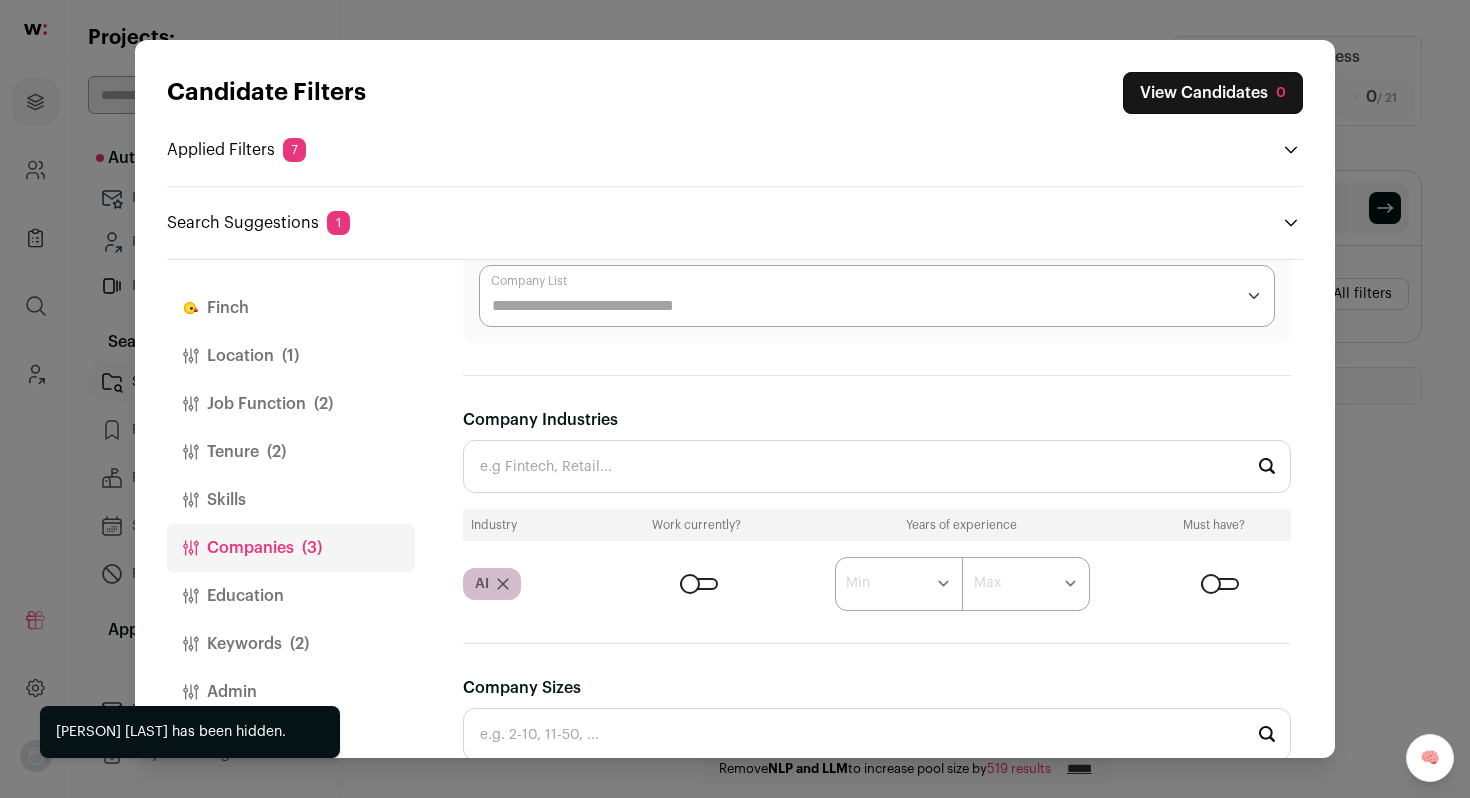 click at bounding box center (1220, 584) 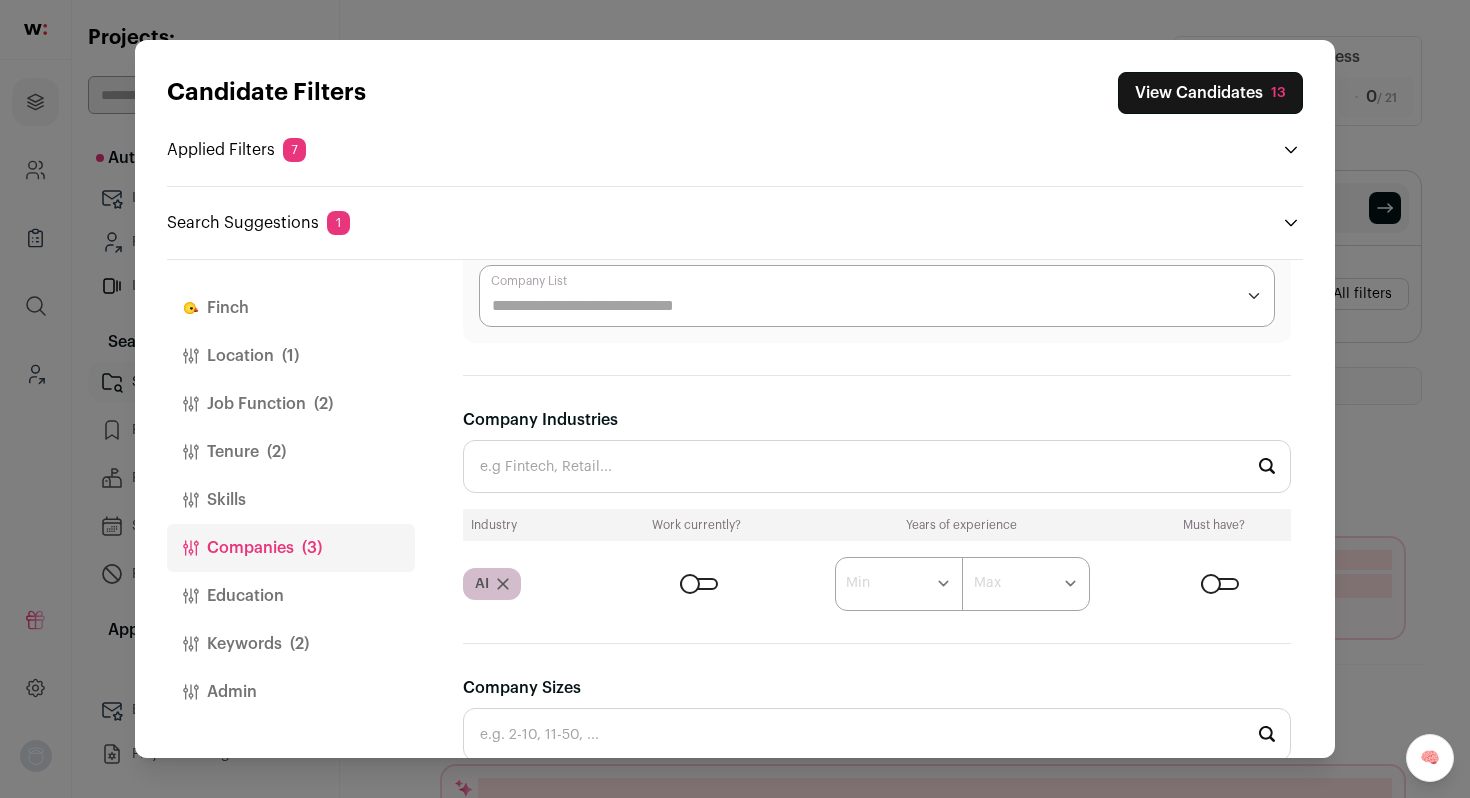 click on "Candidate Filters
View Candidates
13
Applied Filters
7
ML Engineer or Software Engineer
Must have
Denver
Must have
4+ YOE
Must have" at bounding box center (735, 399) 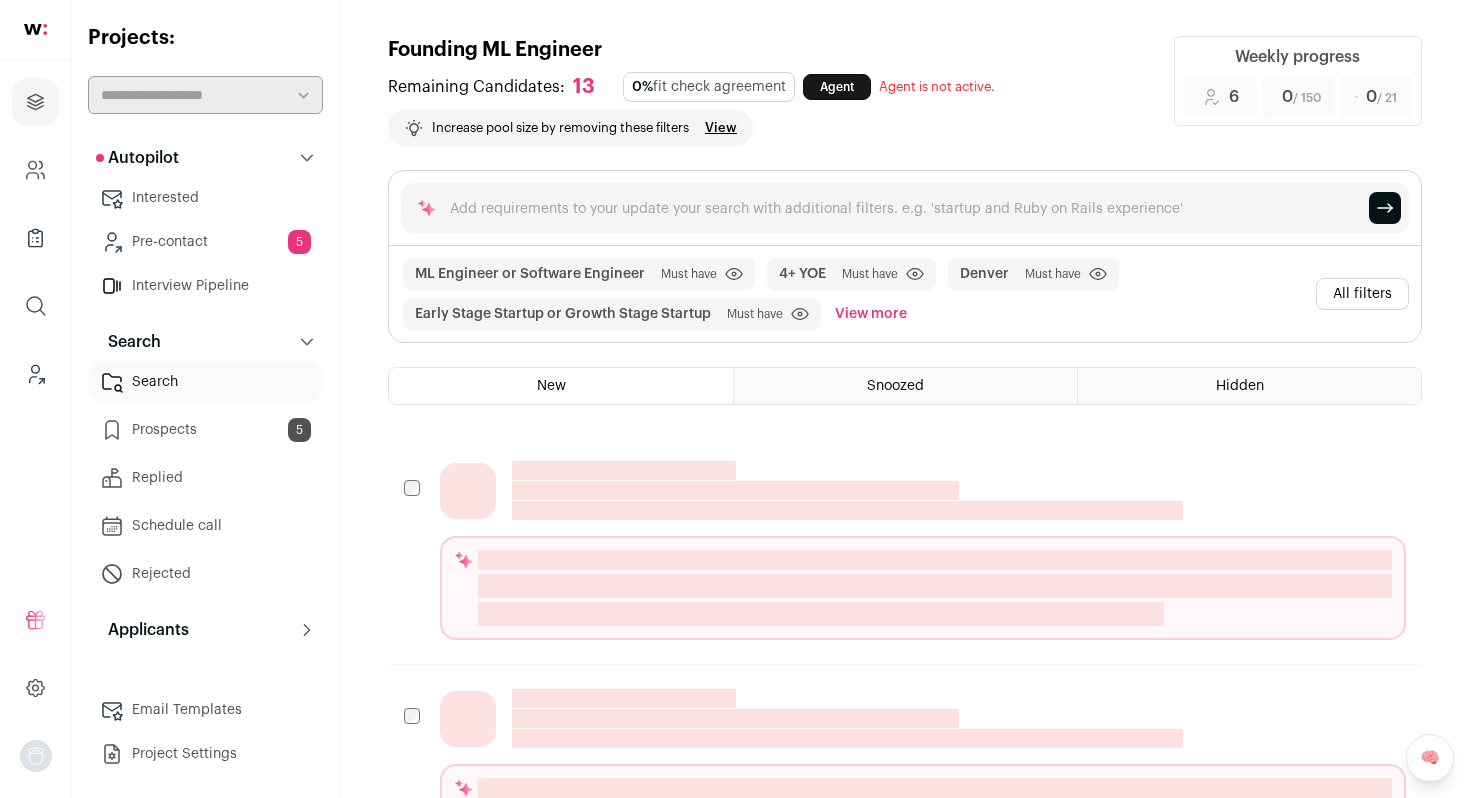click on "Pre-contact
5" at bounding box center [205, 242] 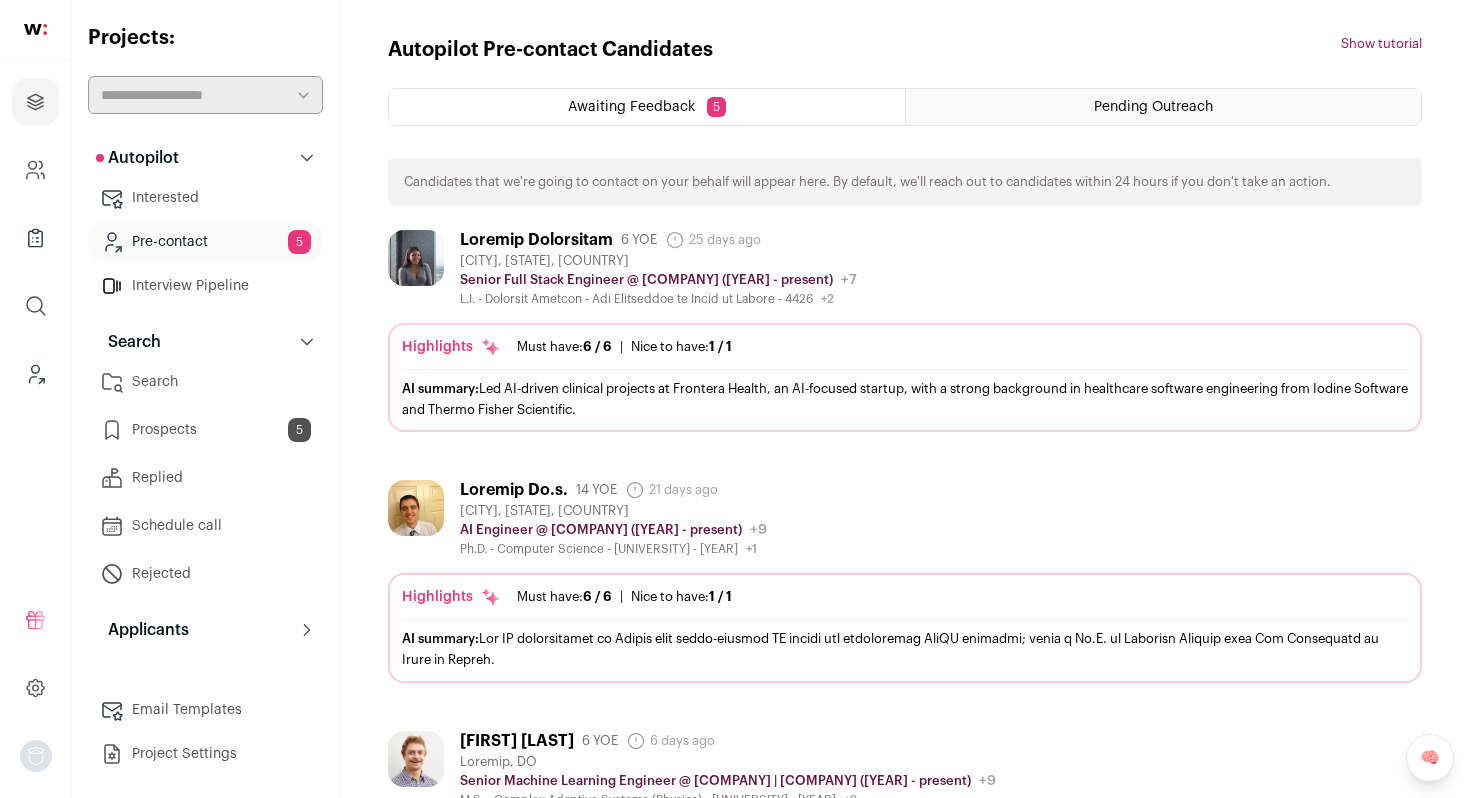 click on "[FIRST] [LAST]
[YEARS_EXPERIENCE] YOE
[DAYS_AGO] days ago
Admin only. The last time the profile was updated.
[CITY], [STATE], [COUNTRY]
[JOB_TITLE] @ [COMPANY_NAME]
([DATE] - present)
[COMPANY_NAME]
Public / Private
Private
Valuation
Unknown
[COMPANY_SIZE]" at bounding box center [905, 268] 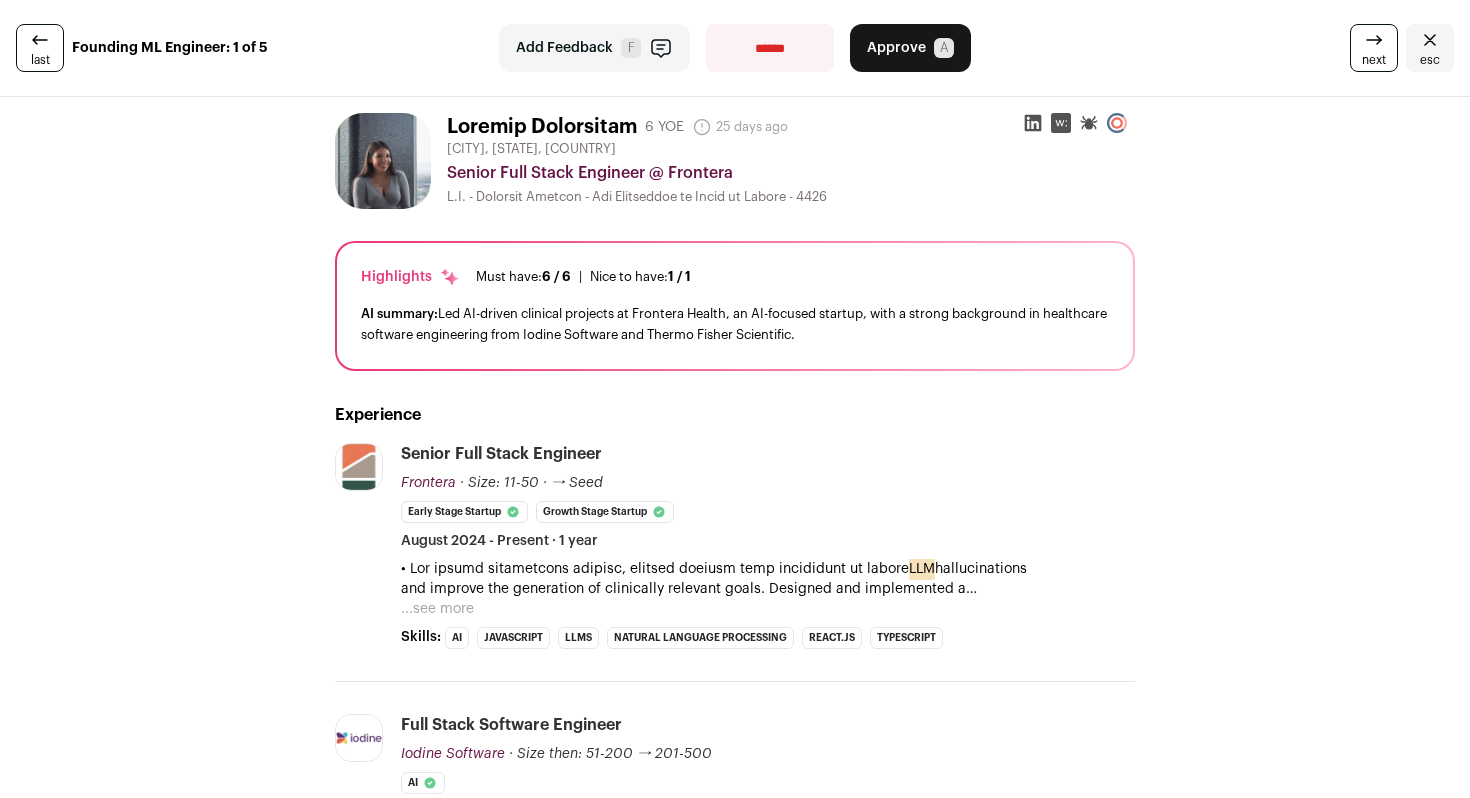 click at bounding box center (1430, 40) 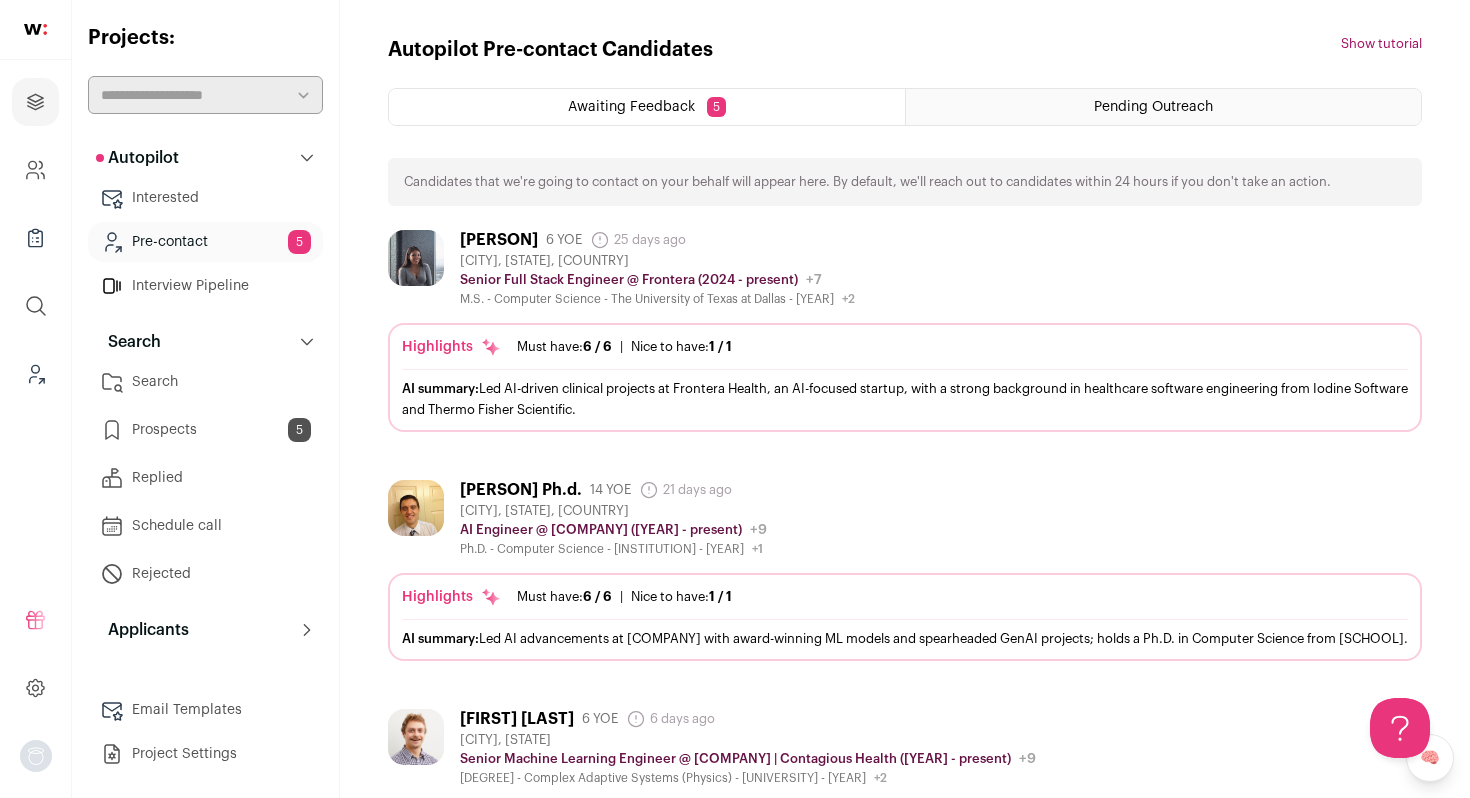 scroll, scrollTop: 0, scrollLeft: 0, axis: both 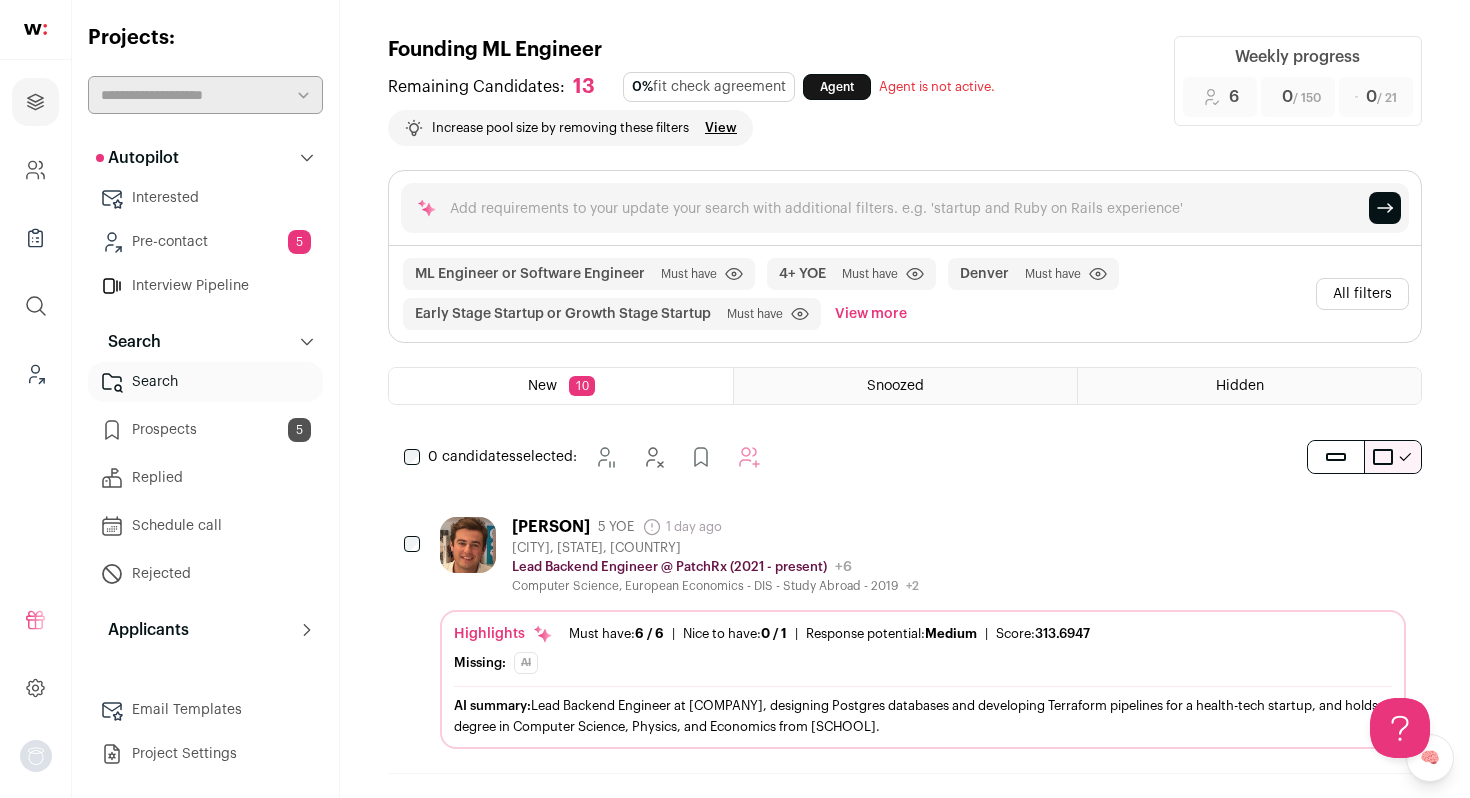 click on "[PERSON]
[YEARS] YOE
[TIME] ago
Admin only. The last time the profile was updated.
[CITY], [STATE], [COUNTRY]
Lead Backend Engineer @ [COMPANY]
([YEAR] - present)
[COMPANY]
Public / Private
Private
Valuation
Unknown" at bounding box center [923, 555] 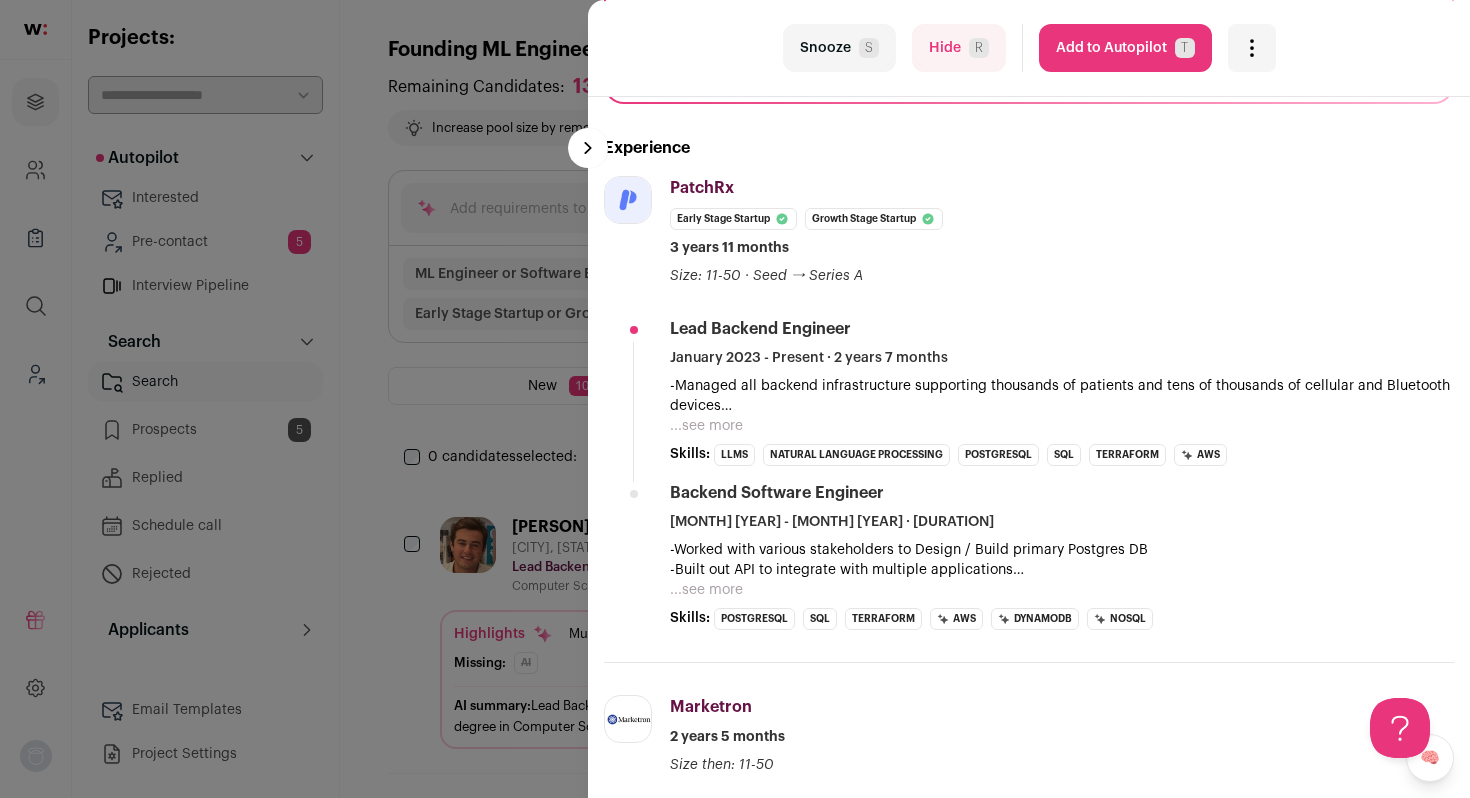 scroll, scrollTop: 381, scrollLeft: 0, axis: vertical 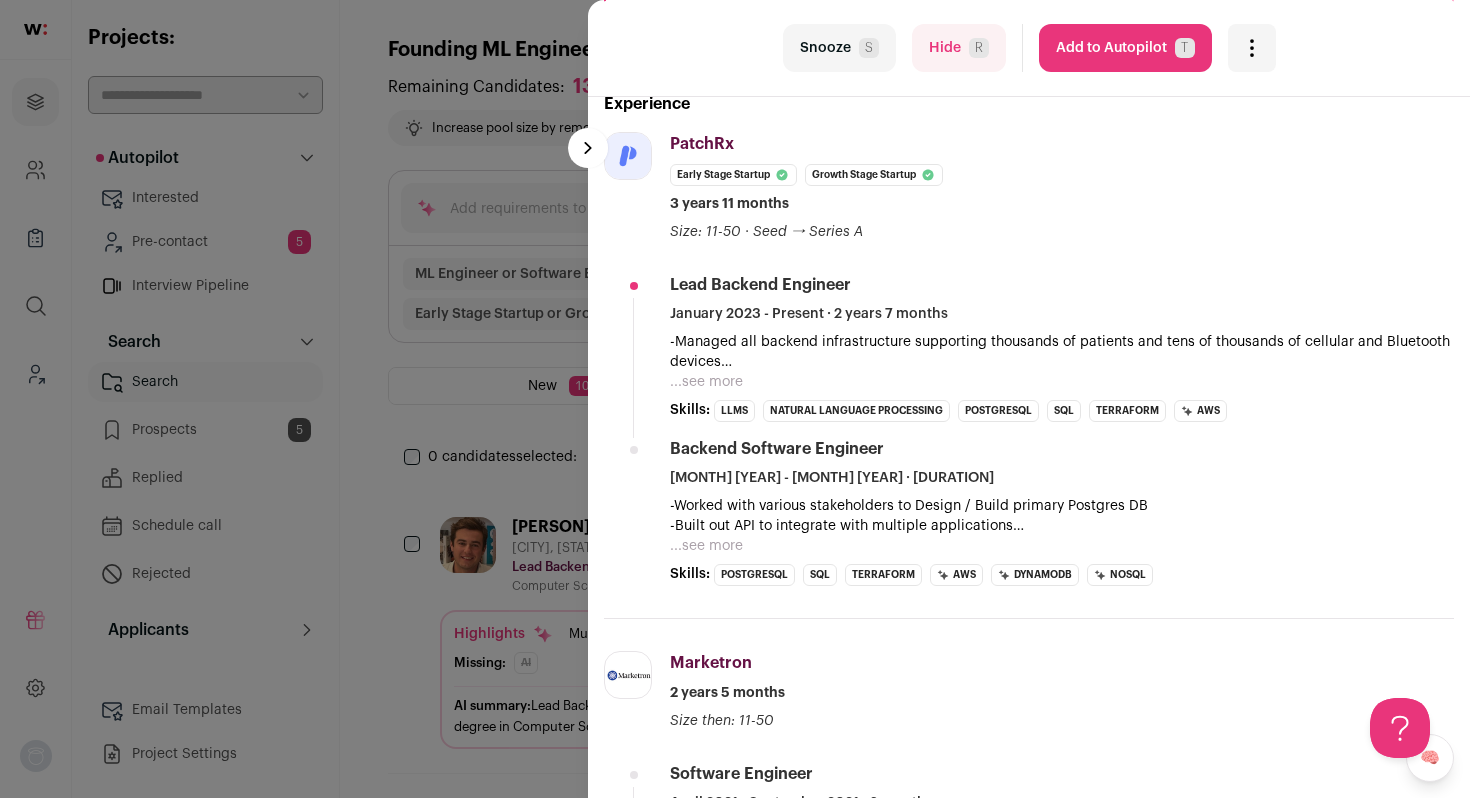 click on "...see more" at bounding box center [706, 546] 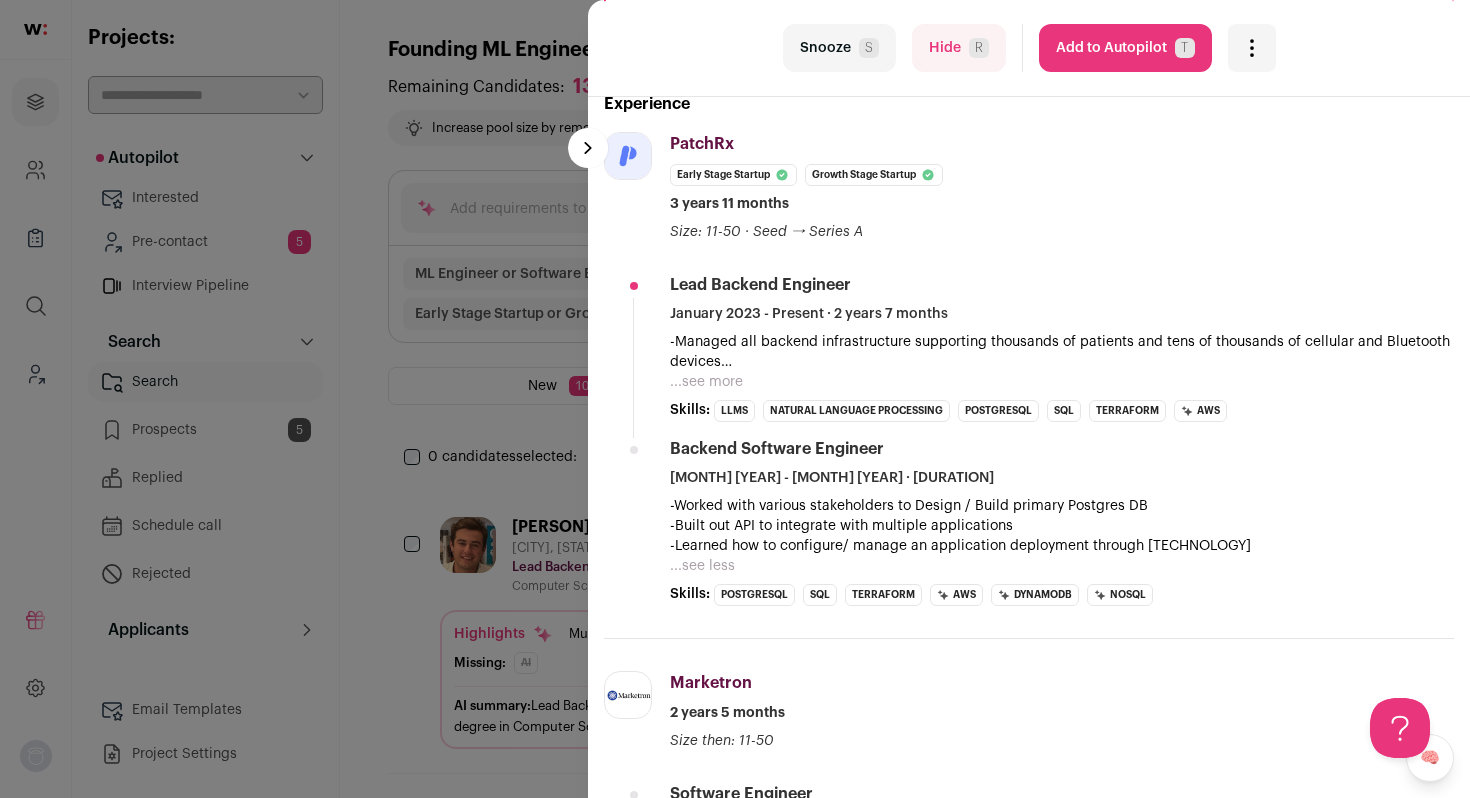 click on "...see more" at bounding box center (706, 382) 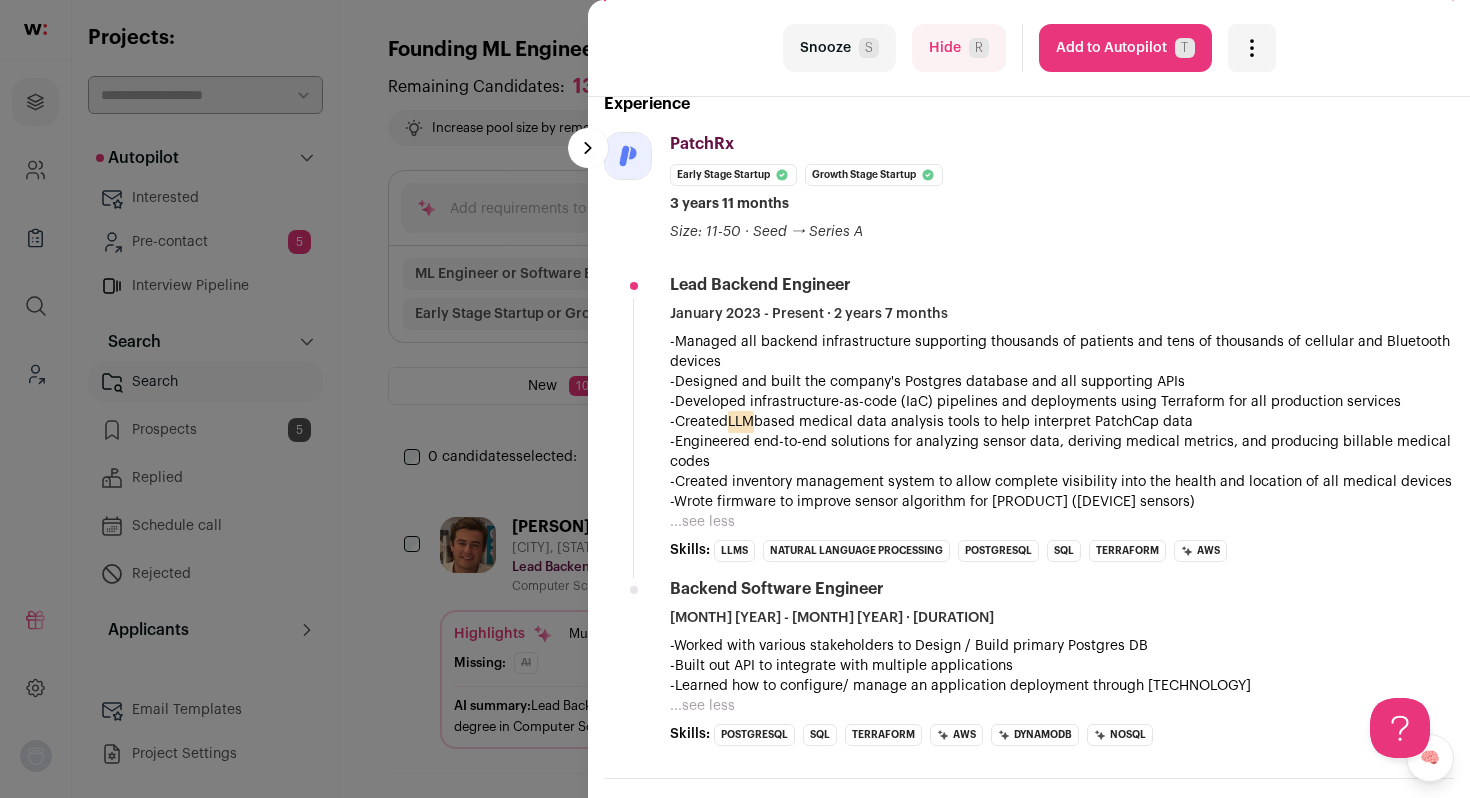 click on "Add to Autopilot
T" at bounding box center [1125, 48] 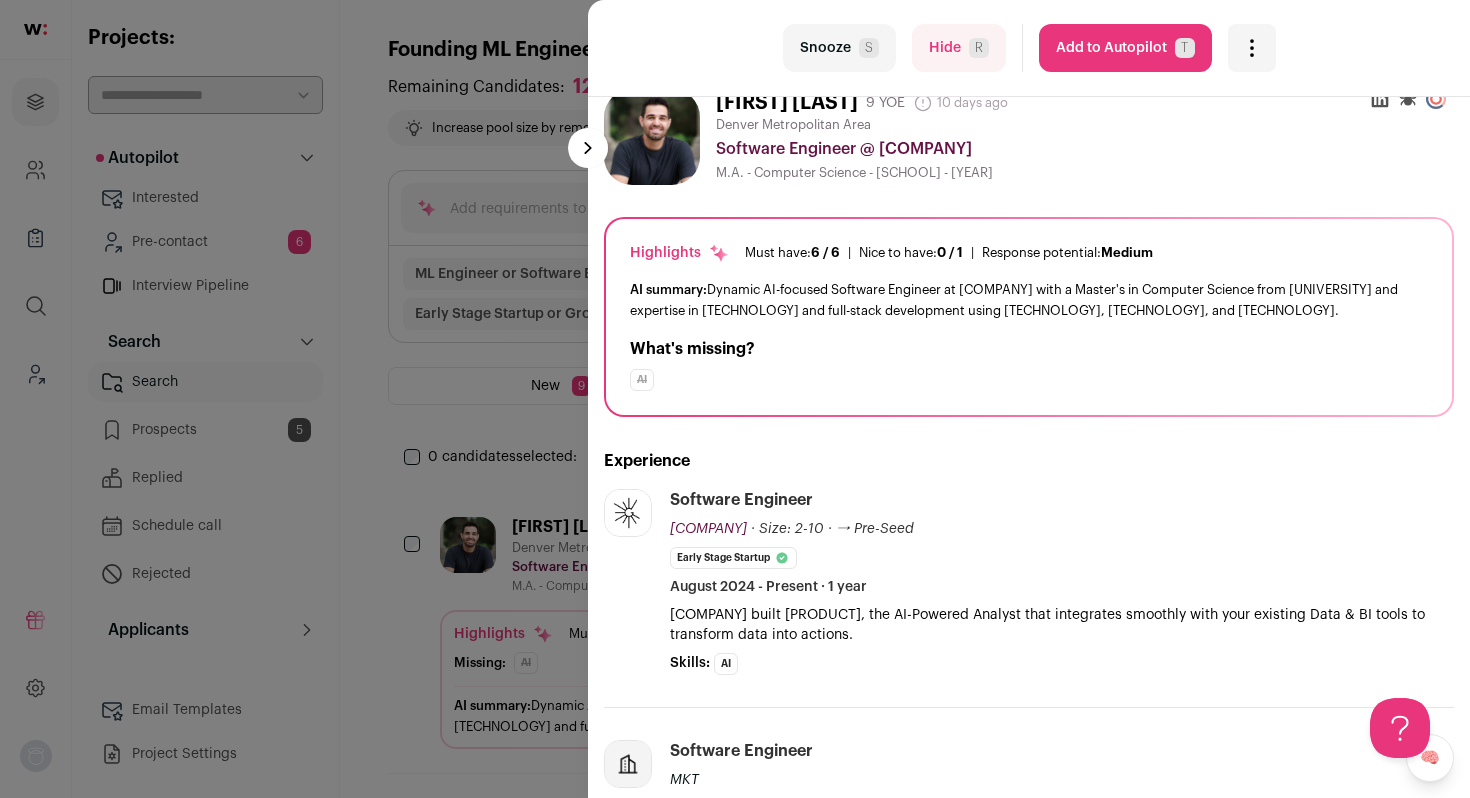 scroll, scrollTop: 0, scrollLeft: 0, axis: both 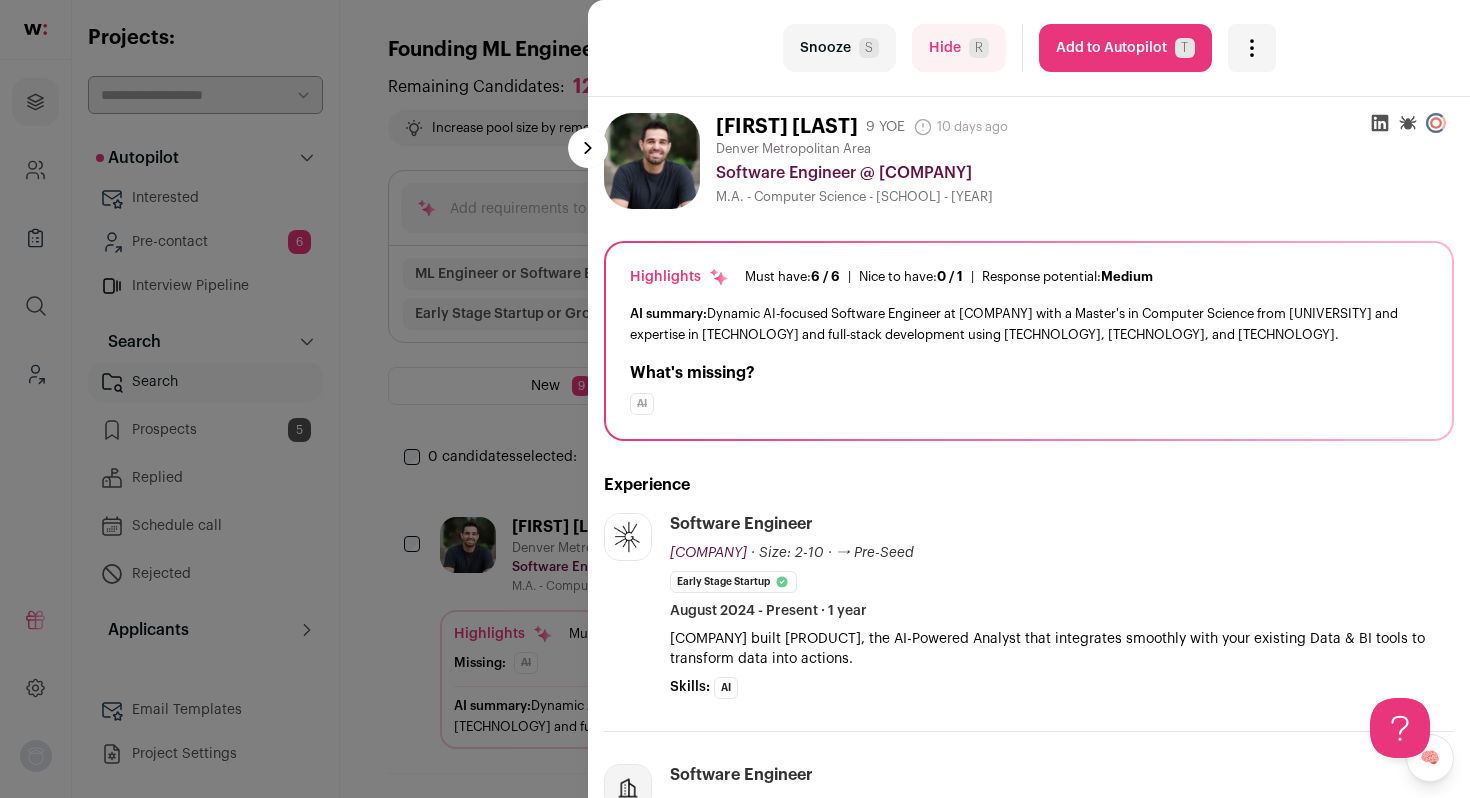 click on "Hide
R" at bounding box center (959, 48) 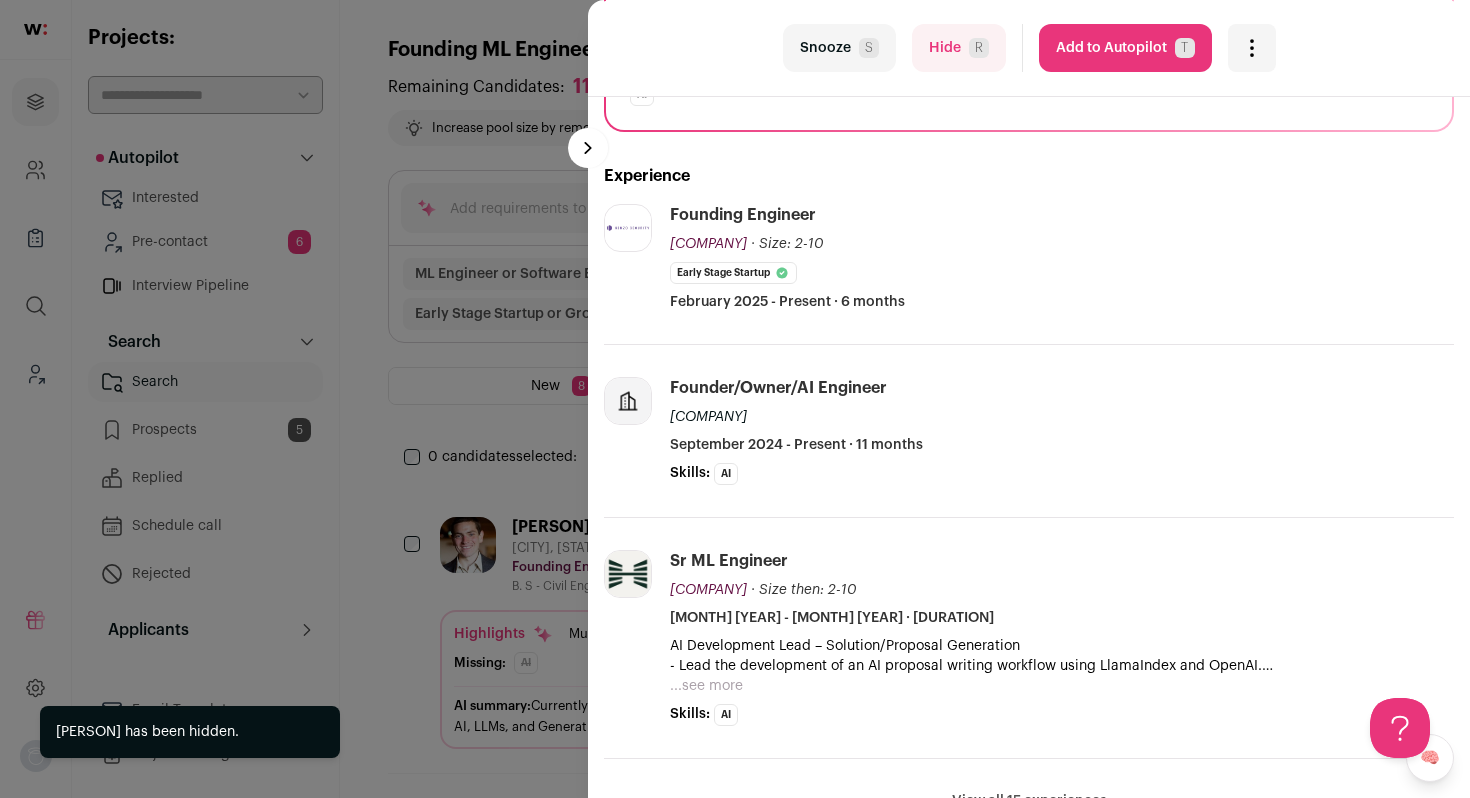 scroll, scrollTop: 312, scrollLeft: 0, axis: vertical 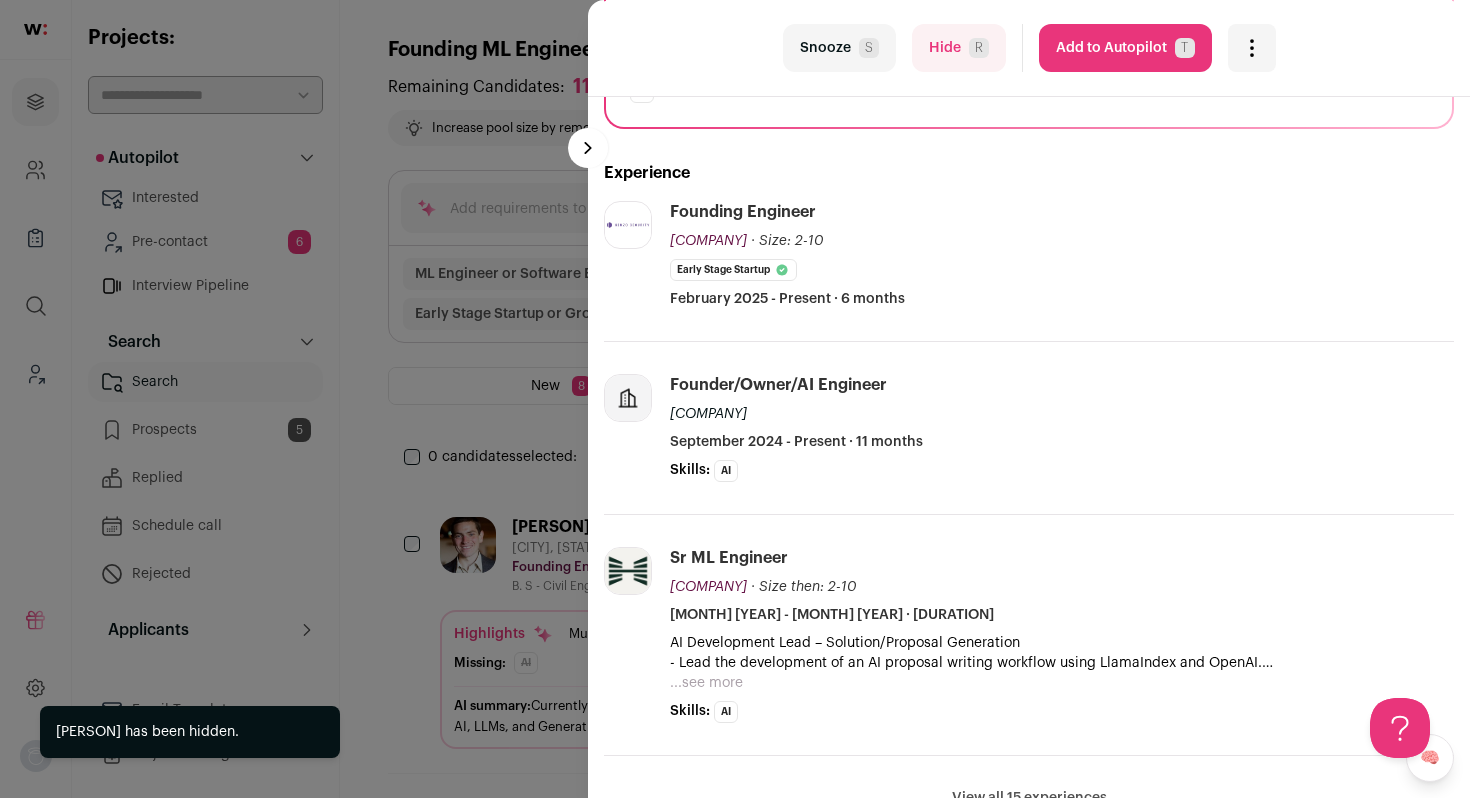 click on "Hide
R" at bounding box center (959, 48) 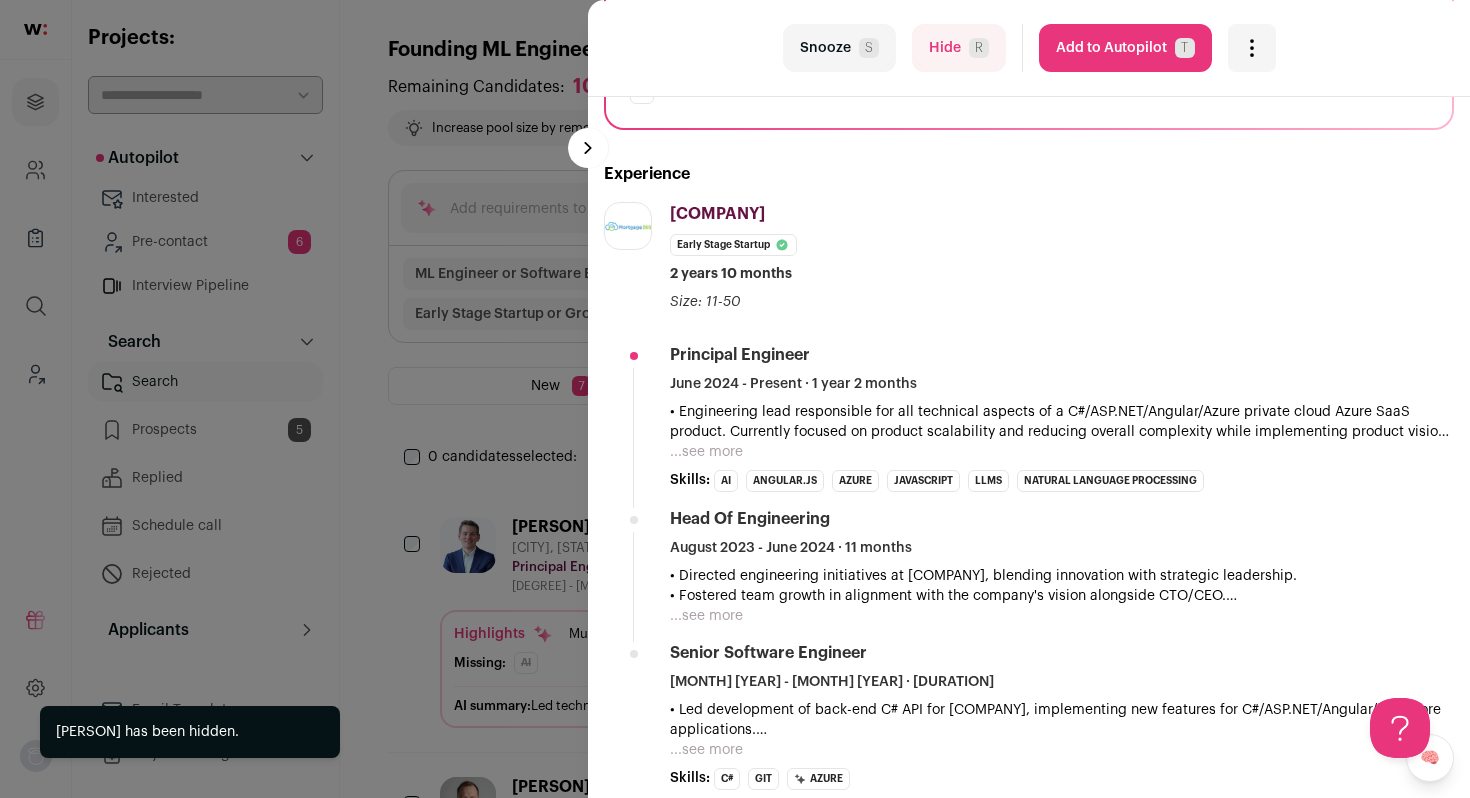 scroll, scrollTop: 480, scrollLeft: 0, axis: vertical 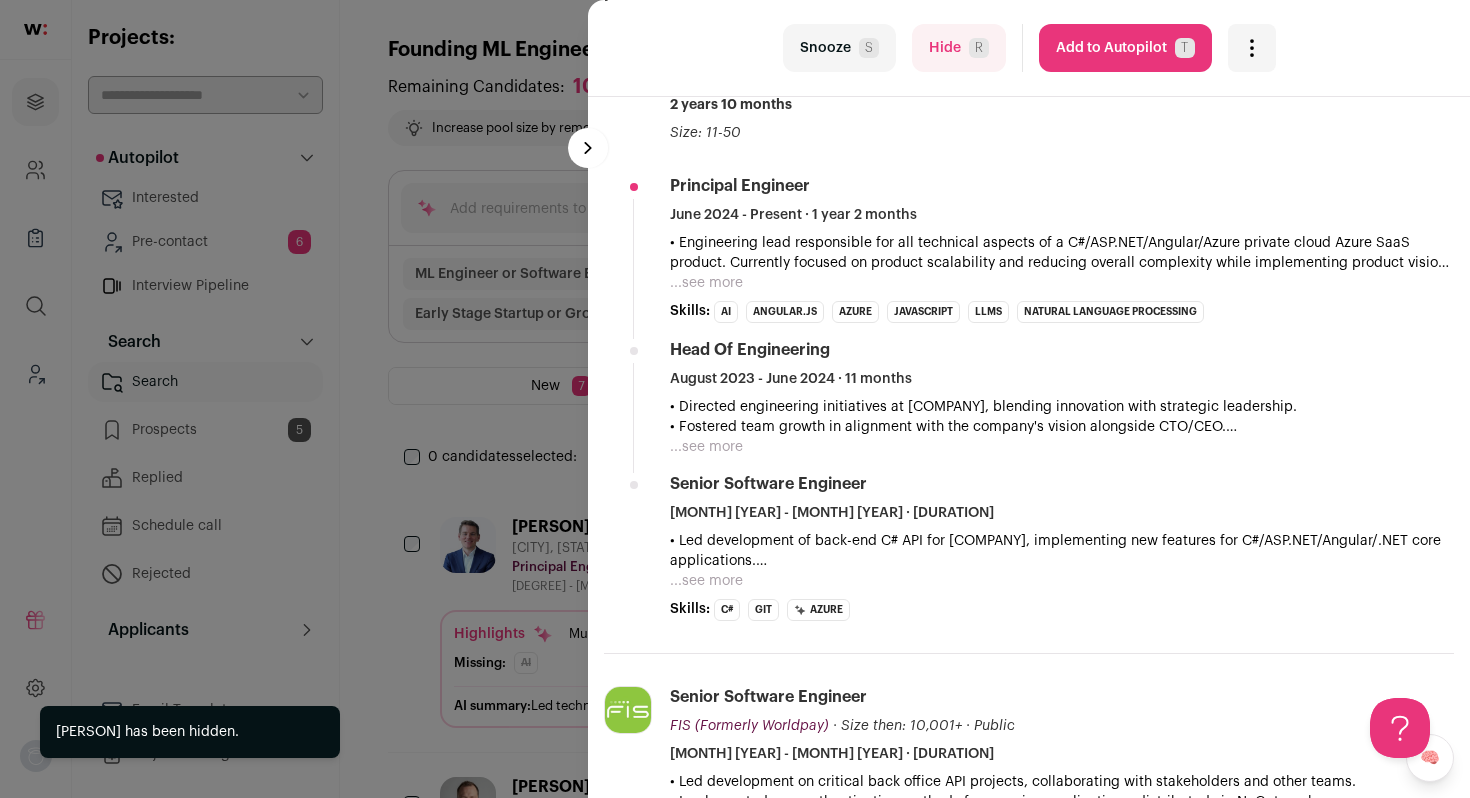 click on "...see more" at bounding box center (706, 283) 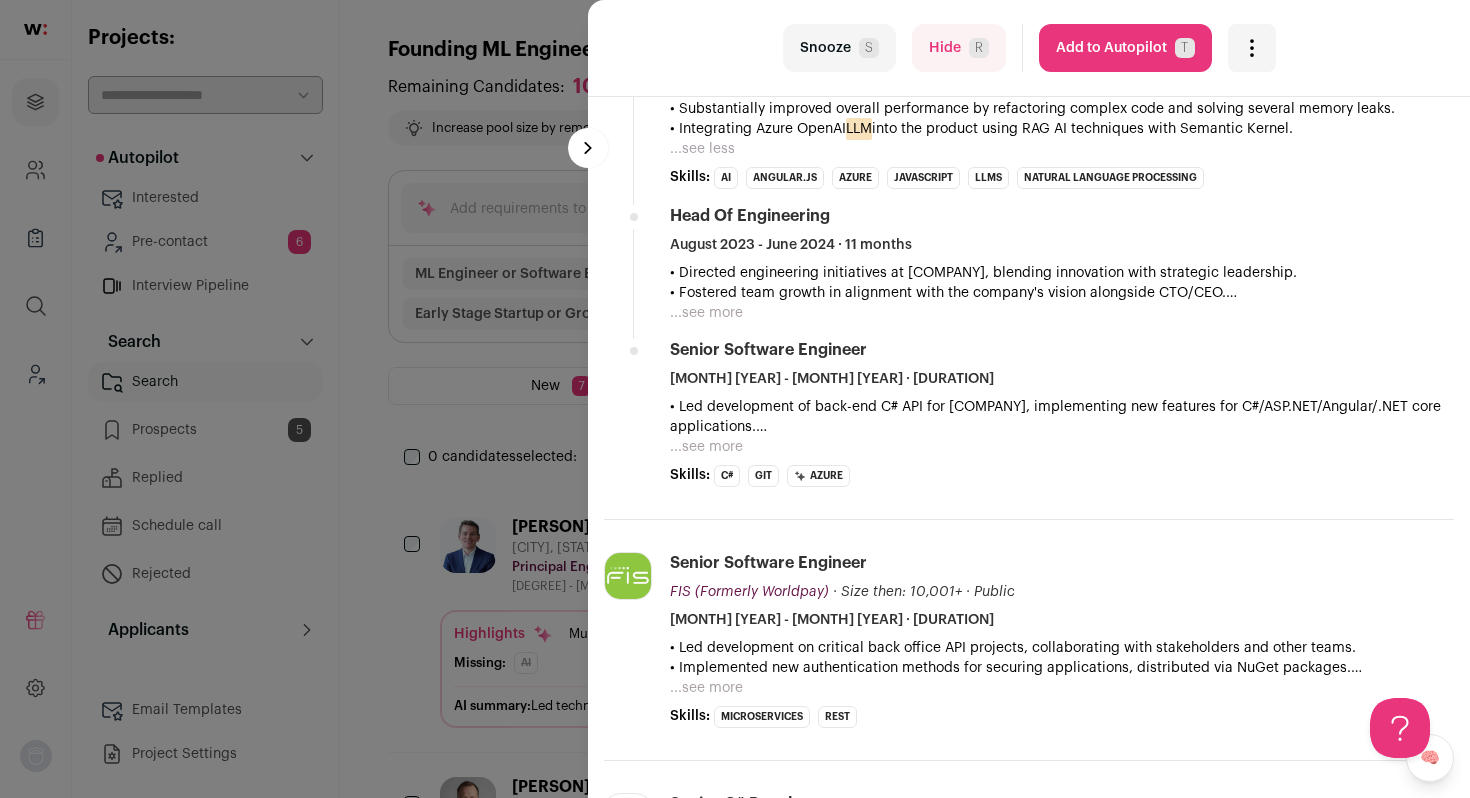 scroll, scrollTop: 0, scrollLeft: 0, axis: both 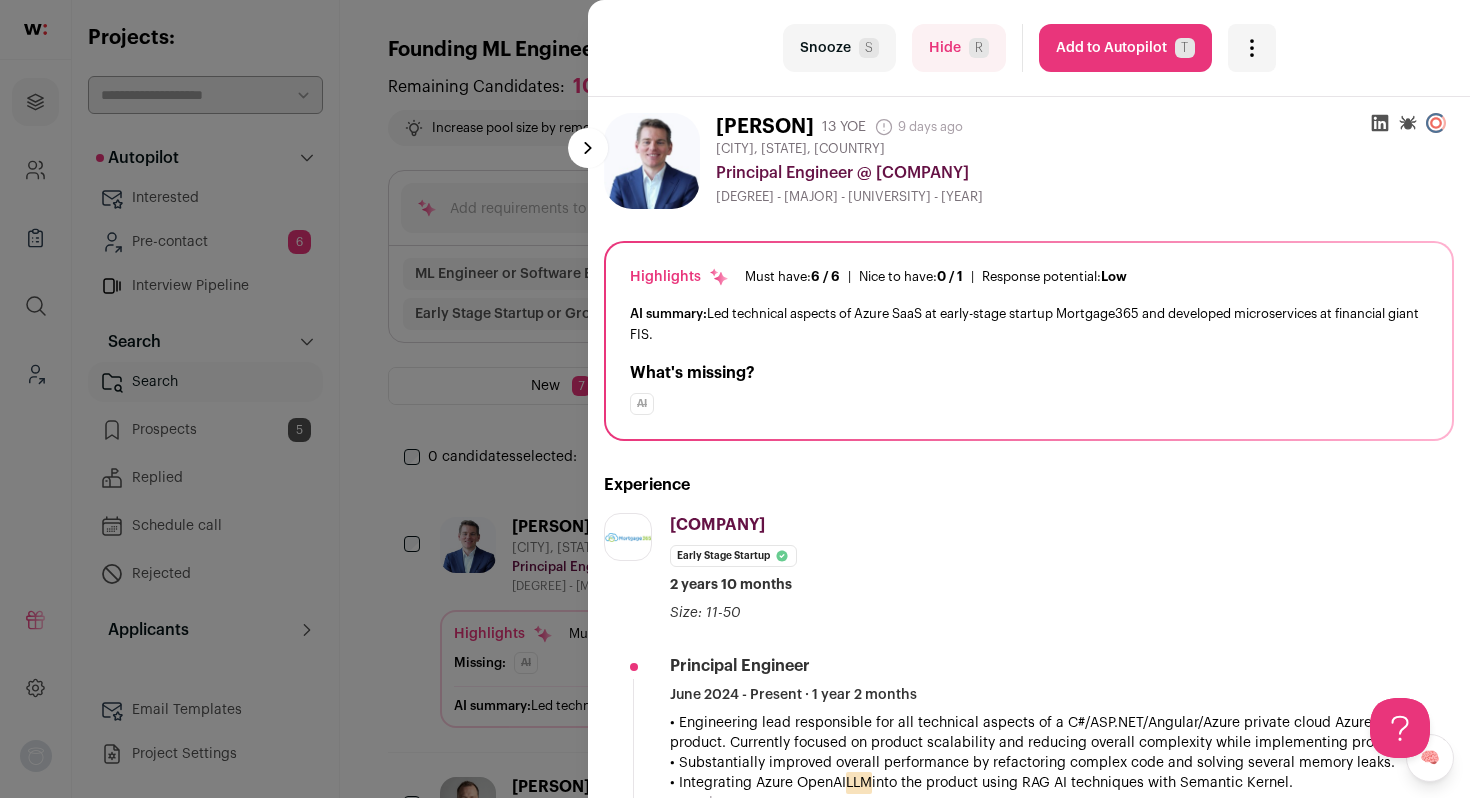 click on "Hide
R" at bounding box center (959, 48) 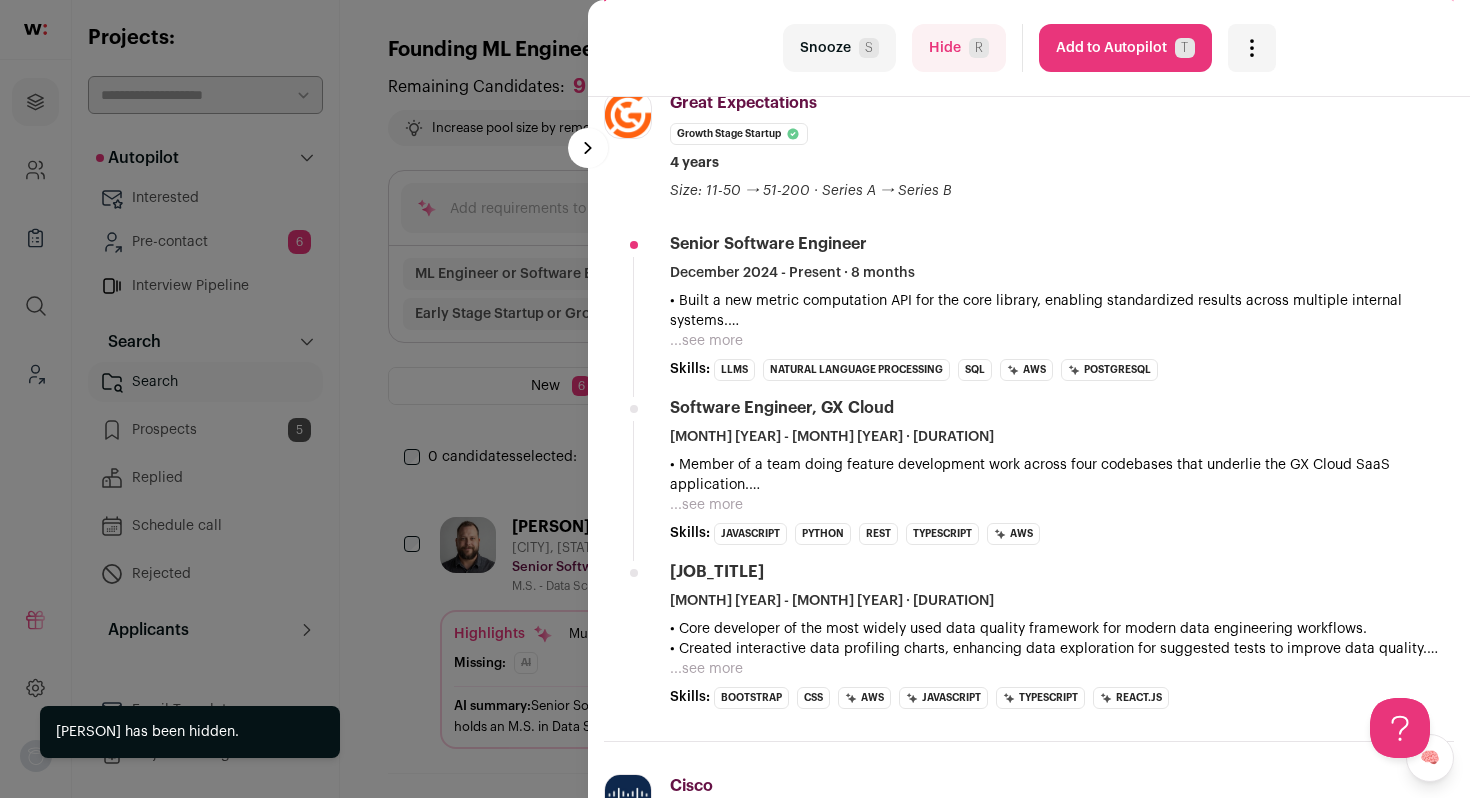 scroll, scrollTop: 445, scrollLeft: 0, axis: vertical 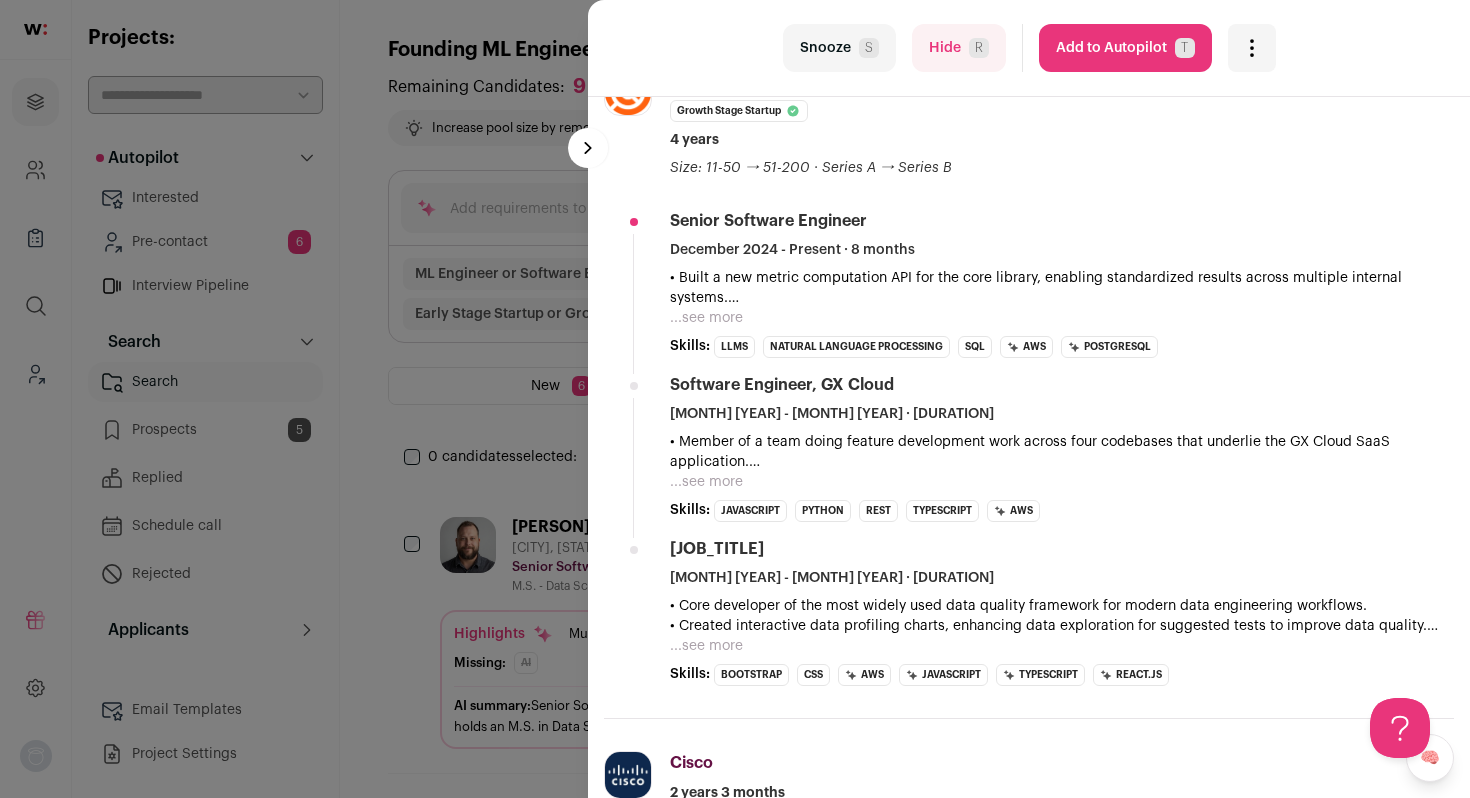 click on "...see more" at bounding box center [706, 318] 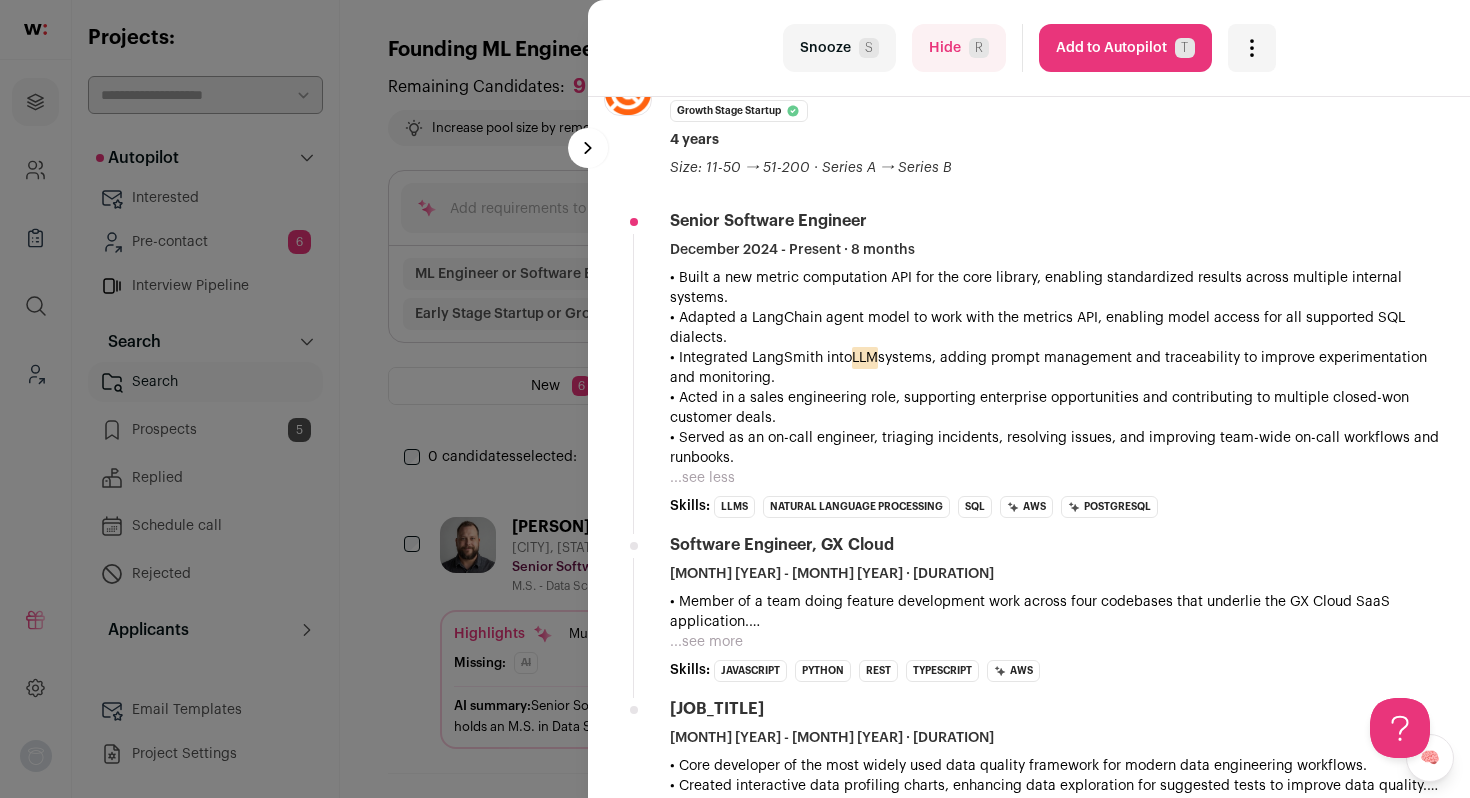 click on "Add to Autopilot
T" at bounding box center [1125, 48] 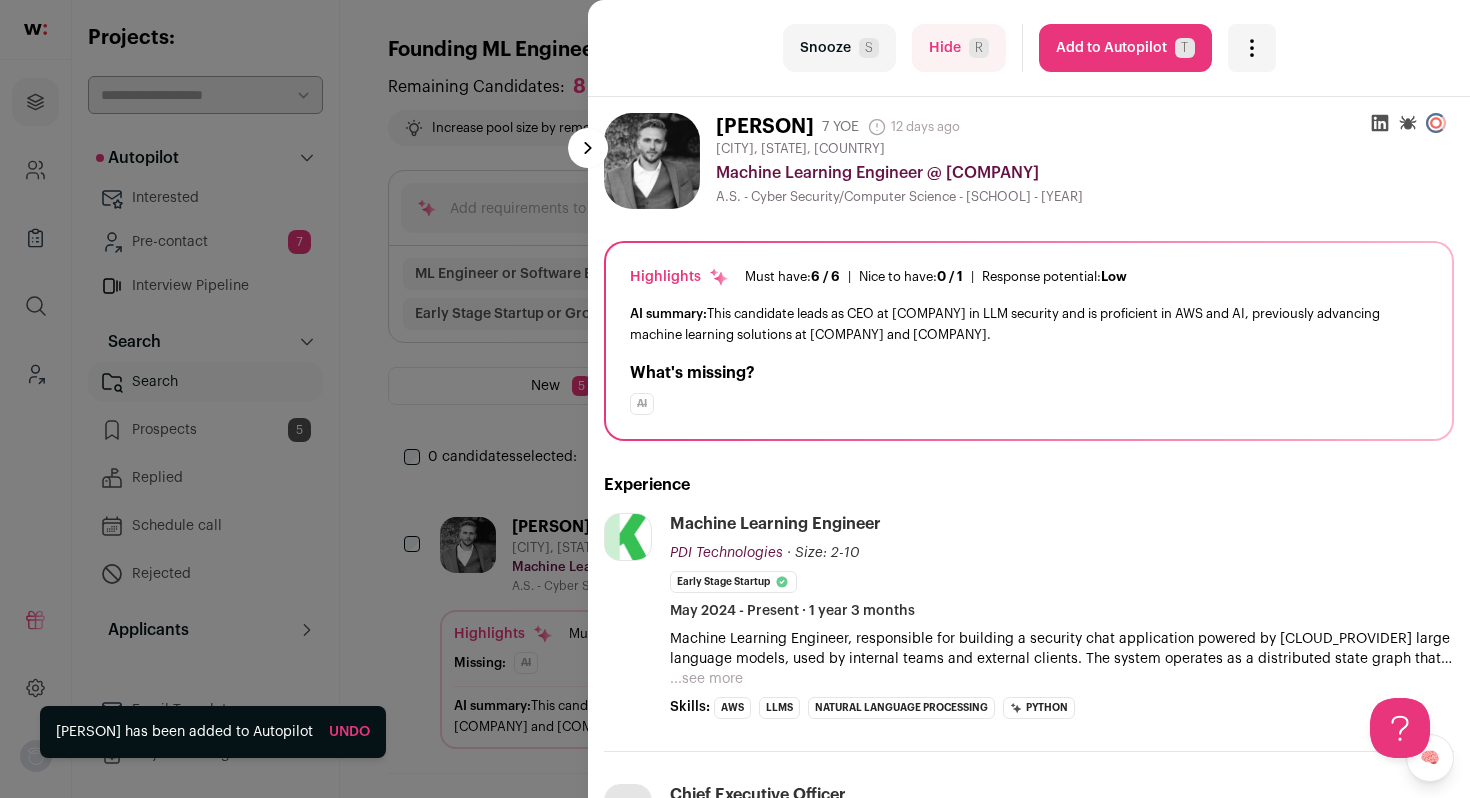 click on "last
Snooze
S
Hide
R
Add to Autopilot
T
More actions
Report a Problem
Report the candidate
next
esc" at bounding box center (735, 399) 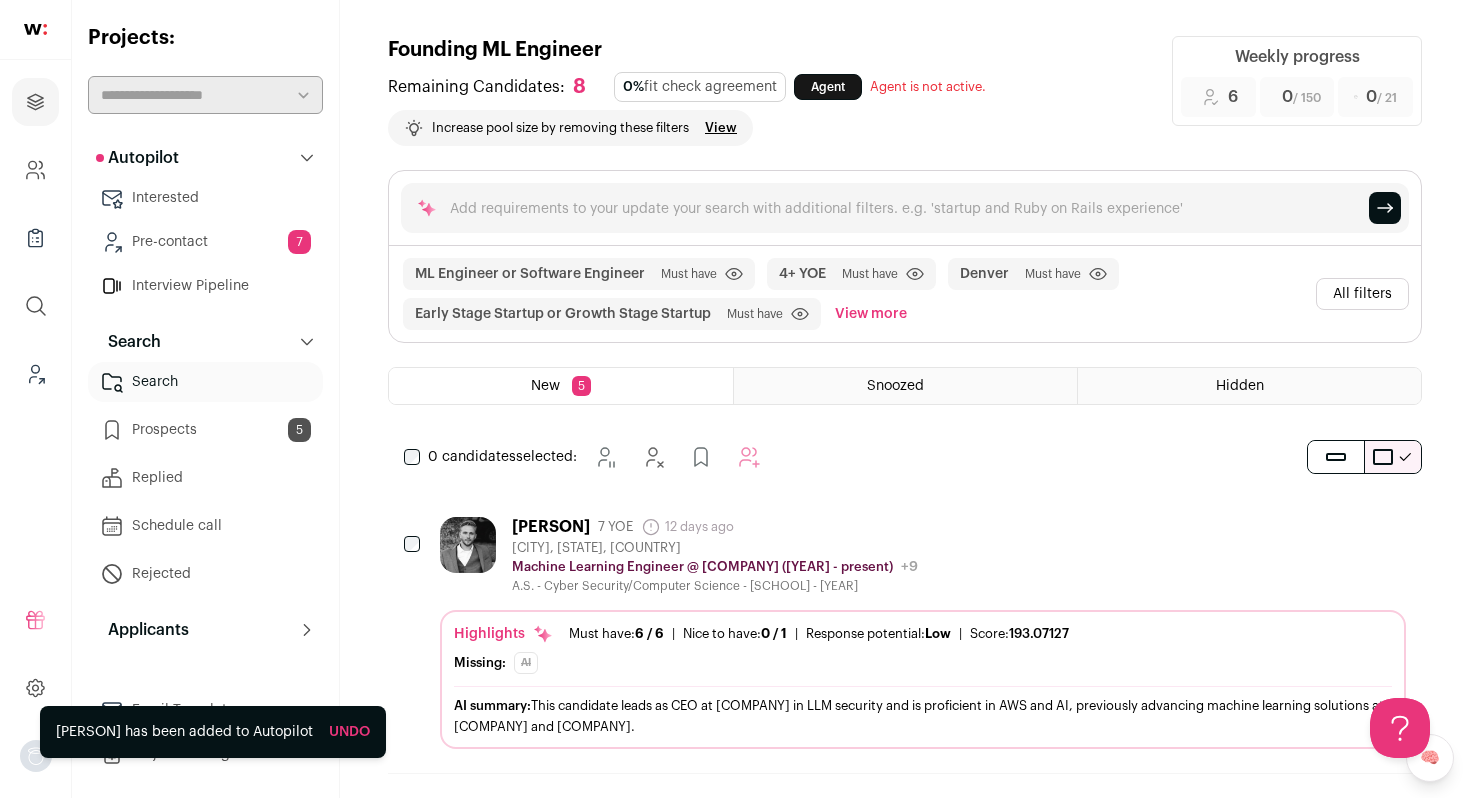 click on "Andrew Roe
7 YOE
12 days ago
Admin only. The last time the profile was updated.
Boulder, Colorado, United States
Machine Learning Engineer @ PDI Technologies
(2024 - present)
PDI Technologies
Public / Private
Private
Valuation
2011" at bounding box center [923, 555] 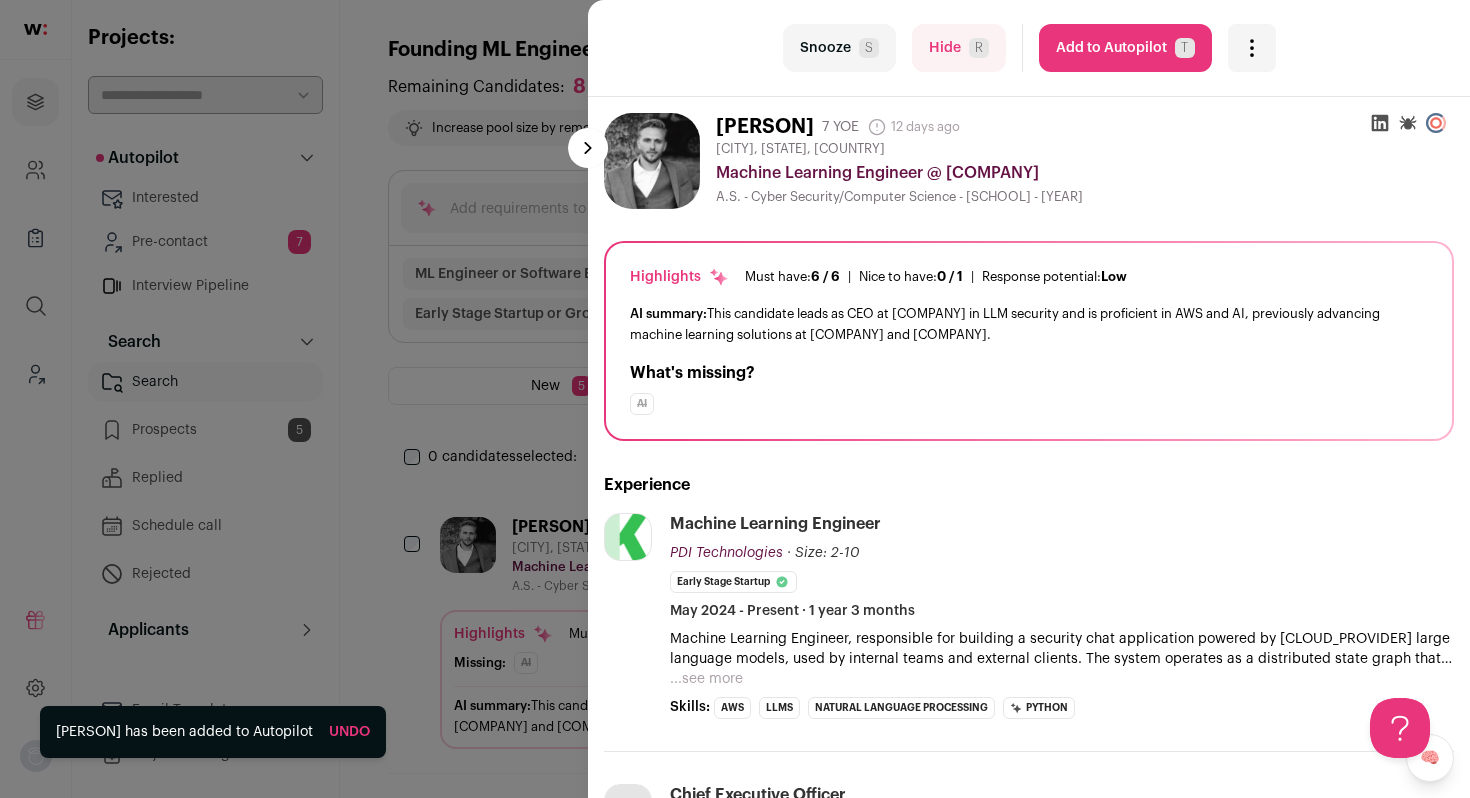 click on "...see more" at bounding box center (706, 679) 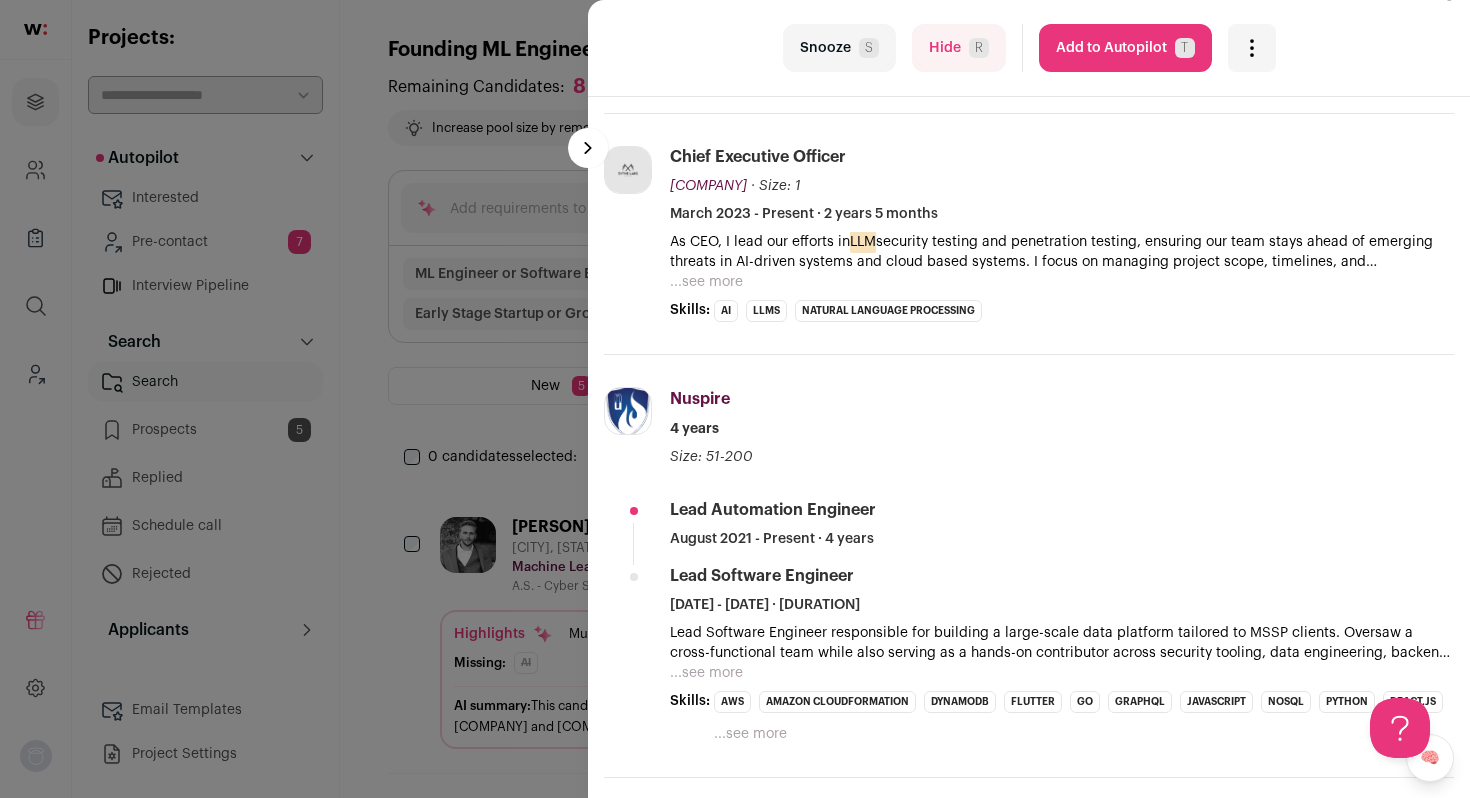 scroll, scrollTop: 699, scrollLeft: 0, axis: vertical 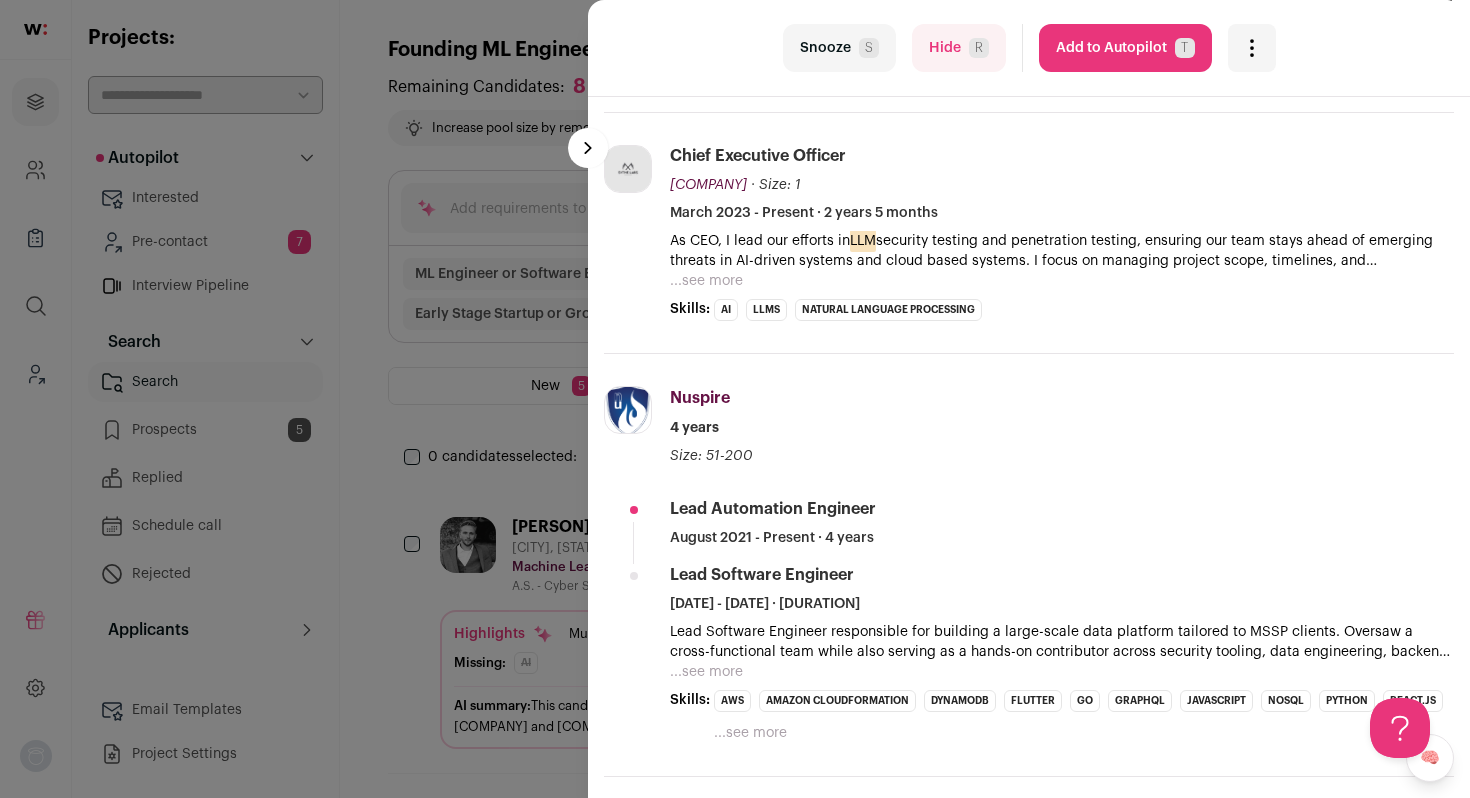 click on "Hide
R" at bounding box center [959, 48] 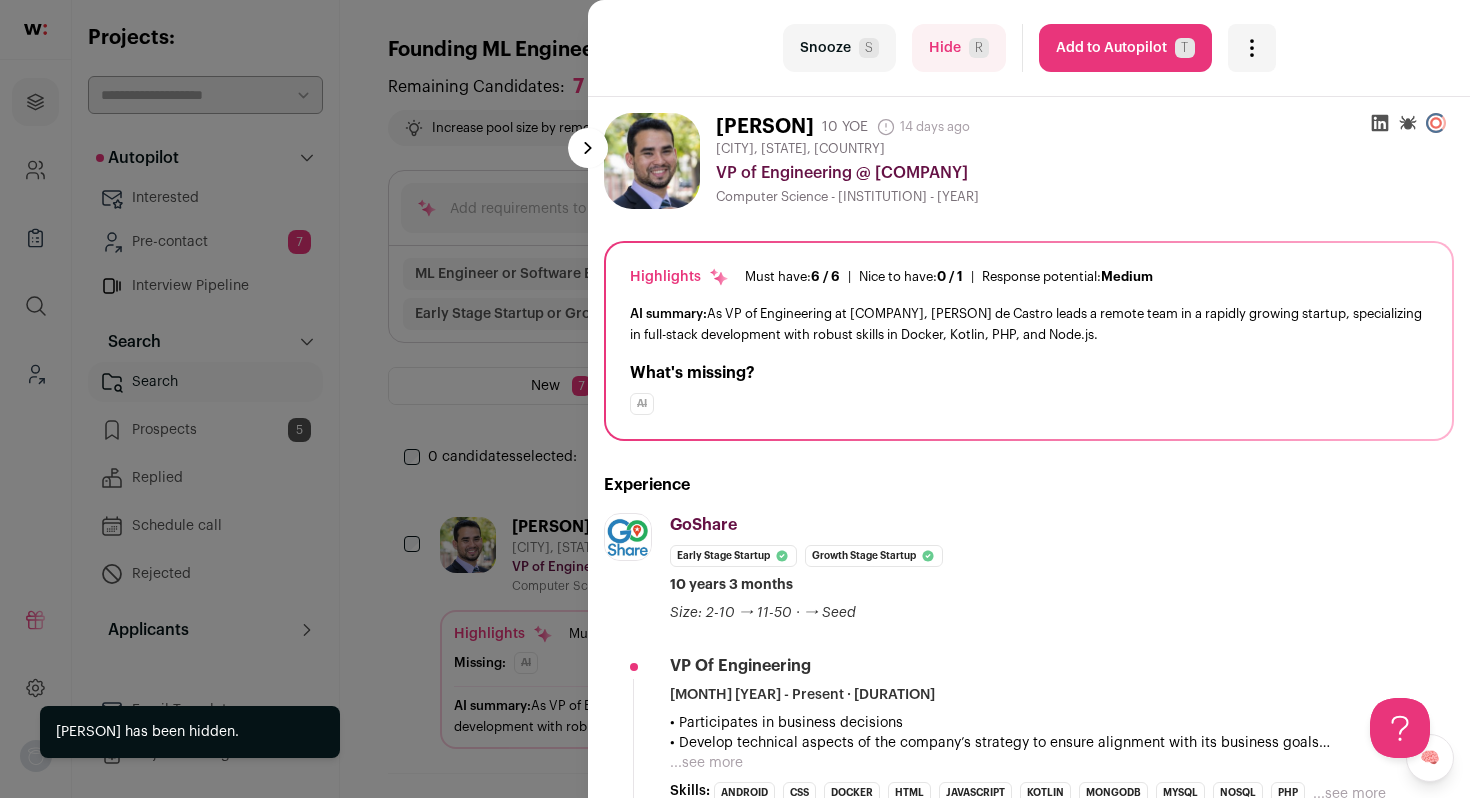 click on "last
Snooze
S
Hide
R
Add to Autopilot
T
More actions
Report a Problem
Report the candidate
next
esc
Francisco Castro" at bounding box center [735, 399] 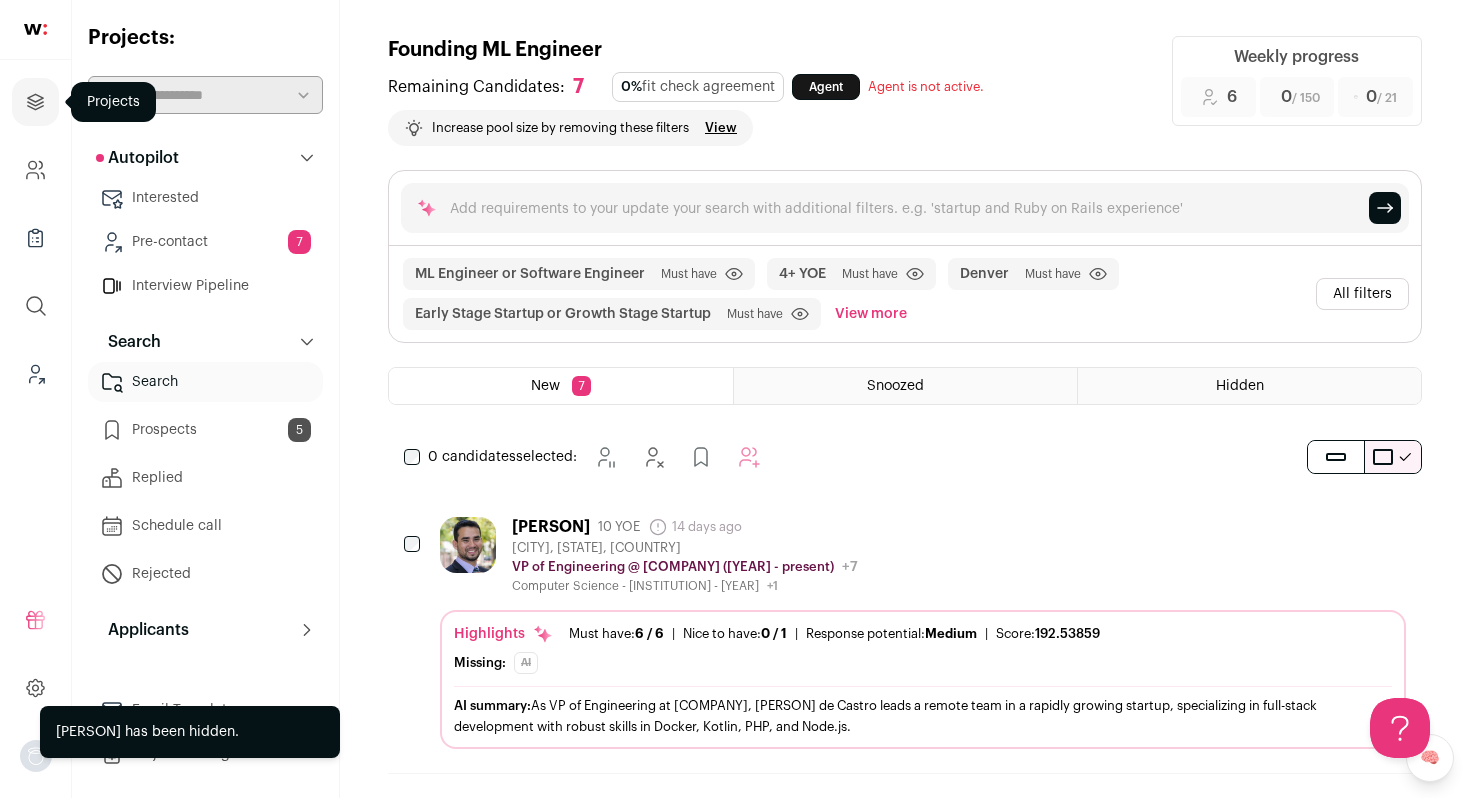 click at bounding box center (35, 101) 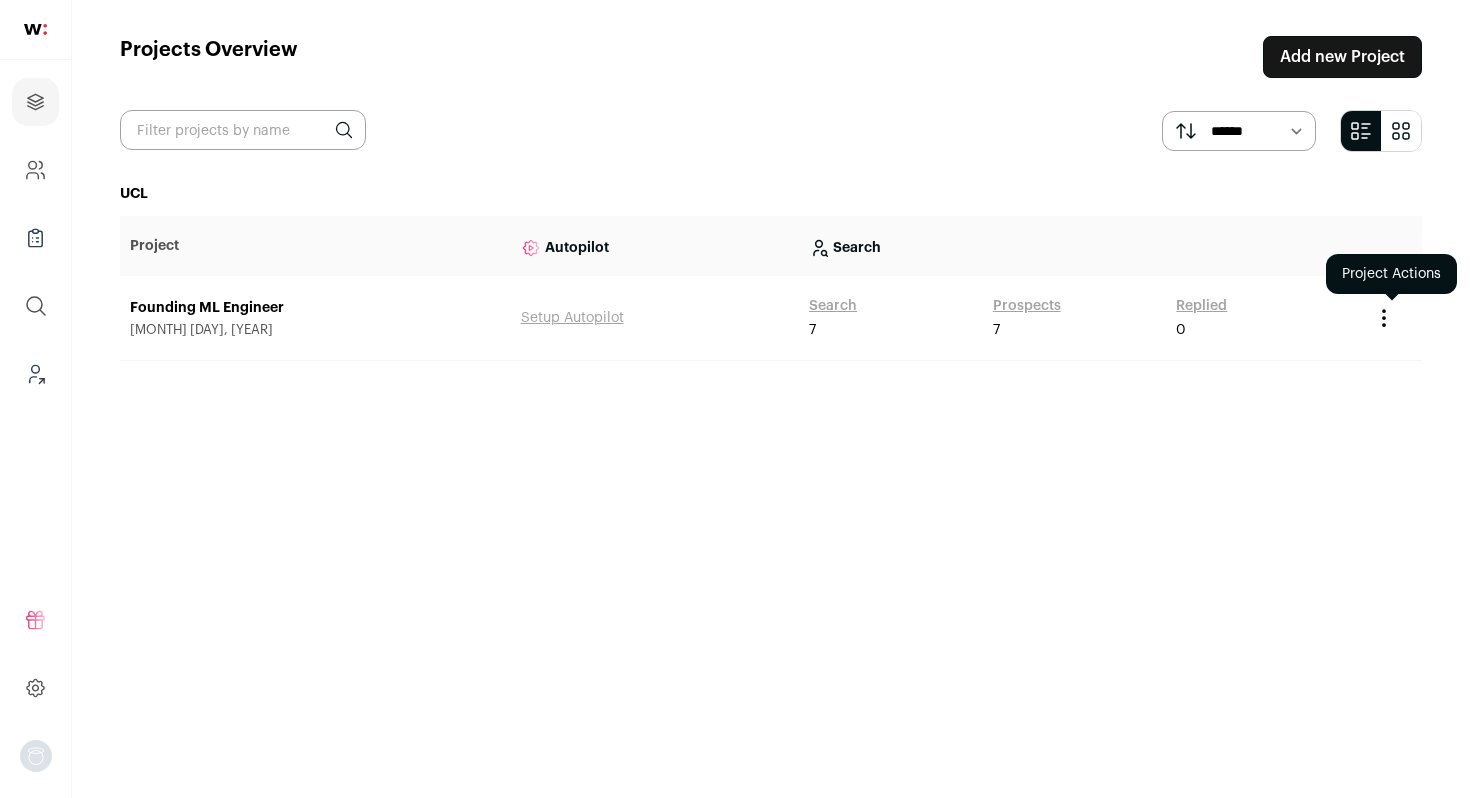 click at bounding box center (1384, 318) 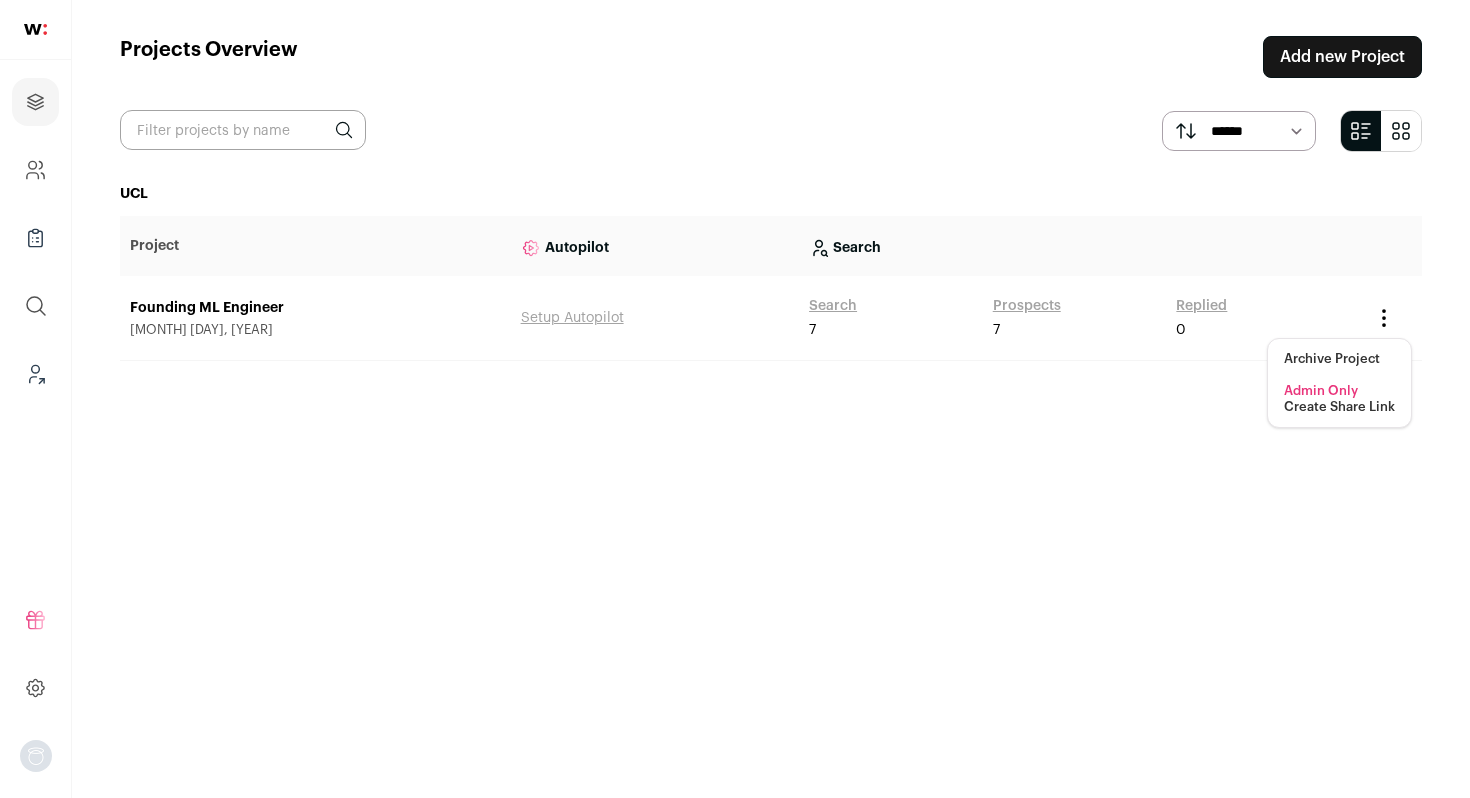 click on "Archive Project
Admin Only
Create Share Link" at bounding box center (1339, 383) 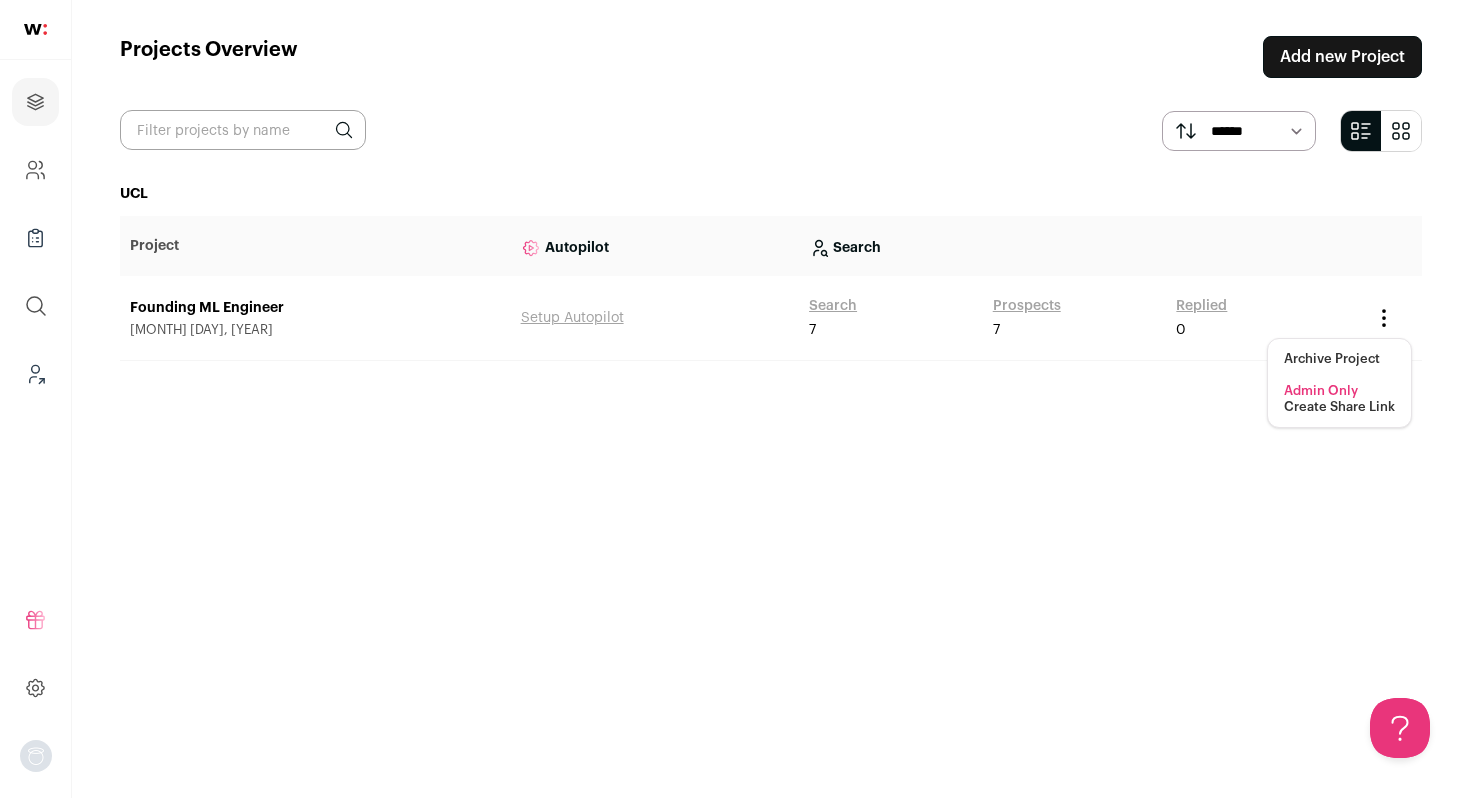 scroll, scrollTop: 0, scrollLeft: 0, axis: both 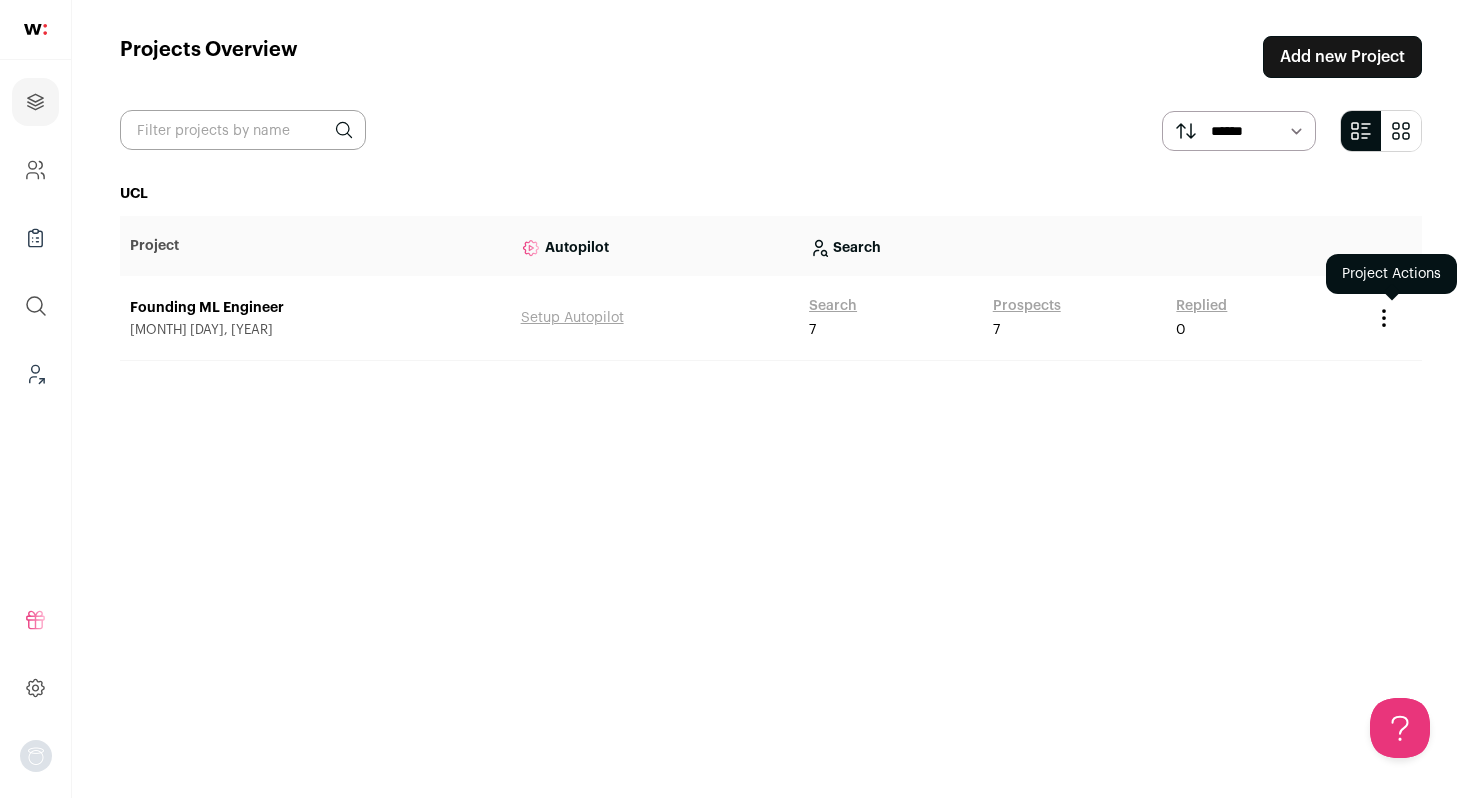 click at bounding box center [1384, 318] 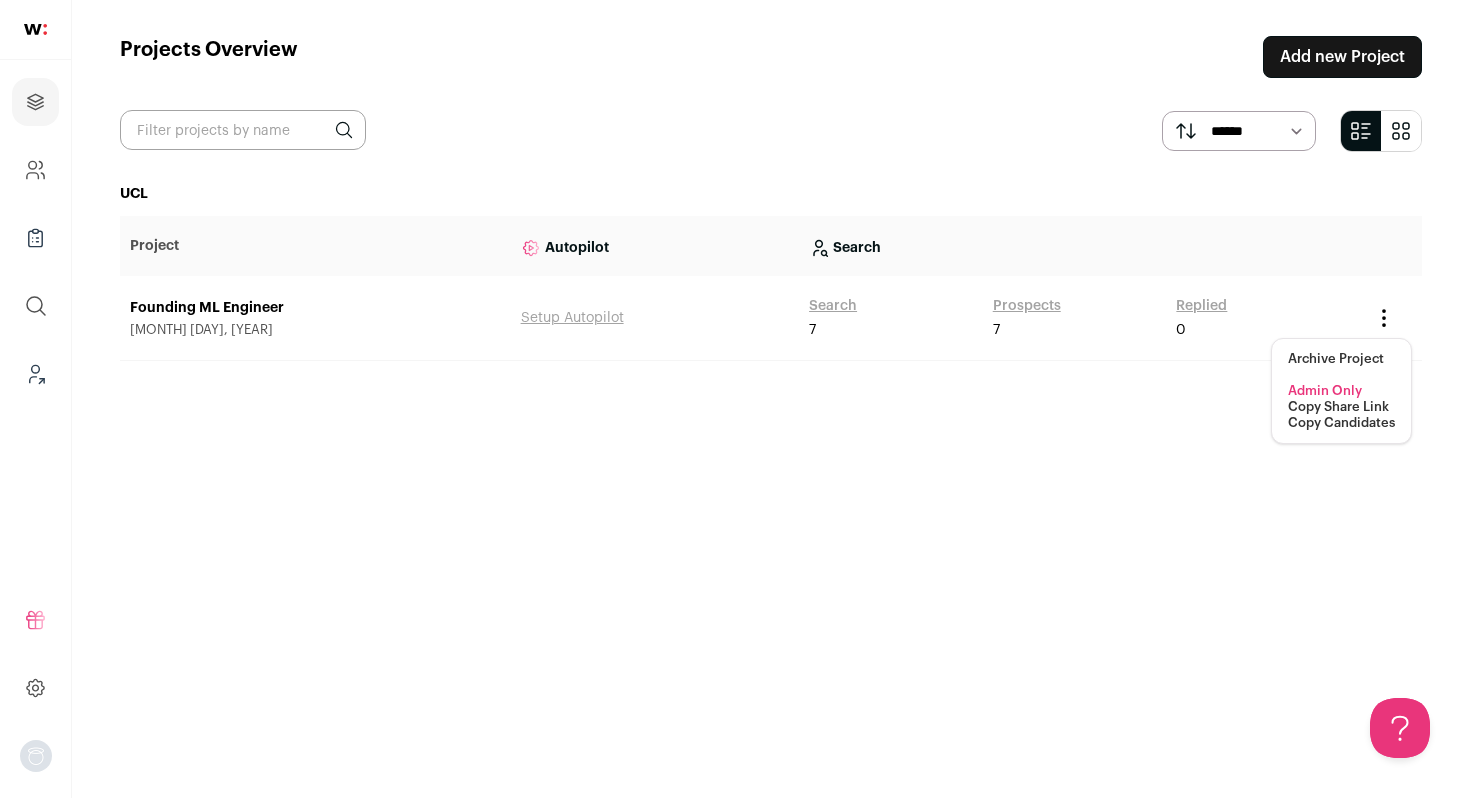 click on "Copy Share Link" at bounding box center [1338, 407] 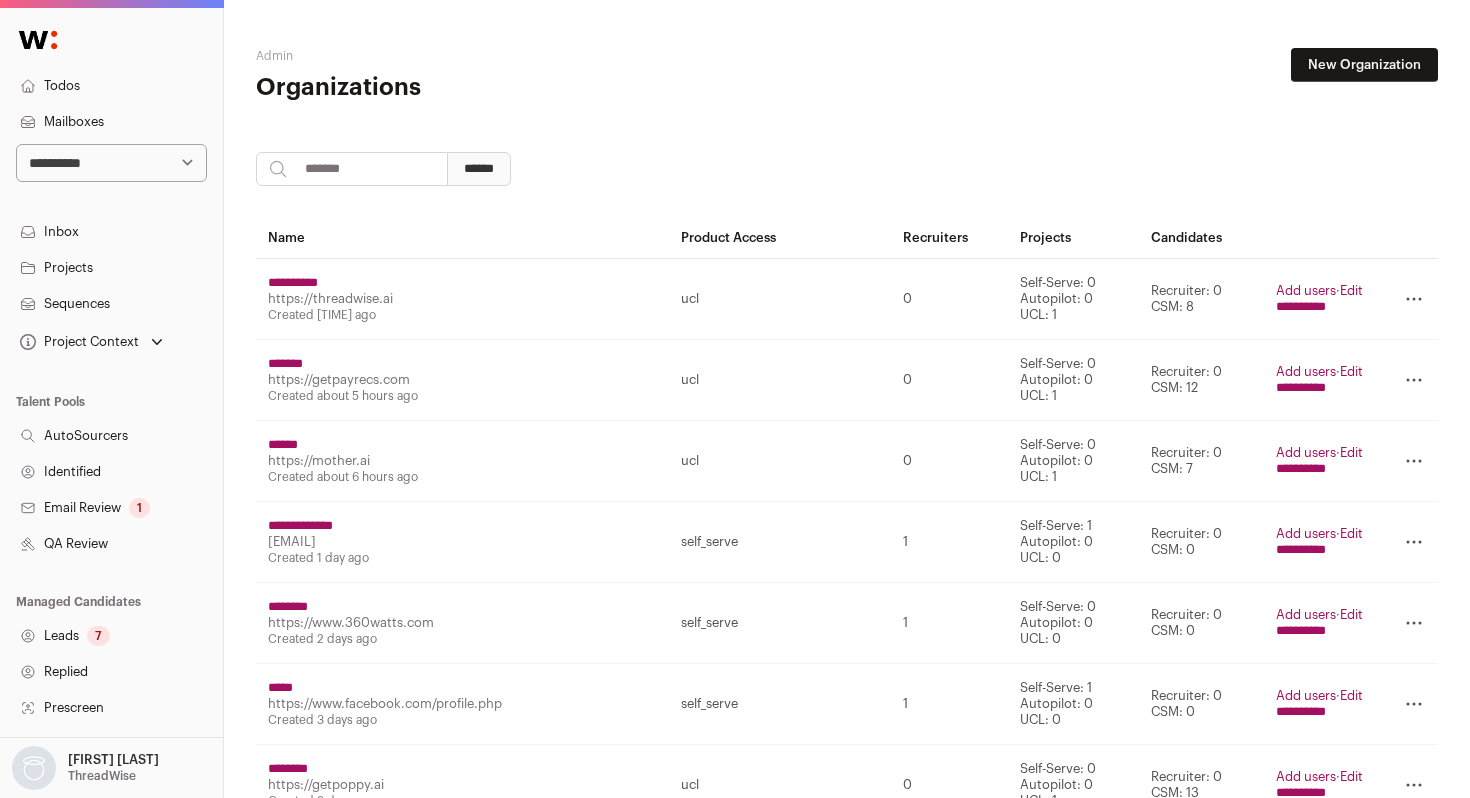 scroll, scrollTop: 0, scrollLeft: 0, axis: both 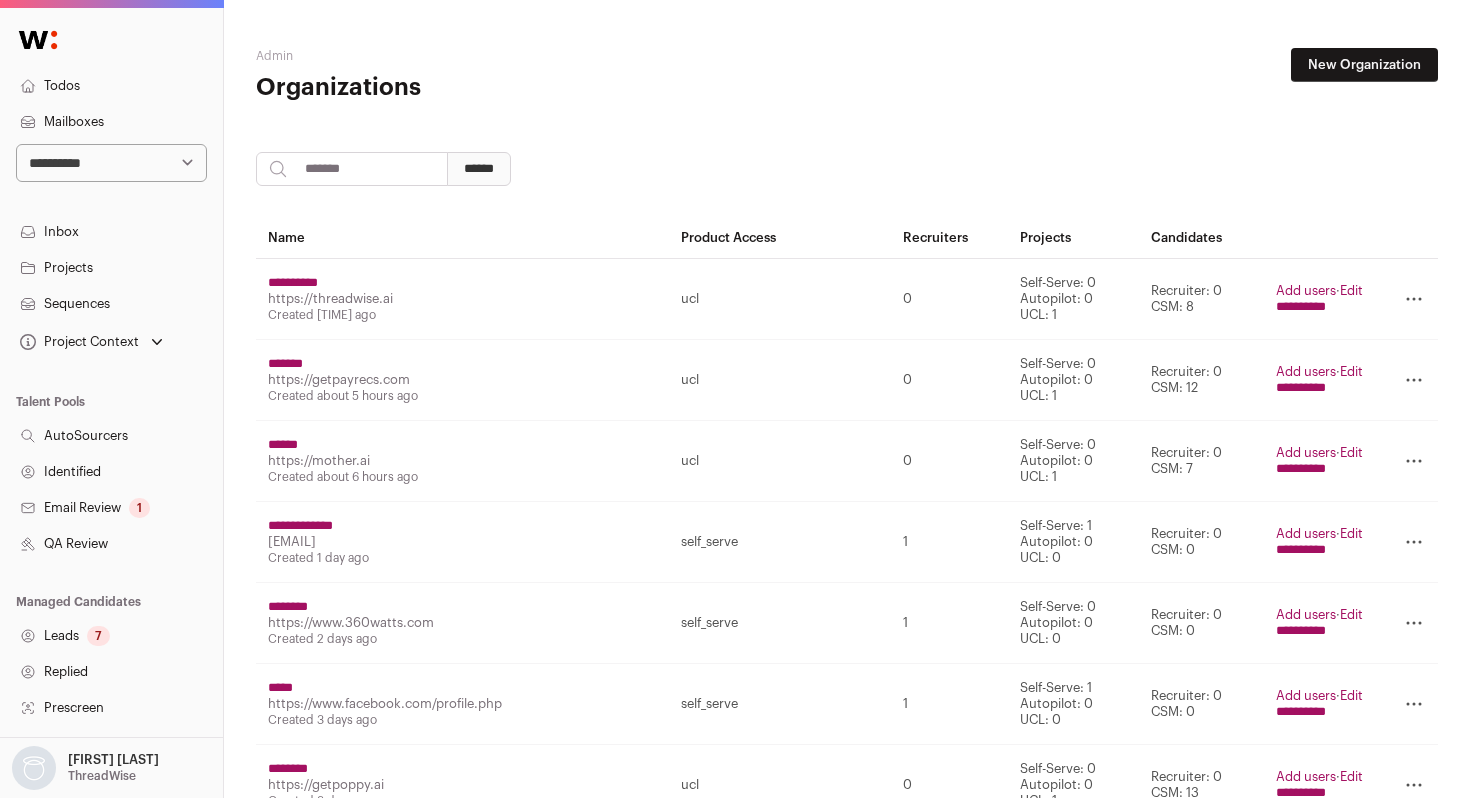 click at bounding box center [352, 169] 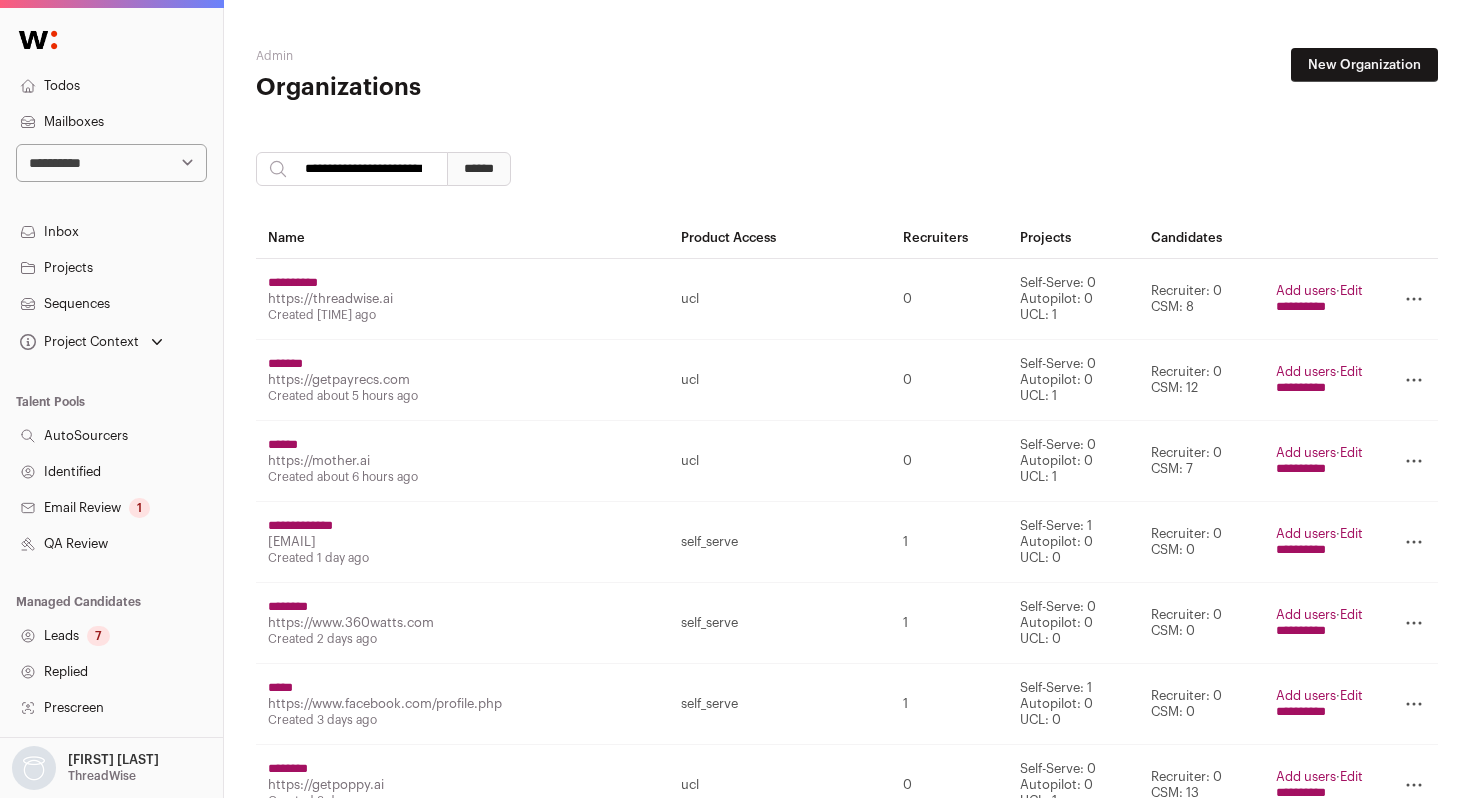scroll, scrollTop: 0, scrollLeft: 19, axis: horizontal 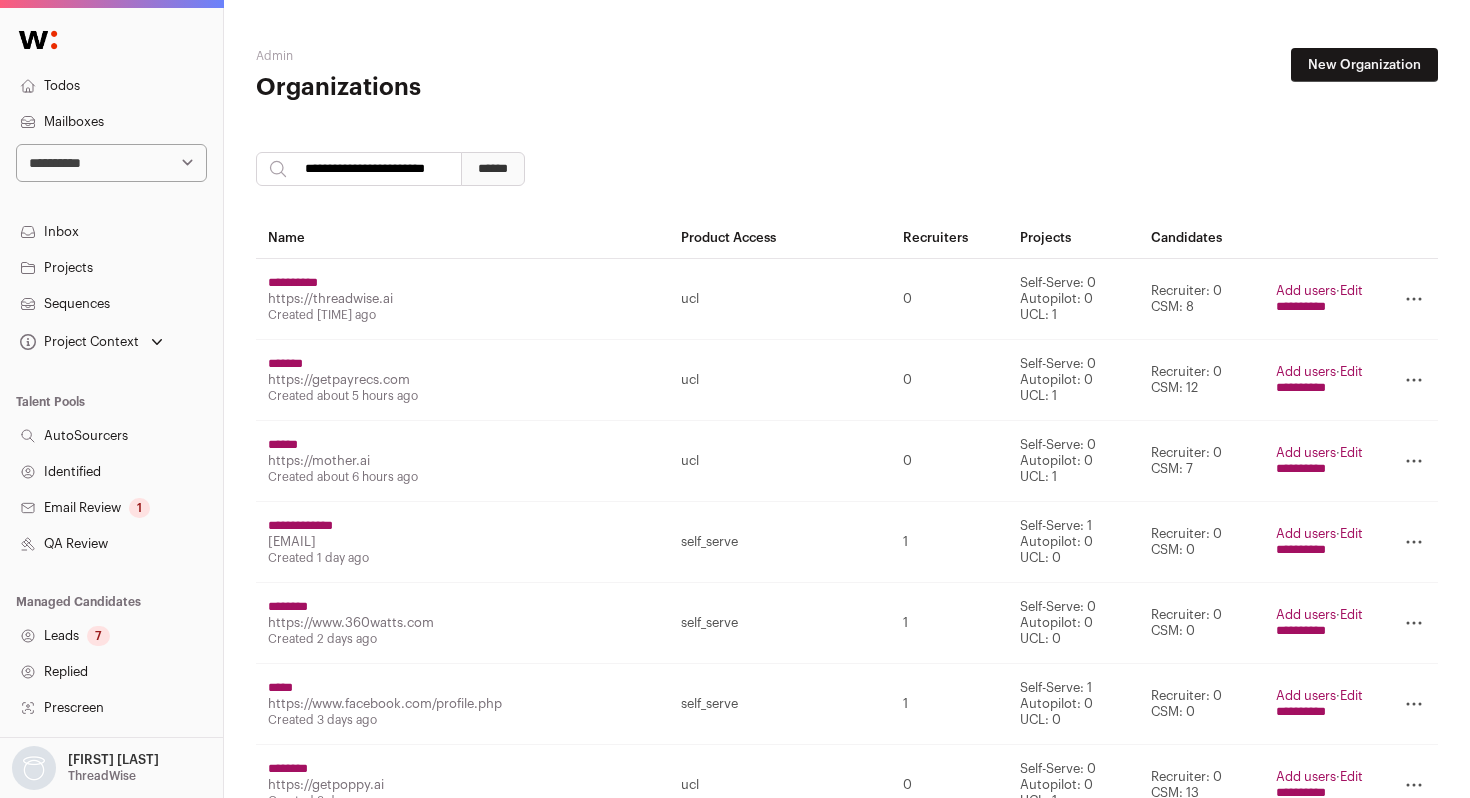 type on "**********" 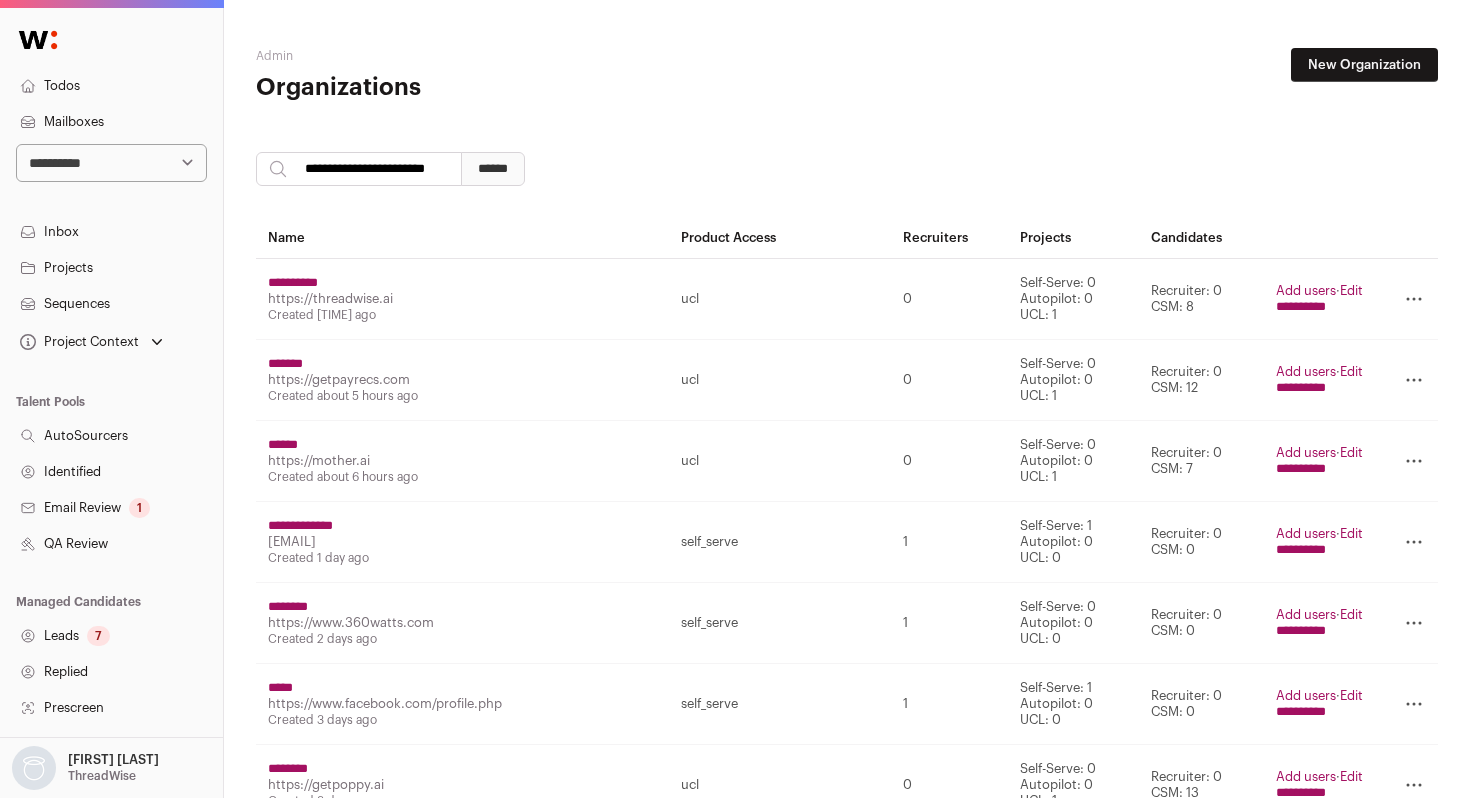 scroll, scrollTop: 0, scrollLeft: 0, axis: both 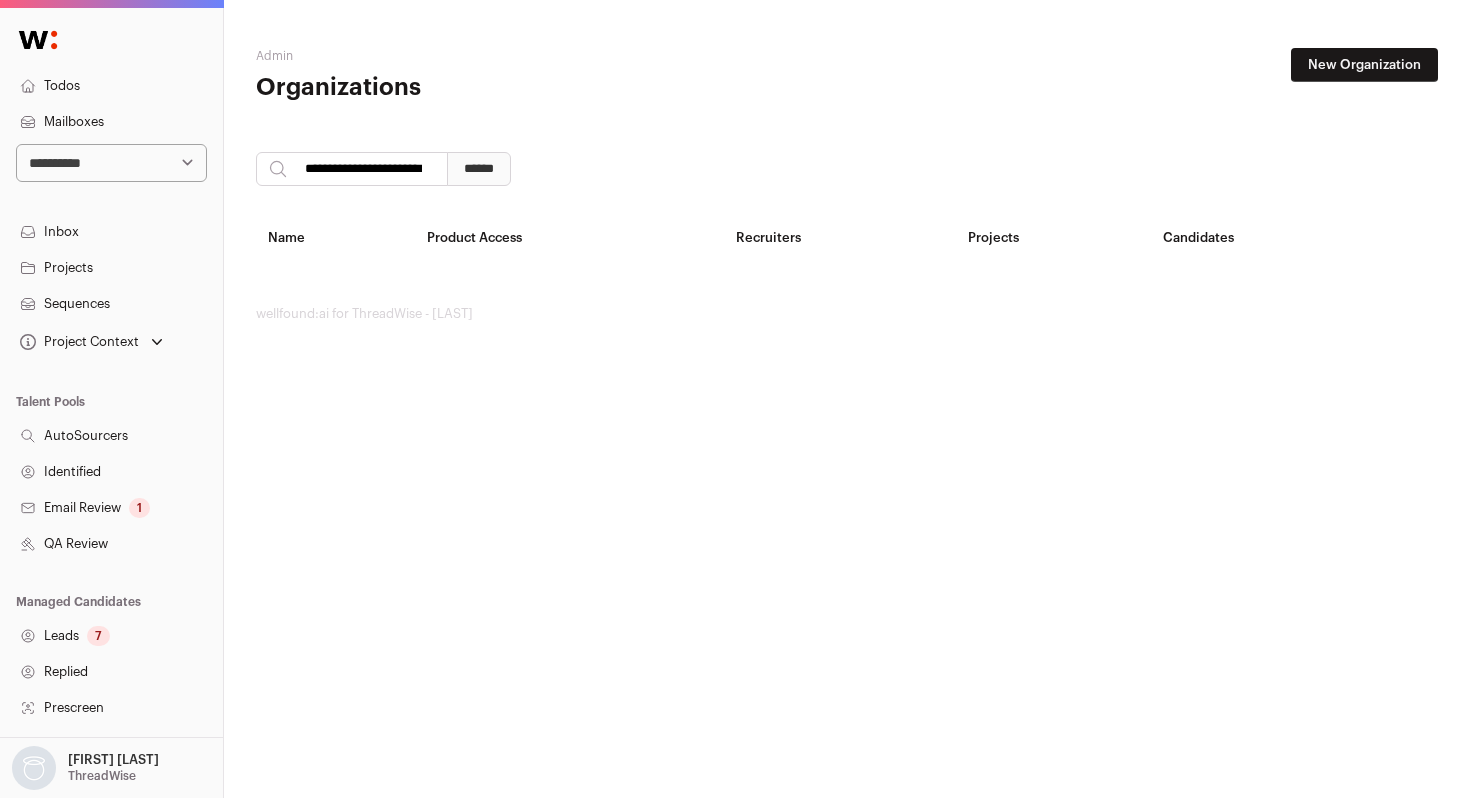click on "New Organization" at bounding box center (1364, 65) 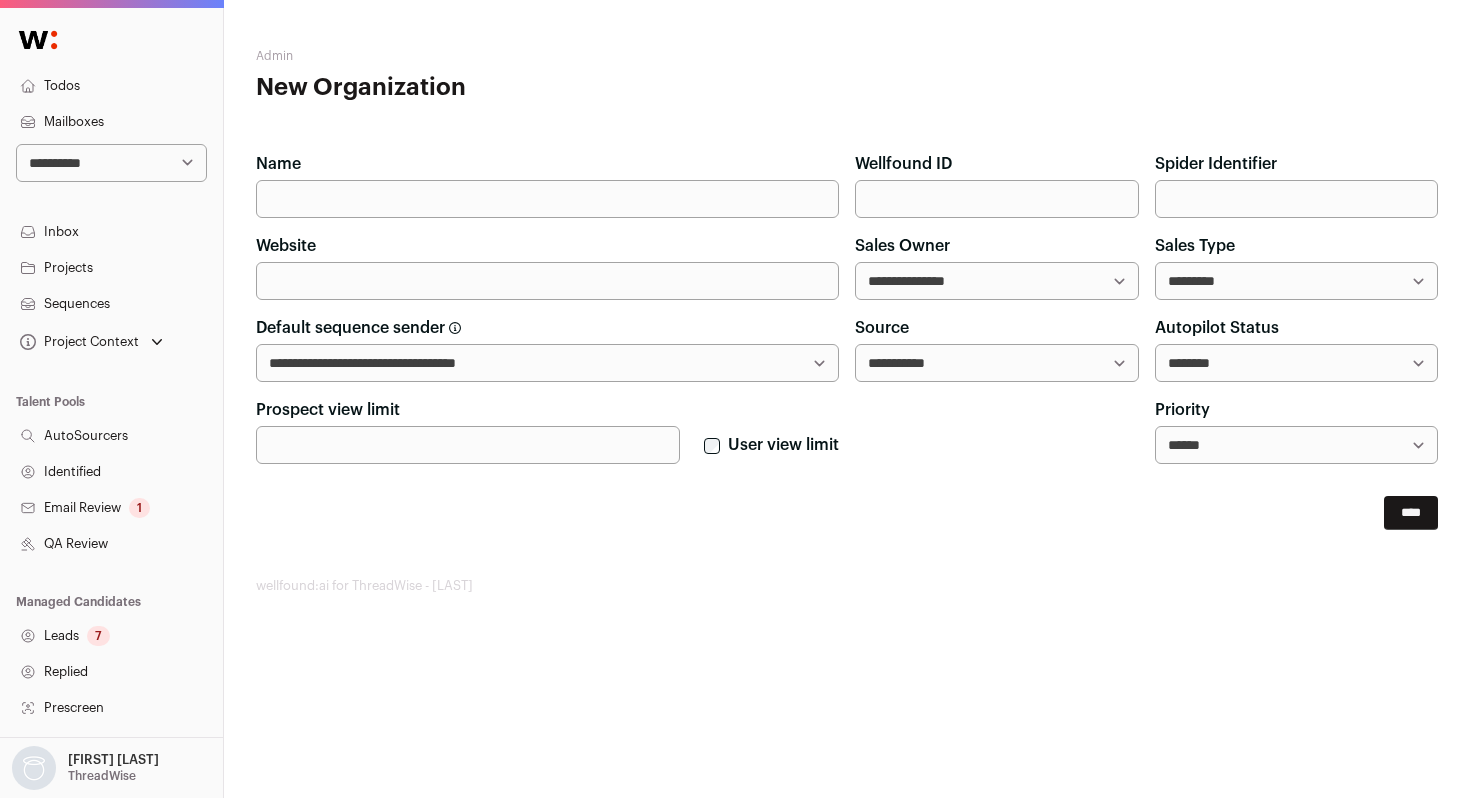 click on "Name" at bounding box center (547, 199) 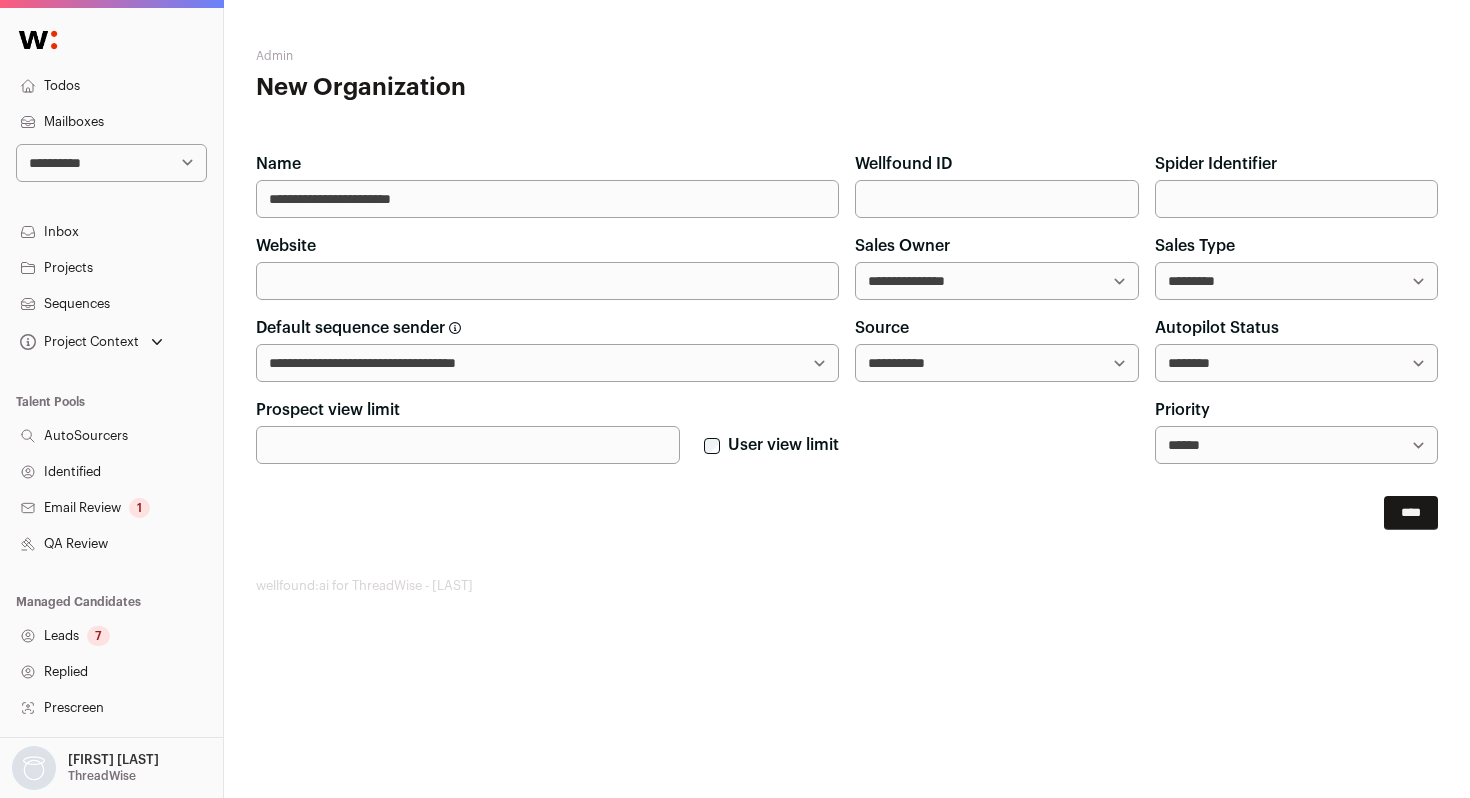 type on "**********" 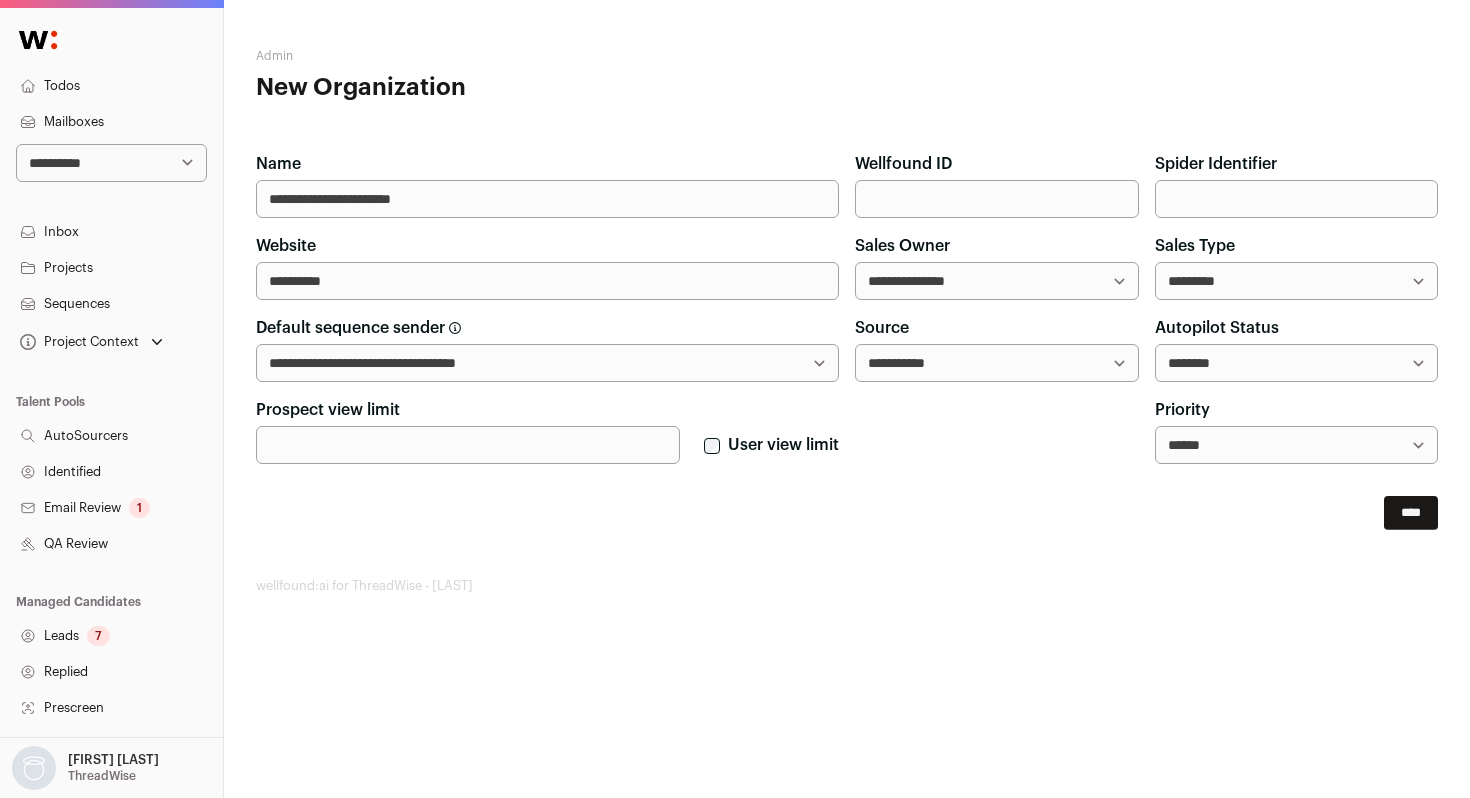 type on "**********" 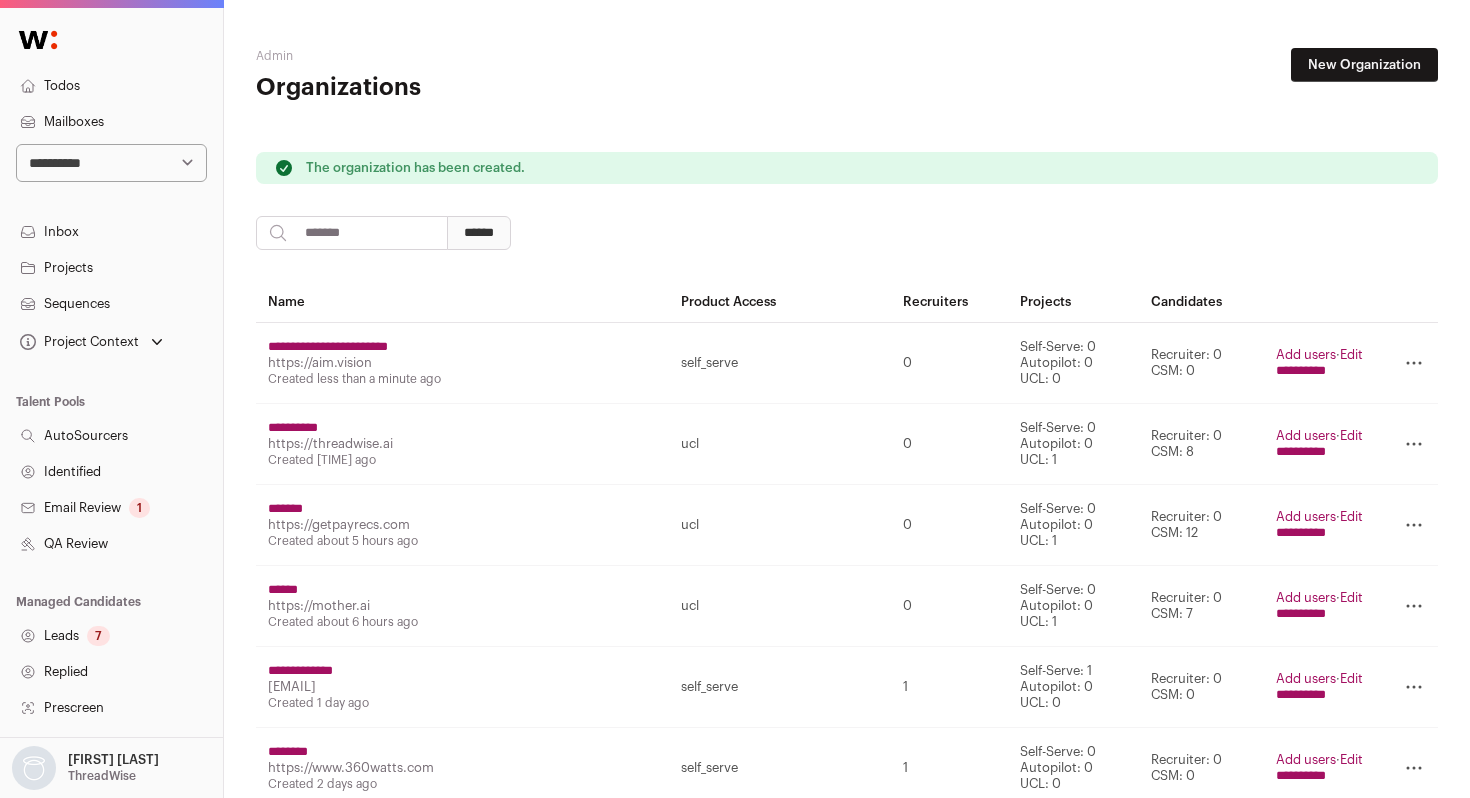 click on "**********" at bounding box center (328, 347) 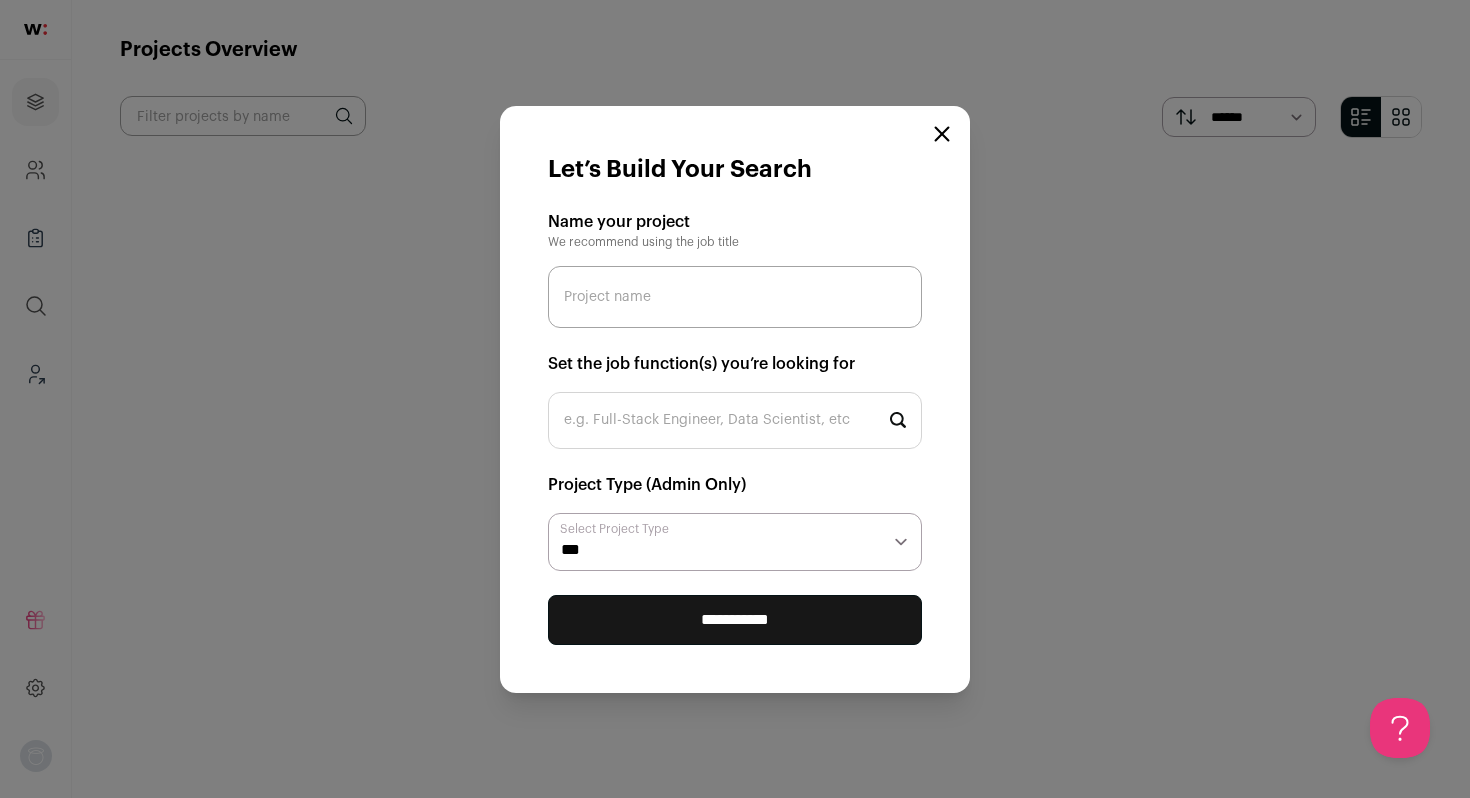 scroll, scrollTop: 0, scrollLeft: 0, axis: both 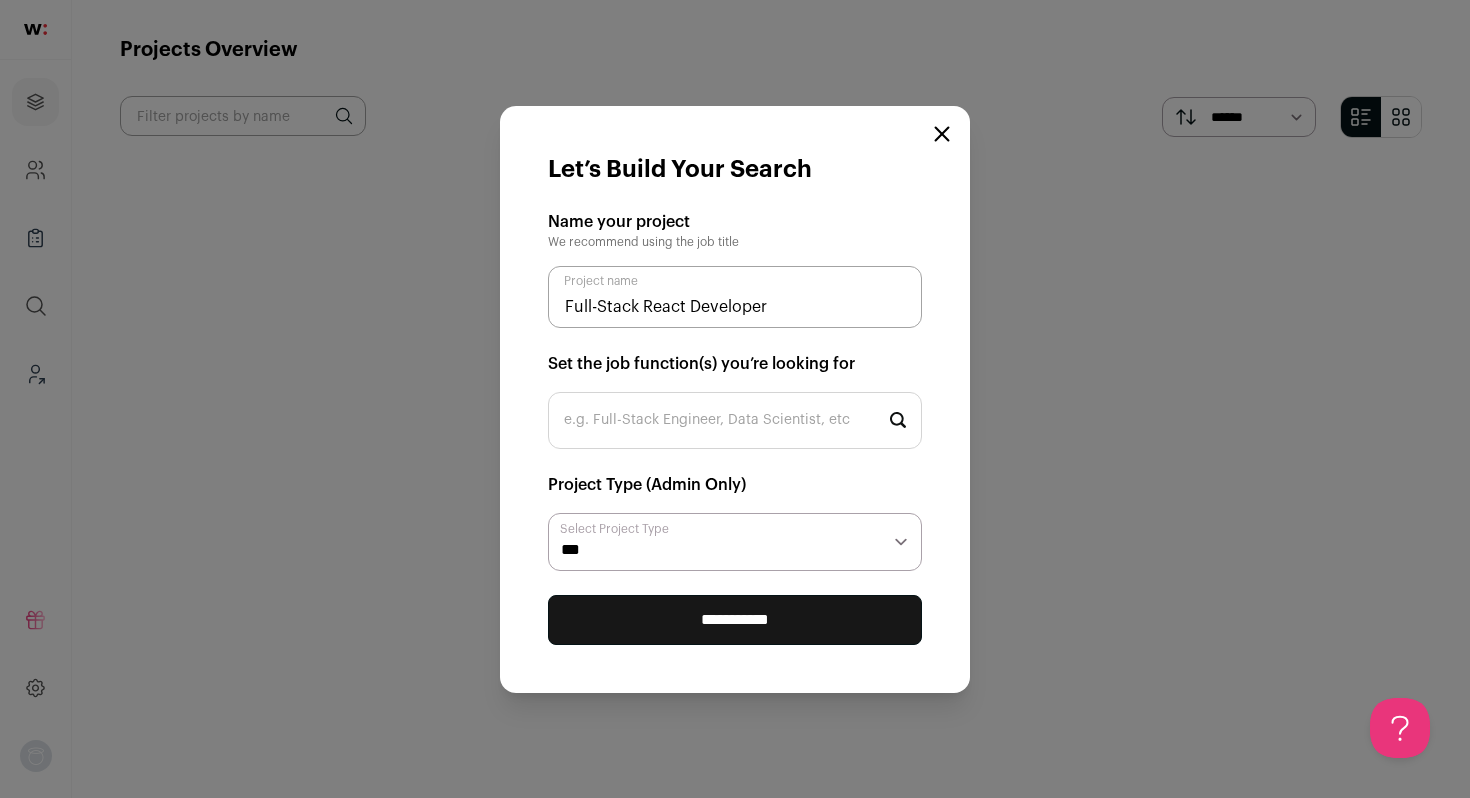 type on "Full-Stack React Developer" 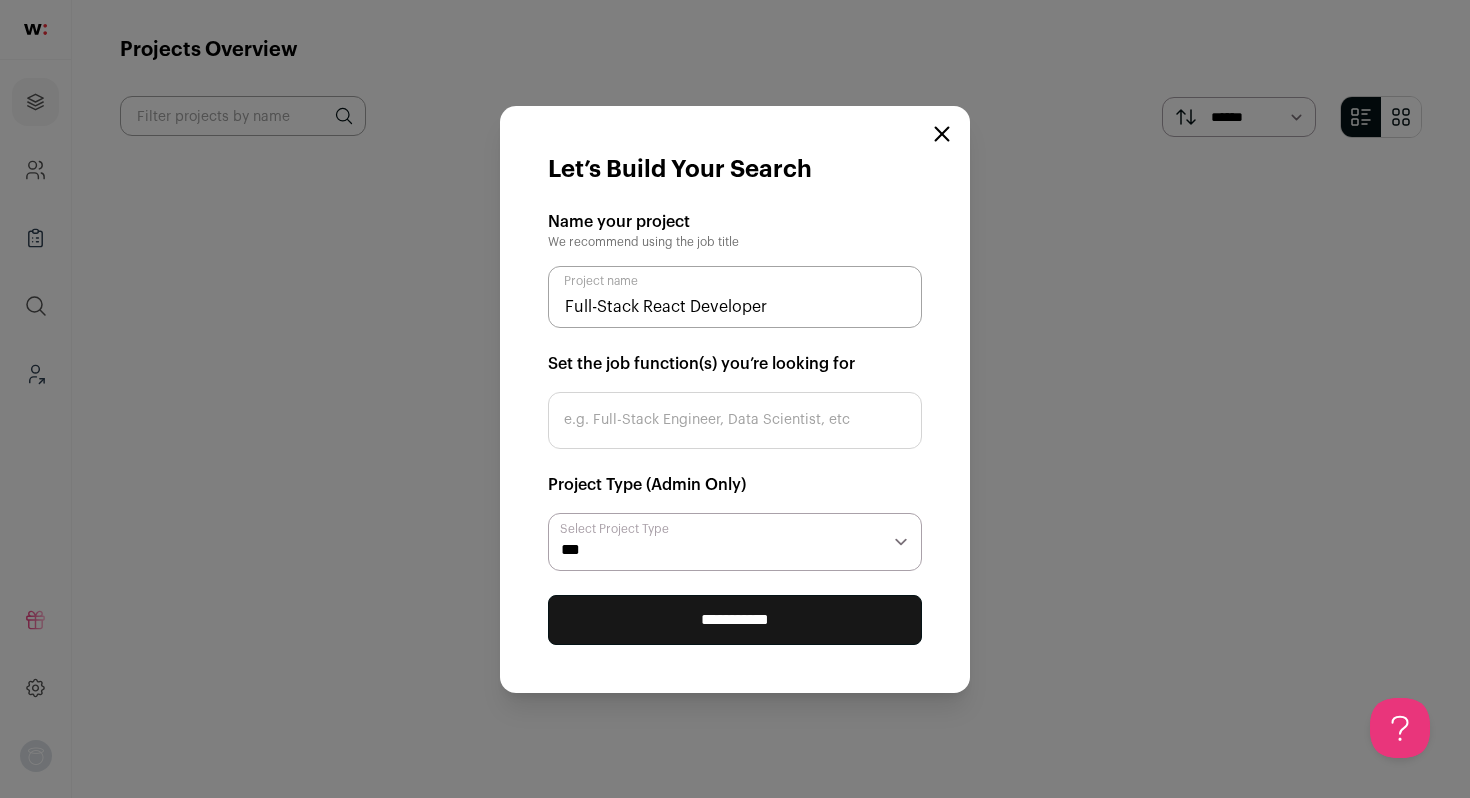 click on "e.g. Full-Stack Engineer, Data Scientist, etc" at bounding box center (735, 420) 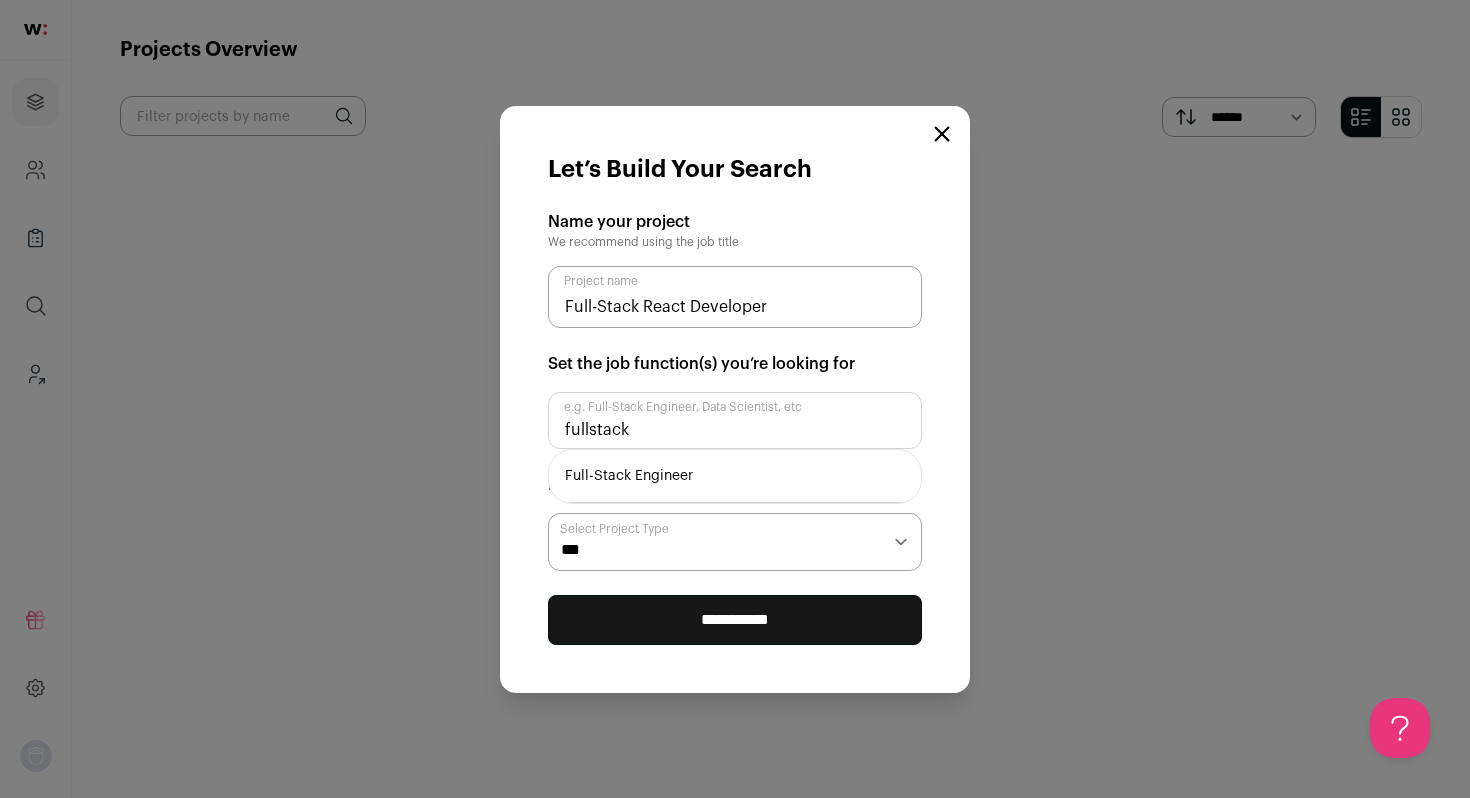 type on "fullstack" 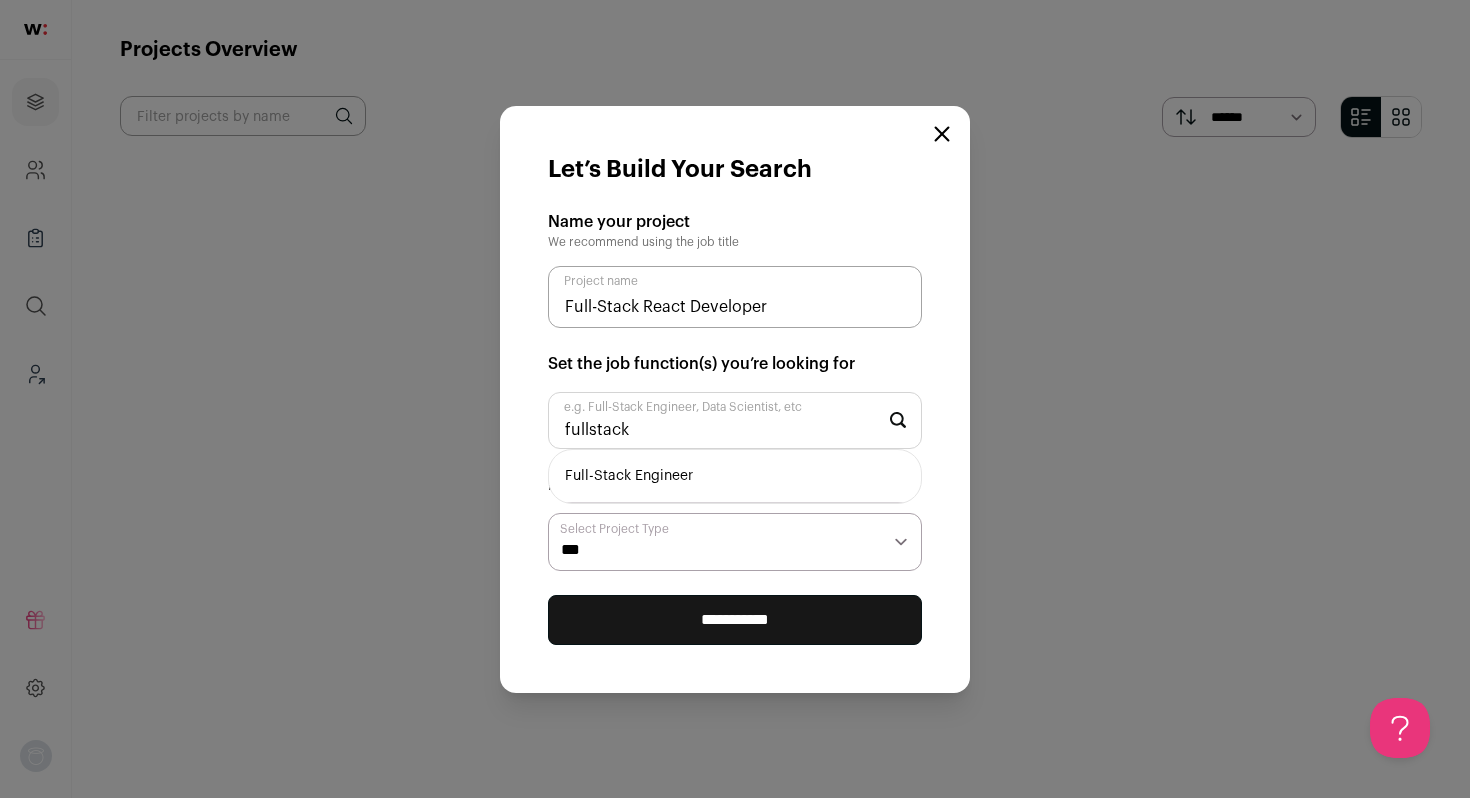 click on "Full-Stack Engineer" at bounding box center [735, 476] 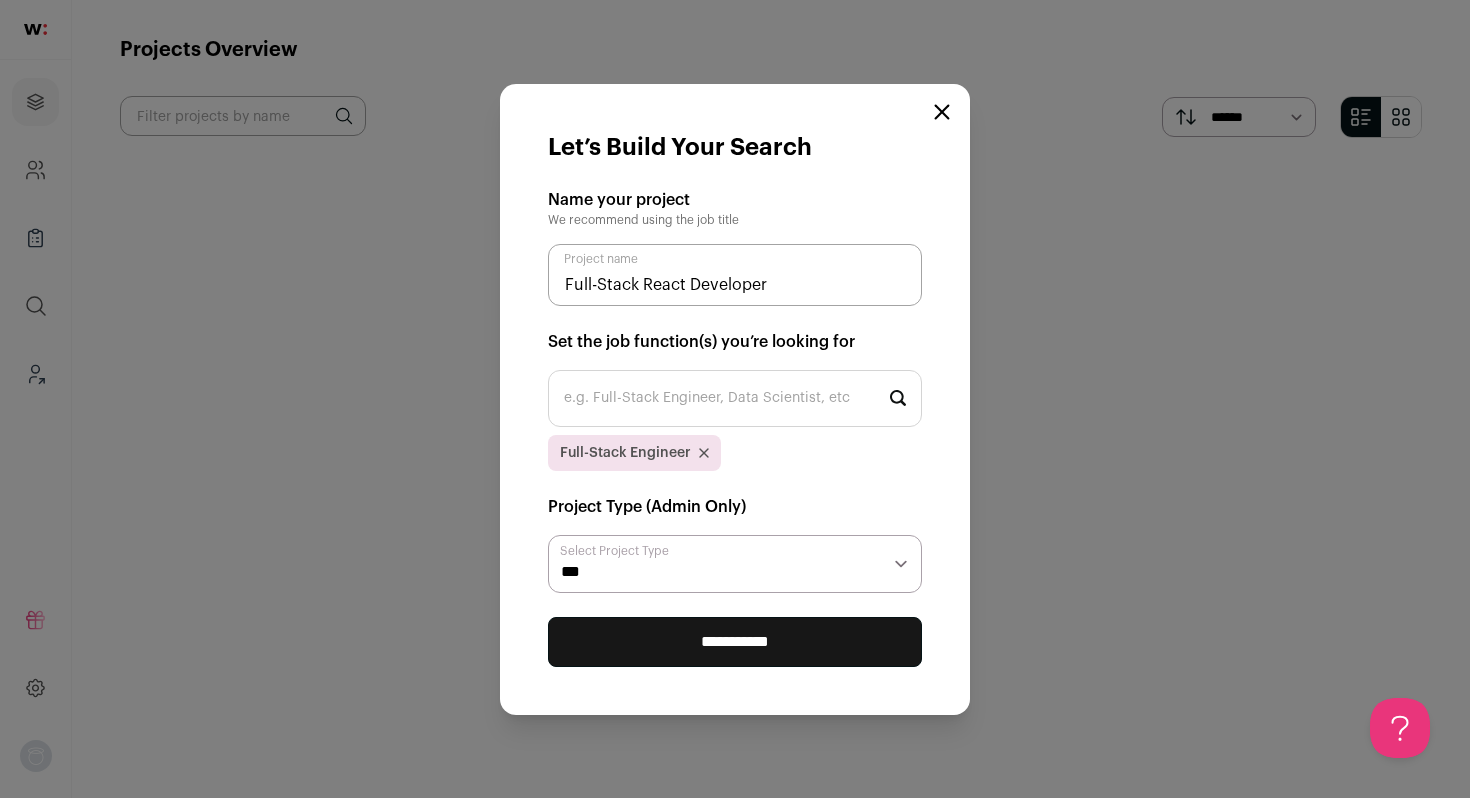 click on "**********" at bounding box center (735, 642) 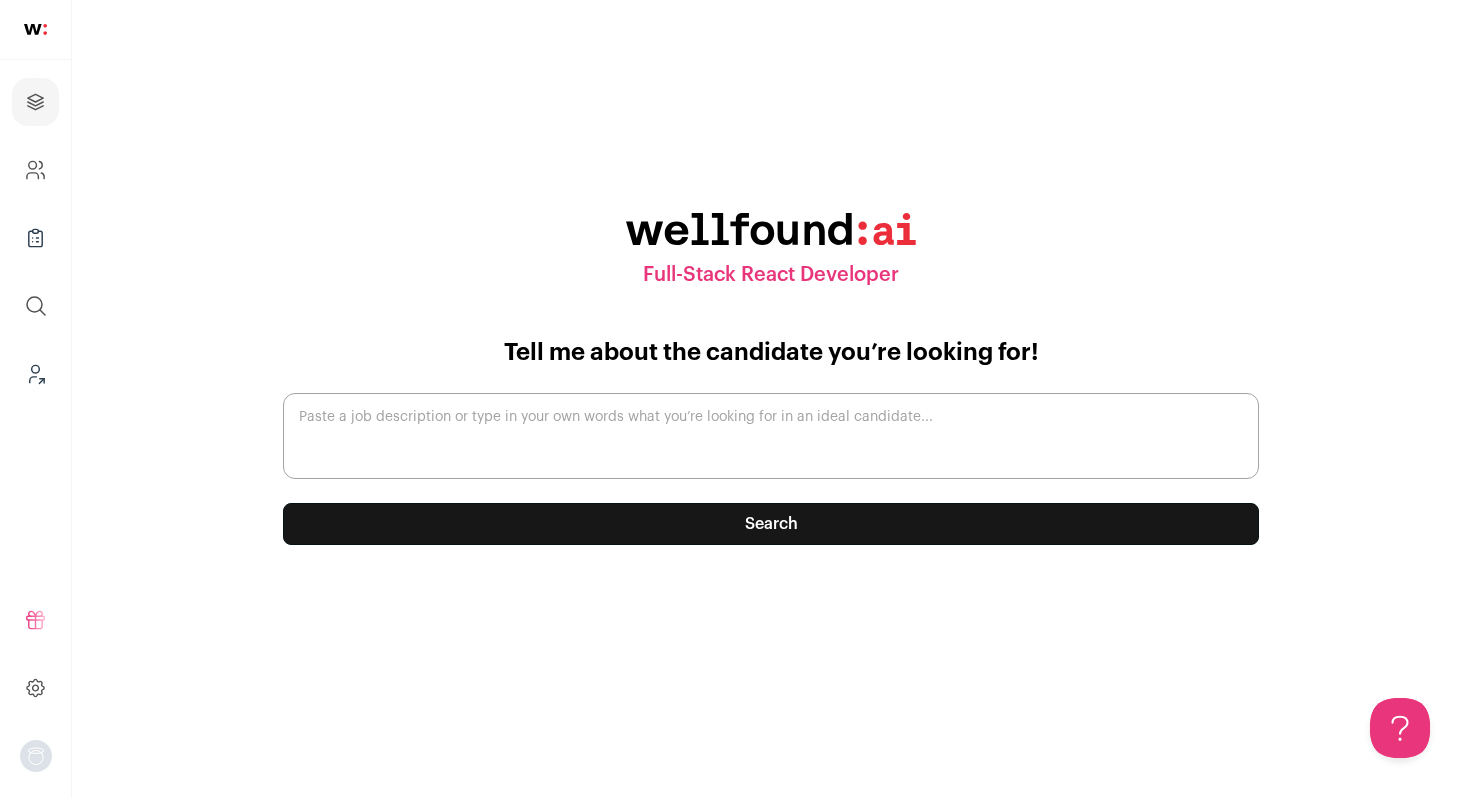 scroll, scrollTop: 0, scrollLeft: 0, axis: both 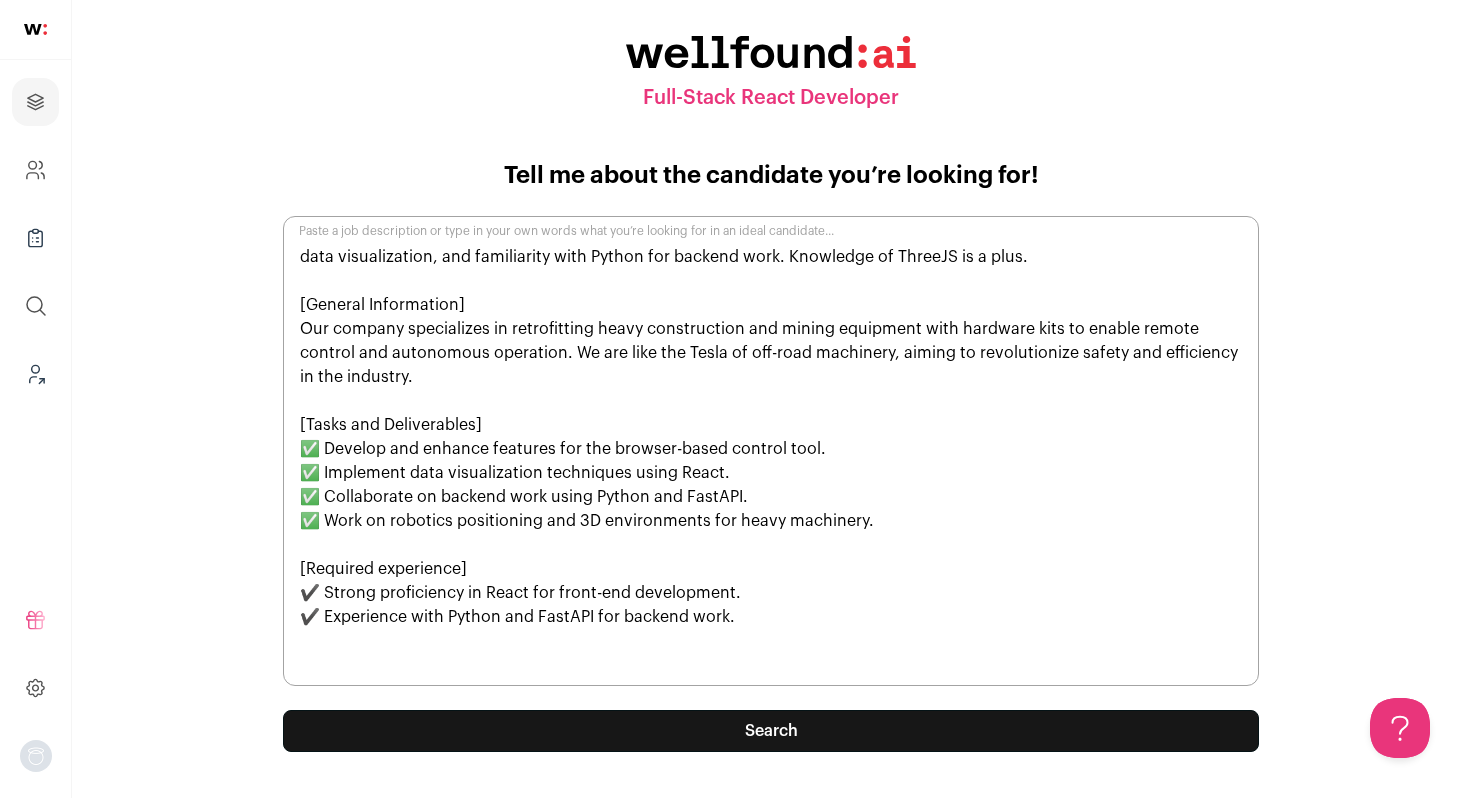 type on "data visualization, and familiarity with Python for backend work. Knowledge of ThreeJS is a plus.
[General Information]
Our company specializes in retrofitting heavy construction and mining equipment with hardware kits to enable remote control and autonomous operation. We are like the Tesla of off-road machinery, aiming to revolutionize safety and efficiency in the industry.
[Tasks and Deliverables]
✅ Develop and enhance features for the browser-based control tool.
✅ Implement data visualization techniques using React.
✅ Collaborate on backend work using Python and FastAPI.
✅ Work on robotics positioning and 3D environments for heavy machinery.
[Required experience]
✔️ Strong proficiency in React for front-end development.
✔️ Experience with Python and FastAPI for backend work." 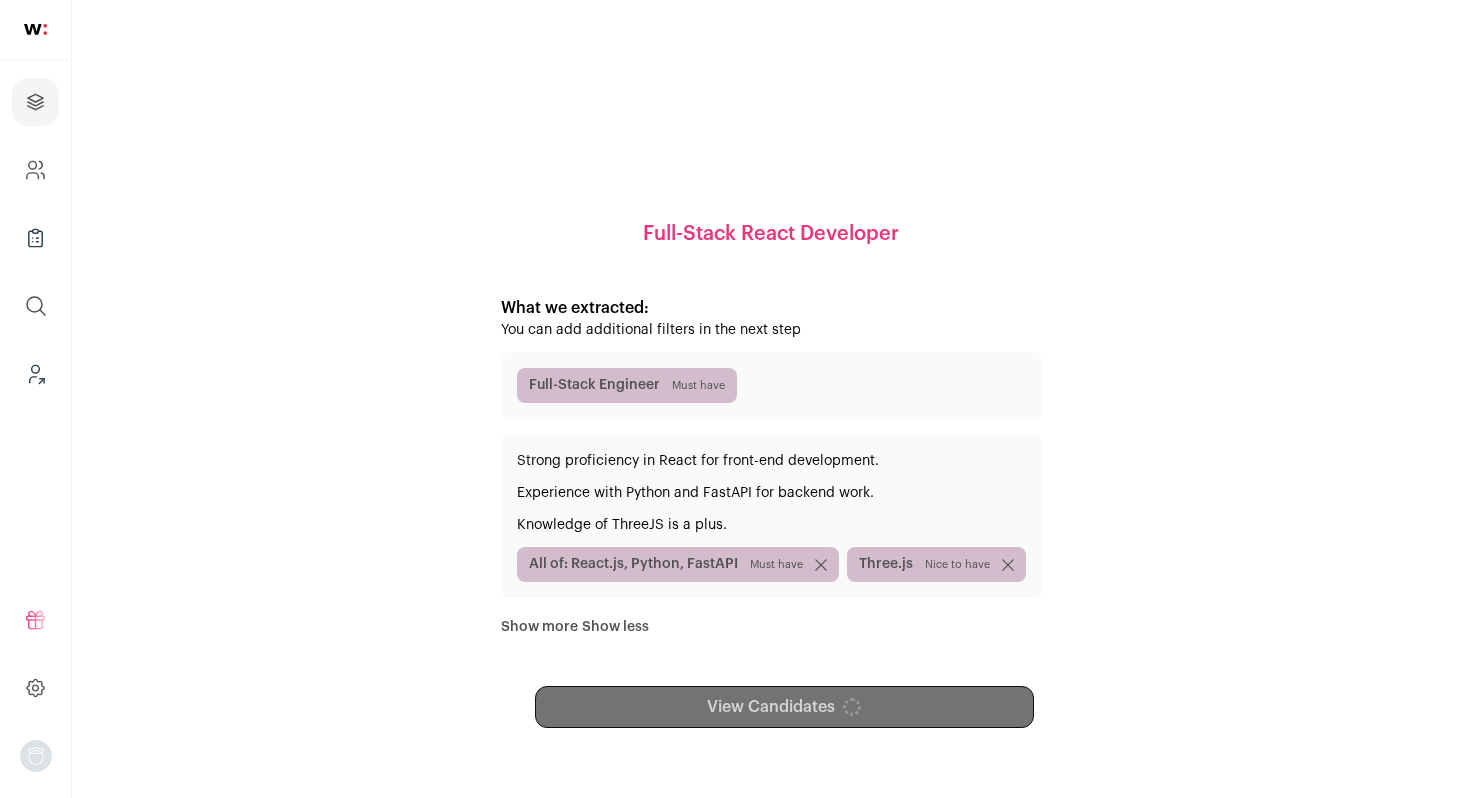 scroll, scrollTop: 0, scrollLeft: 0, axis: both 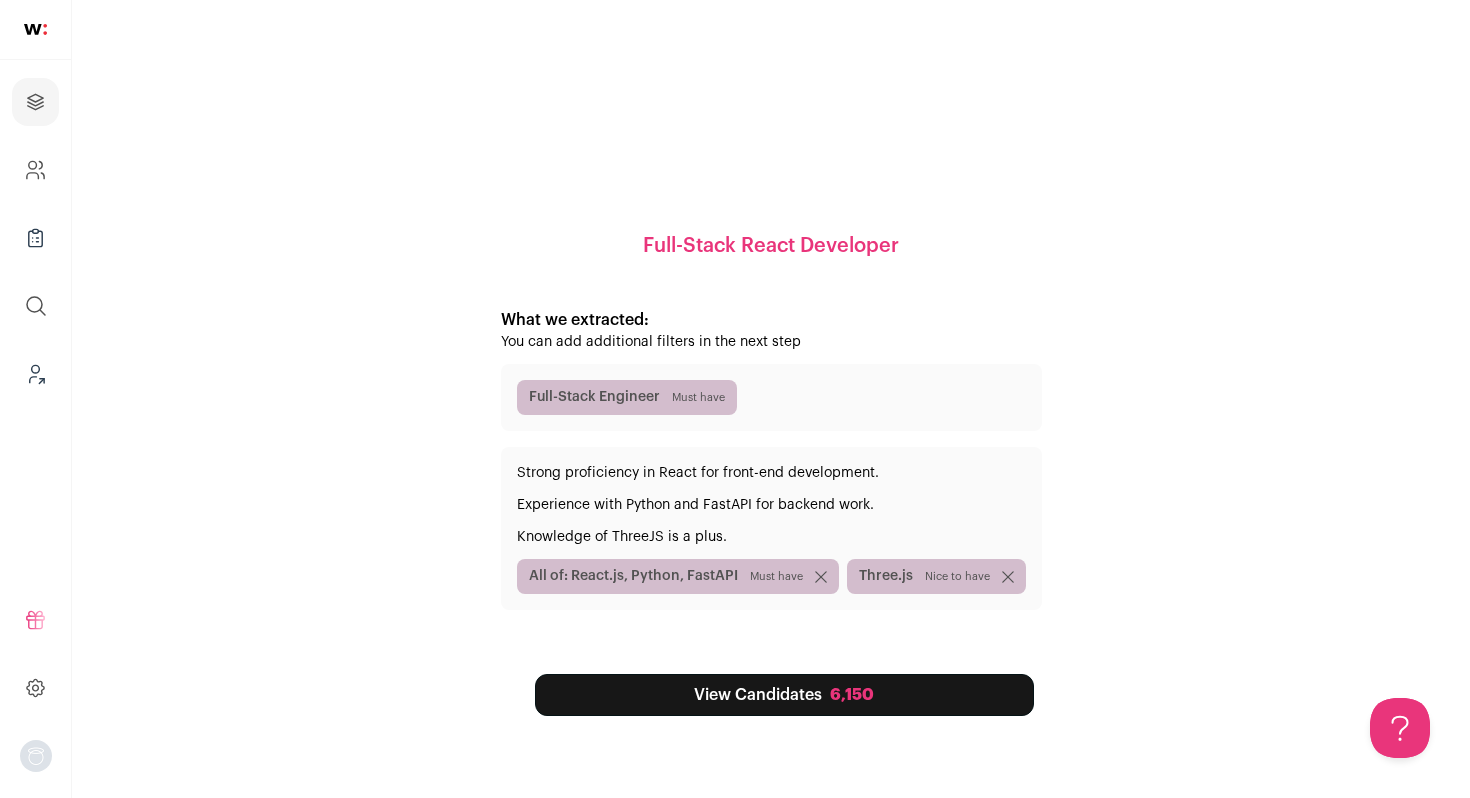 click on "View Candidates
6,150" at bounding box center [784, 695] 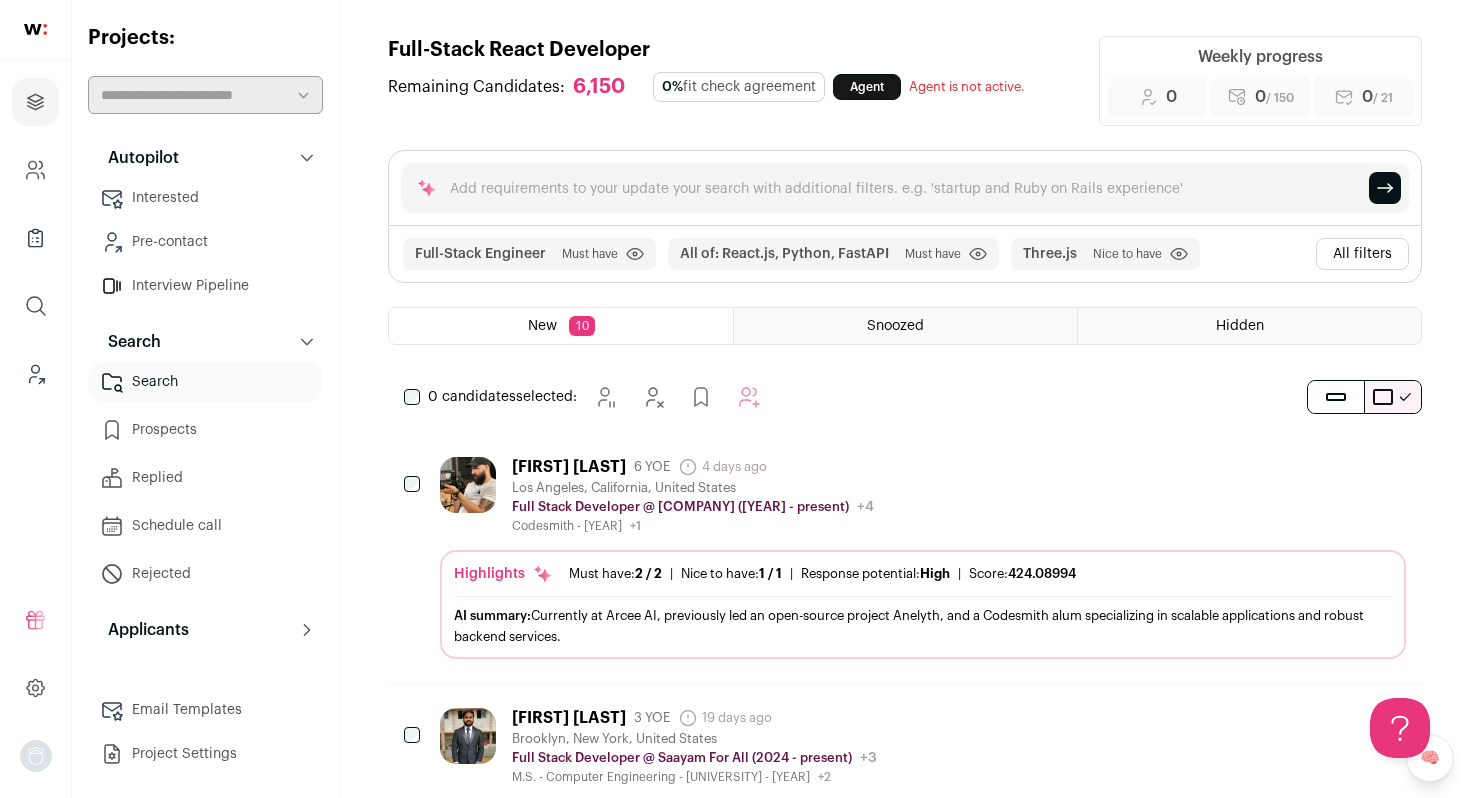 scroll, scrollTop: 0, scrollLeft: 0, axis: both 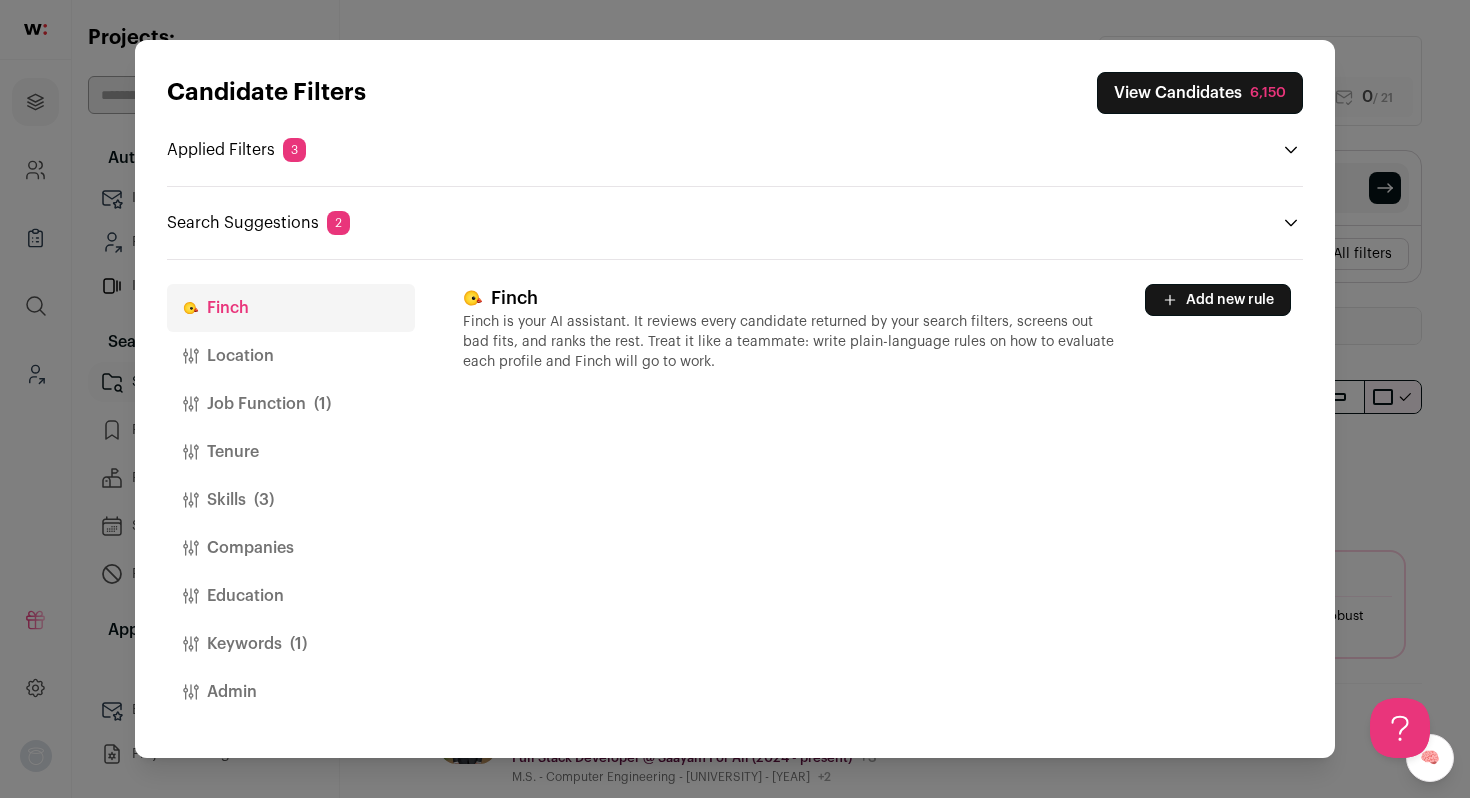 click on "Location" at bounding box center (291, 356) 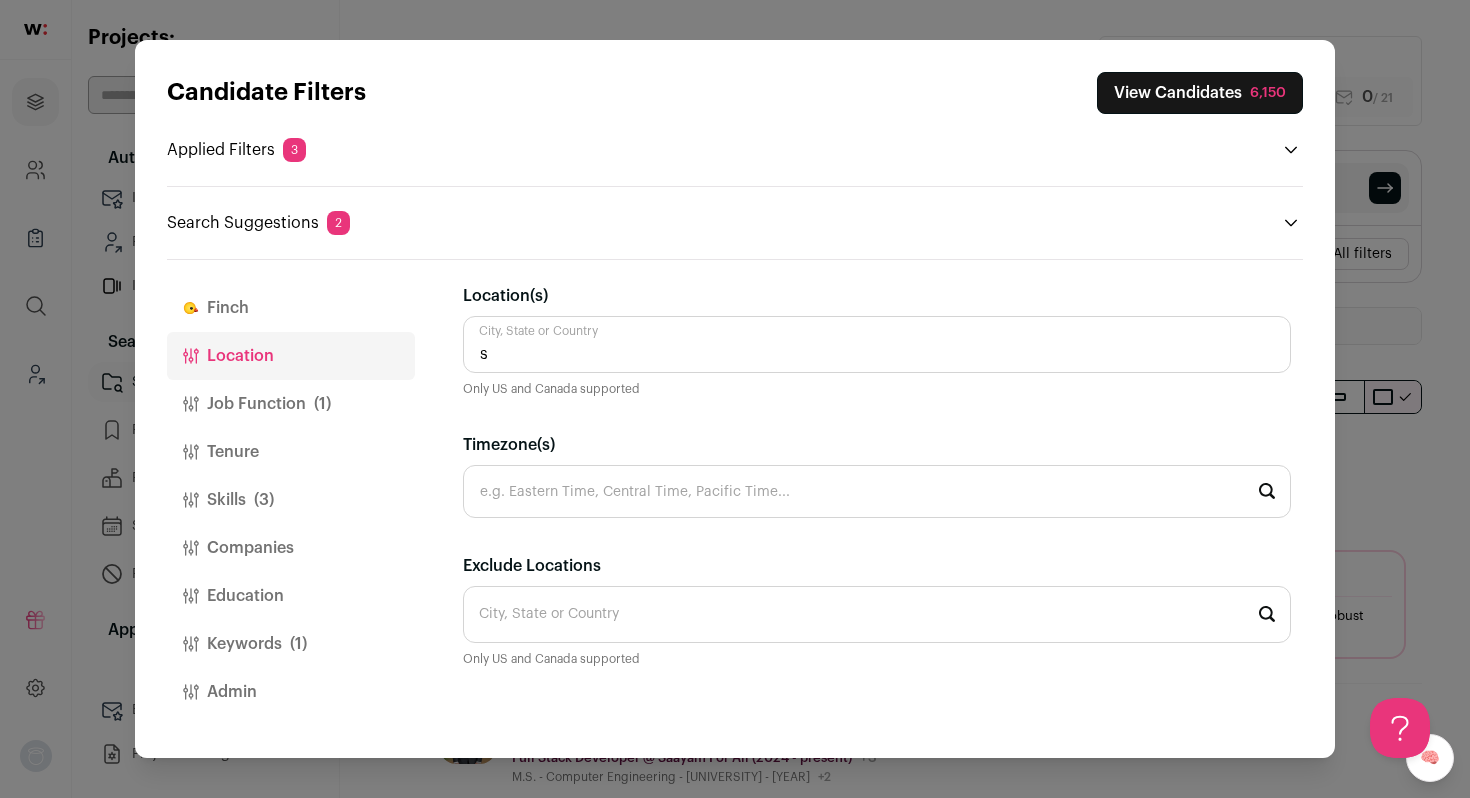 click on "s" at bounding box center [877, 344] 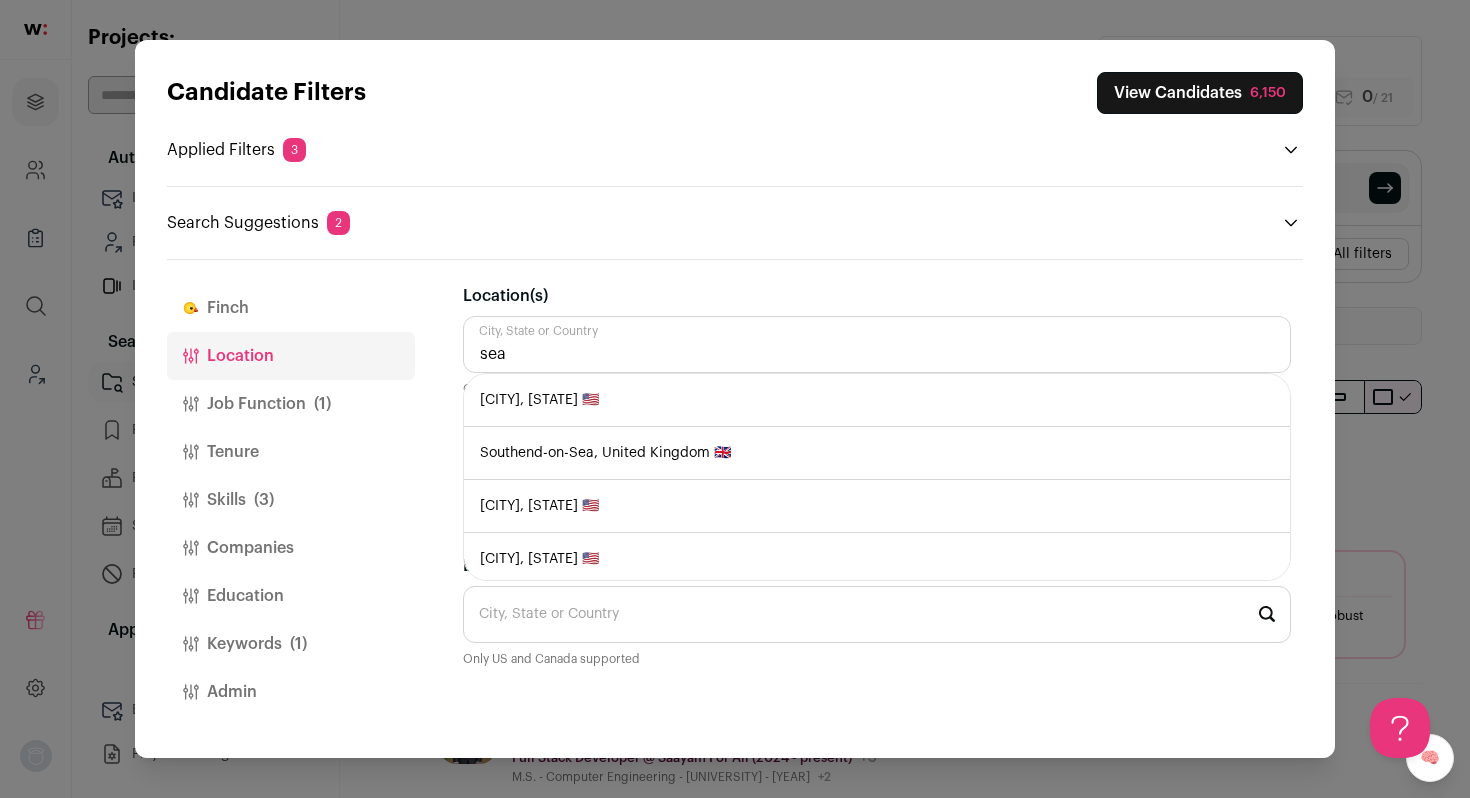 type on "sea" 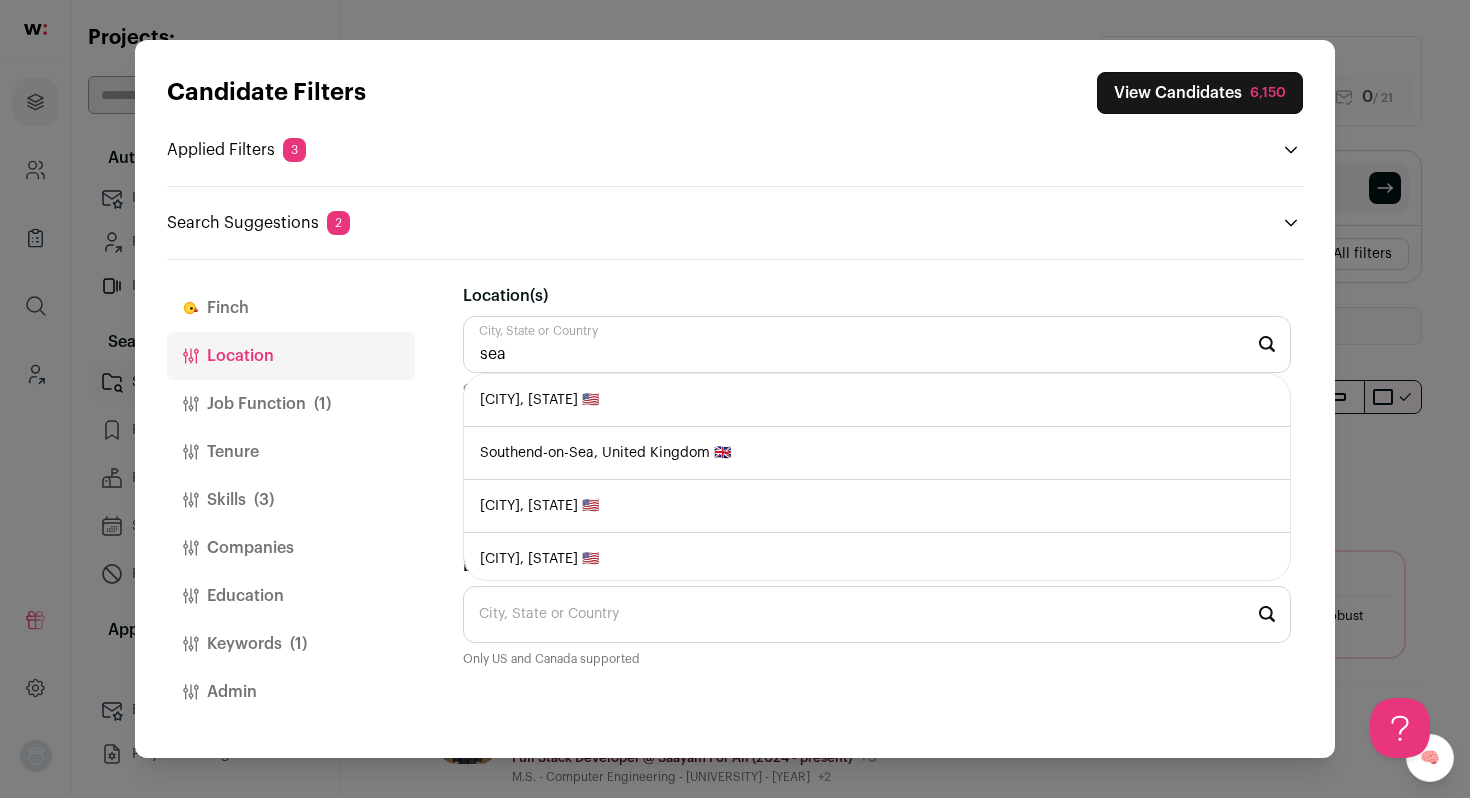 click on "Seattle, Washington 🇺🇸" at bounding box center [877, 400] 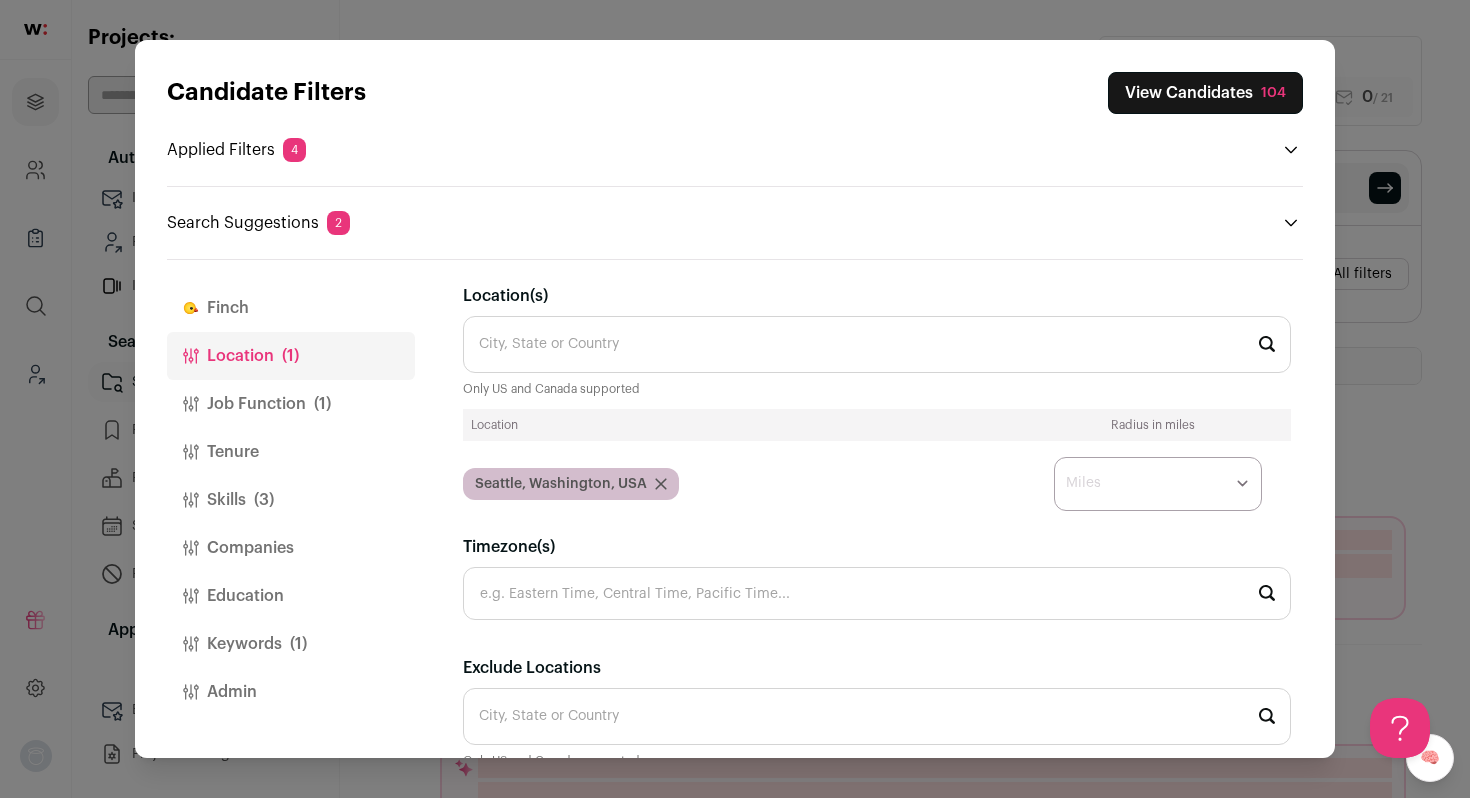 click on "*
**
**
**" at bounding box center [1158, 484] 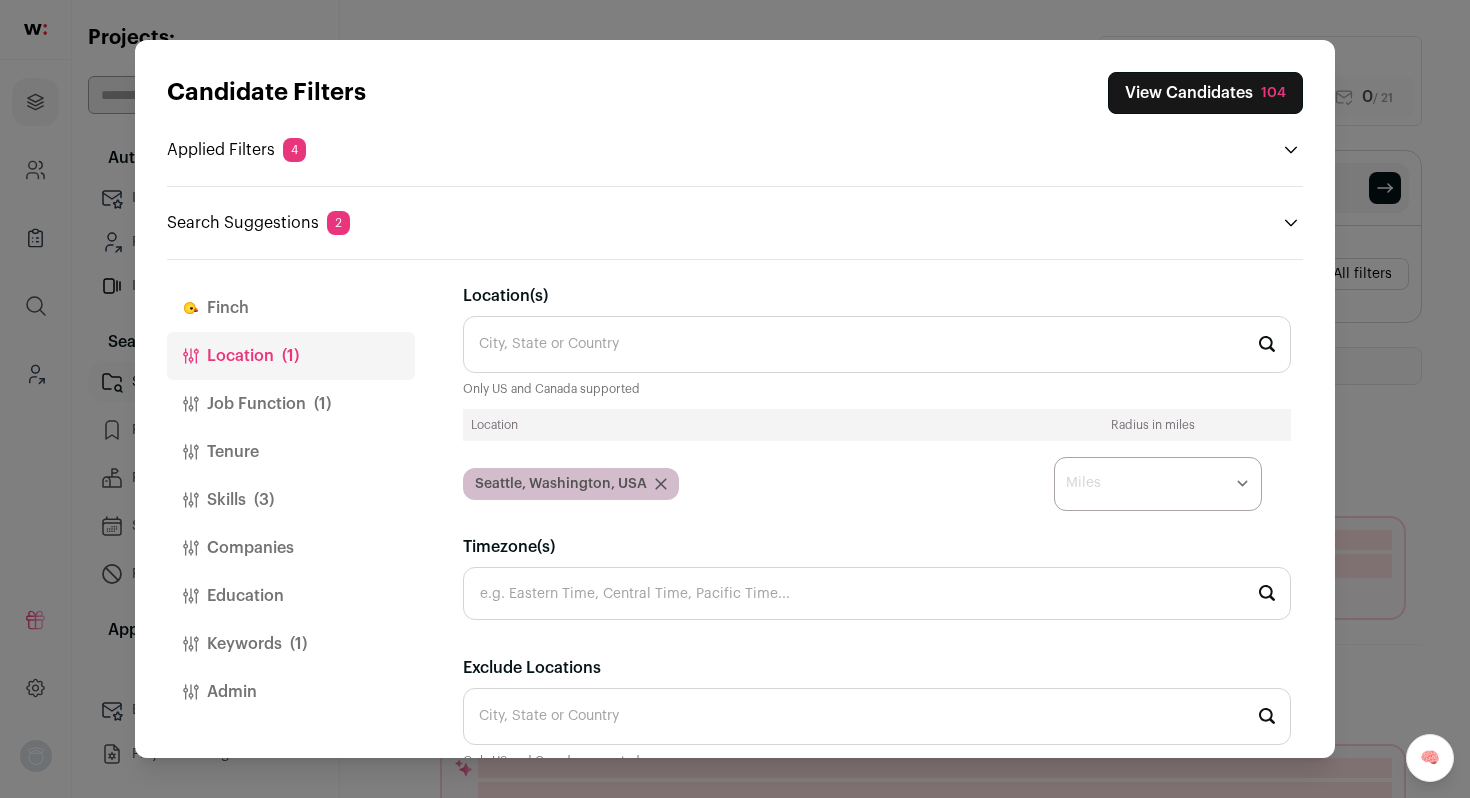 select on "****" 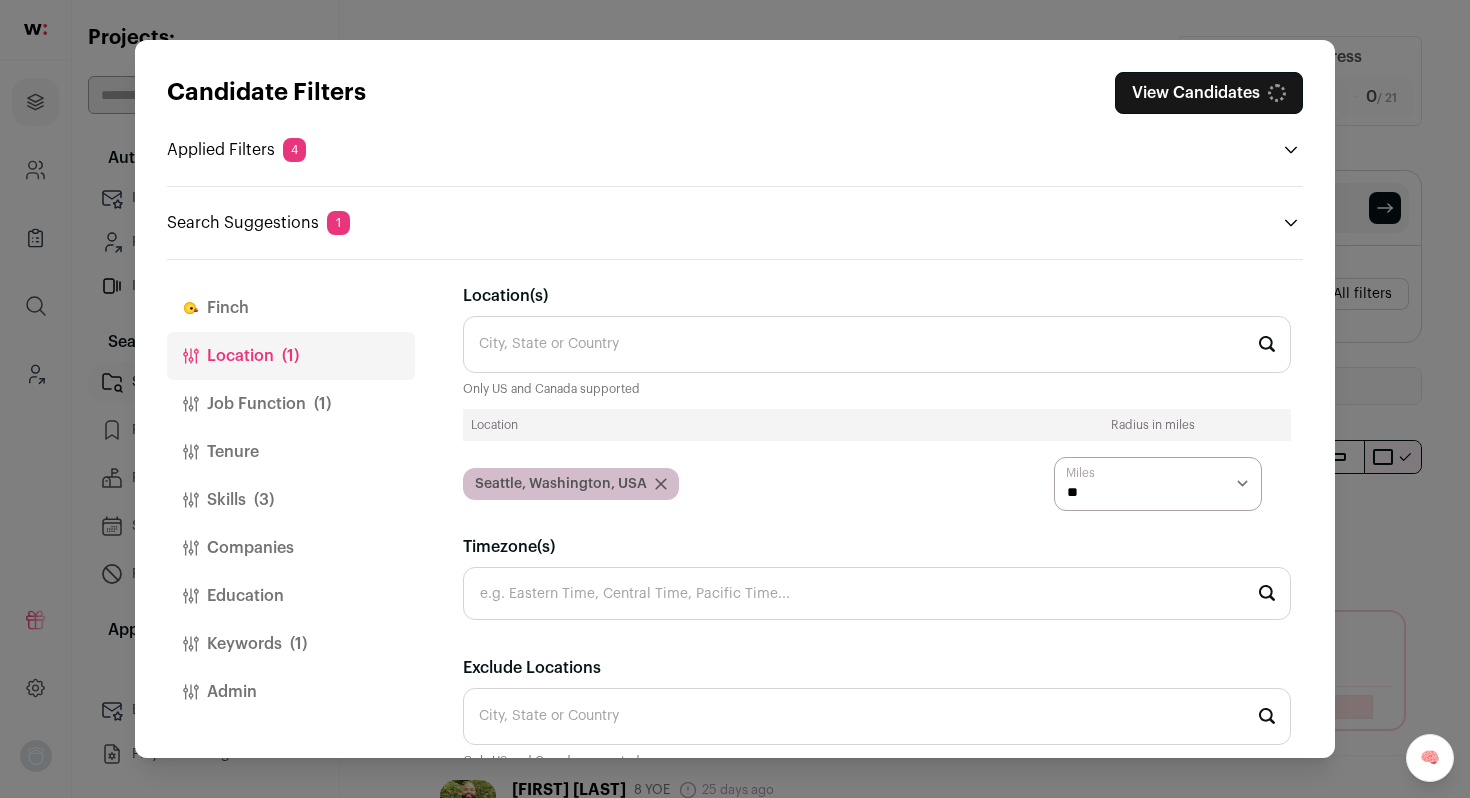 click on "Job Function
(1)" at bounding box center (291, 404) 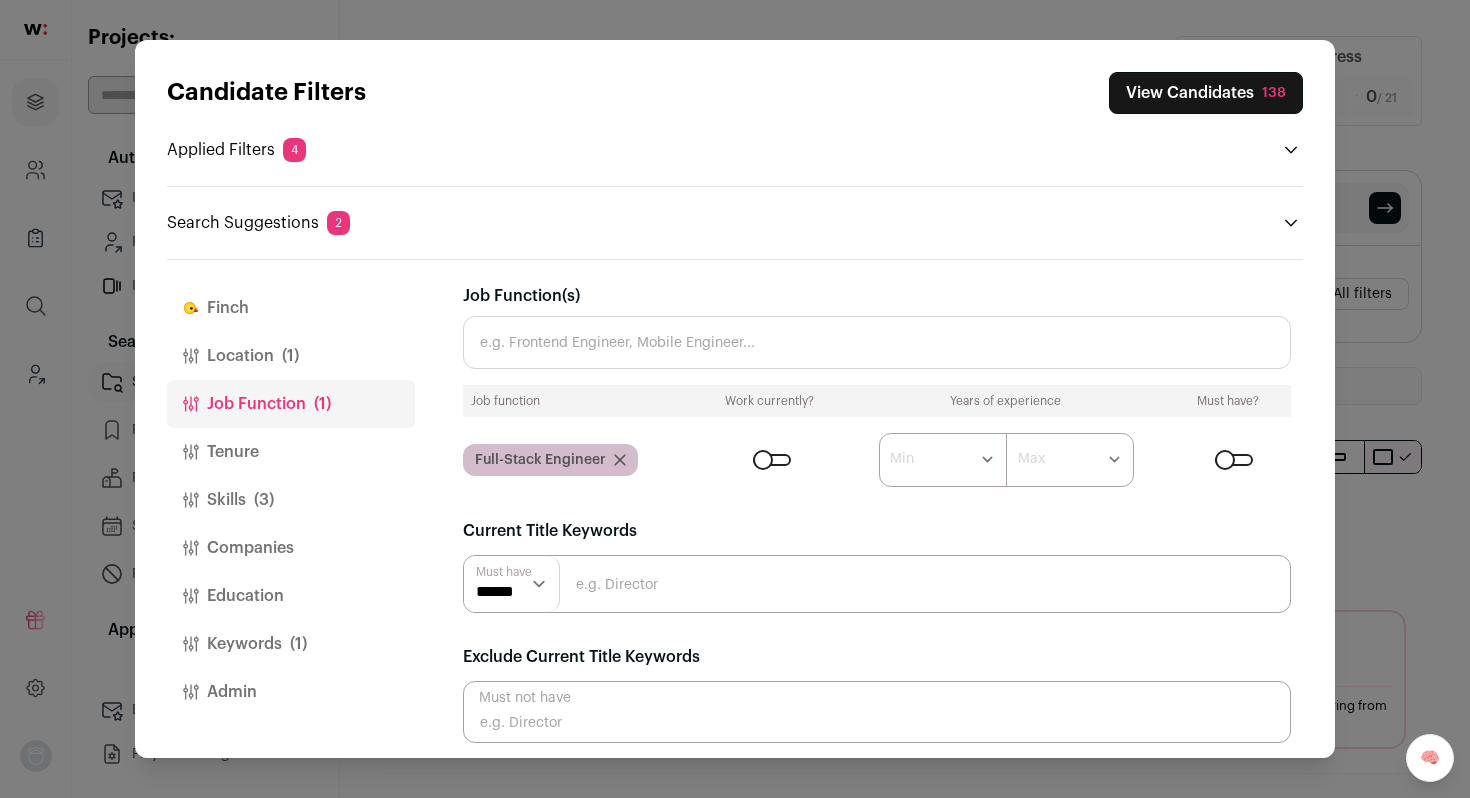 click on "Job Function(s)" at bounding box center [877, 342] 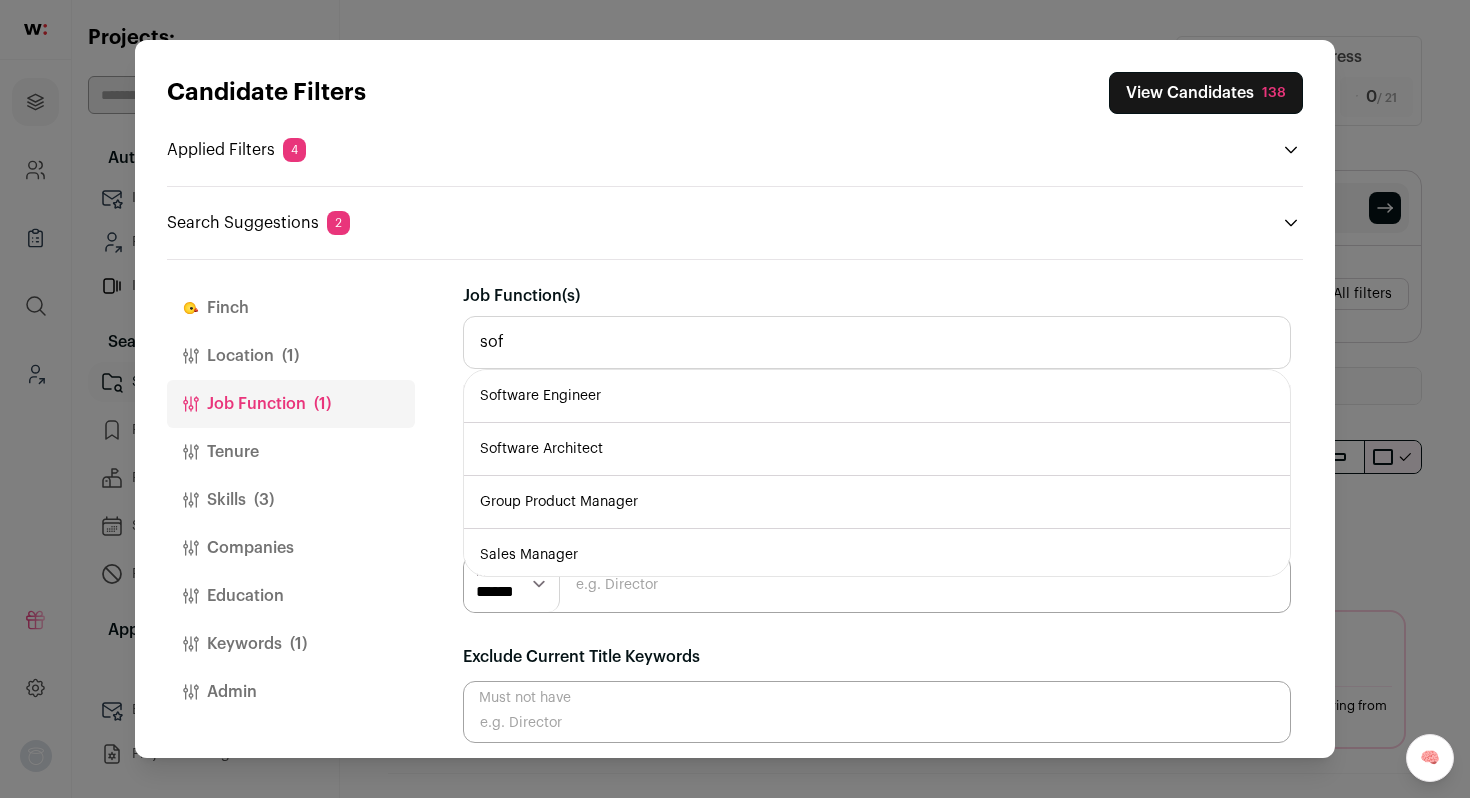 type on "sof" 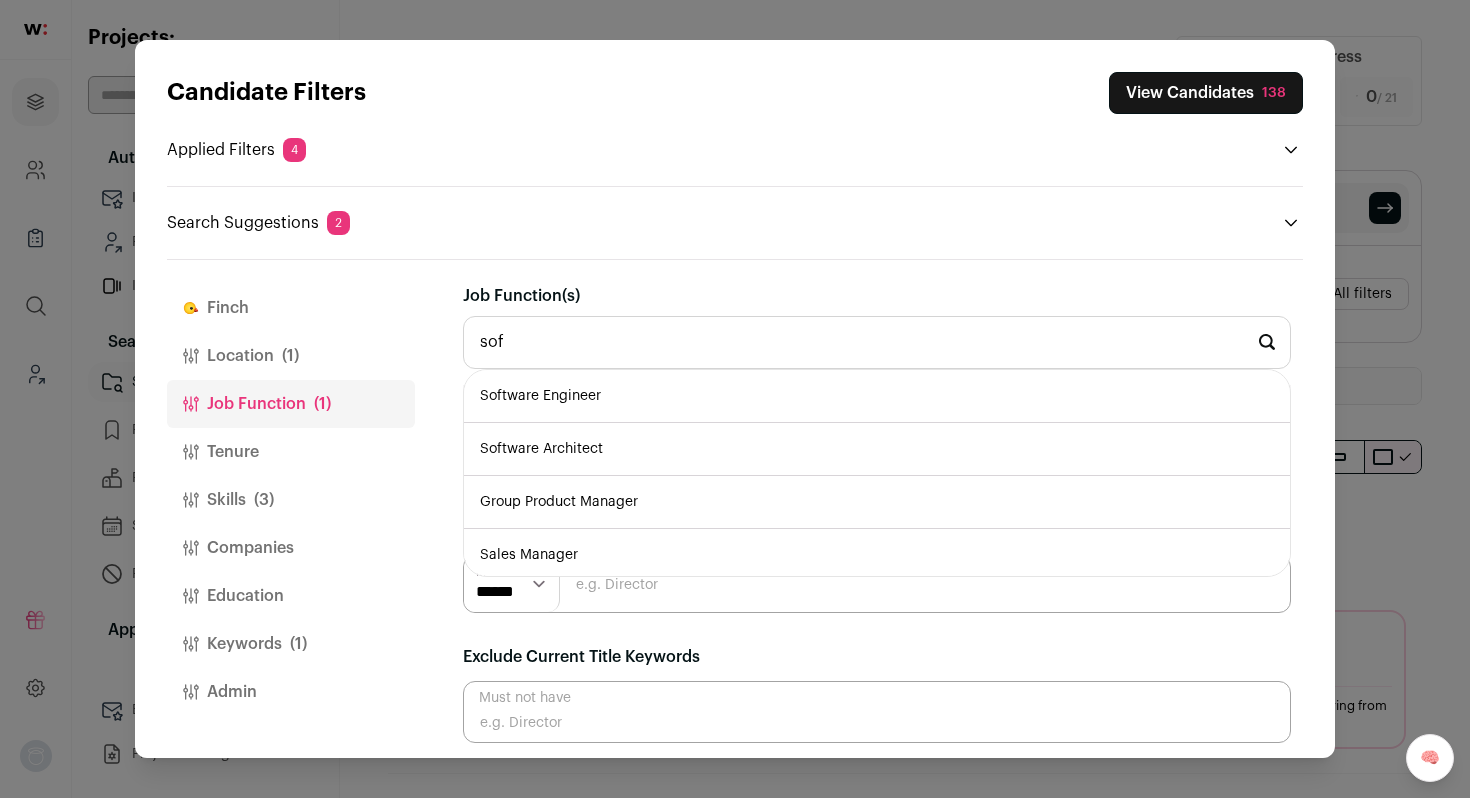 click on "Software Engineer" at bounding box center (877, 396) 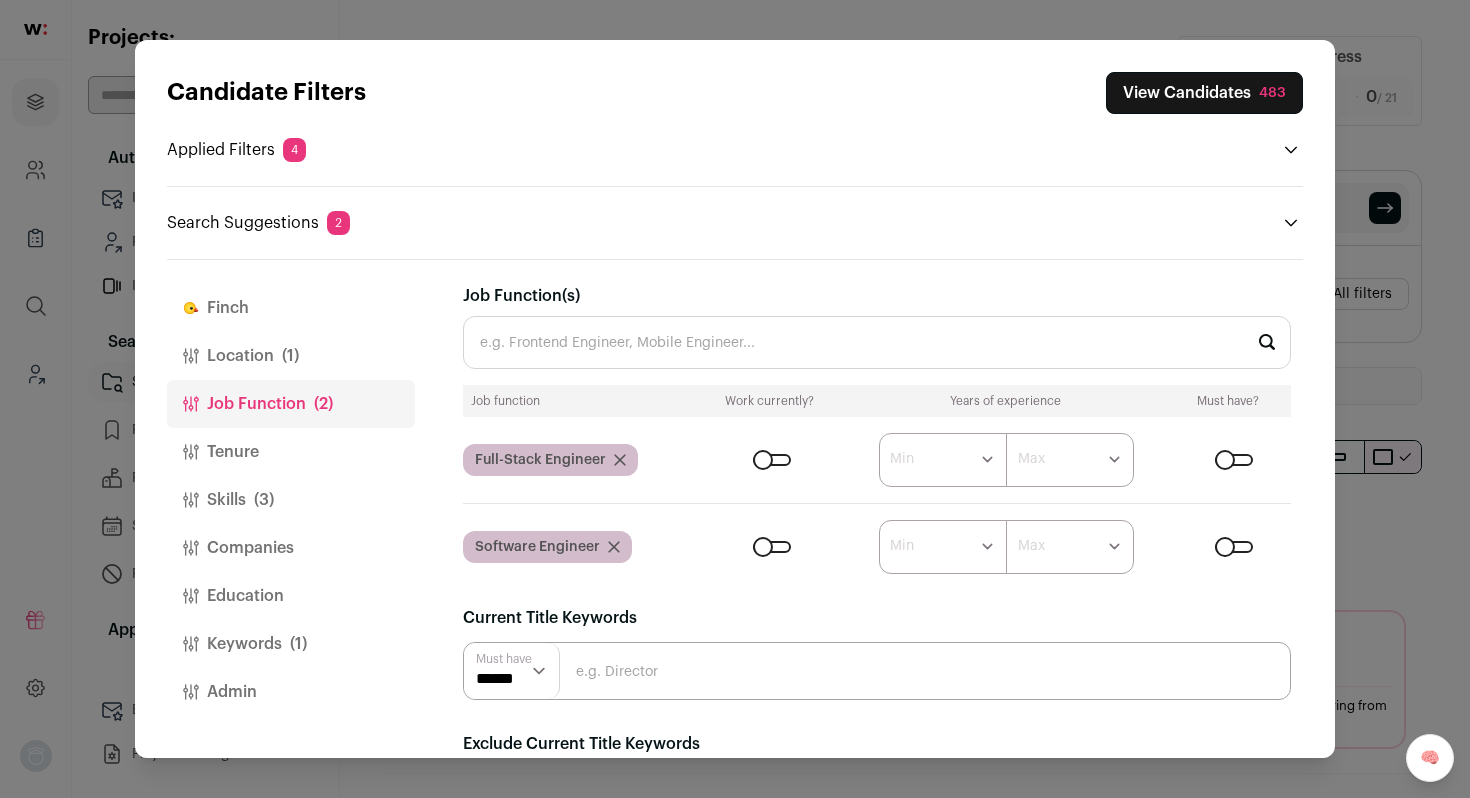 click on "Tenure" at bounding box center [291, 452] 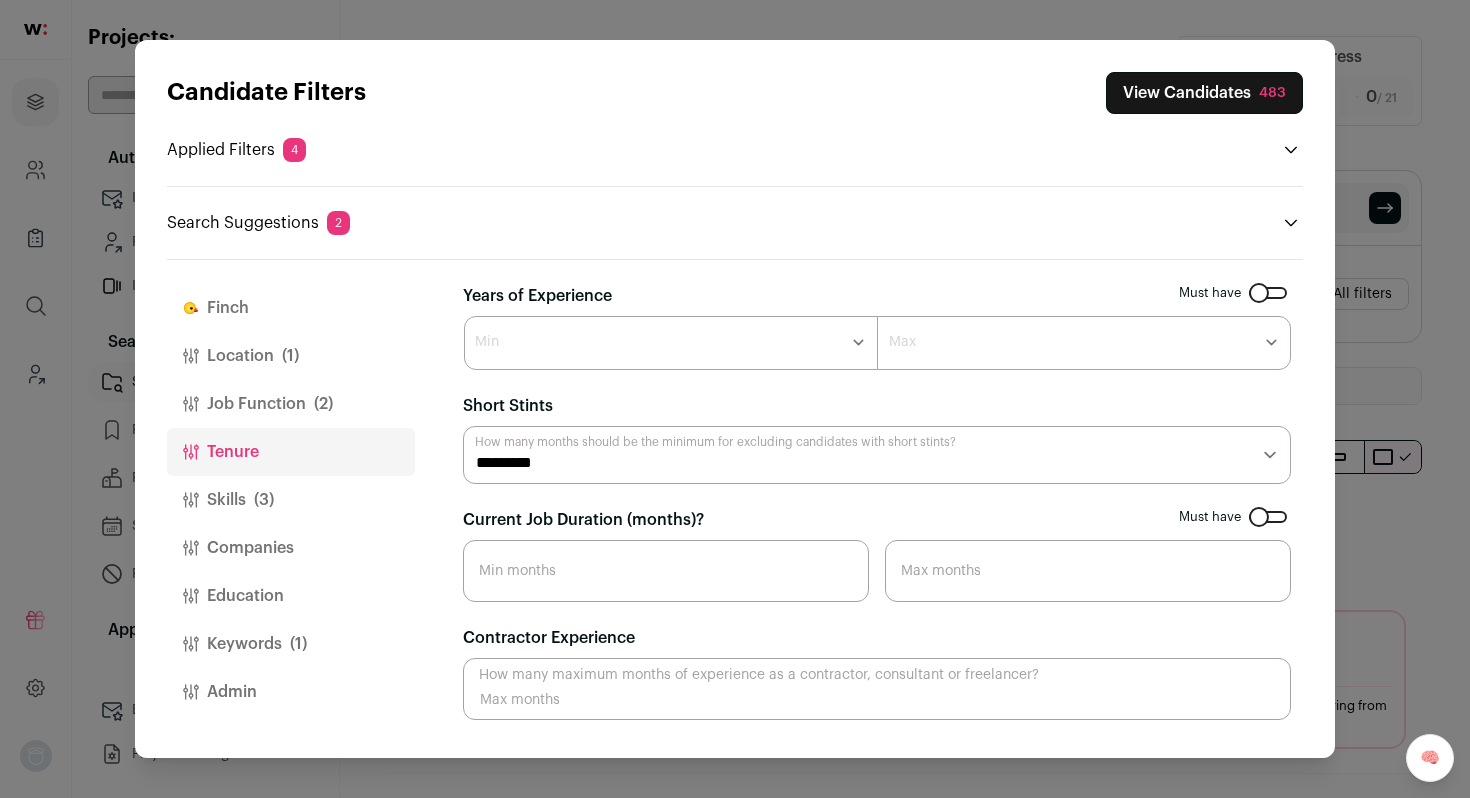 click on "*******
******
*******
*******
*******
*******
*******
*******
*******
*******
********
********
********
********
********
********
********
********
********
********" at bounding box center [671, 343] 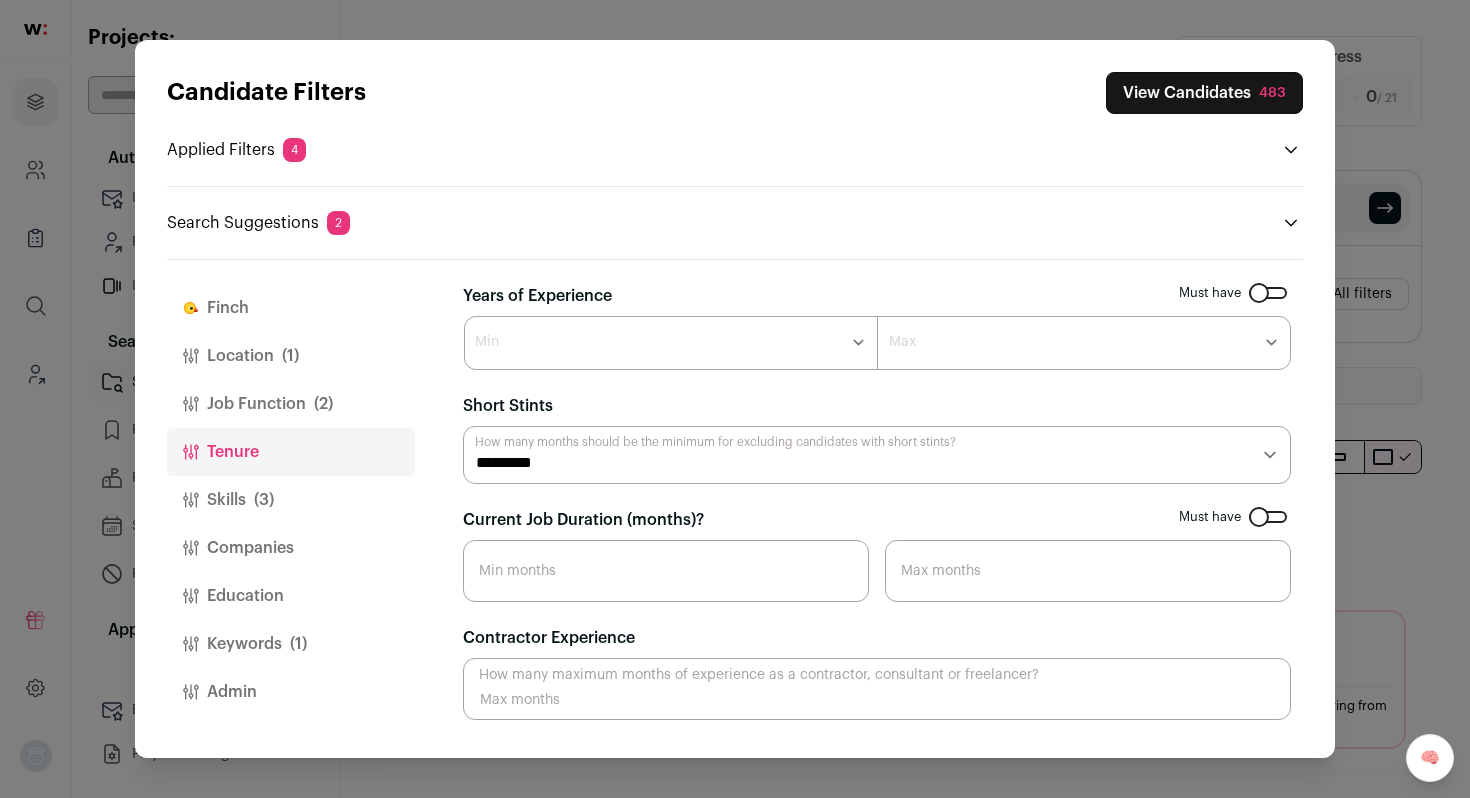 select on "*" 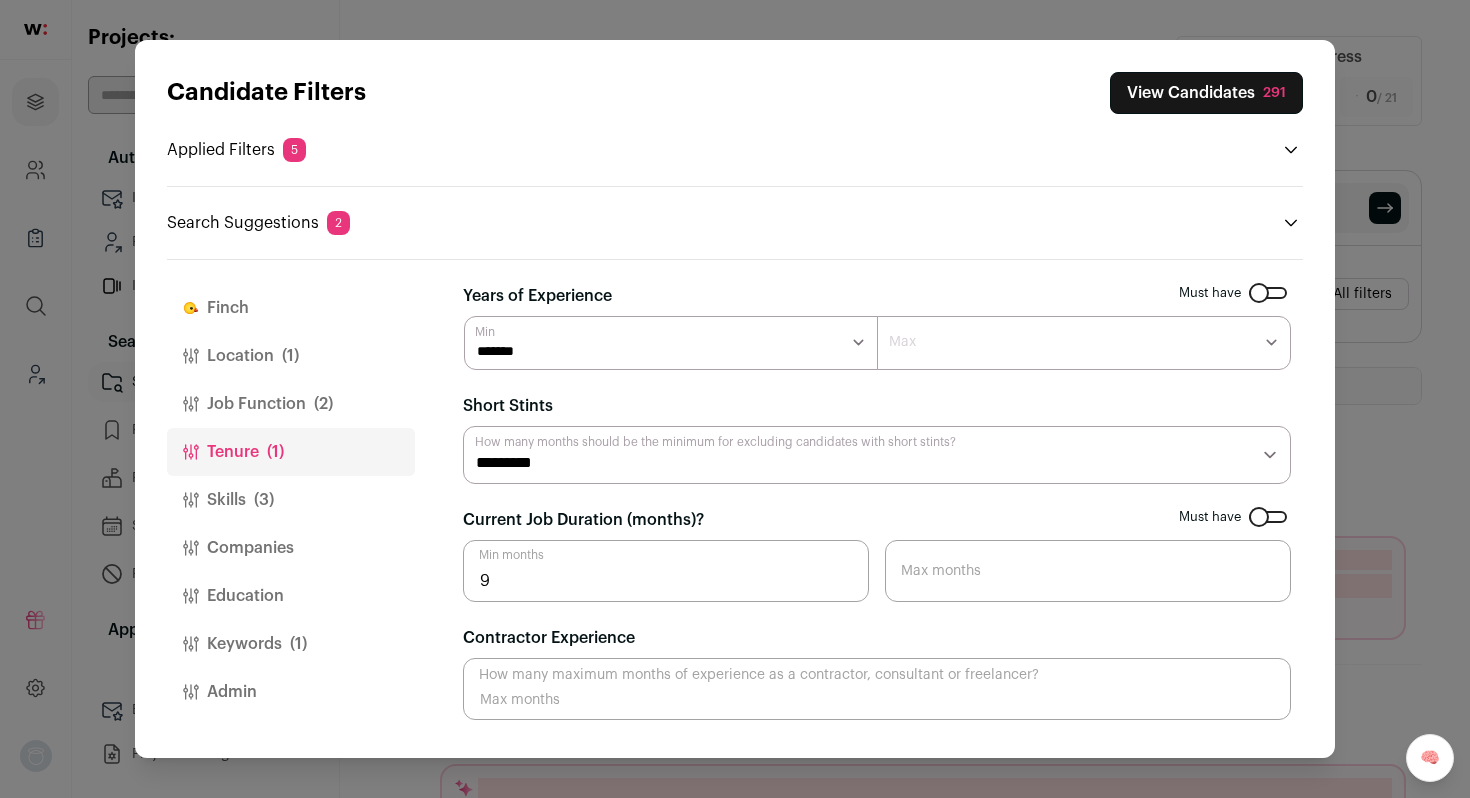 type on "9" 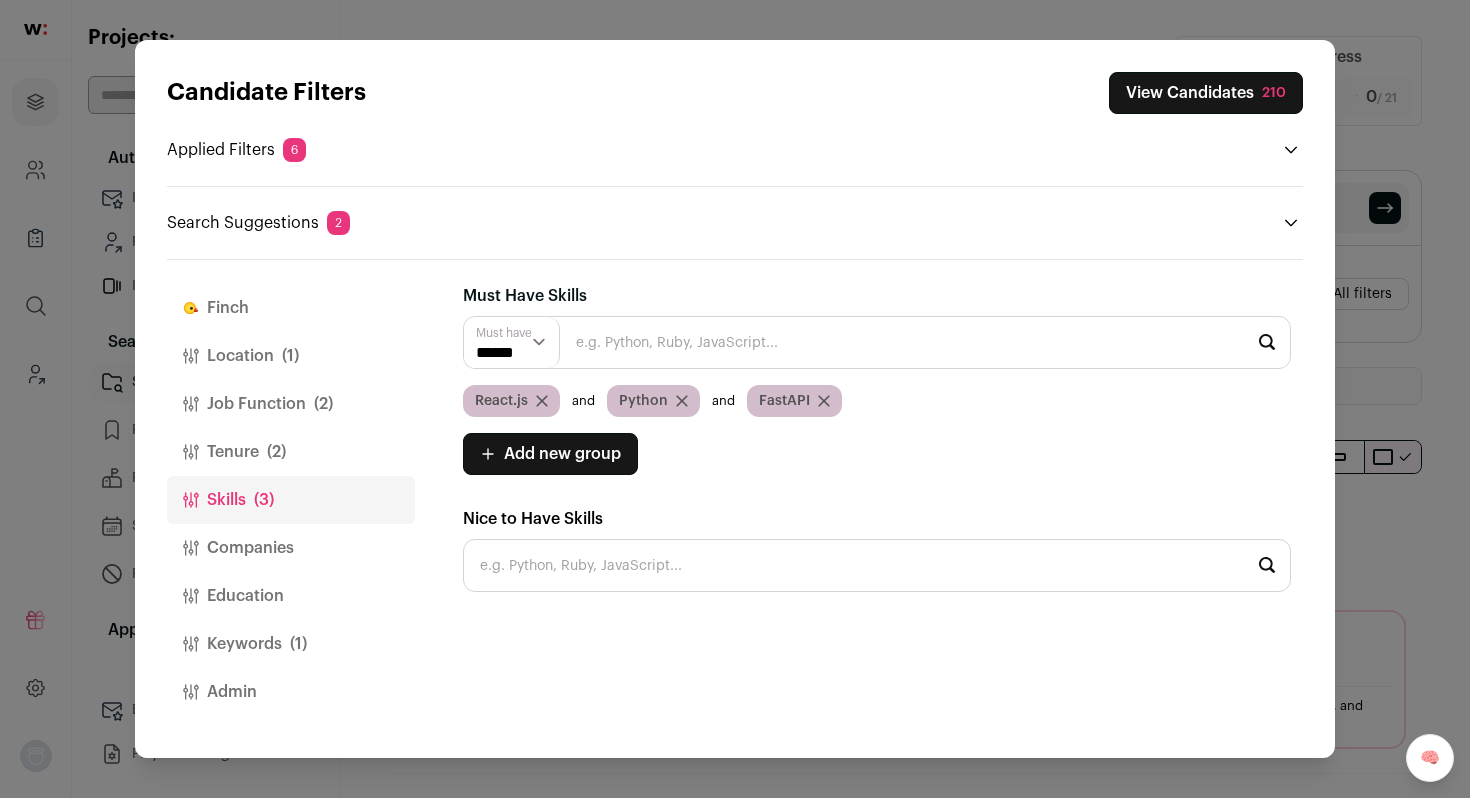 click on "Companies" at bounding box center [291, 548] 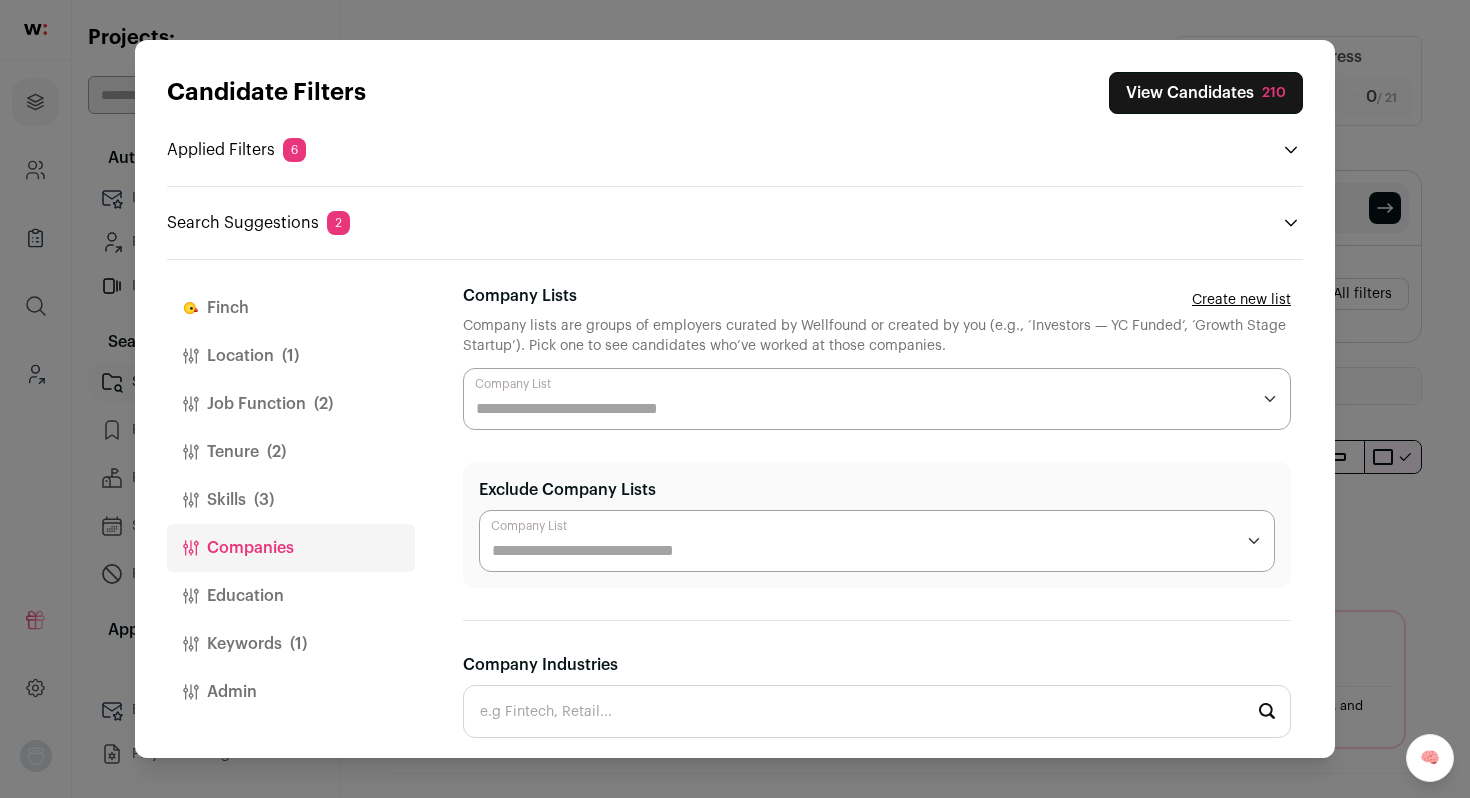 click at bounding box center (877, 399) 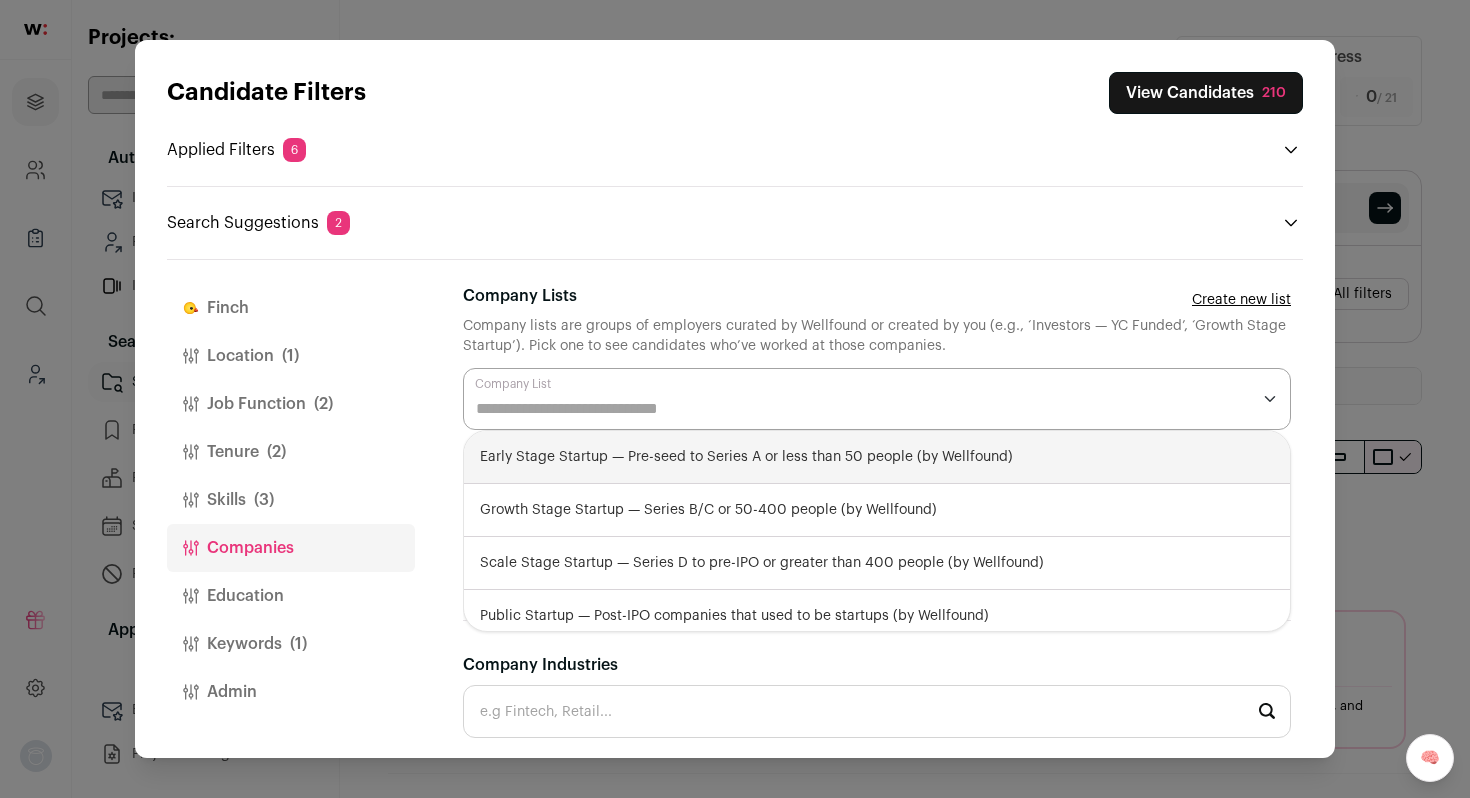 click on "Early Stage Startup — Pre-seed to Series A or less than 50 people (by Wellfound)" at bounding box center [877, 457] 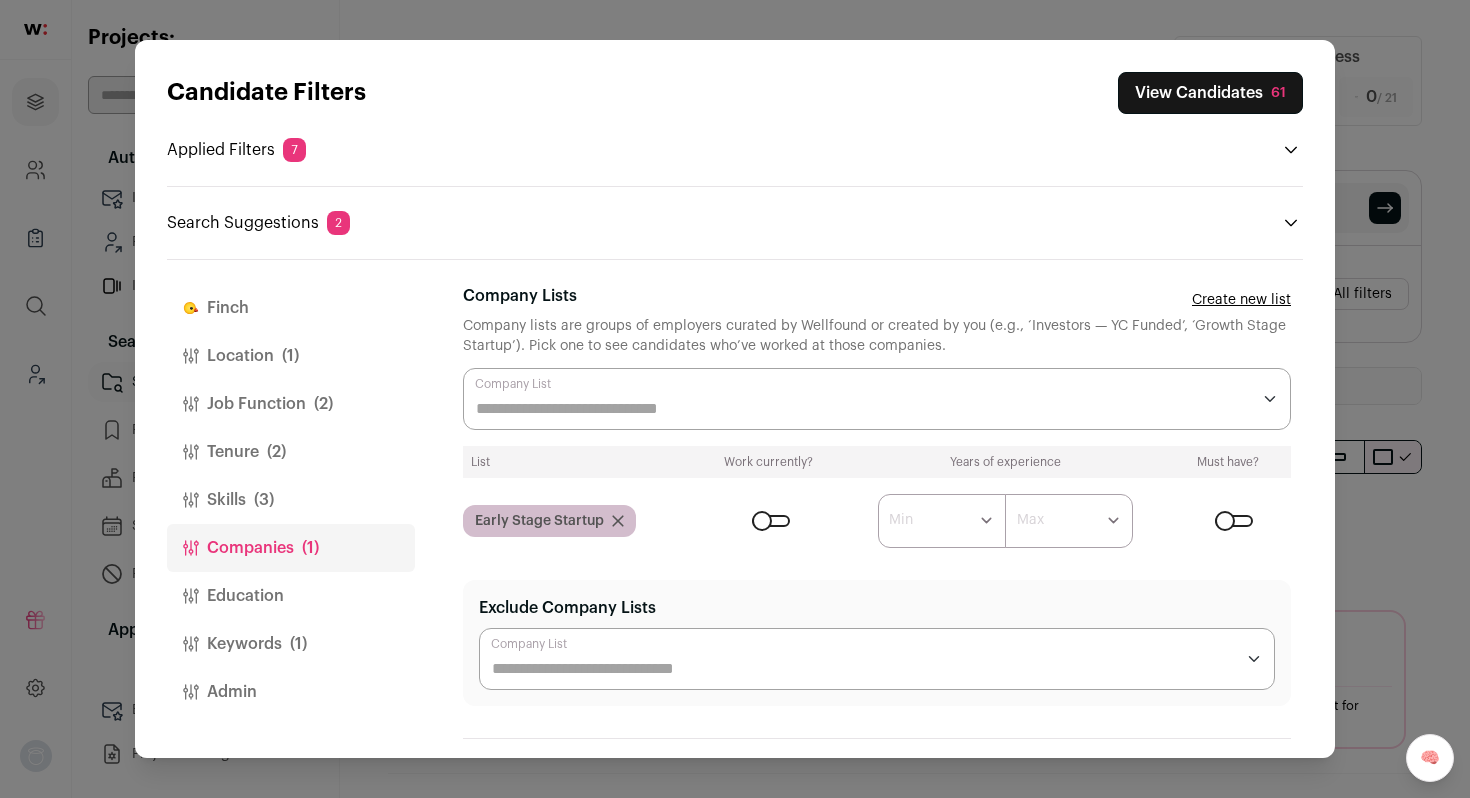 click on "Candidate Filters
View Candidates
61
Applied Filters
7
Full-Stack Engineer or Software Engineer
Must have
Seattle
Must have
3+ YOE
Must have
9+ months at current job
Must have
All of: React.js, Python, FastAPI" at bounding box center [735, 399] 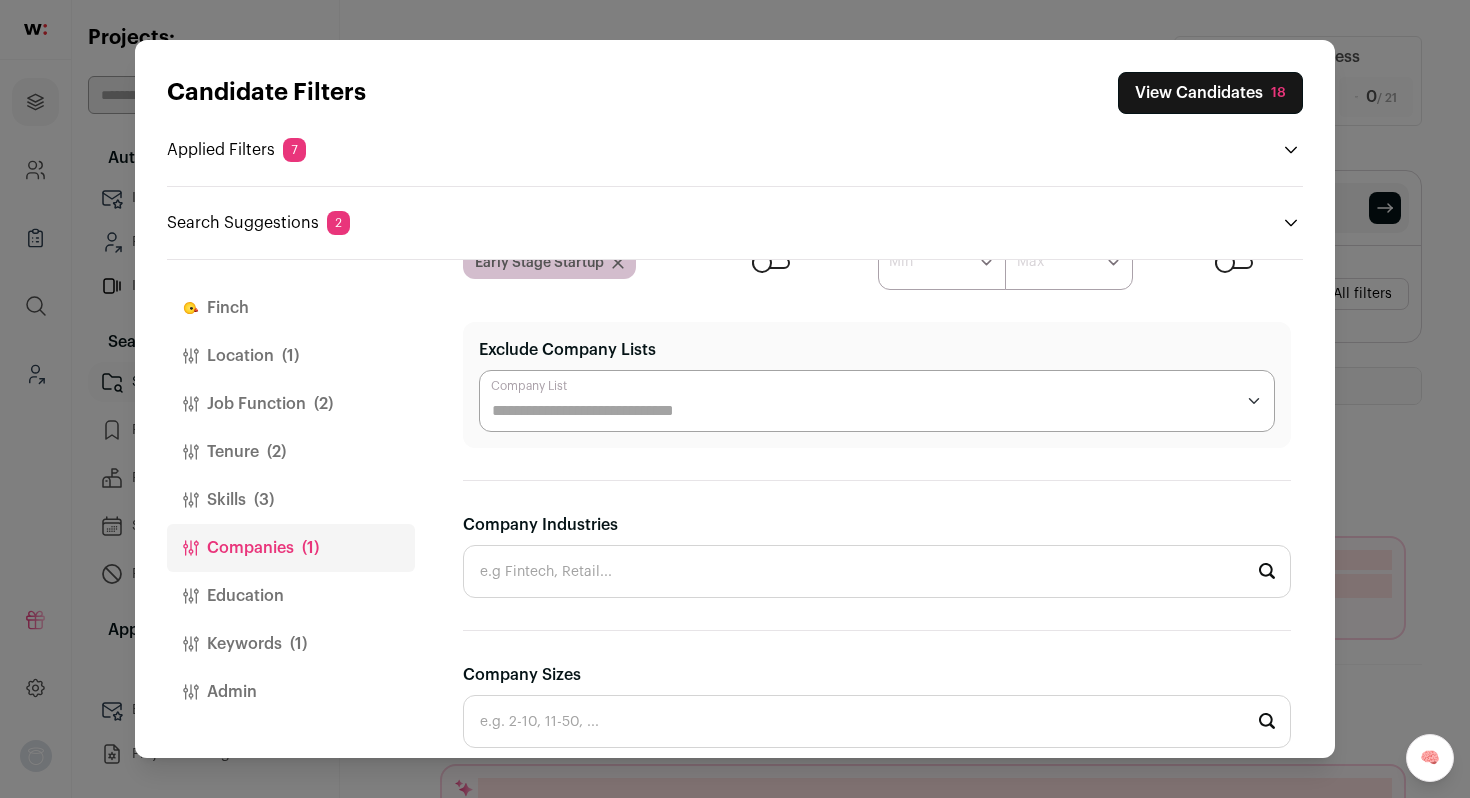 scroll, scrollTop: 266, scrollLeft: 0, axis: vertical 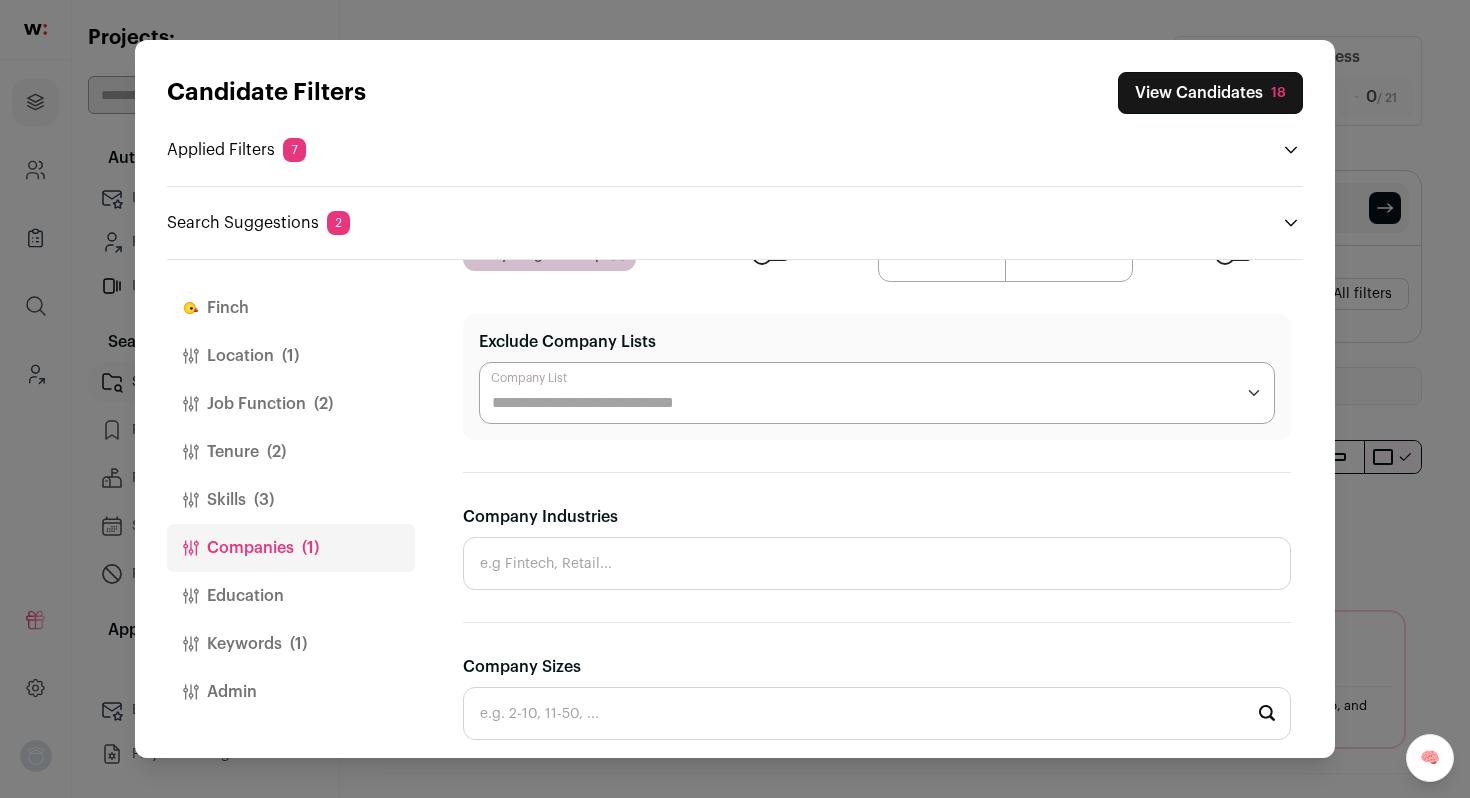 click on "Company Industries" at bounding box center (877, 563) 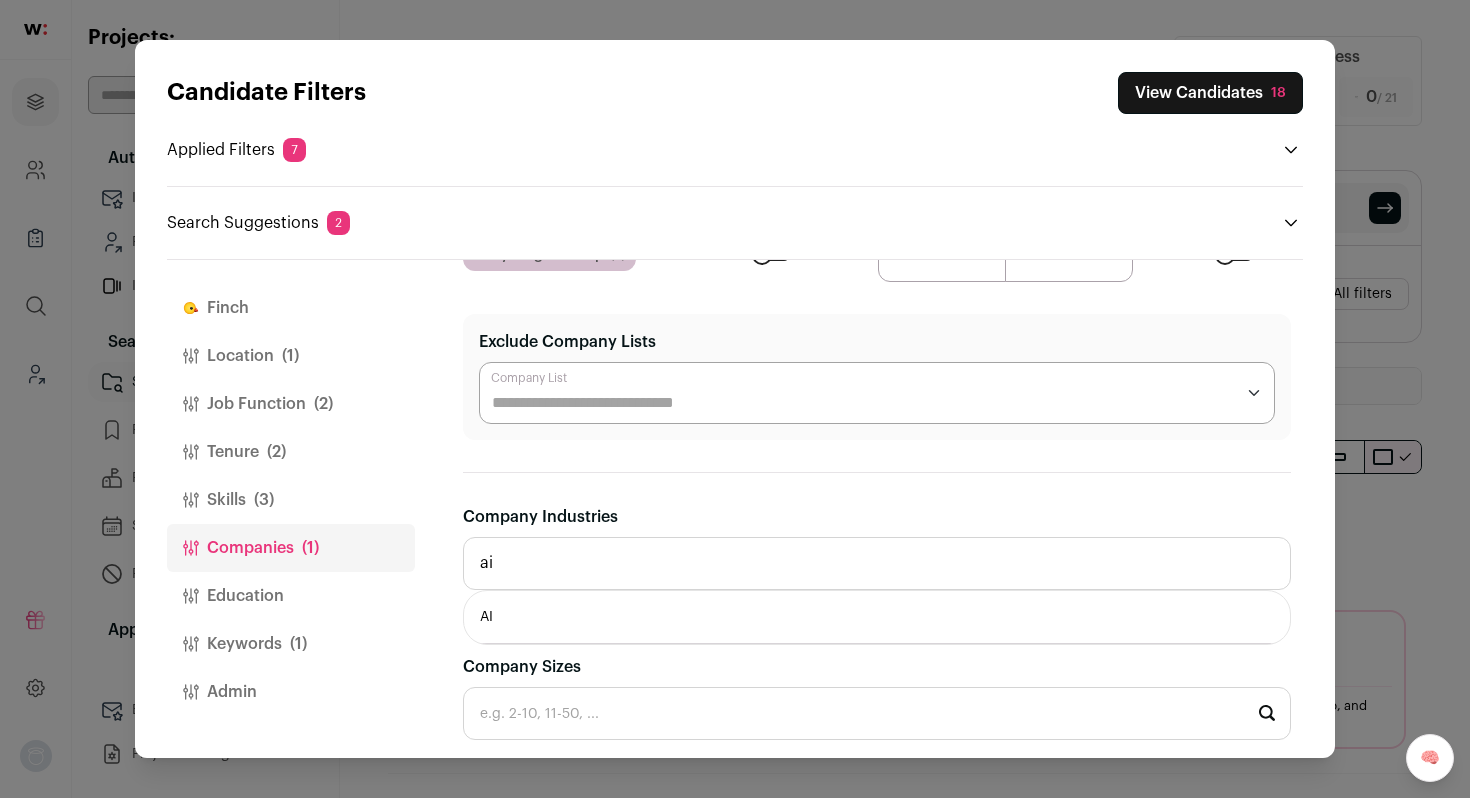 type on "ai" 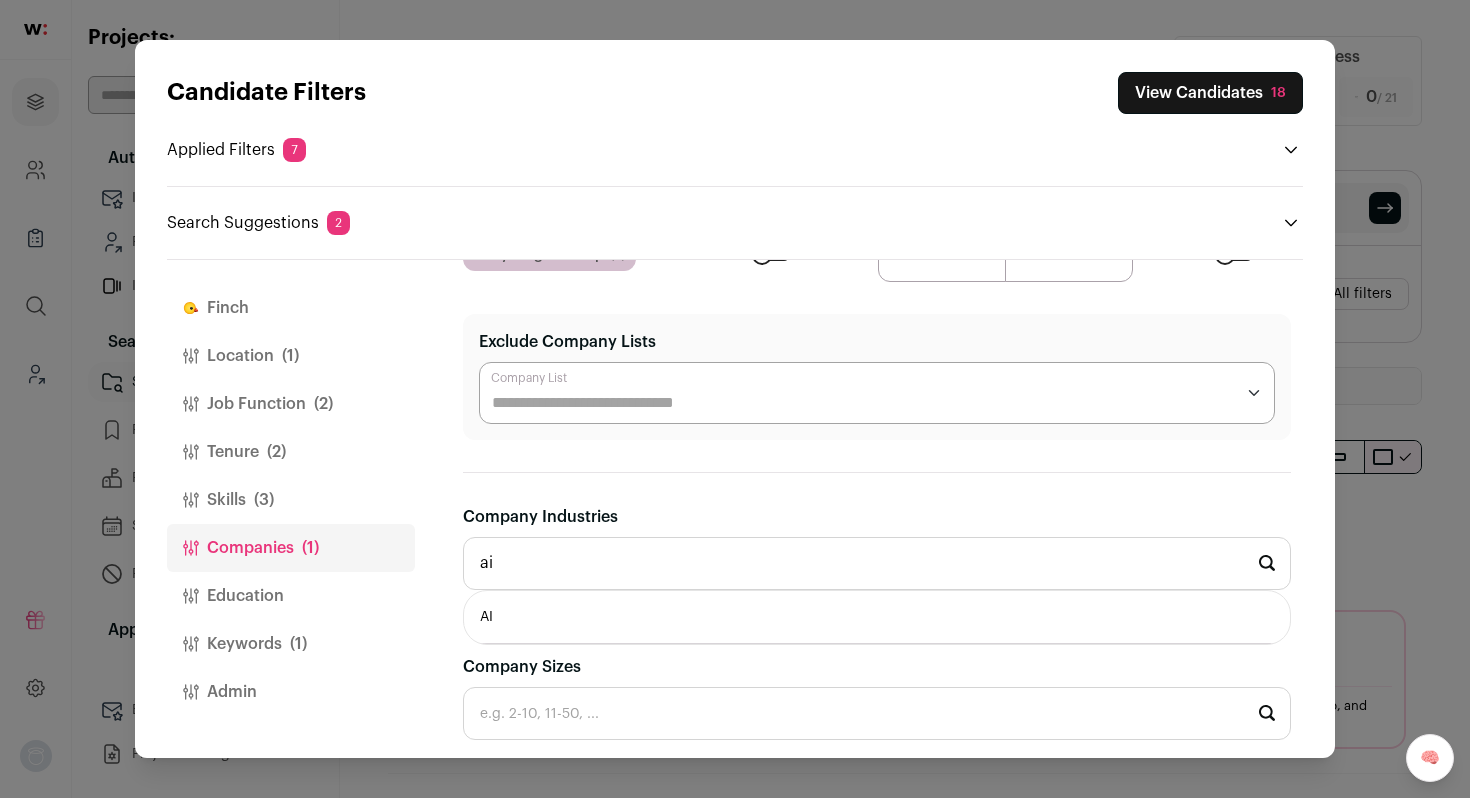 click on "AI" at bounding box center [877, 617] 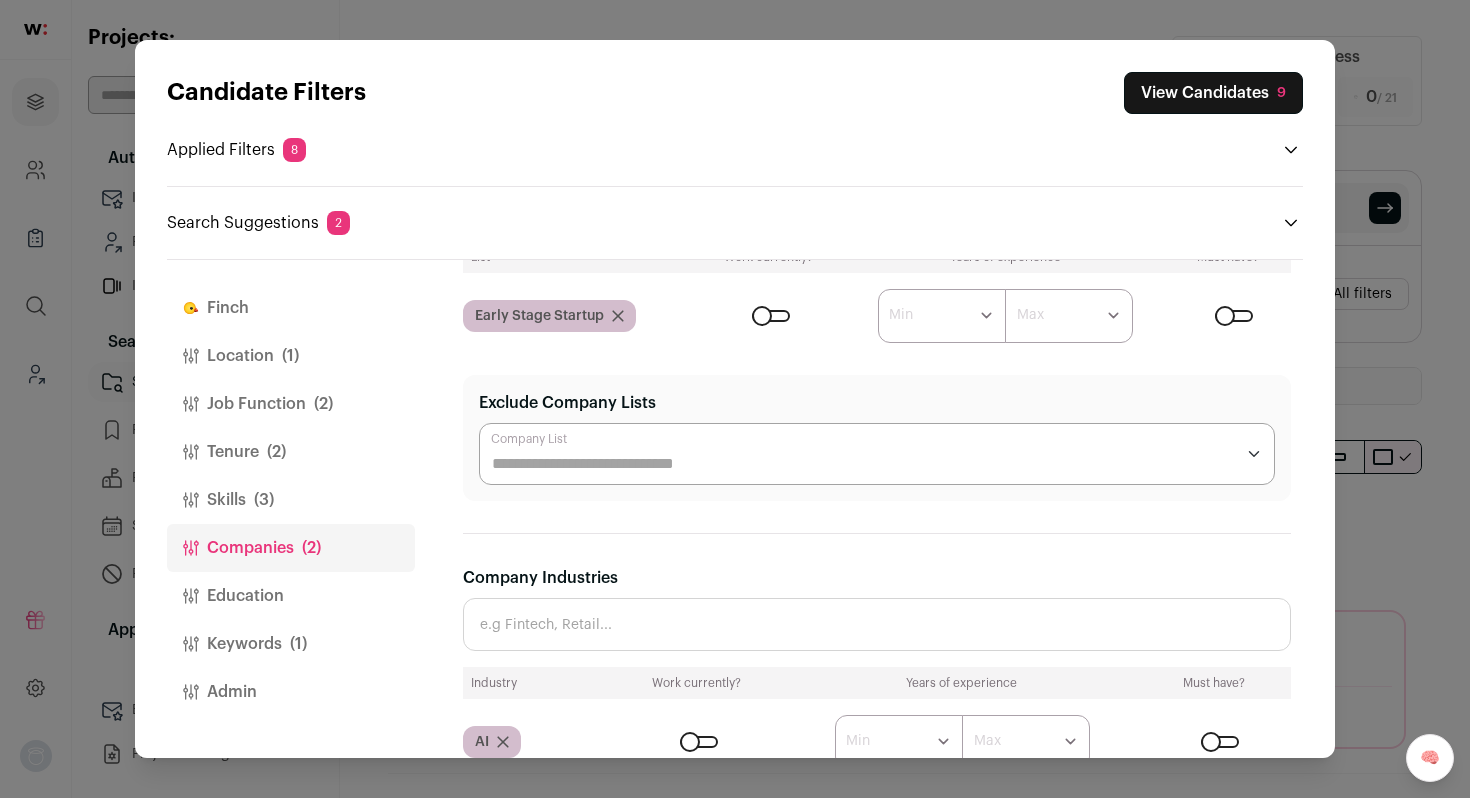 scroll, scrollTop: 204, scrollLeft: 0, axis: vertical 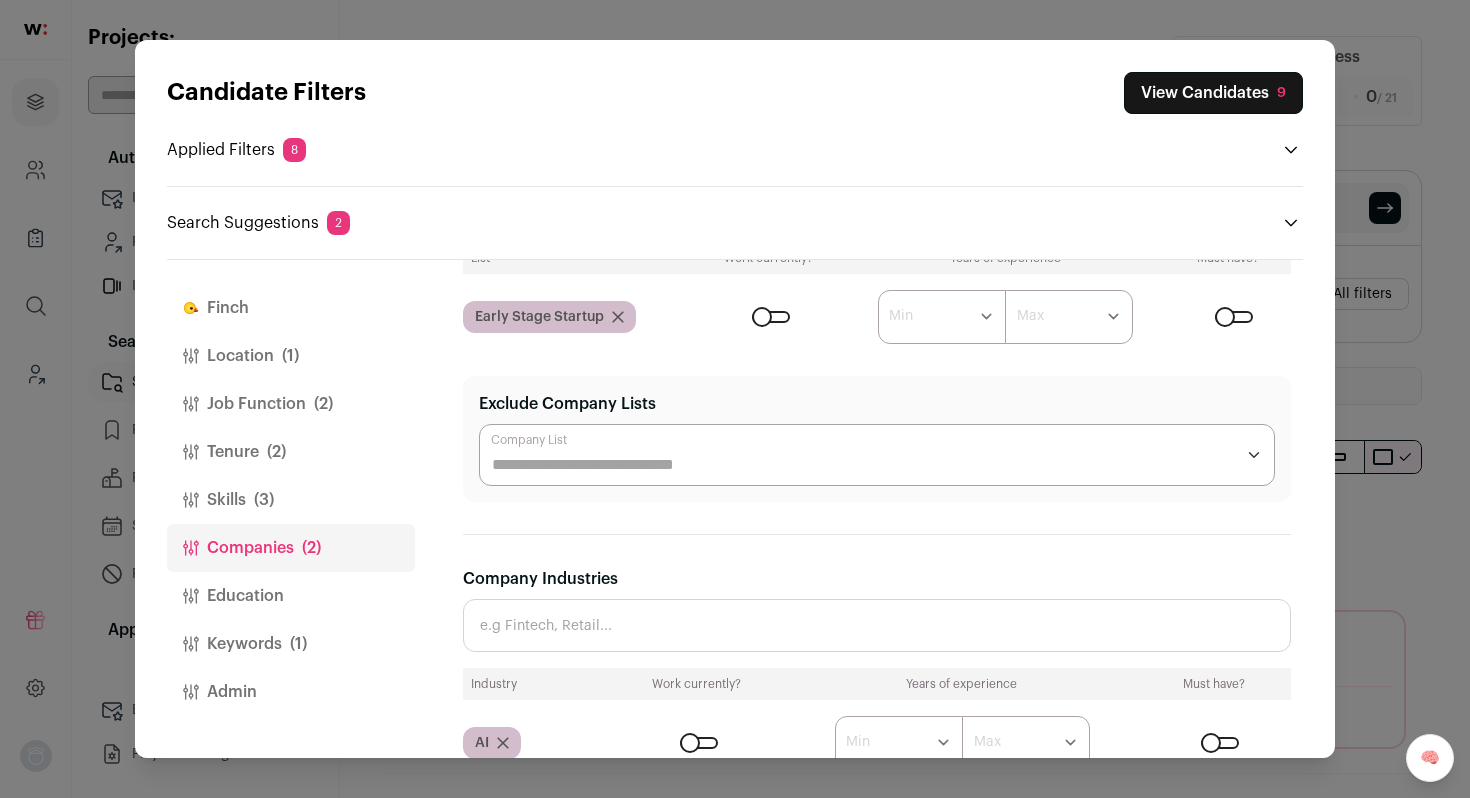 click on "Company Industries" at bounding box center (877, 625) 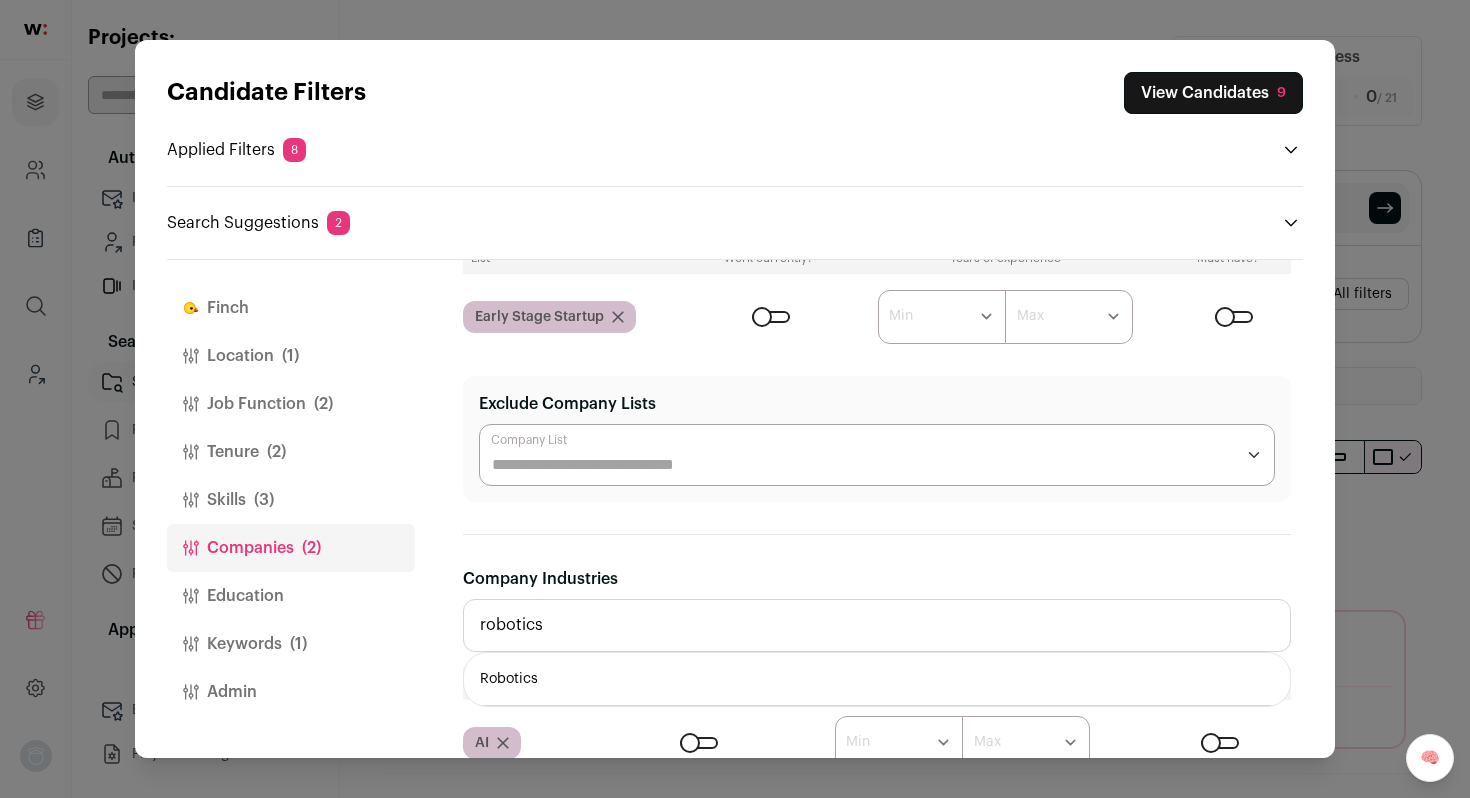 type on "robotics" 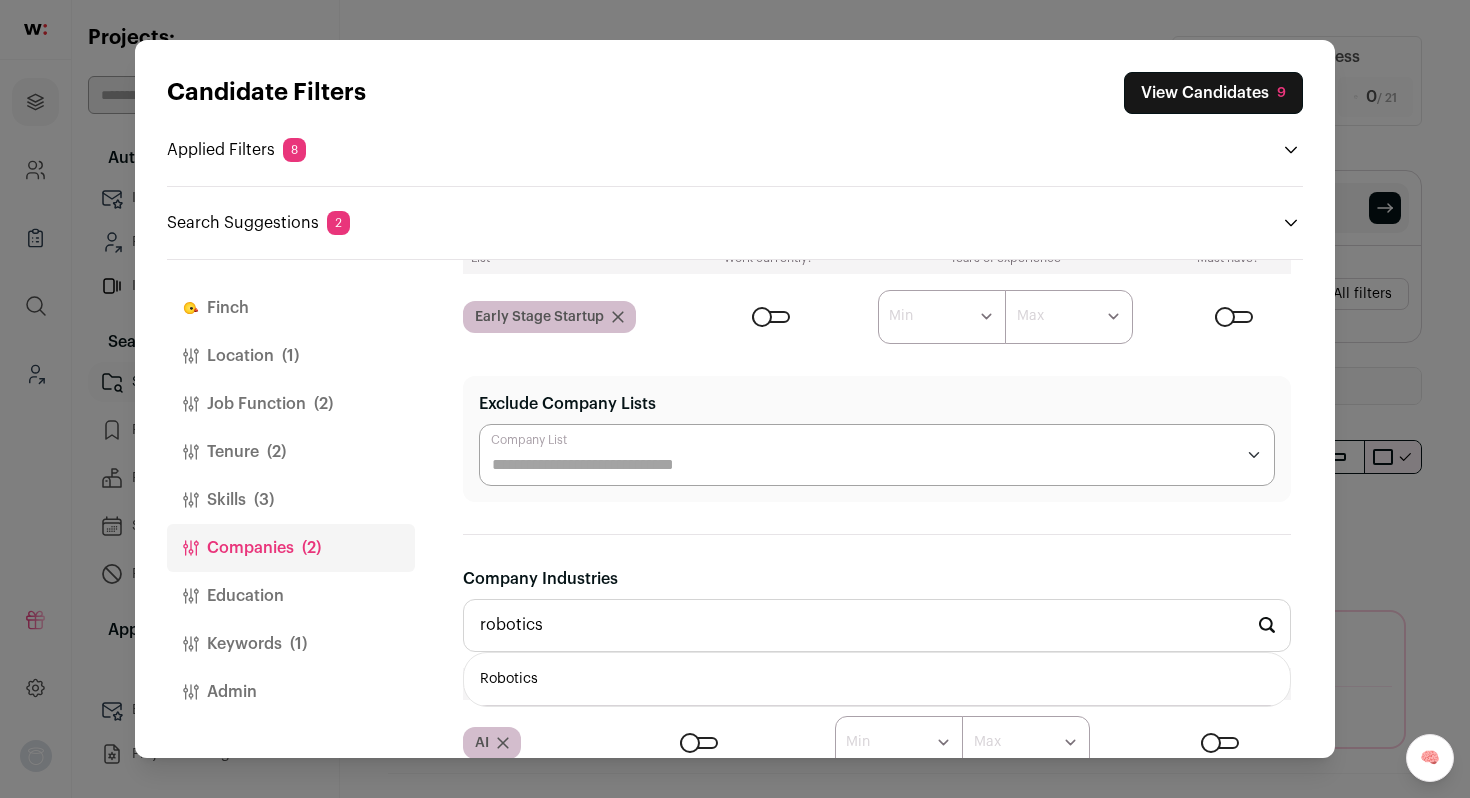 click on "Robotics" at bounding box center [877, 679] 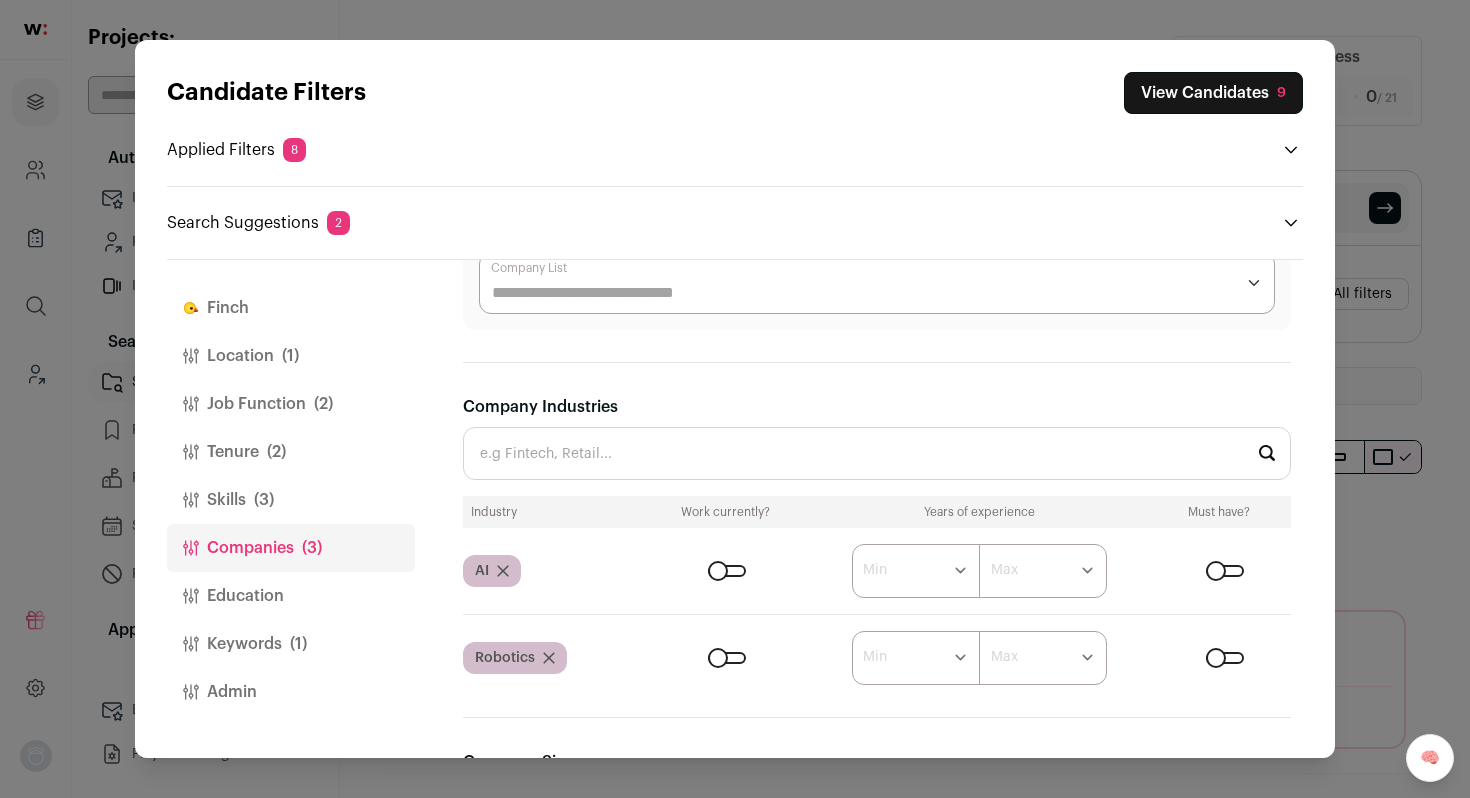 scroll, scrollTop: 452, scrollLeft: 0, axis: vertical 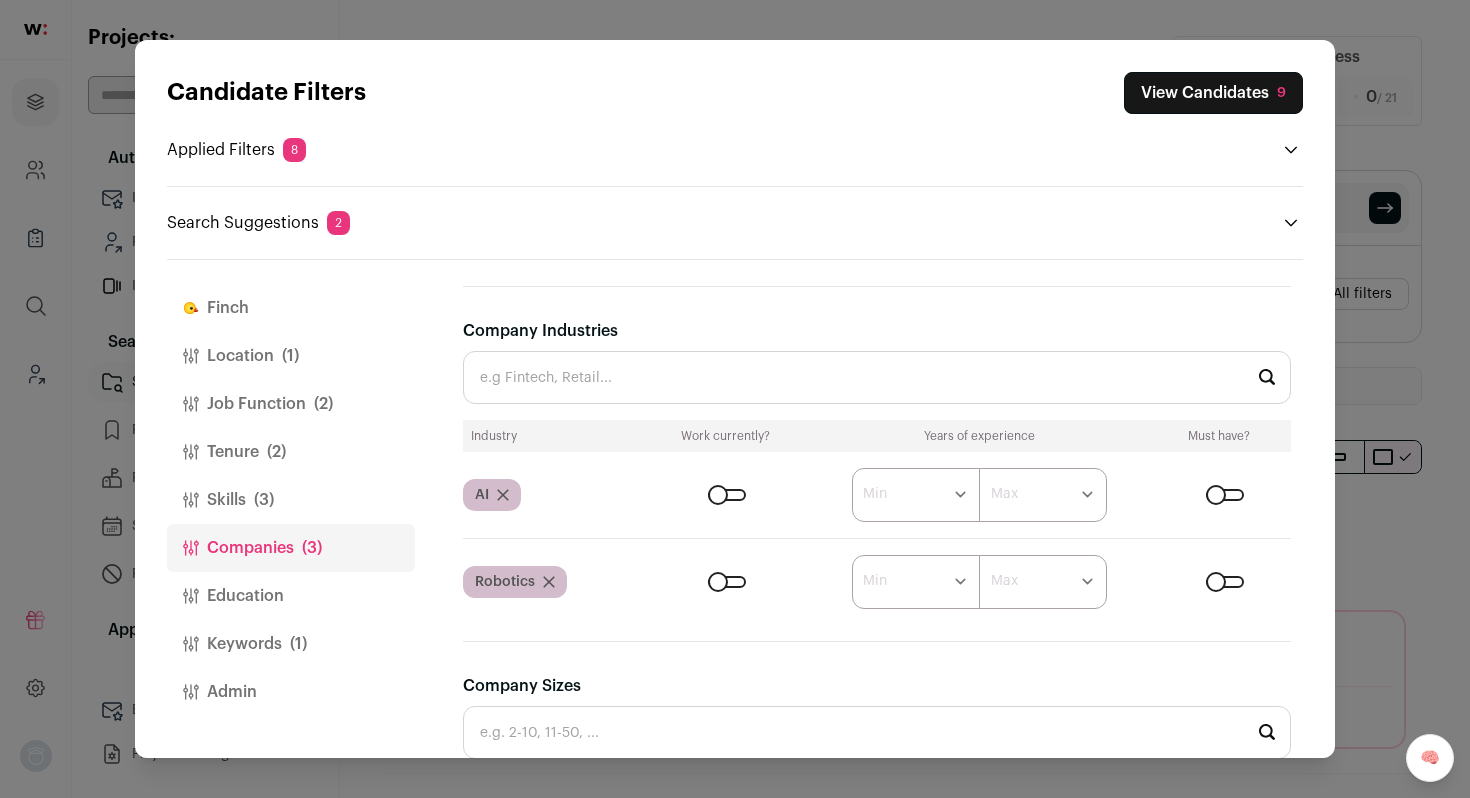 click at bounding box center (727, 495) 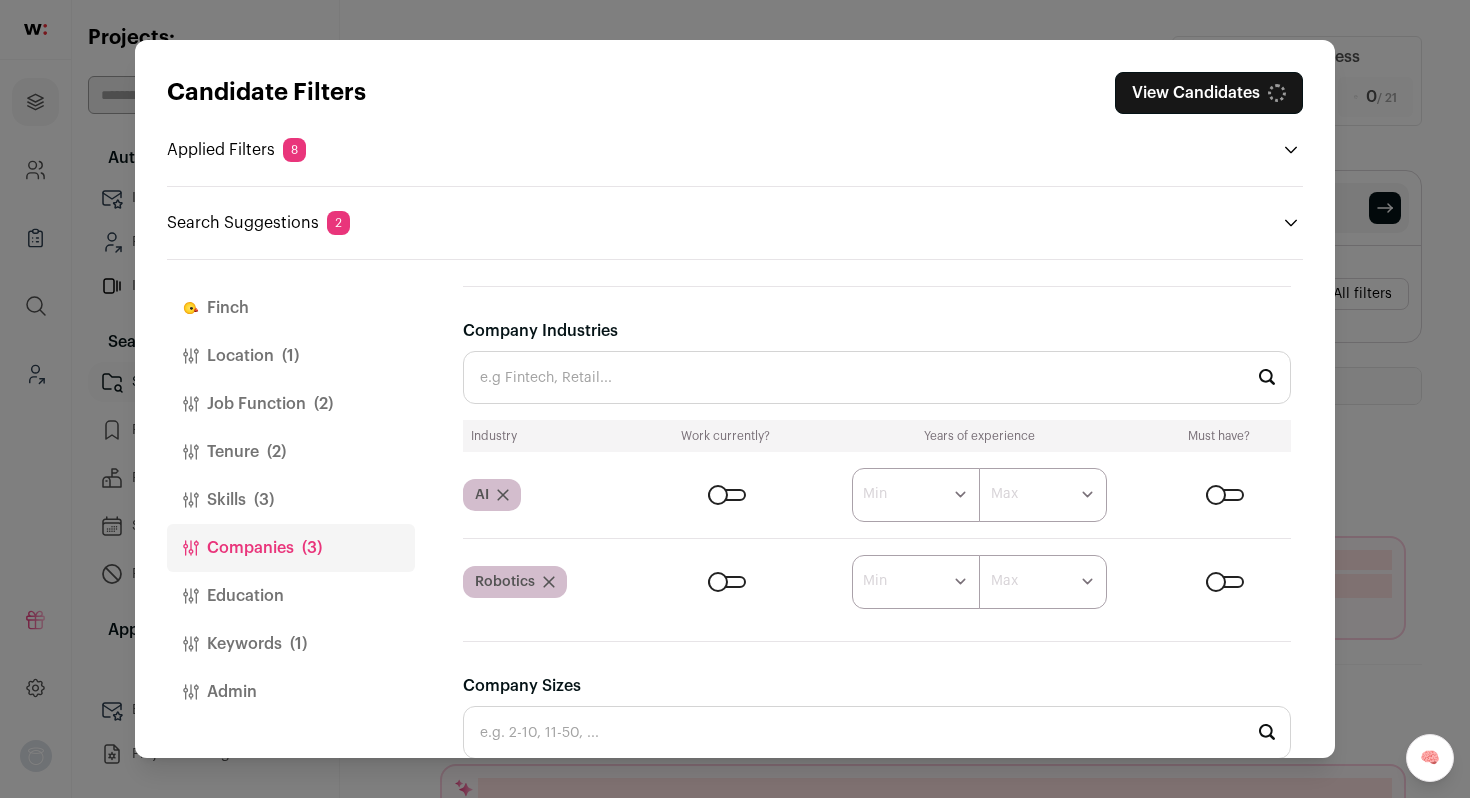 click at bounding box center [727, 582] 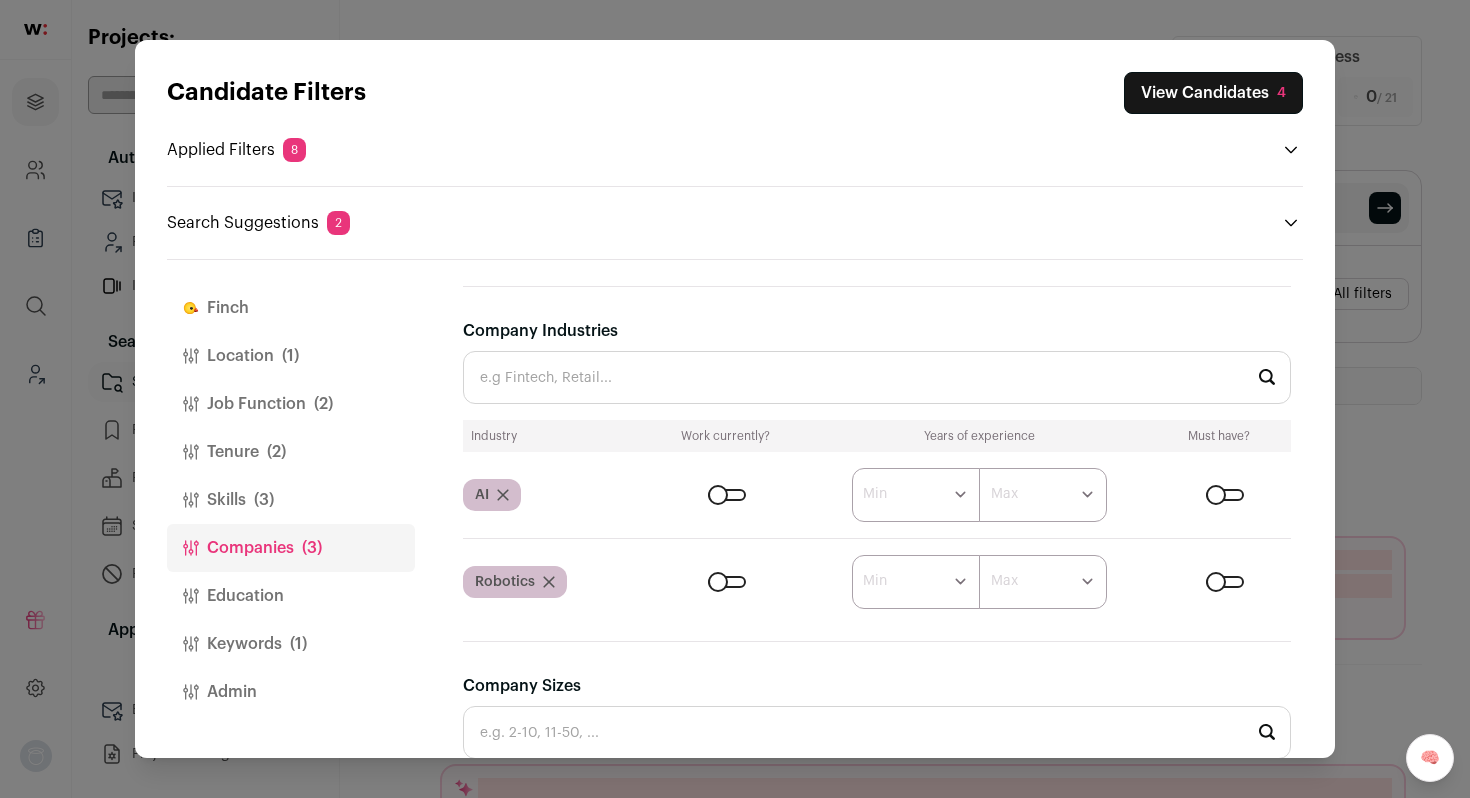 click on "Candidate Filters
View Candidates
4
Applied Filters
8
Full-Stack Engineer or Software Engineer
Must have
Seattle
Must have
3+ YOE
Must have
9+ months at current job
Must have" at bounding box center (735, 399) 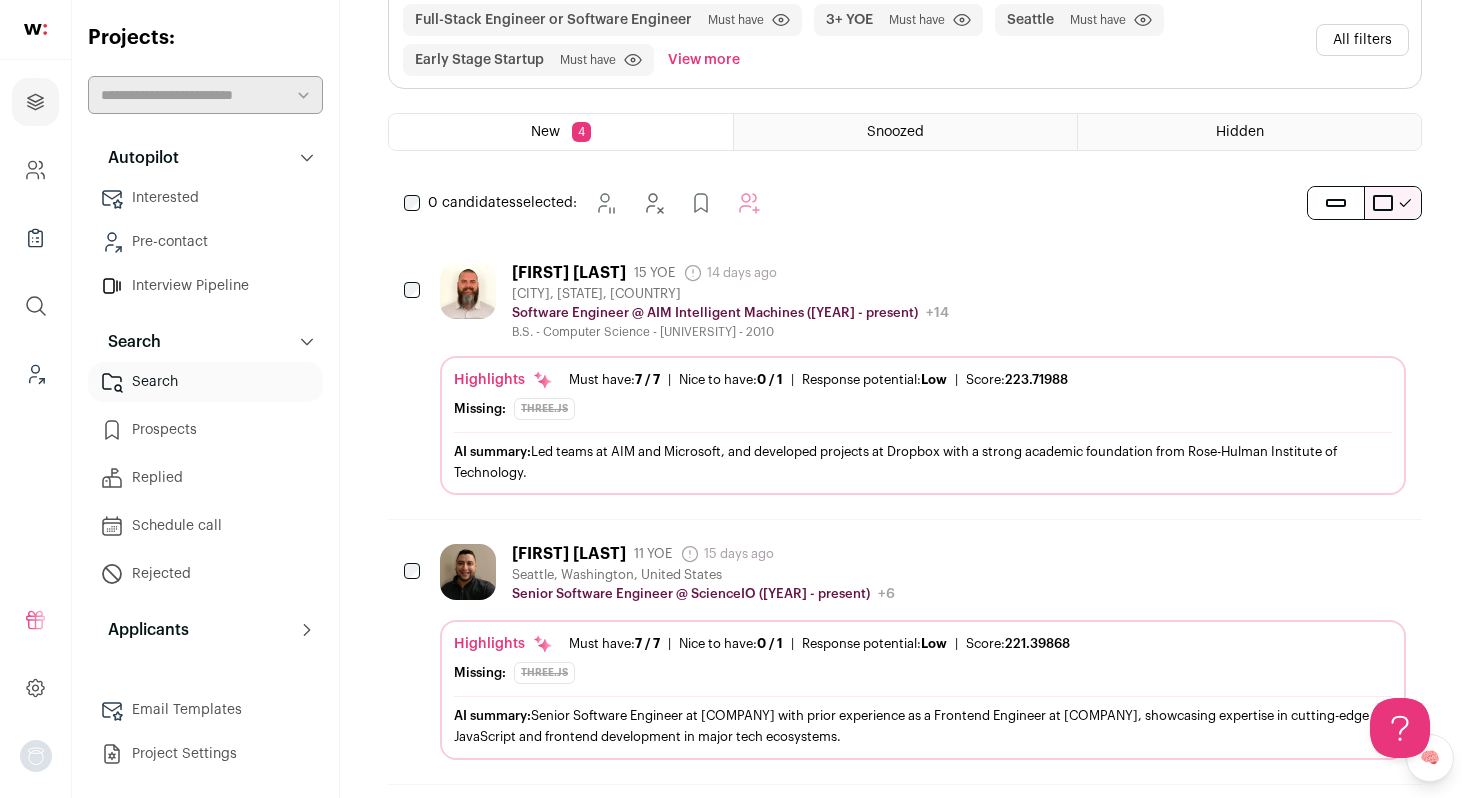 scroll, scrollTop: 256, scrollLeft: 0, axis: vertical 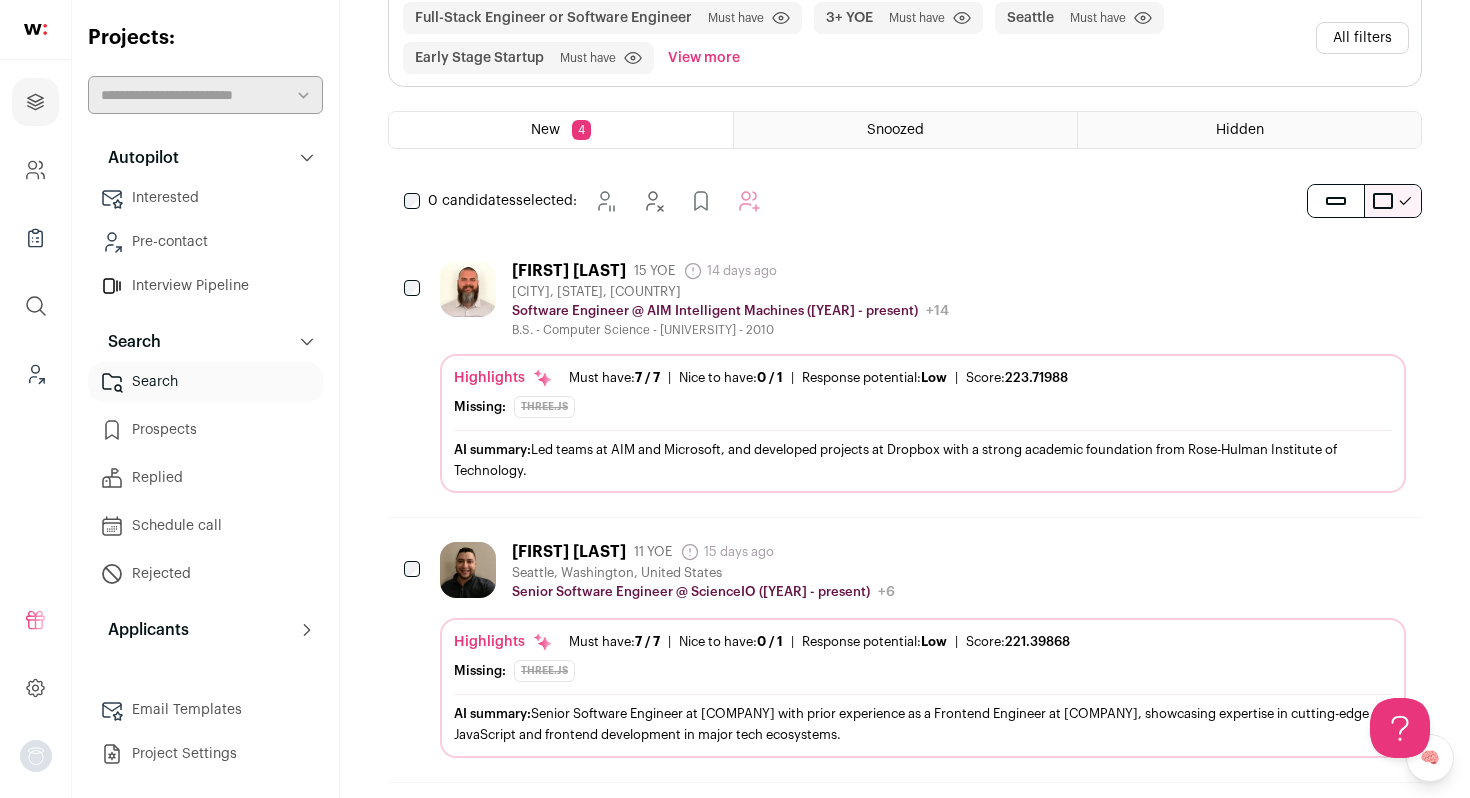 click on "[PERSON]
[NUMBER] YOE
[NUMBER] days ago
Admin only. The last time the profile was updated.
[CITY], [STATE], United States
Software Engineer @ AIM Intelligent Machines
([YEAR] - present)
AIM Intelligent Machines
Public / Private
Private
Valuation
11-50" at bounding box center [923, 299] 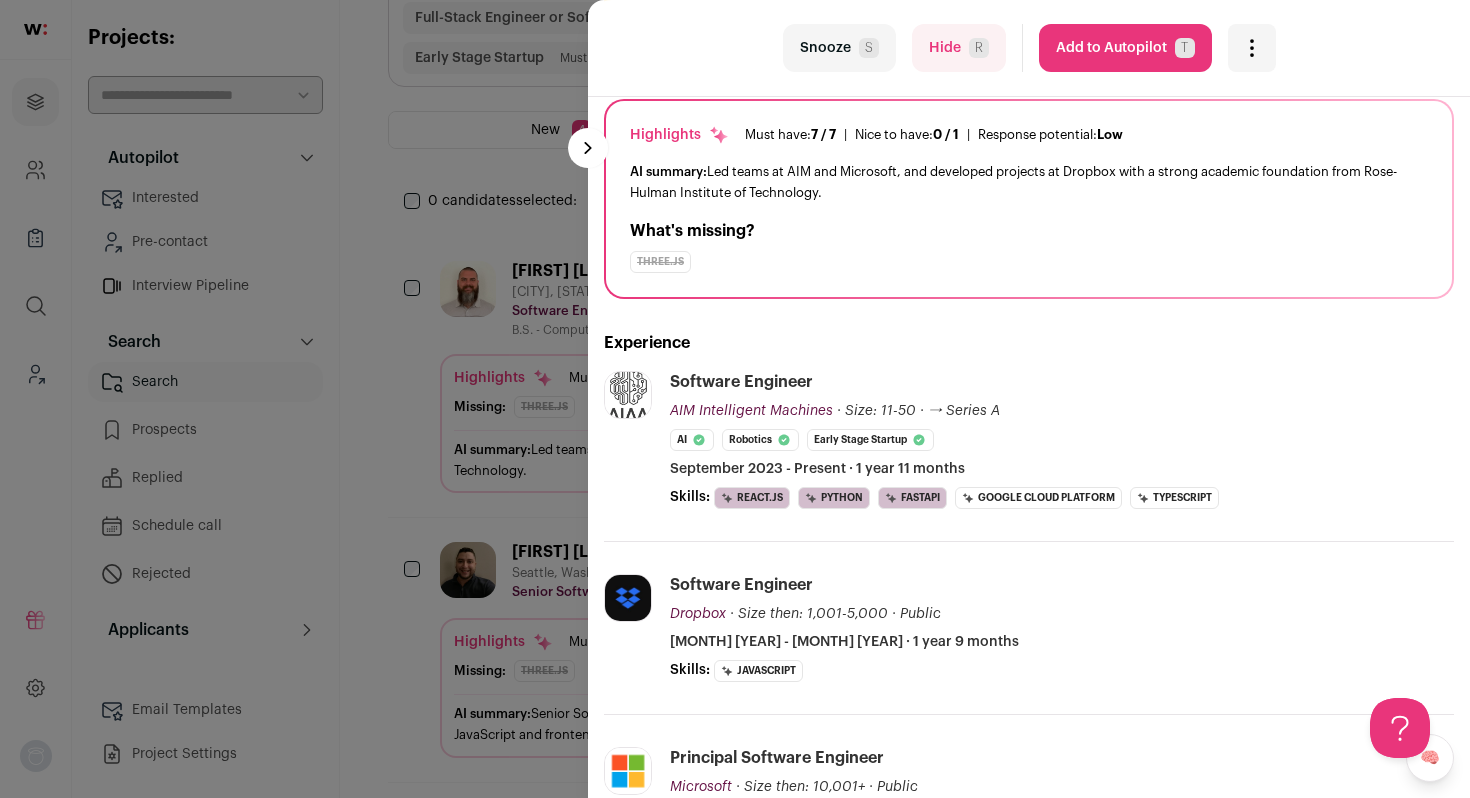 scroll, scrollTop: 168, scrollLeft: 0, axis: vertical 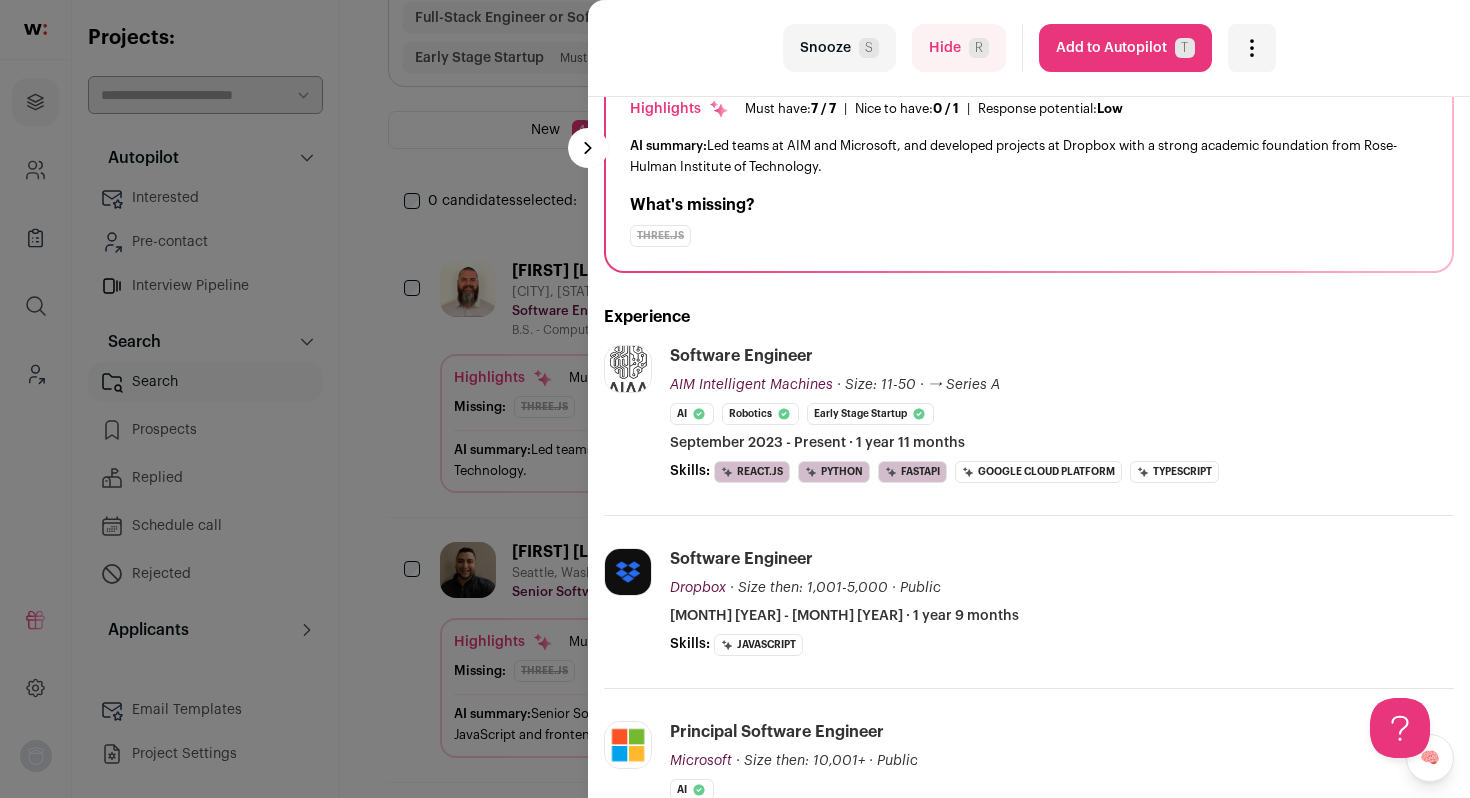 click on "R" at bounding box center (979, 48) 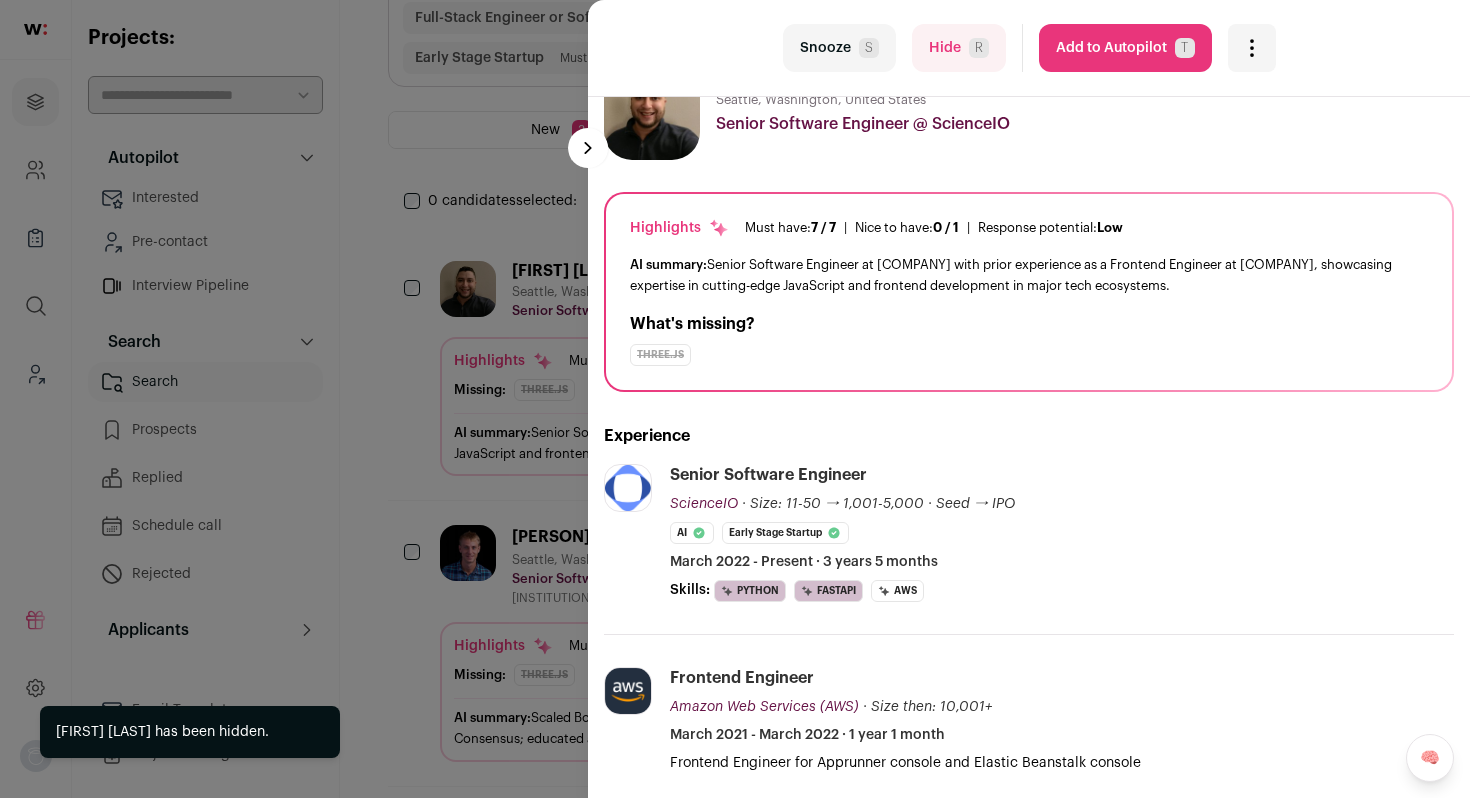 scroll, scrollTop: 68, scrollLeft: 0, axis: vertical 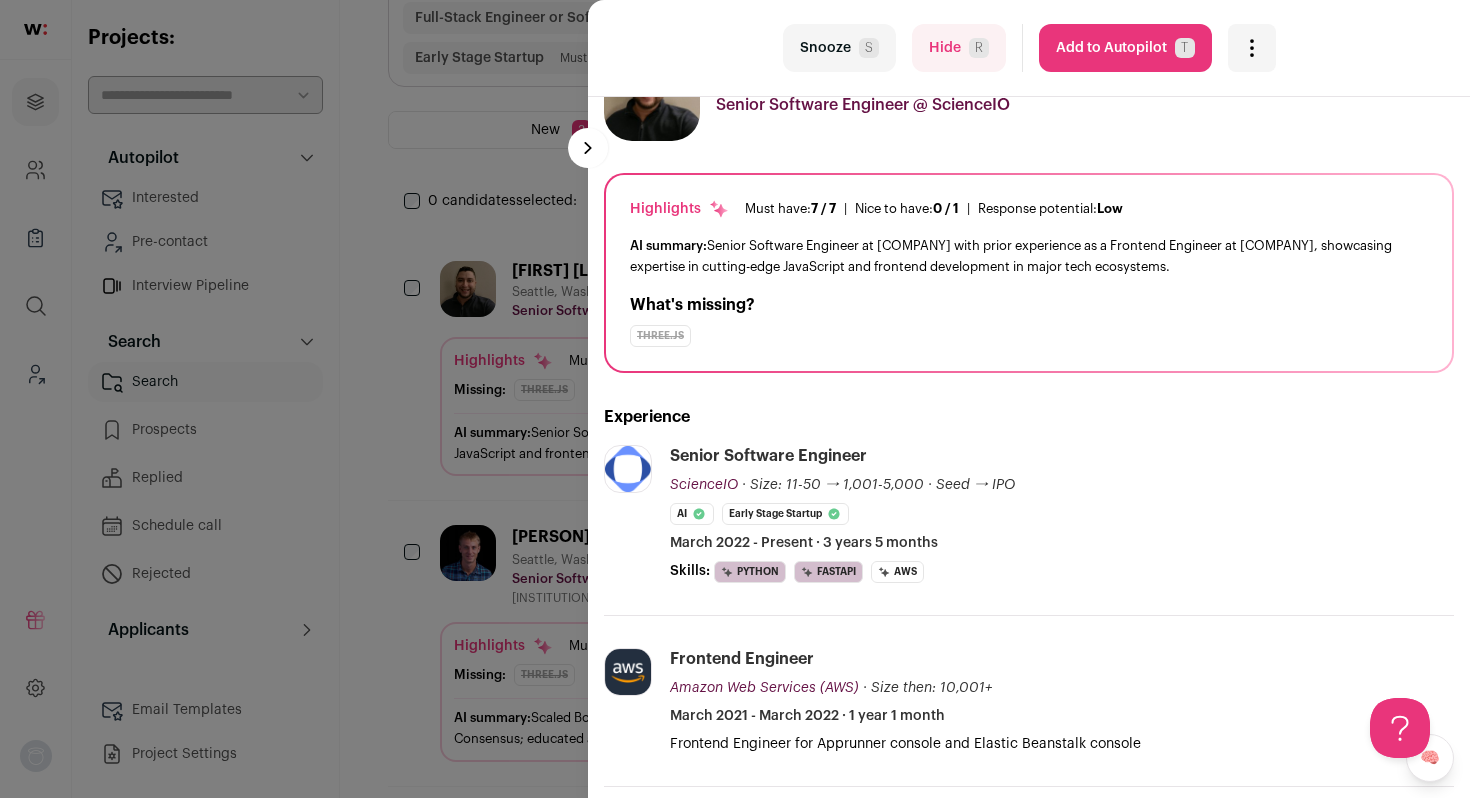 click on "Hide
R" at bounding box center [959, 48] 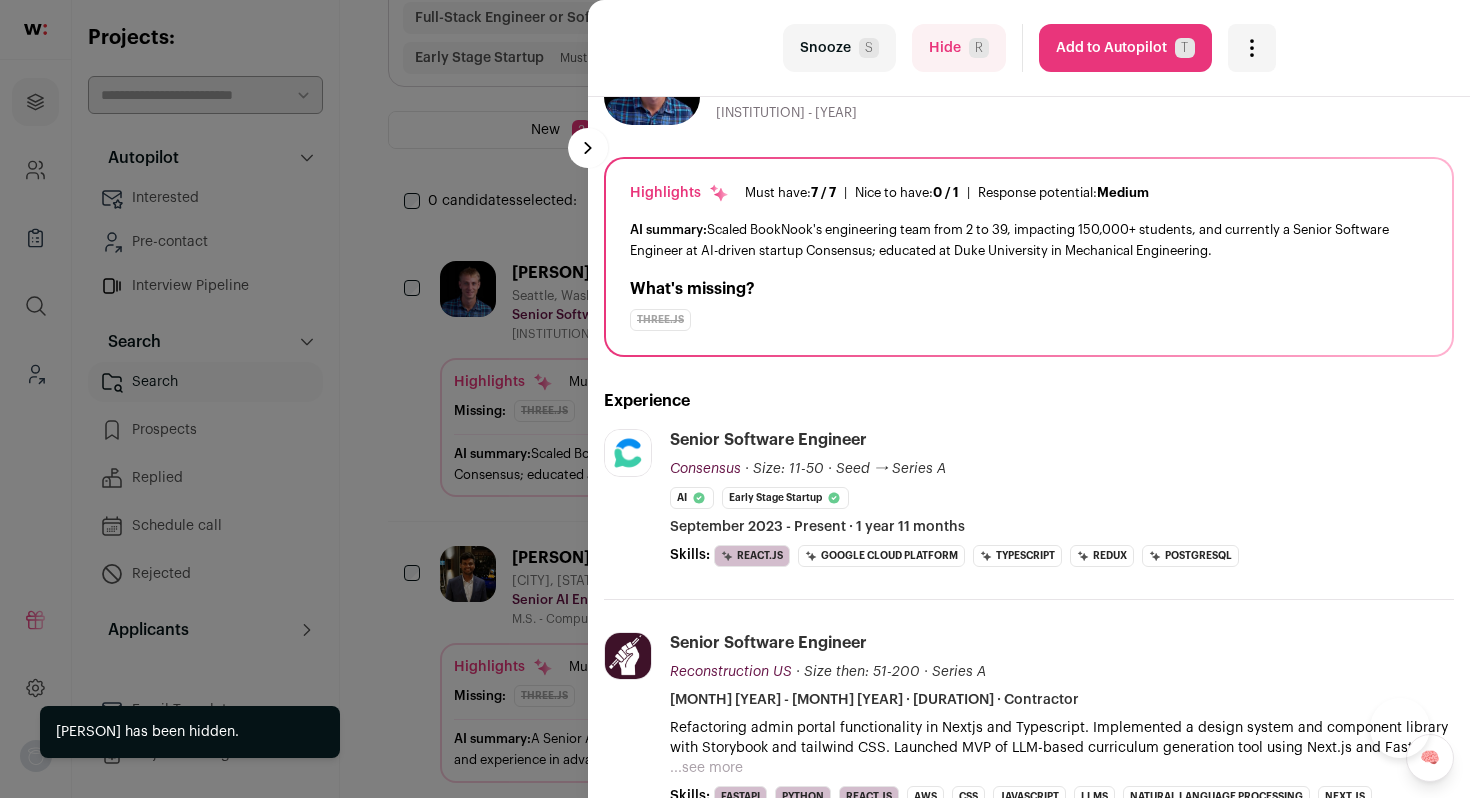 scroll, scrollTop: 116, scrollLeft: 0, axis: vertical 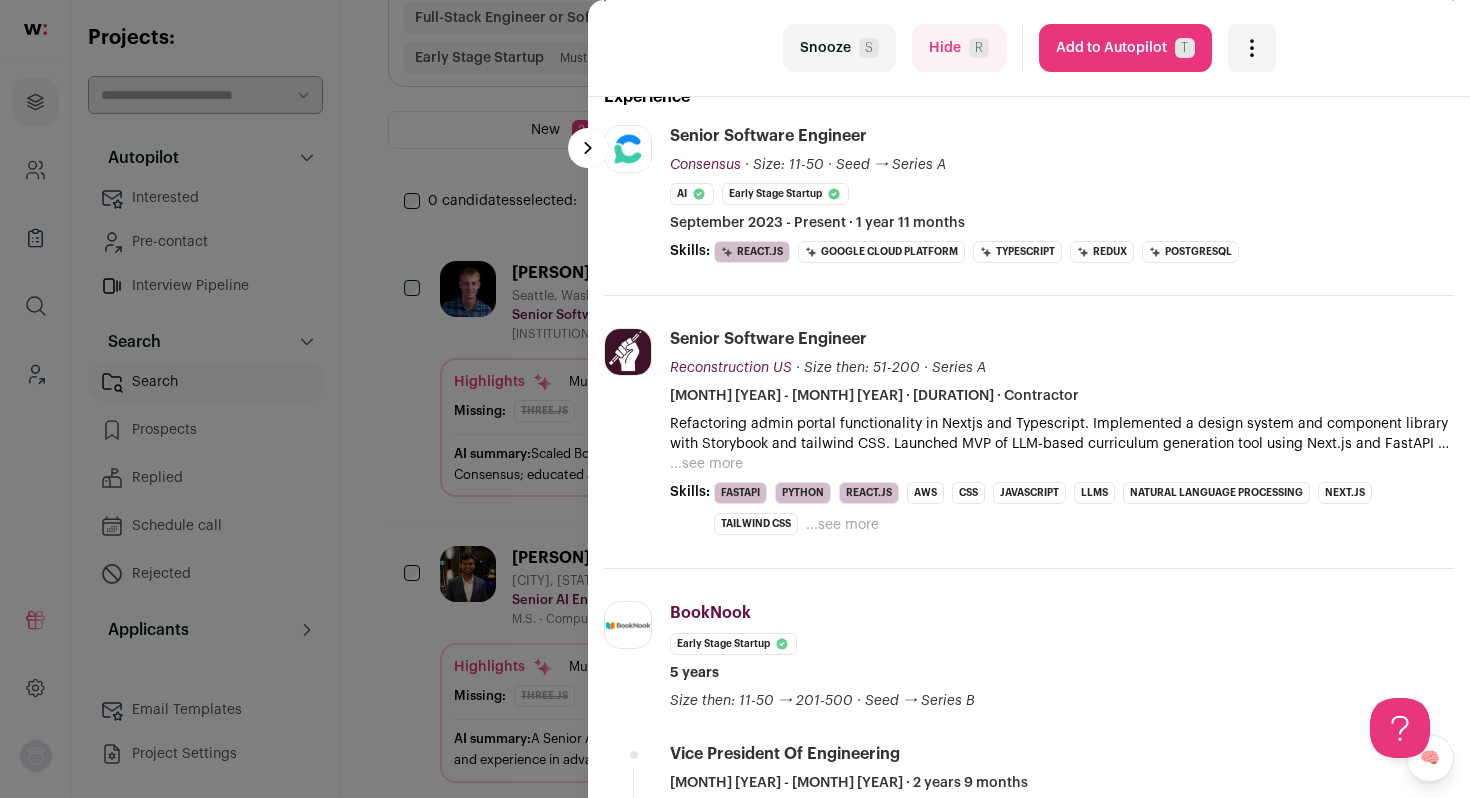 click on "last
Snooze
S
Hide
R
Add to Autopilot
T
More actions
Report a Problem
Report the candidate
next
esc
[FIRST] [LAST]" at bounding box center (735, 399) 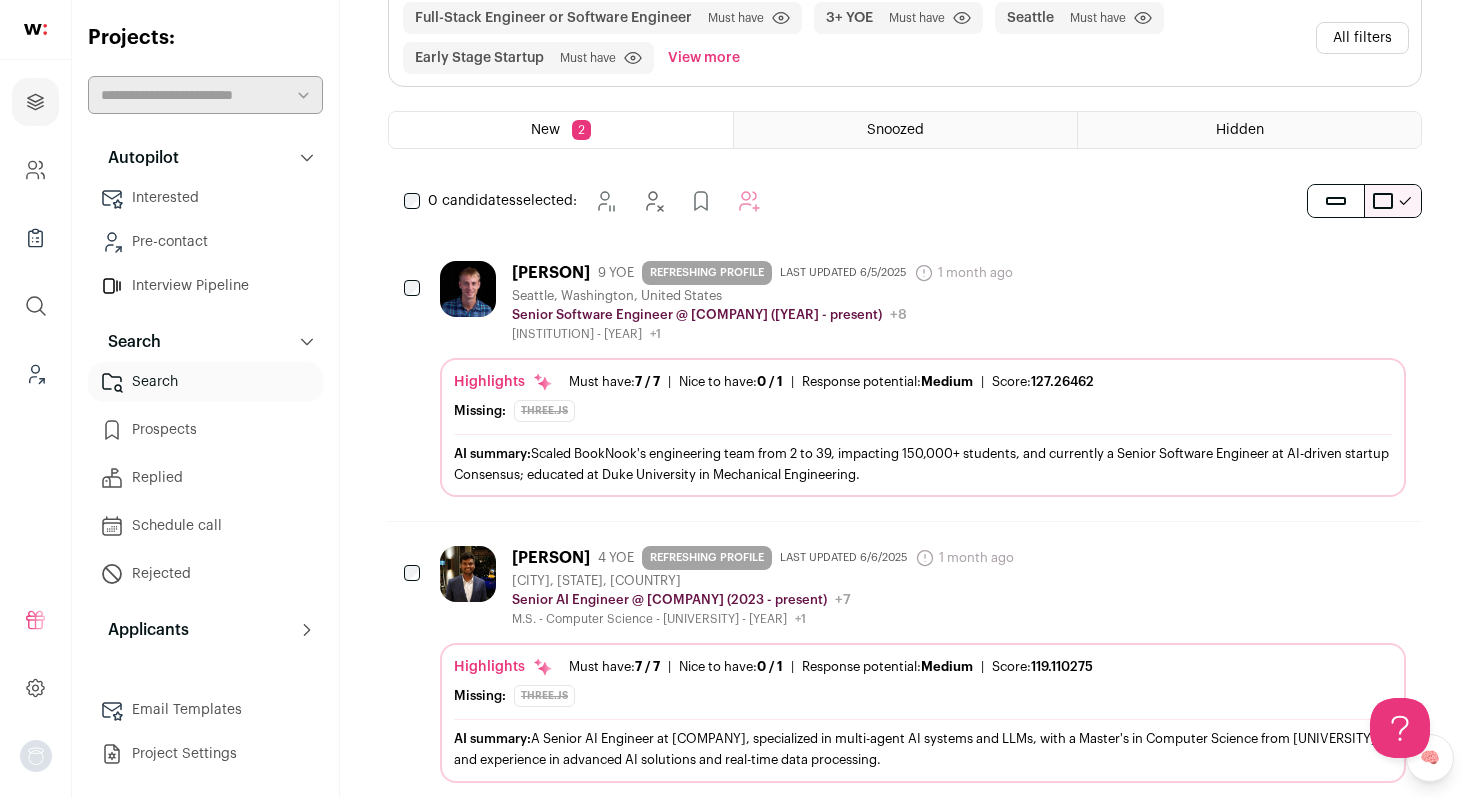 click on "All filters" at bounding box center [1362, 38] 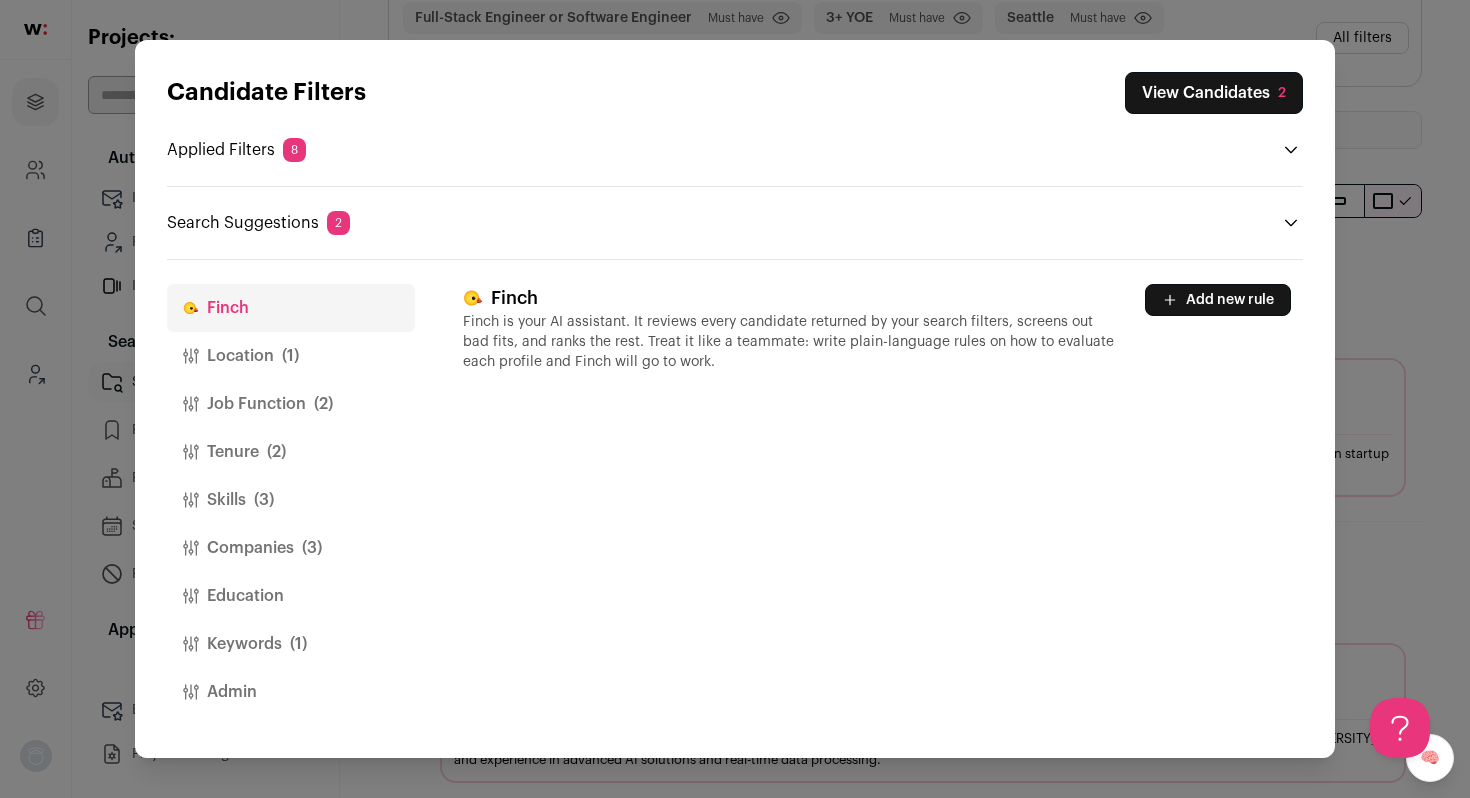 click on "Companies
(3)" at bounding box center [291, 548] 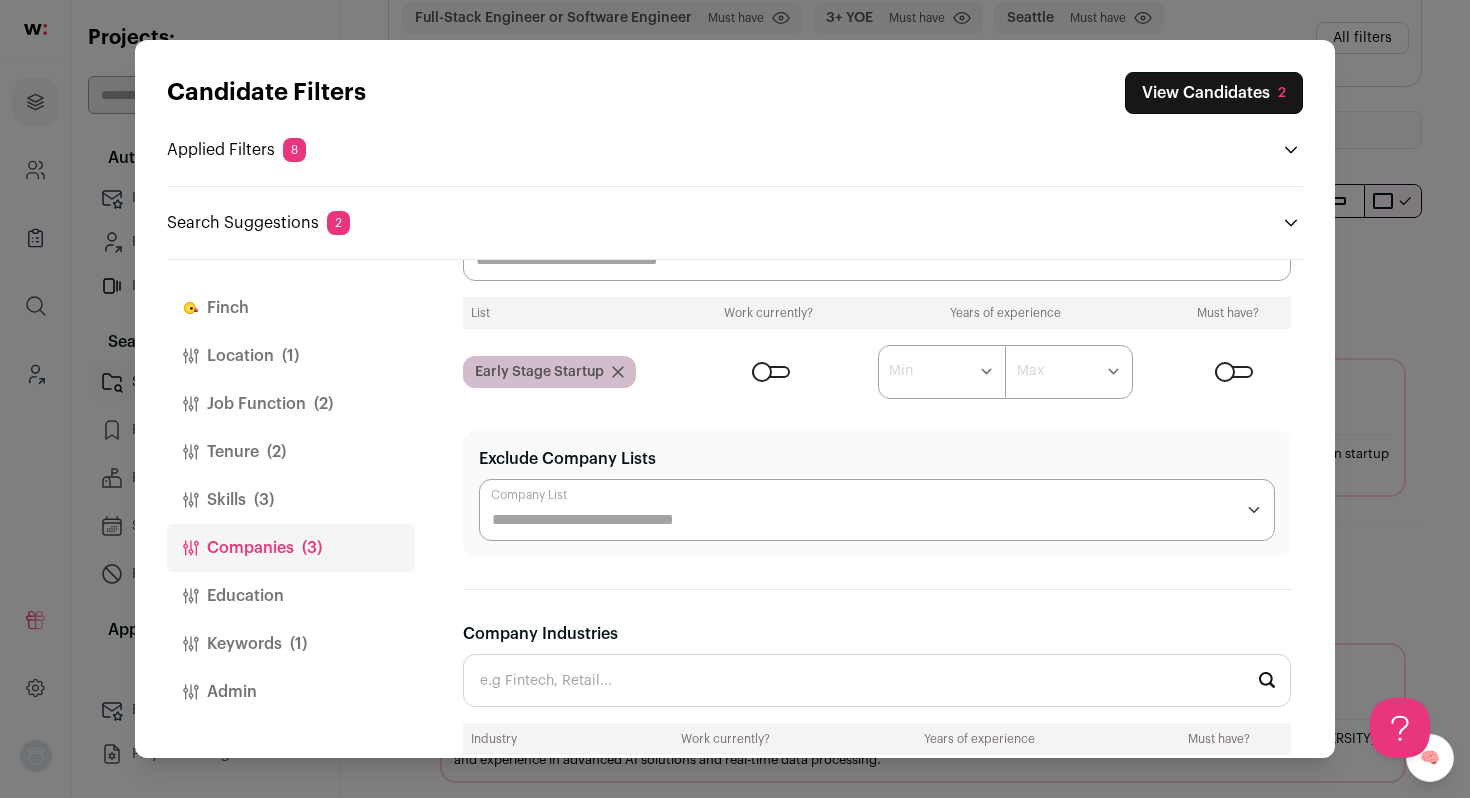 scroll, scrollTop: 0, scrollLeft: 0, axis: both 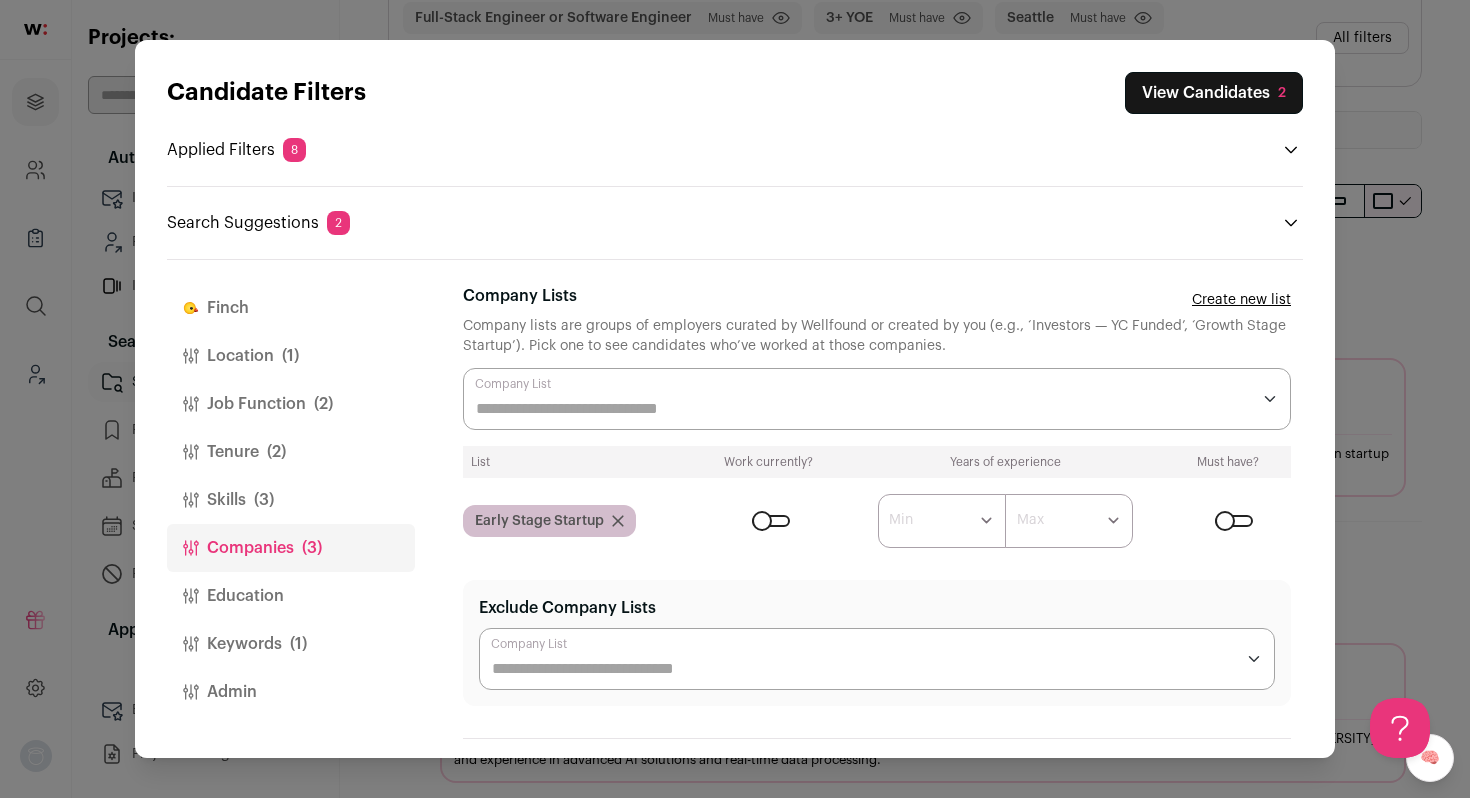 click on "Company Lists" at bounding box center (863, 409) 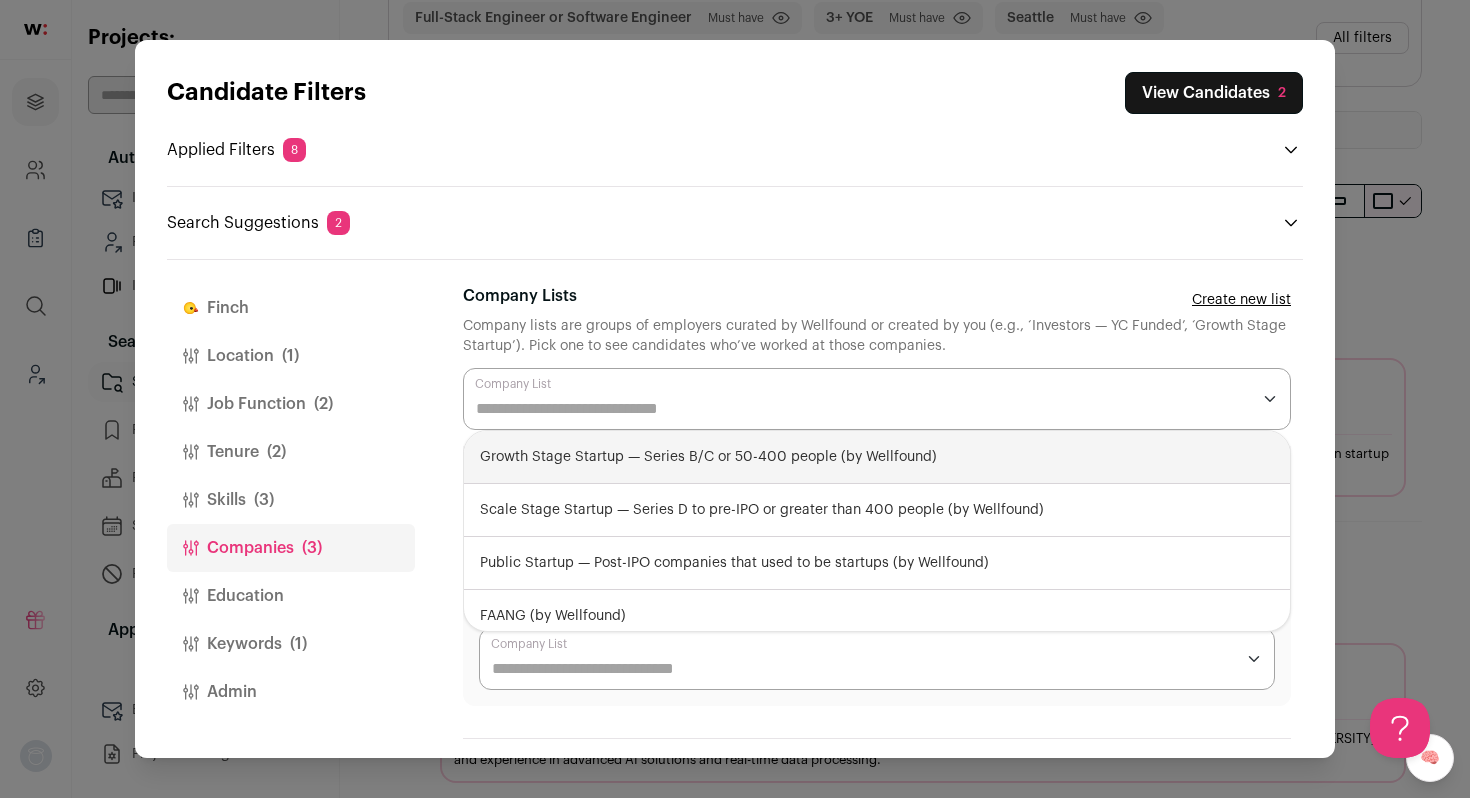 click on "Growth Stage Startup — Series B/C or 50-400 people (by Wellfound)" at bounding box center [877, 457] 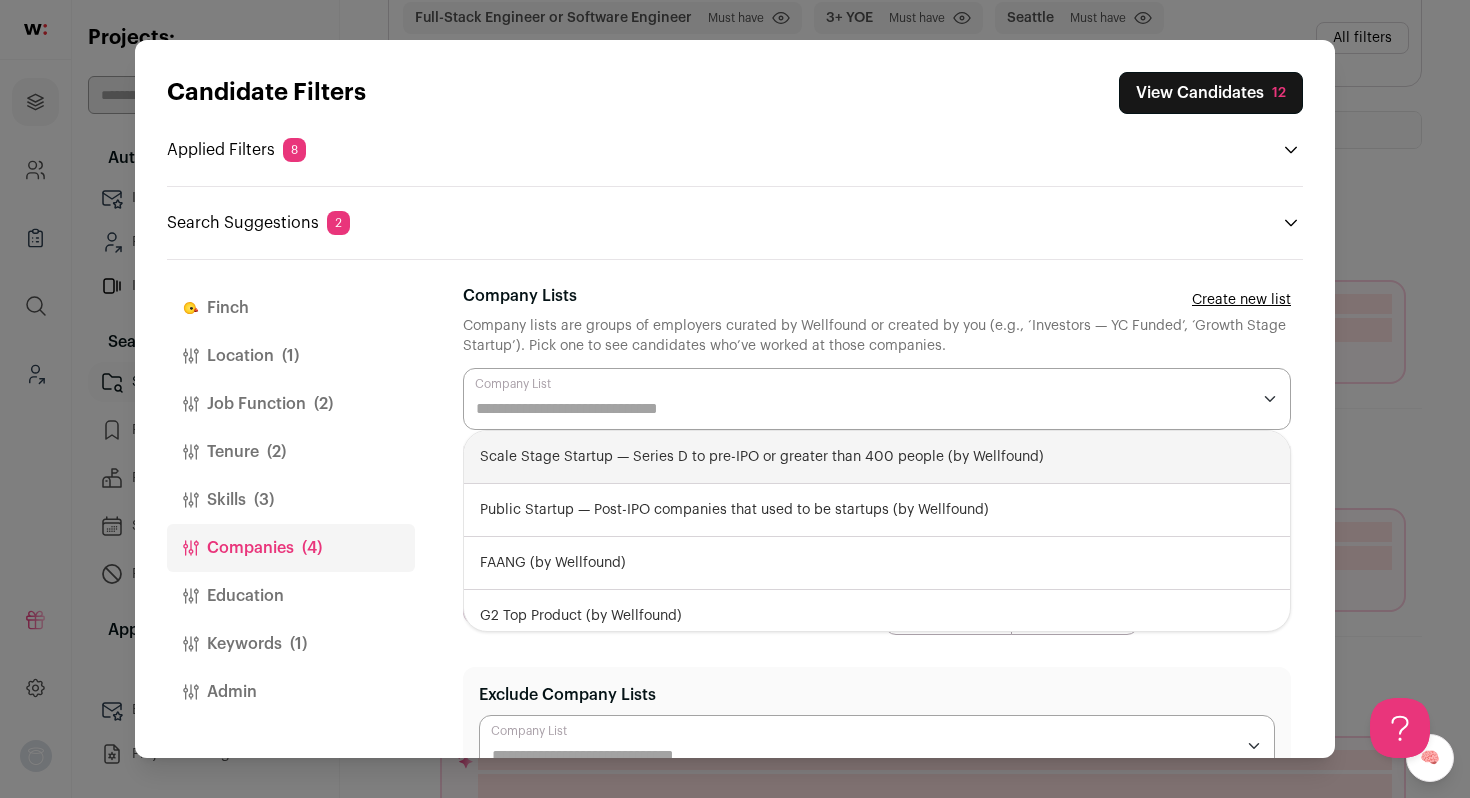click on "Candidate Filters
View Candidates
12
Applied Filters
8
Full-Stack Engineer or Software Engineer
Must have
Seattle
Must have
3+ YOE
Must have
9+ months at current job
Must have
All of: React.js, Python, FastAPI
Must have" at bounding box center (735, 399) 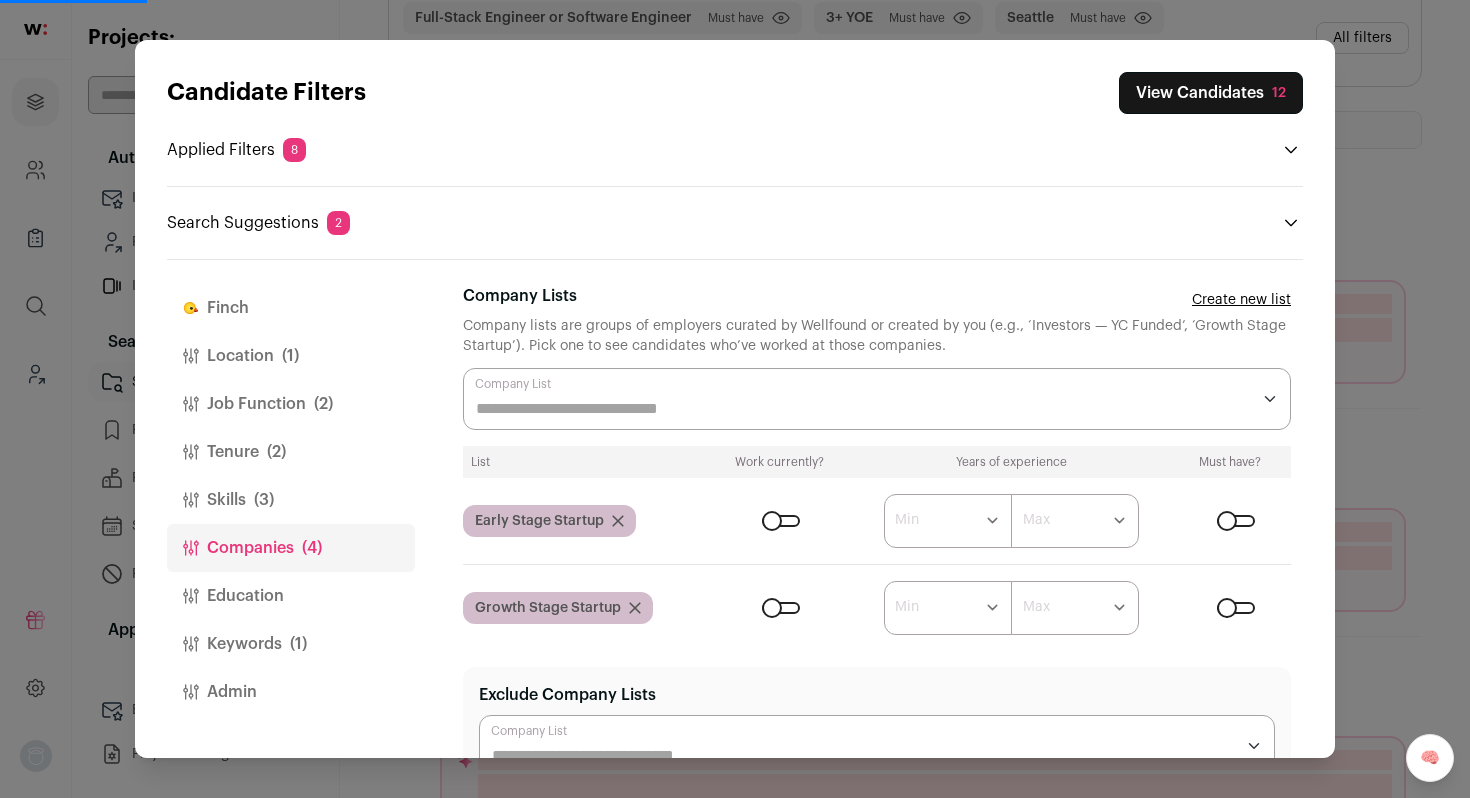 click at bounding box center (781, 608) 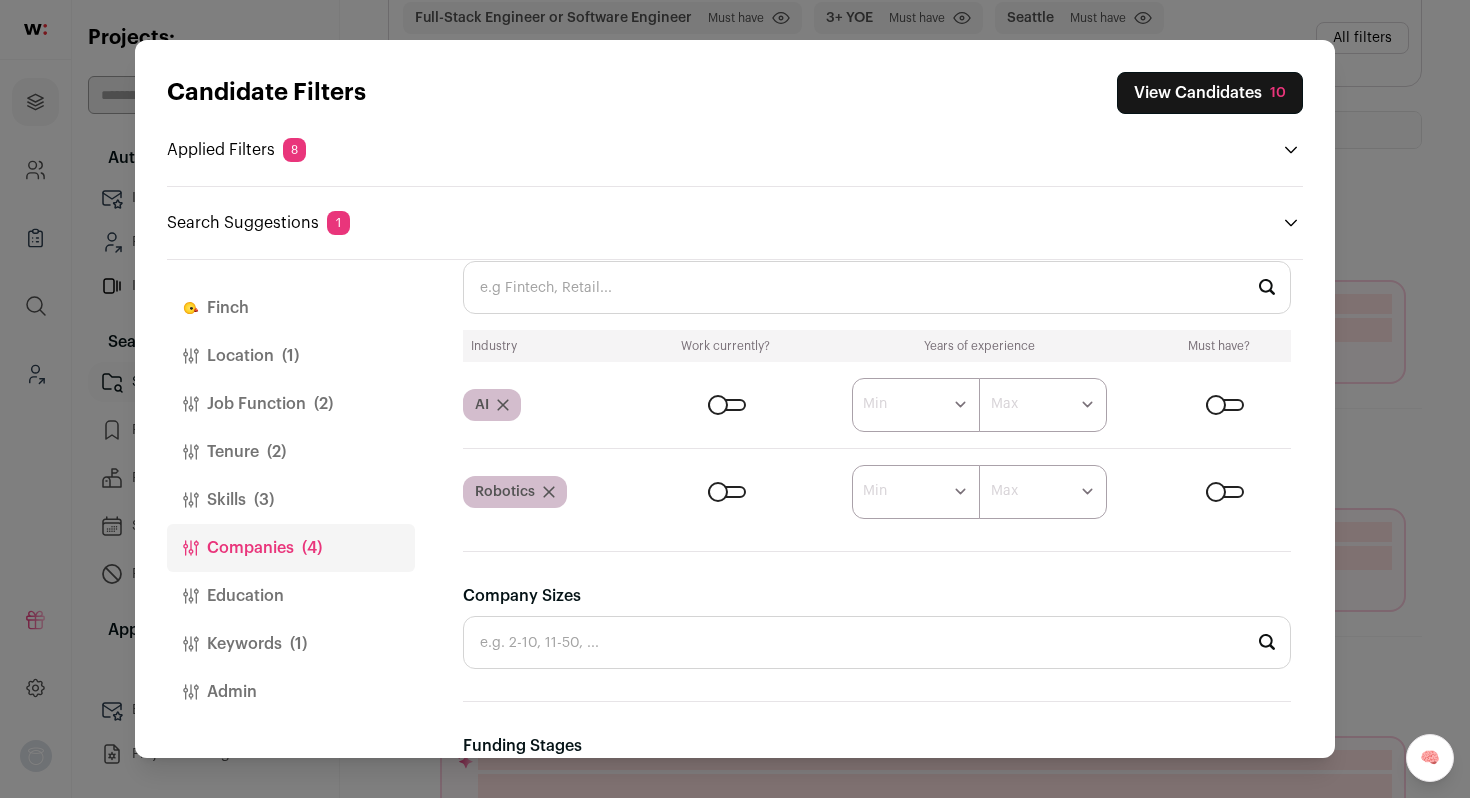 scroll, scrollTop: 645, scrollLeft: 0, axis: vertical 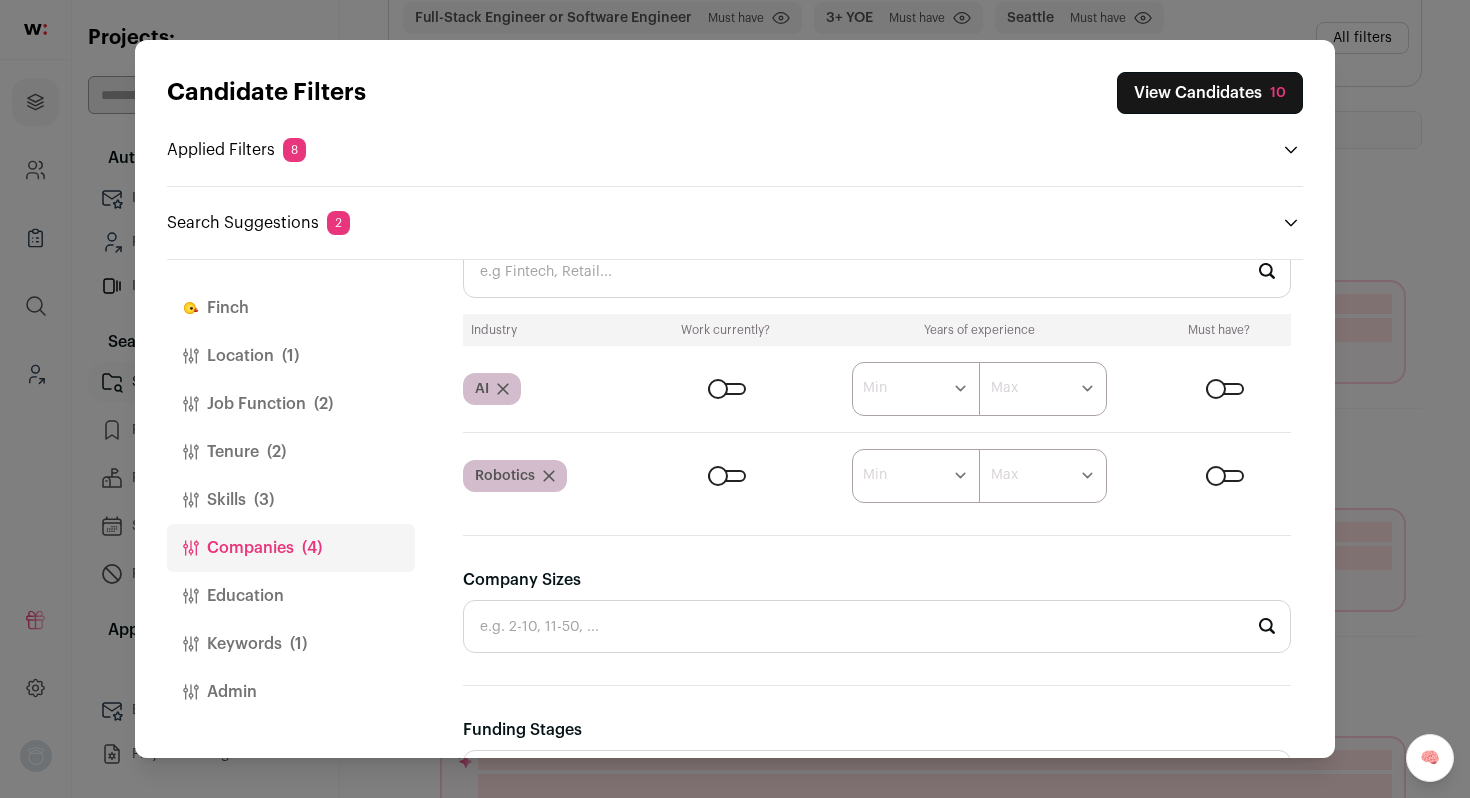 click at bounding box center (503, 389) 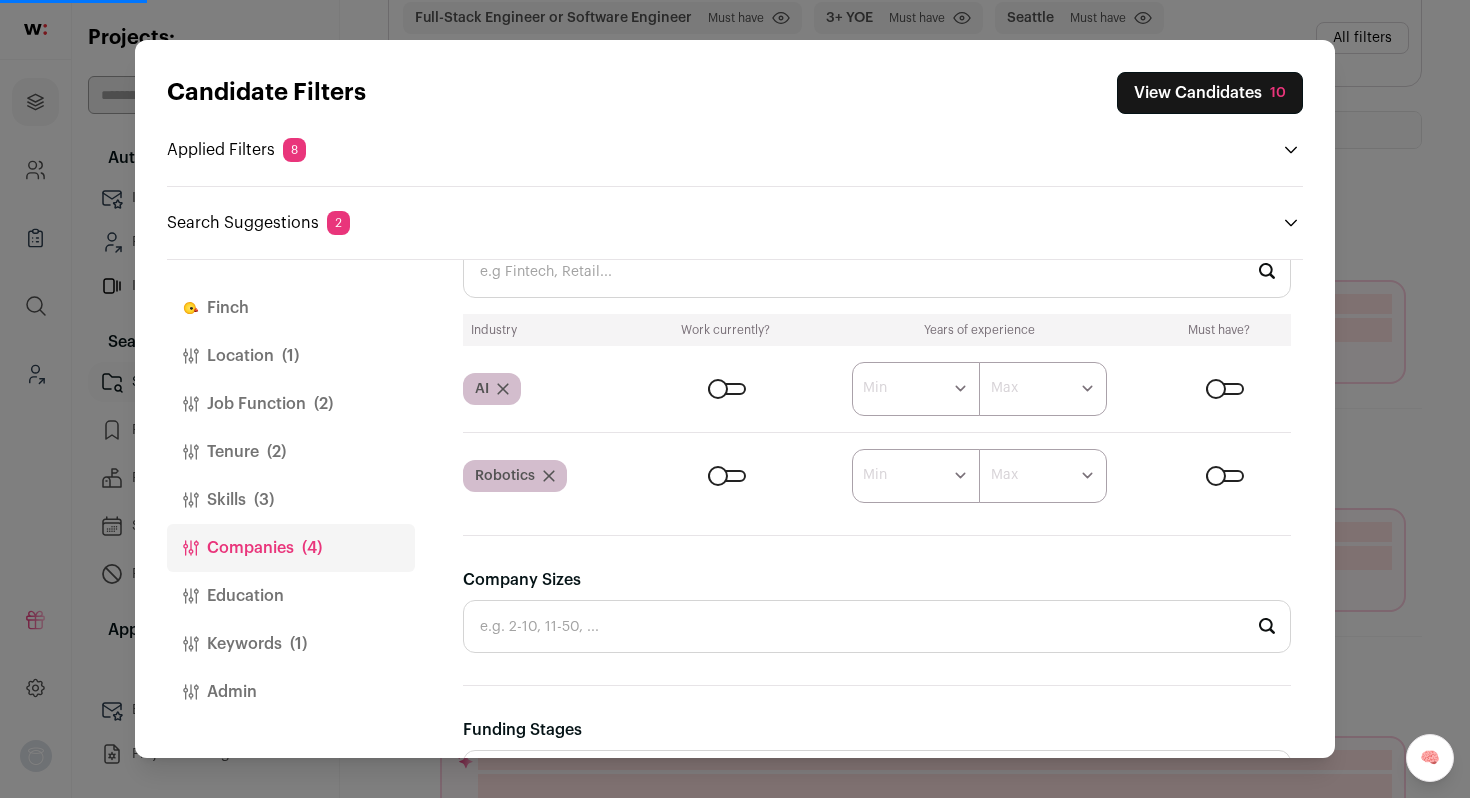 scroll, scrollTop: 558, scrollLeft: 0, axis: vertical 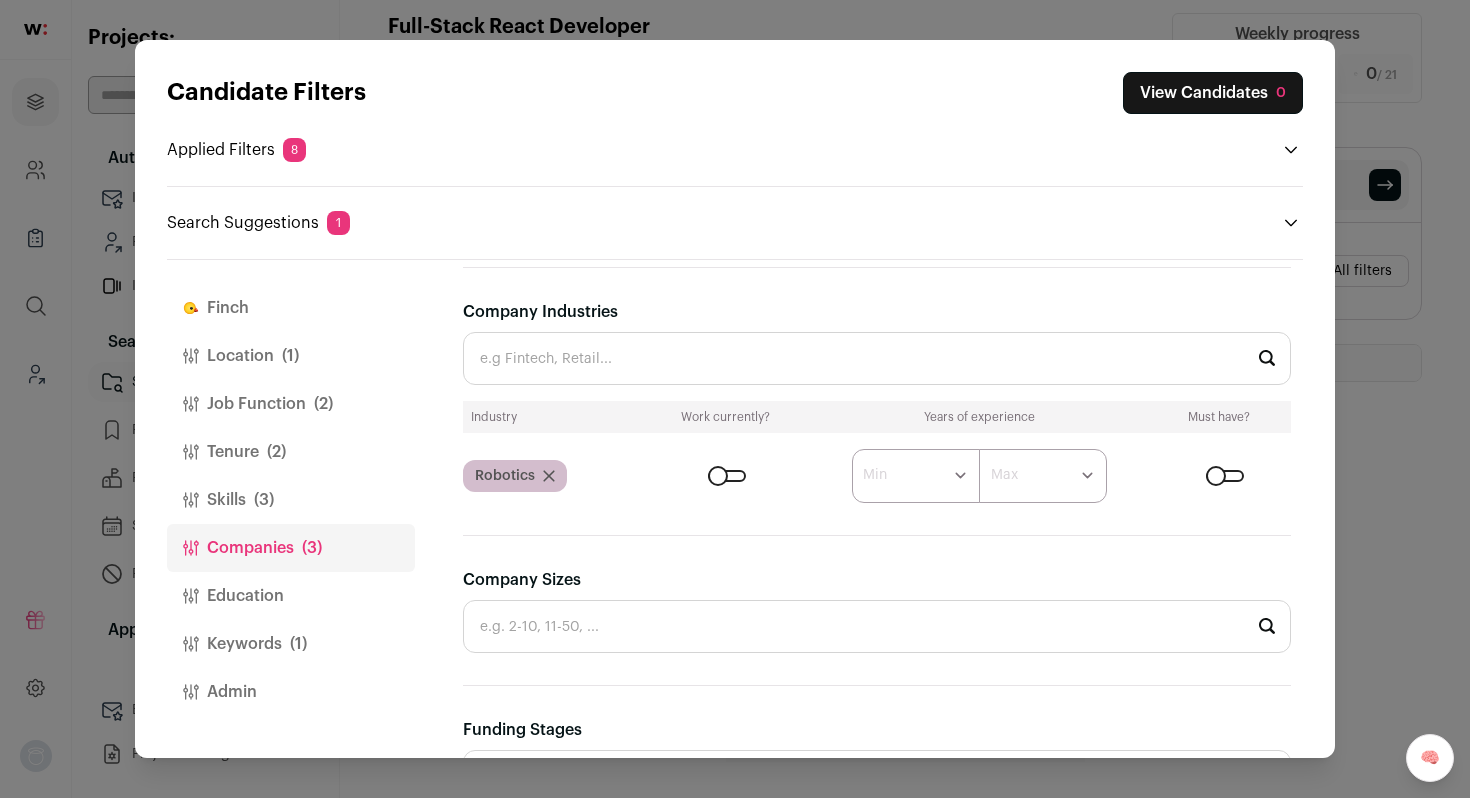 click on "Candidate Filters
View Candidates
0
Applied Filters
8
Full-Stack Engineer or Software Engineer
Must have
Seattle
Must have
3+ YOE
Must have
9+ months at current job
Must have
All of: React.js, Python, FastAPI
Must have" at bounding box center [735, 399] 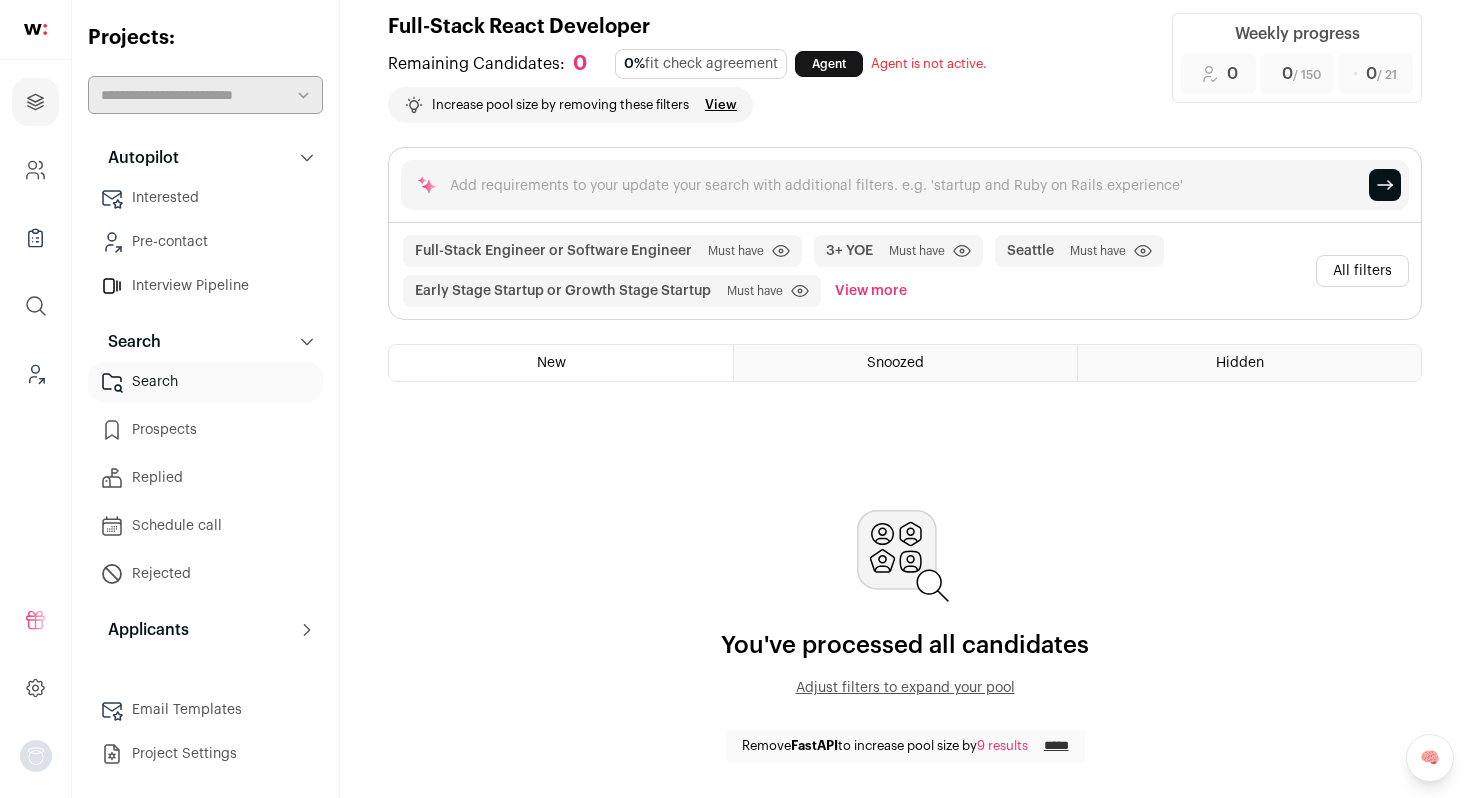 click on "All filters" at bounding box center [1362, 271] 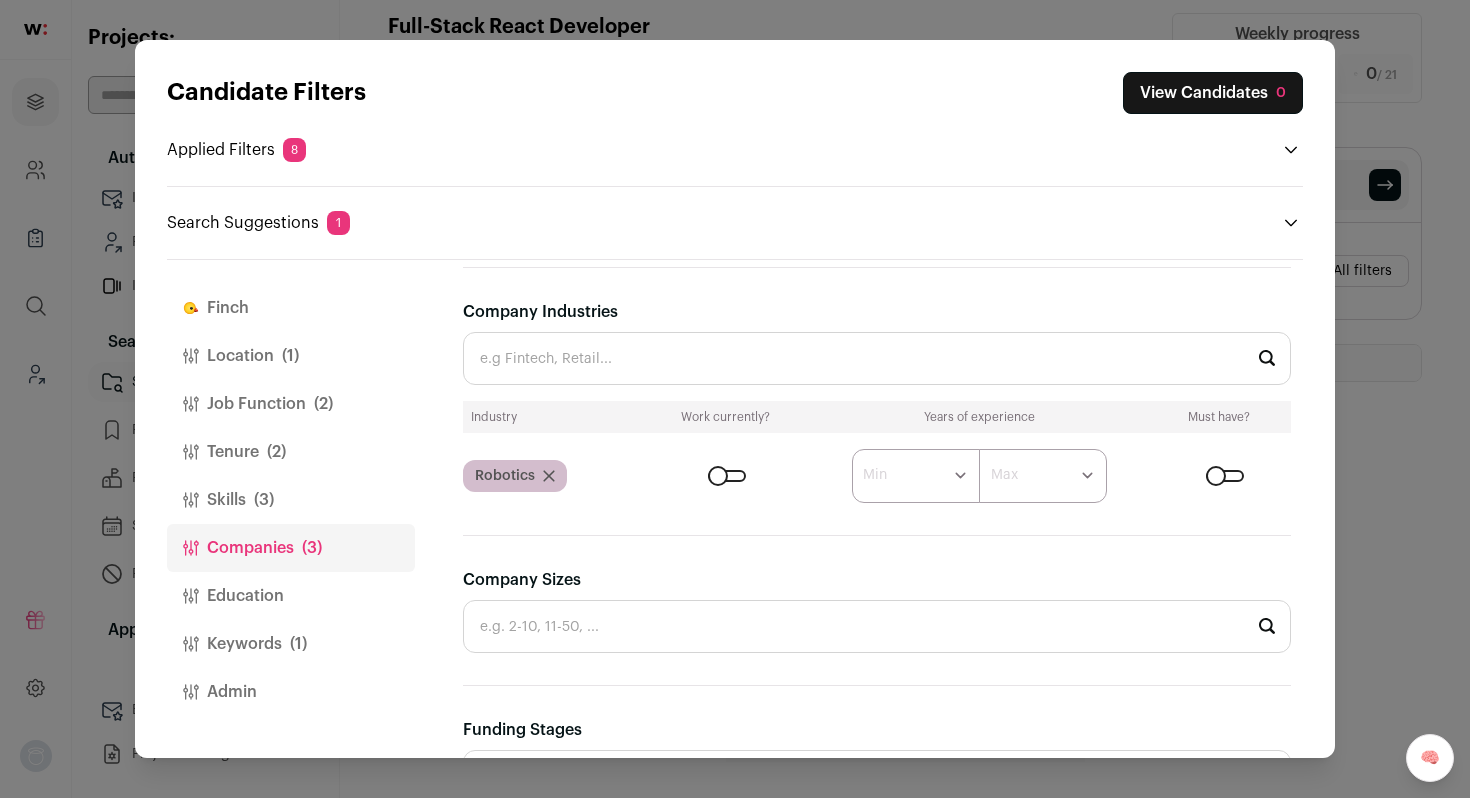 click on "Location
(1)" at bounding box center (291, 356) 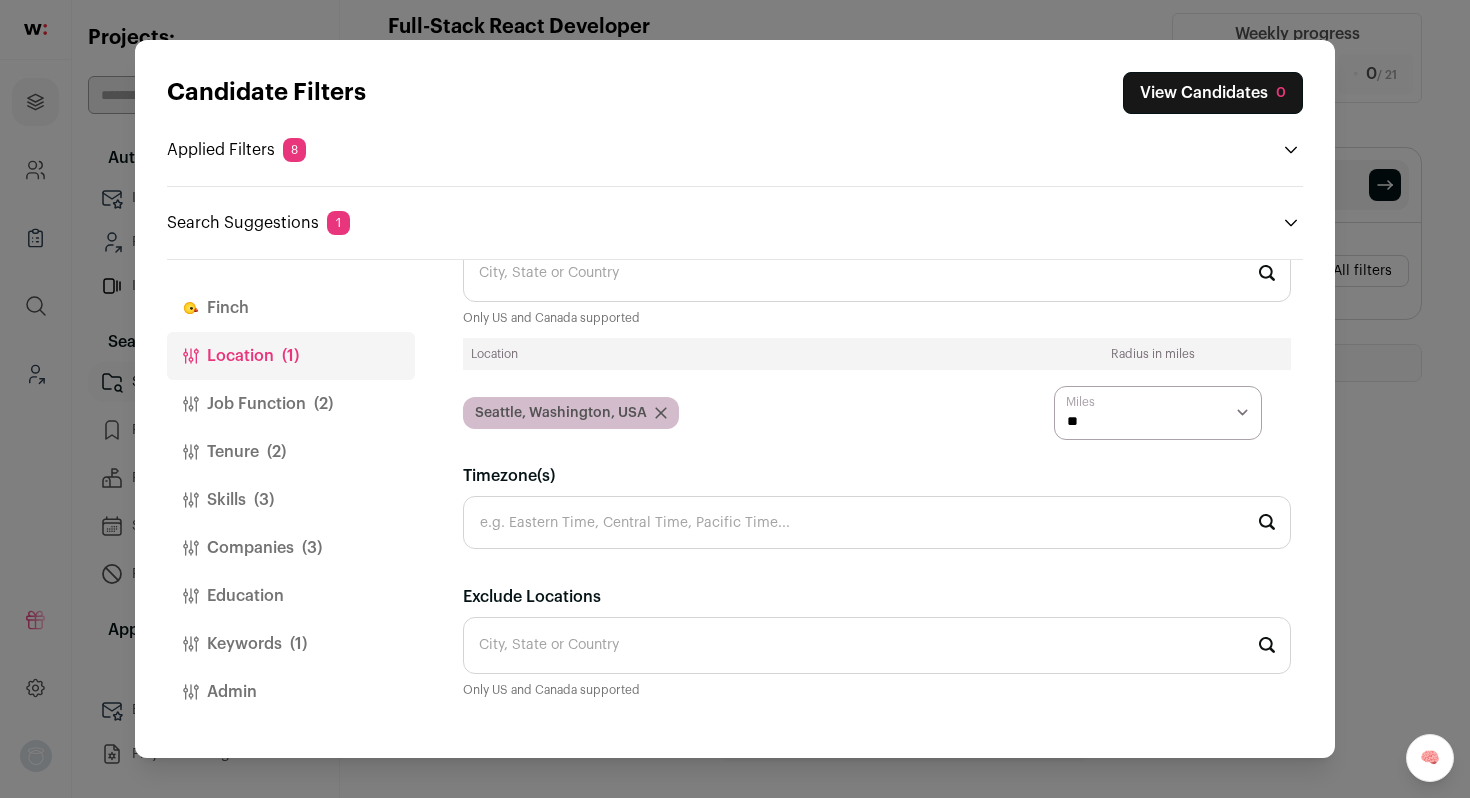 click at bounding box center (661, 413) 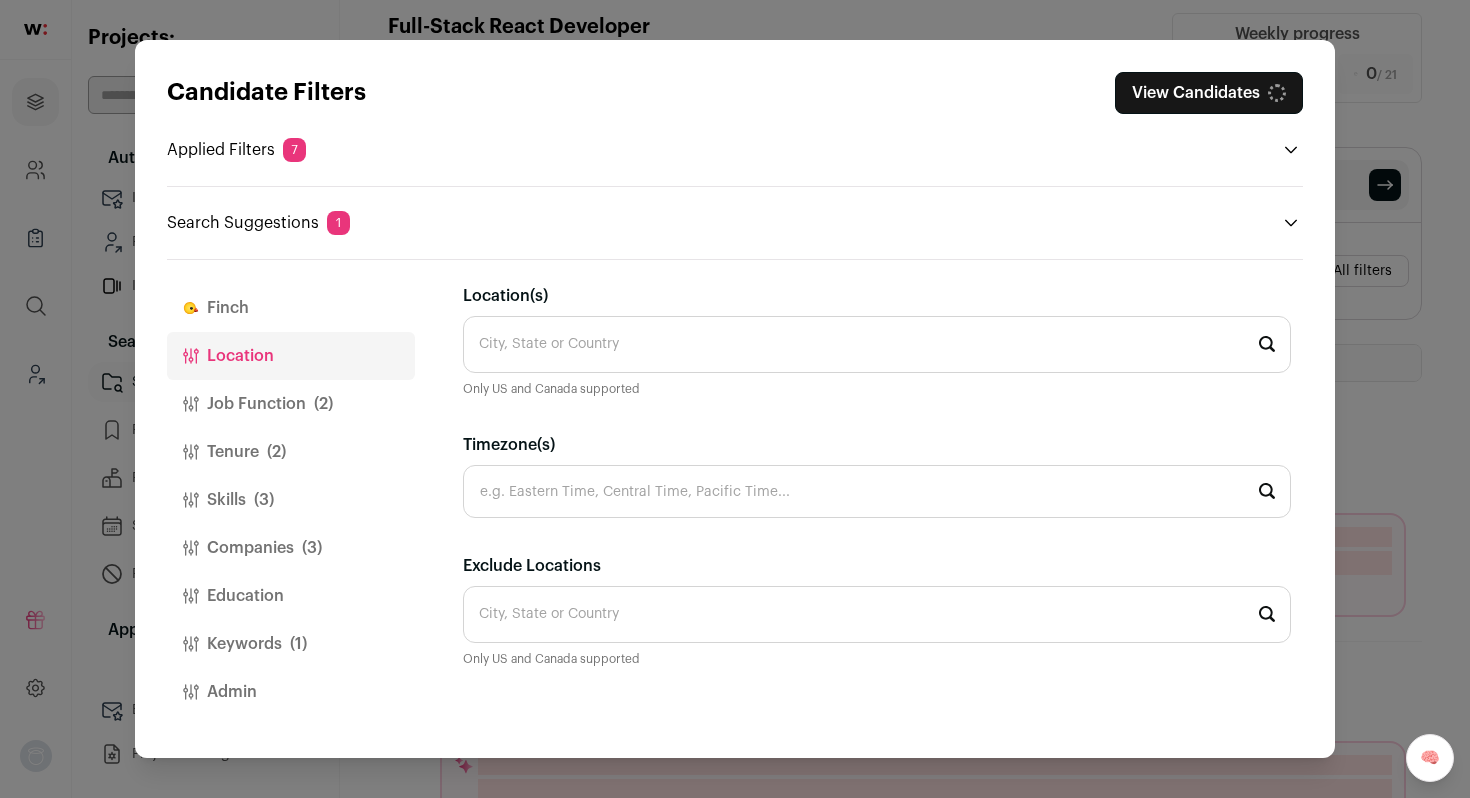 scroll, scrollTop: 0, scrollLeft: 0, axis: both 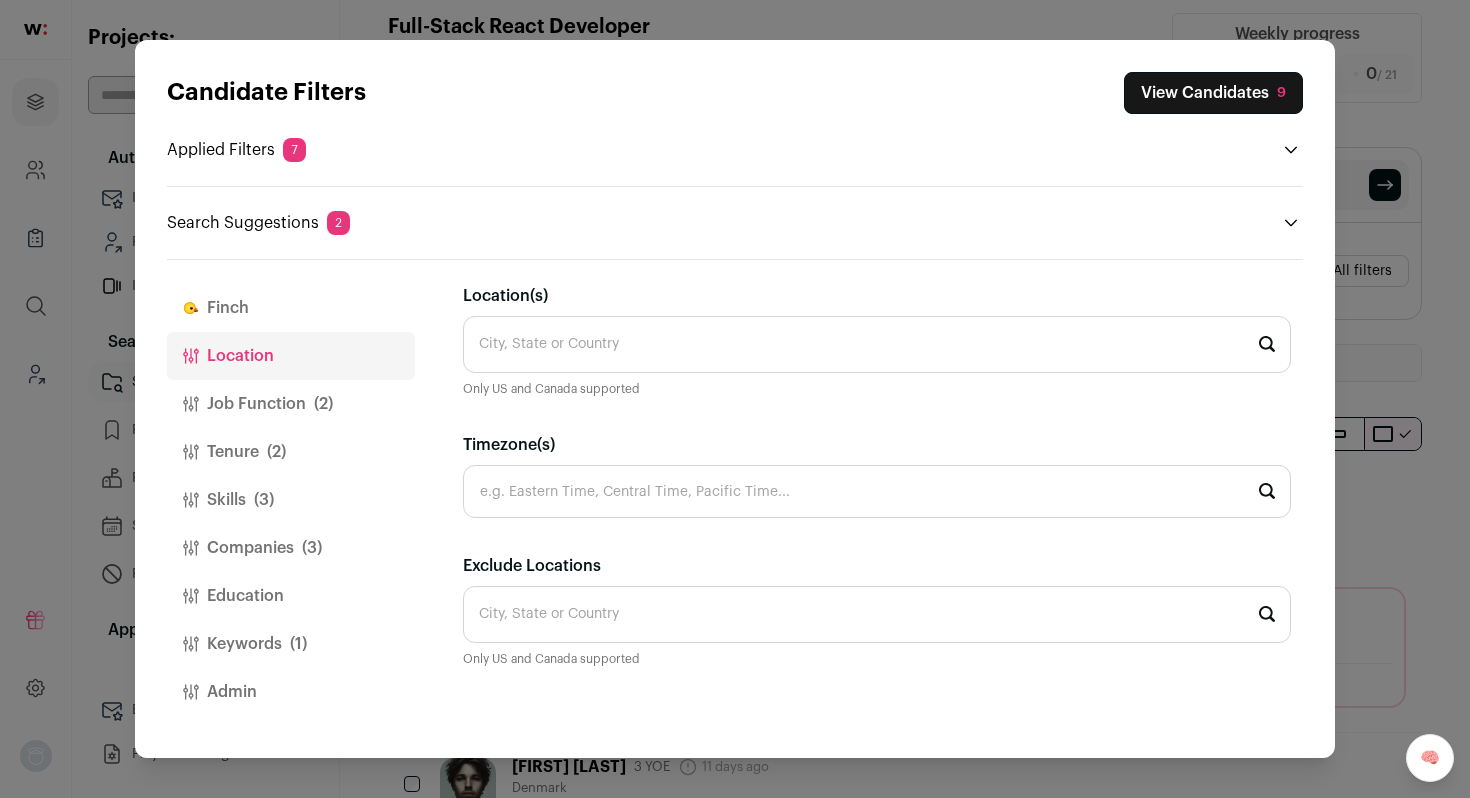 click on "Candidate Filters
View Candidates
9
Applied Filters
7
Full-Stack Engineer or Software Engineer
Must have
3+ YOE
Must have
9+ months at current job
Must have
All of: React.js, Python, FastAPI
Must have
Robotics" at bounding box center (735, 399) 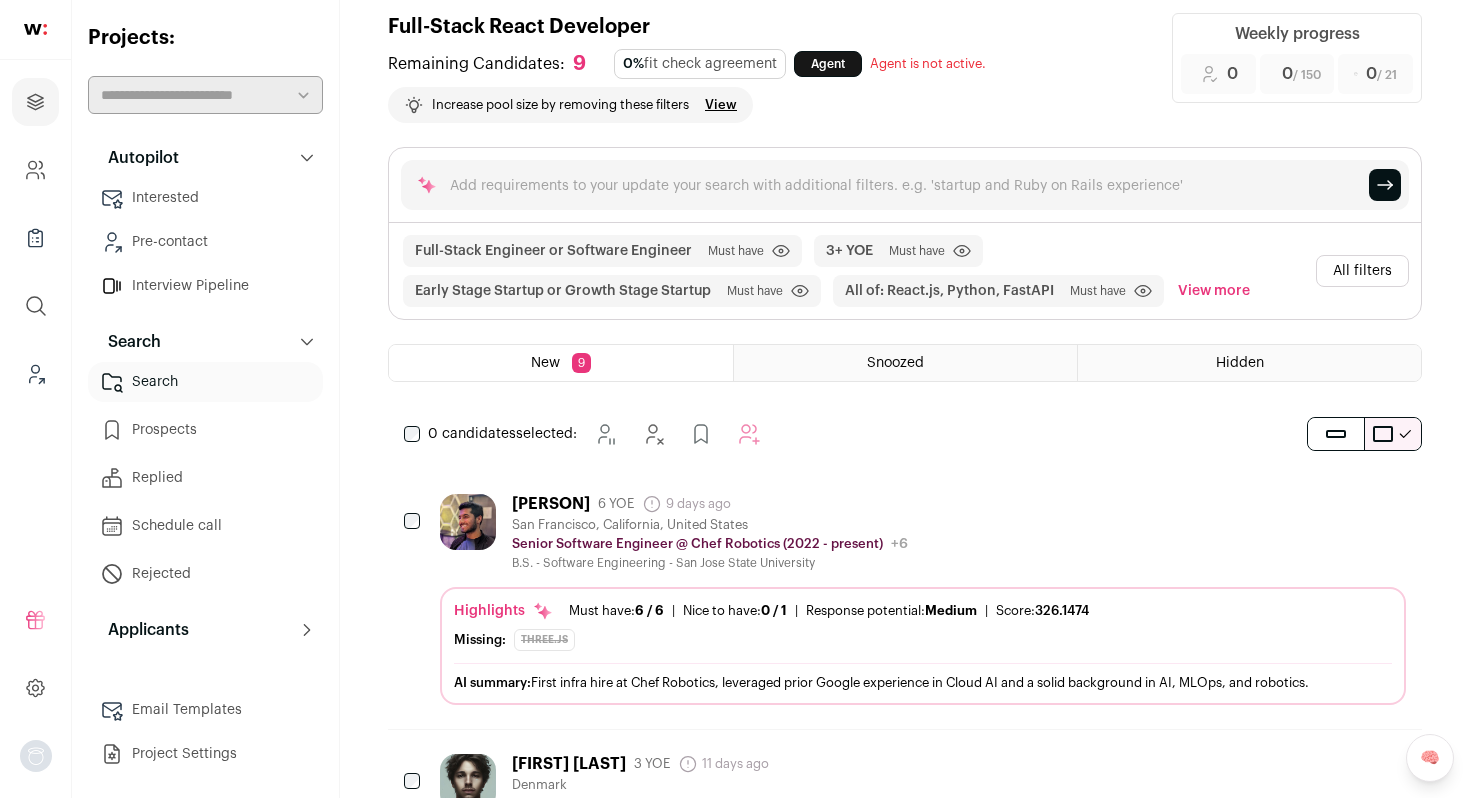 click on "[FIRST] [LAST]
[YEARS] YOE
[DAYS] days ago
Admin only. The last time the profile was updated.
[CITY], [STATE], [COUNTRY]
Senior Software Engineer @ [COMPANY]
([YEAR] - present)
[COMPANY]
Public / Private
Private
Valuation" at bounding box center (923, 532) 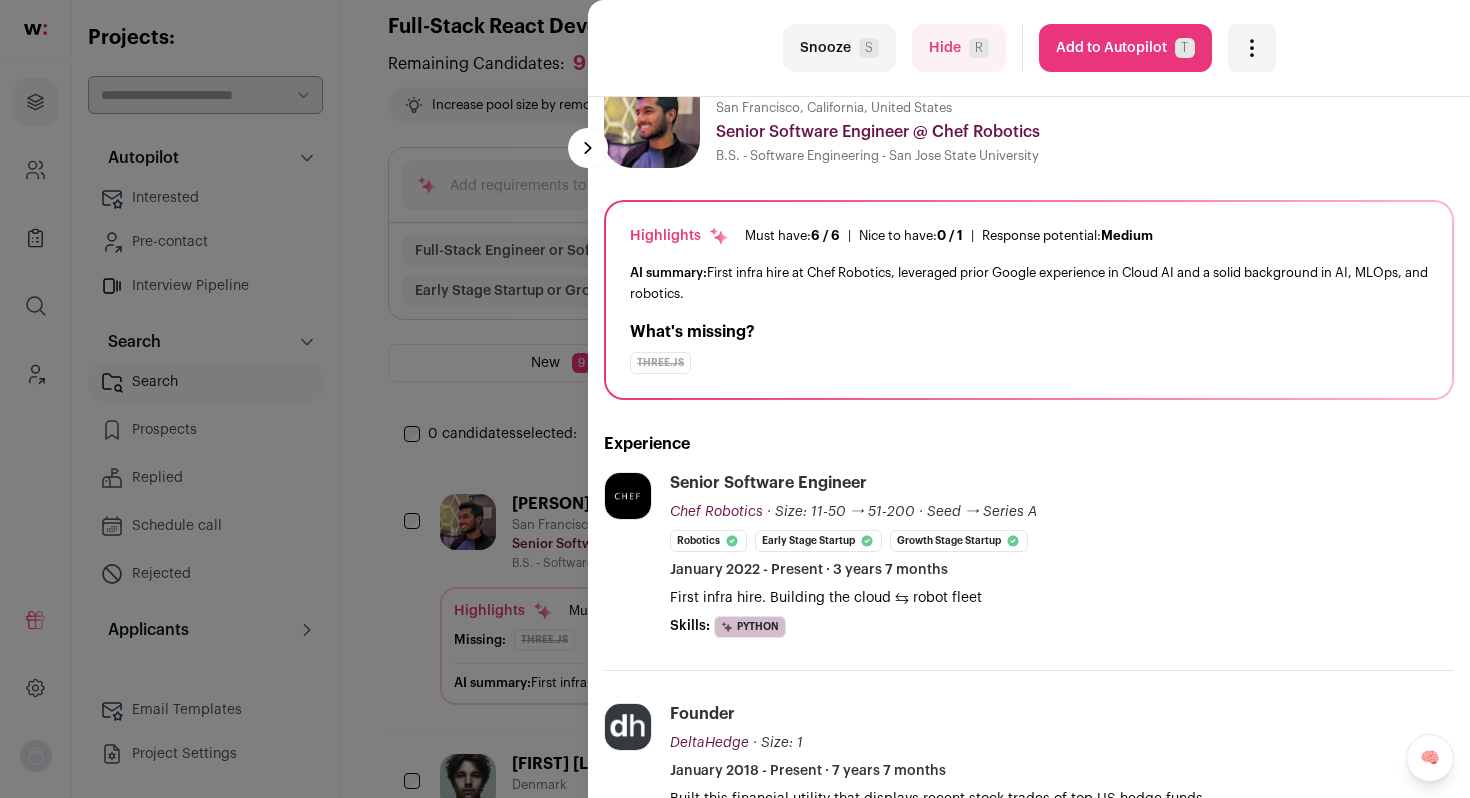 scroll, scrollTop: 59, scrollLeft: 0, axis: vertical 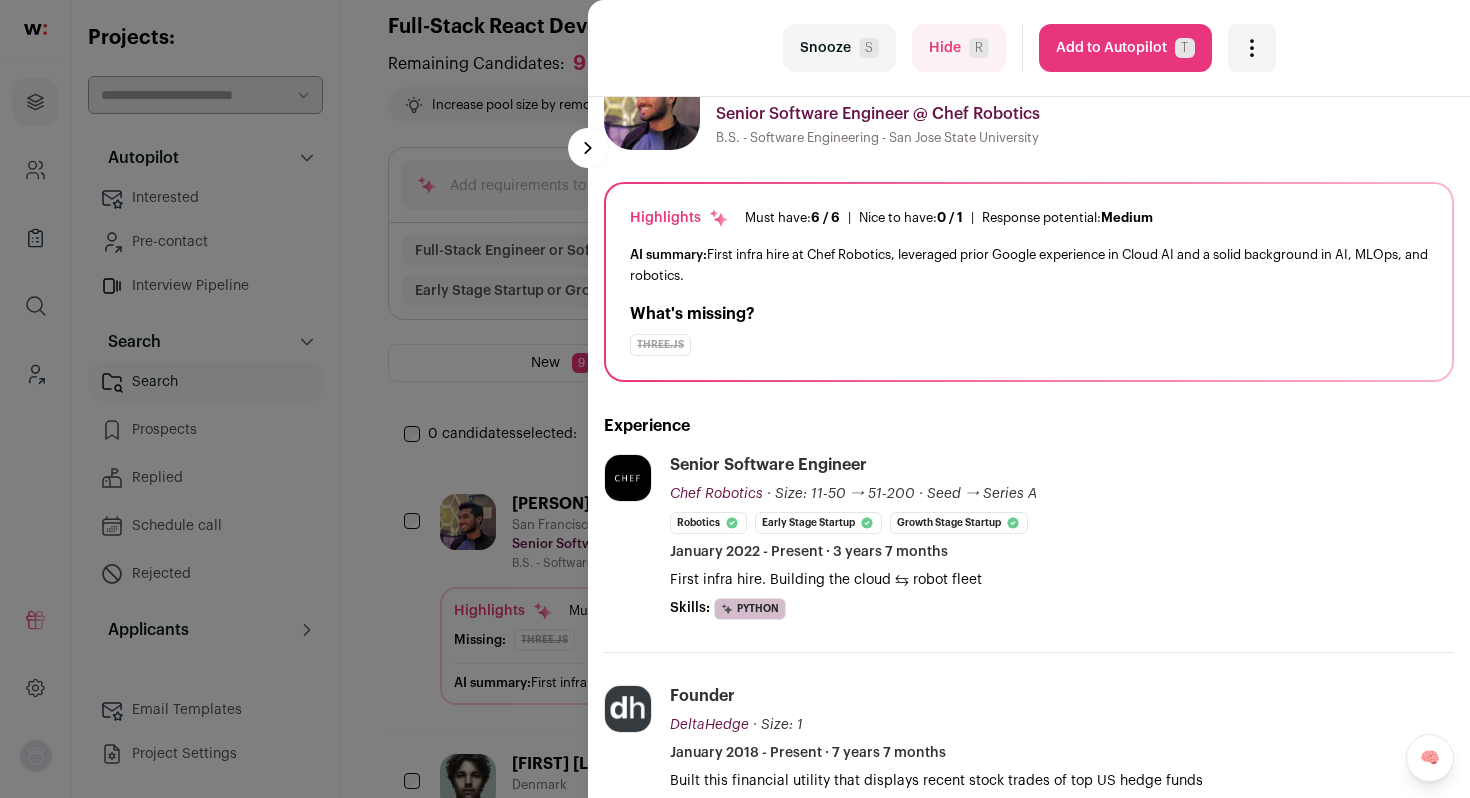 click on "Add to Autopilot
T" at bounding box center (1125, 48) 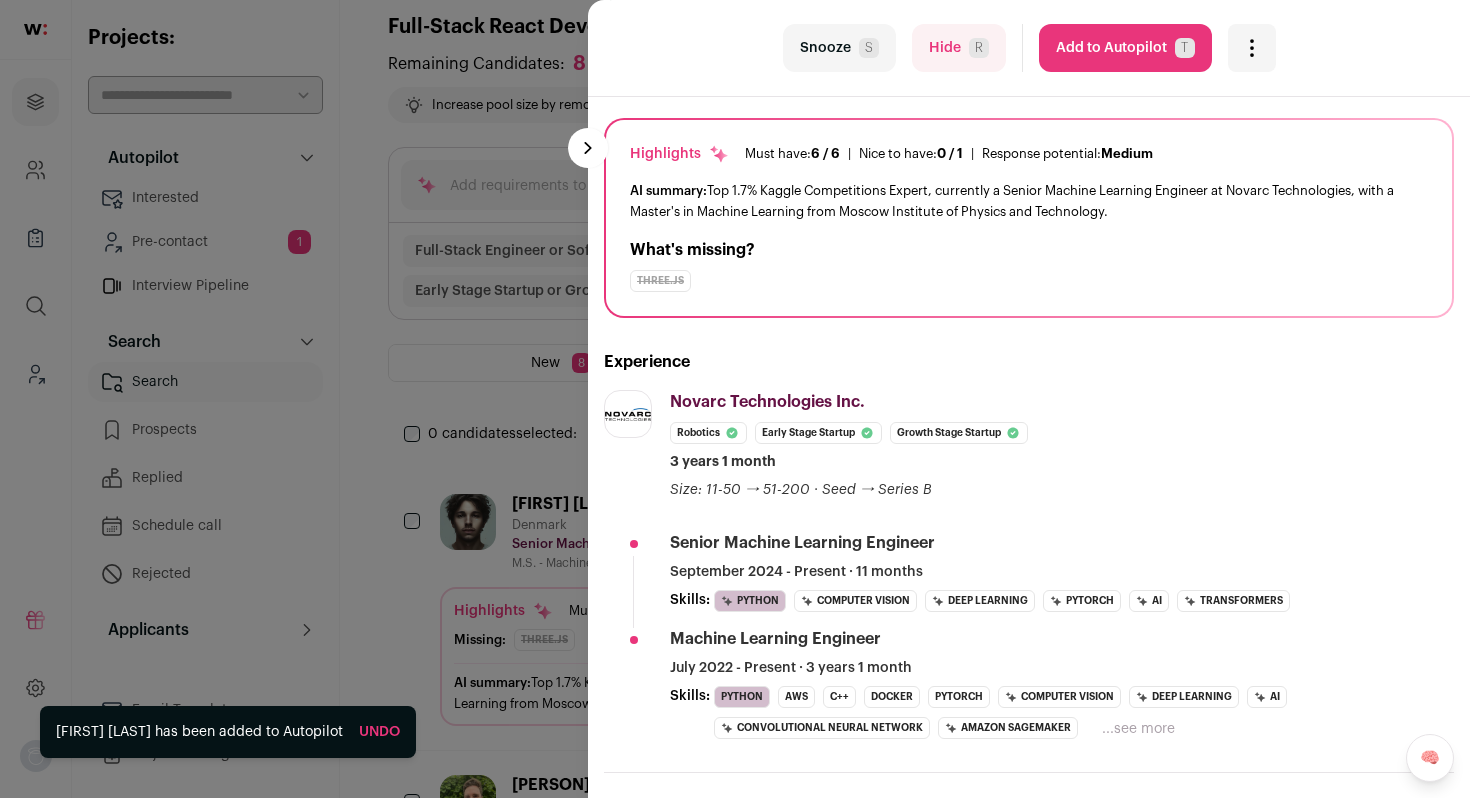scroll, scrollTop: 106, scrollLeft: 0, axis: vertical 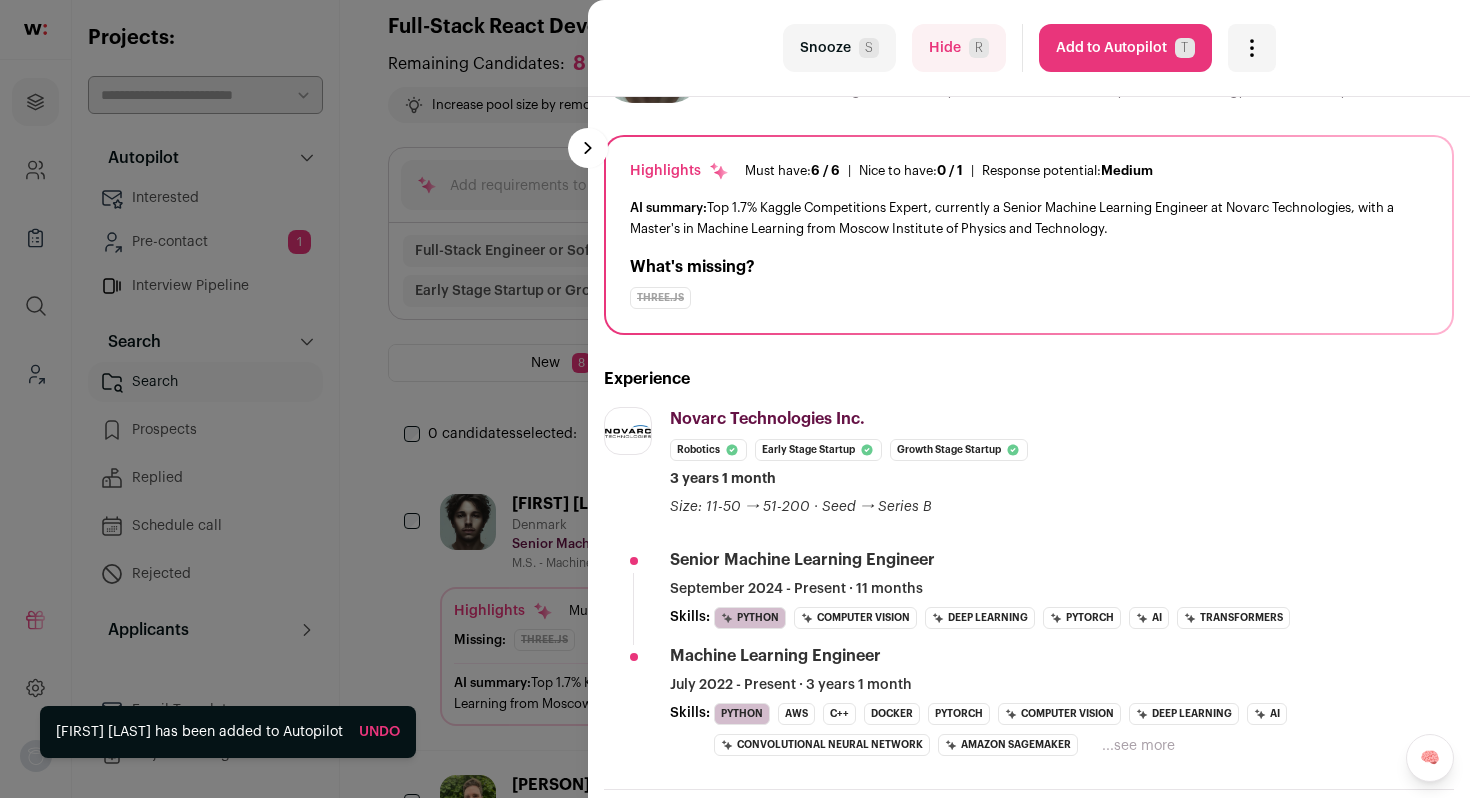 click on "last
Snooze
S
Hide
R
Add to Autopilot
T
More actions
Report a Problem
Report the candidate
next
esc
[FIRST] [LAST]" at bounding box center [735, 399] 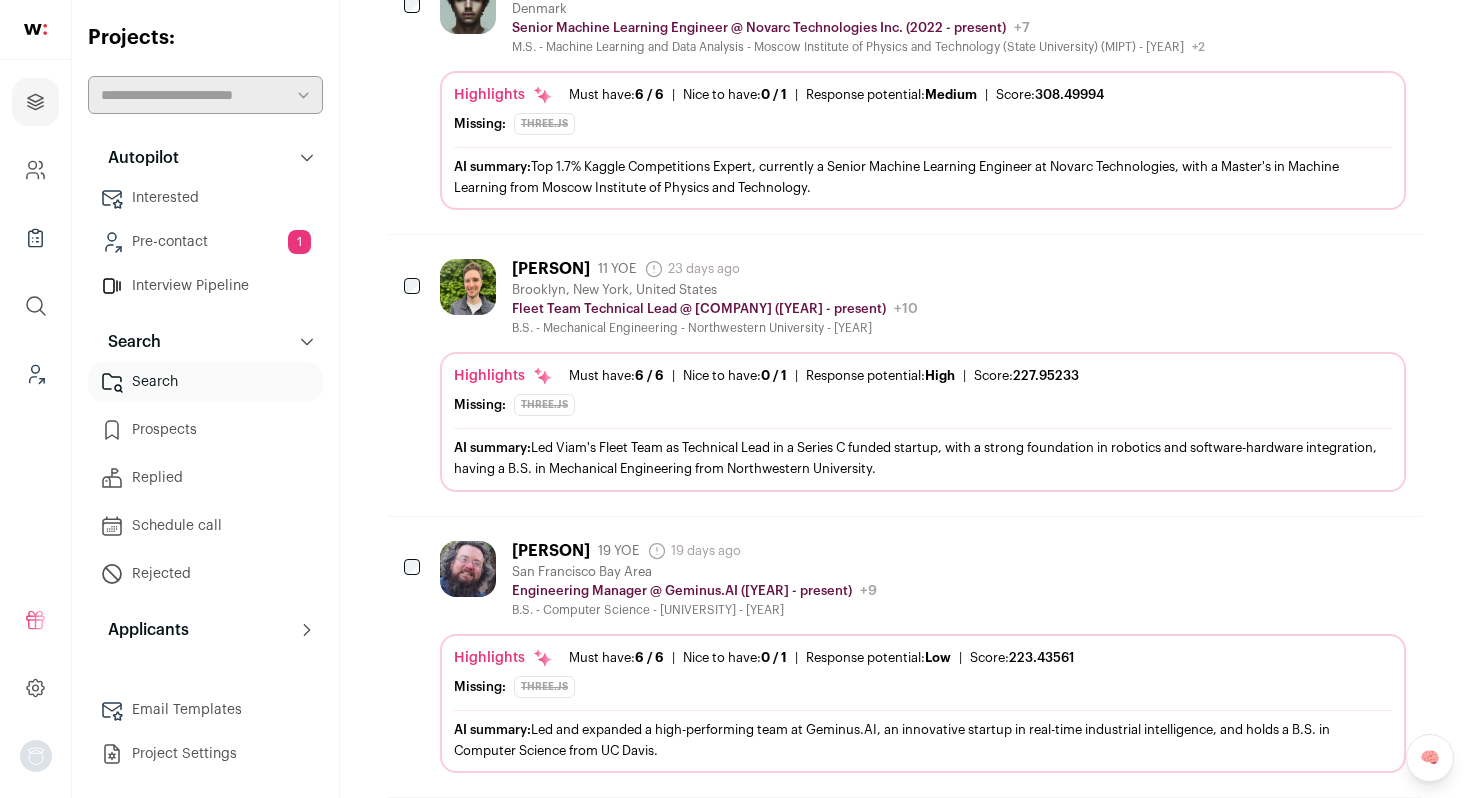 scroll, scrollTop: 615, scrollLeft: 0, axis: vertical 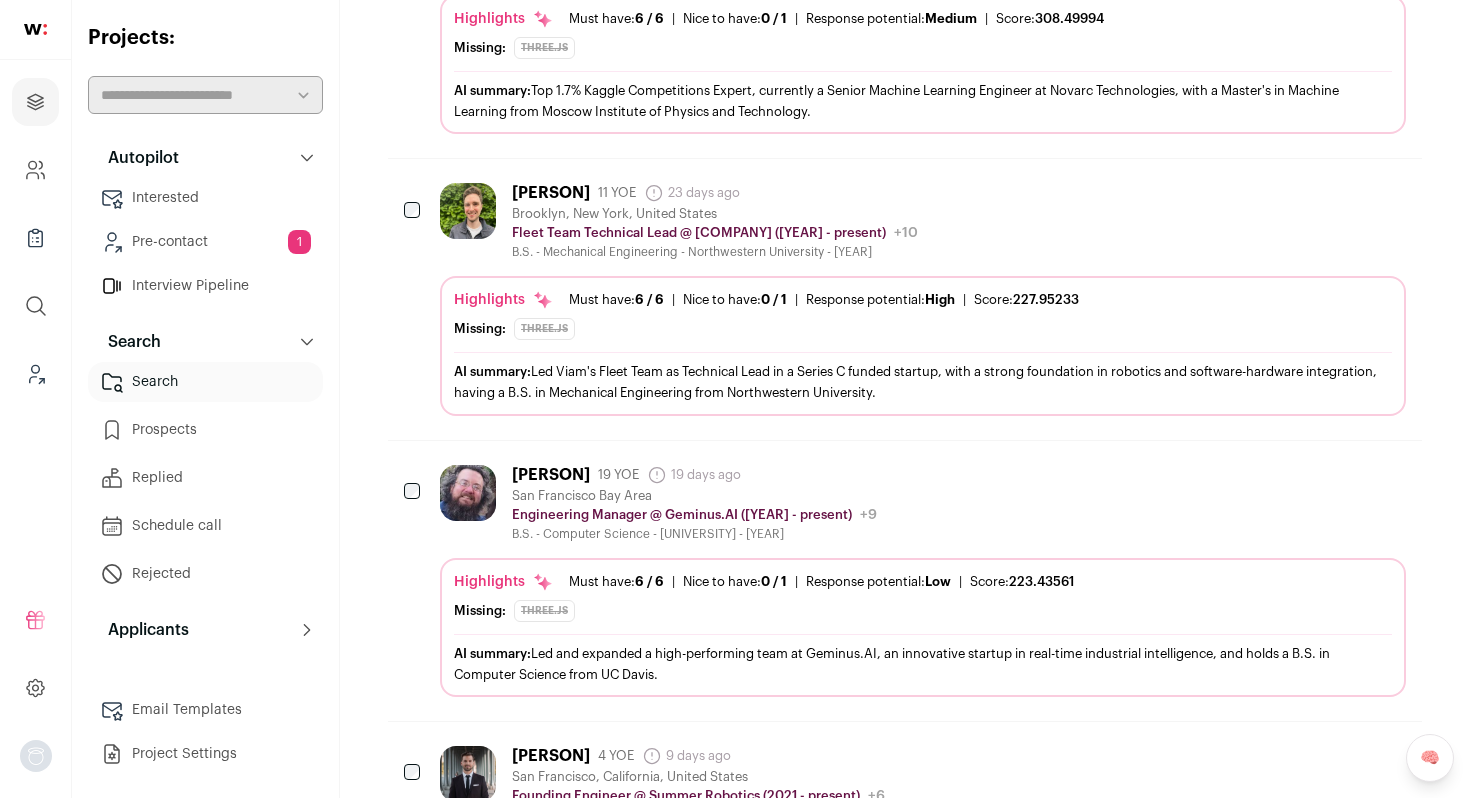 click at bounding box center (1281, 474) 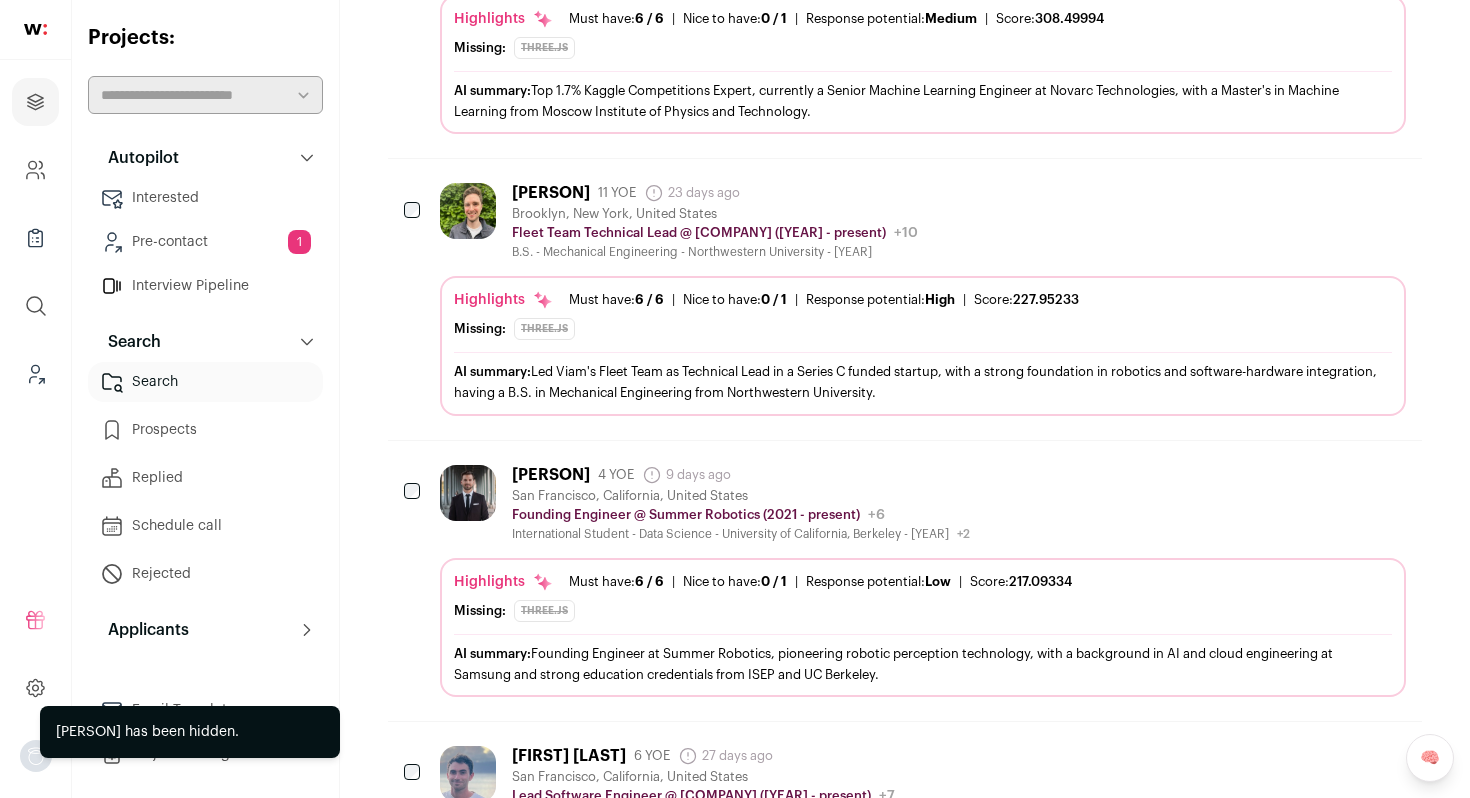 click at bounding box center [1281, 192] 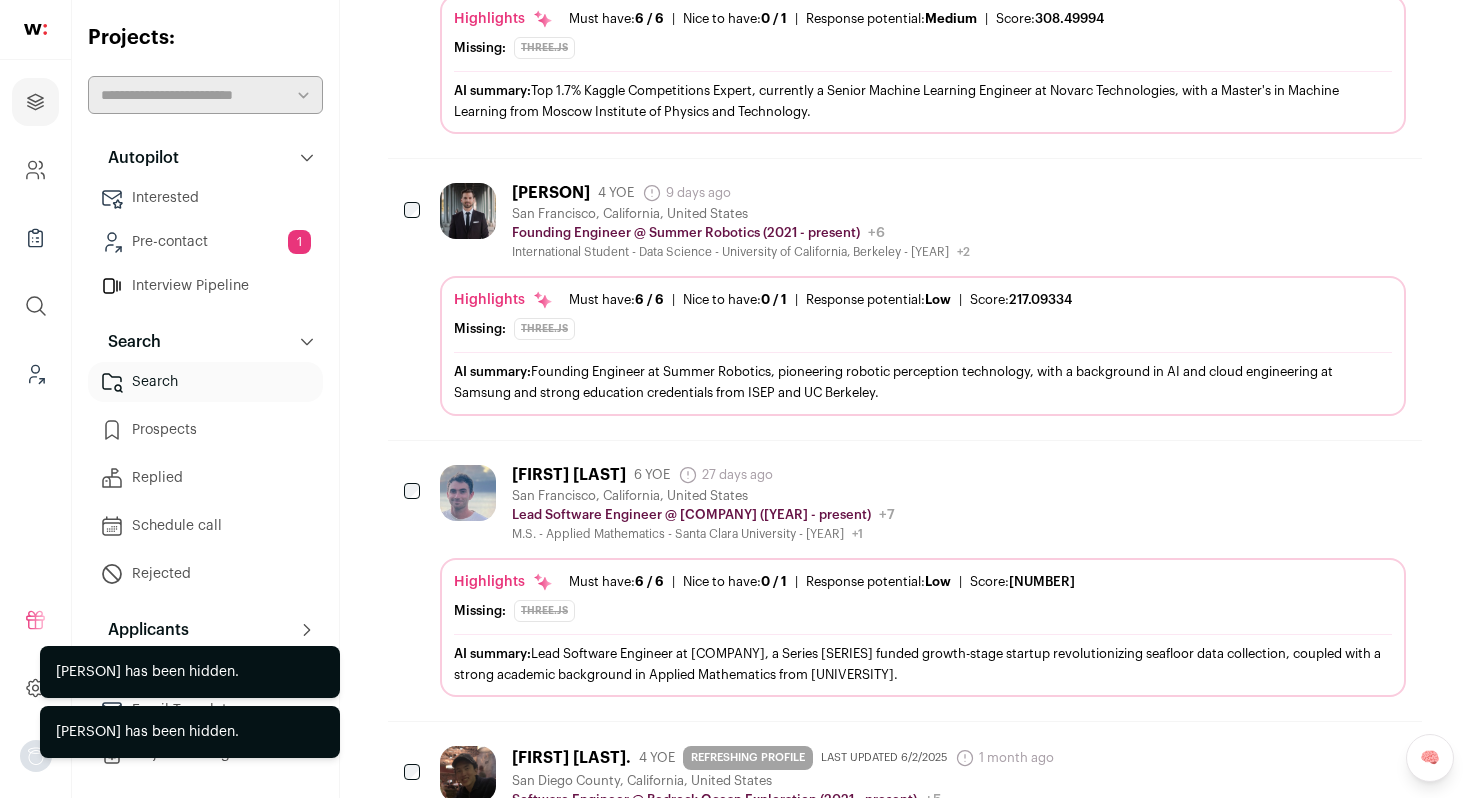 click on "[FIRST] [LAST]
[YEARS] YOE
[DAYS] days ago
Admin only. The last time the profile was updated.
[CITY], [STATE], [COUNTRY]
Founding Engineer @ [COMPANY]
([YEAR] - present)
[COMPANY]
Public / Private
Private
Valuation
[CURRENCY][AMOUNT]
[YEAR]" at bounding box center [923, 221] 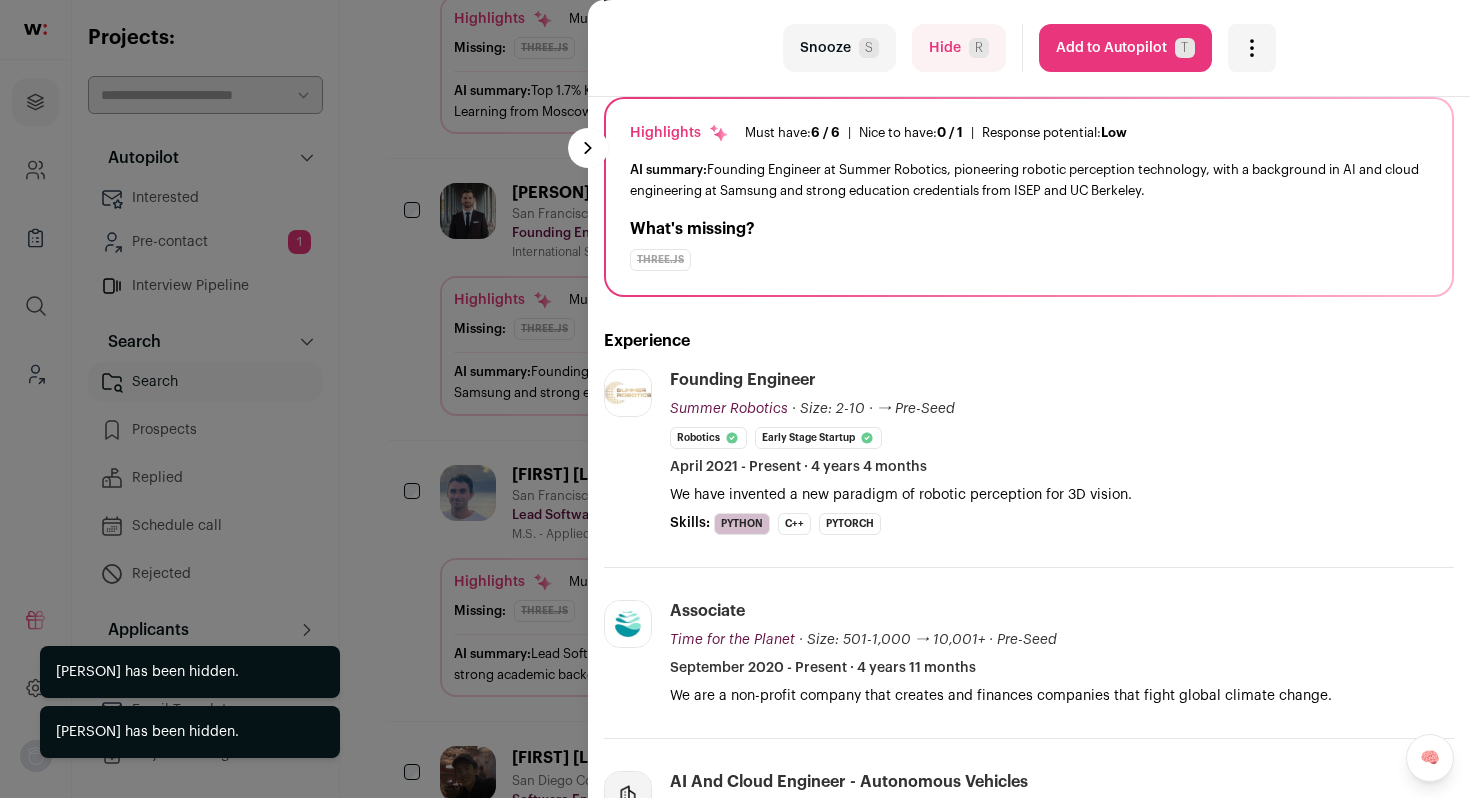 scroll, scrollTop: 164, scrollLeft: 0, axis: vertical 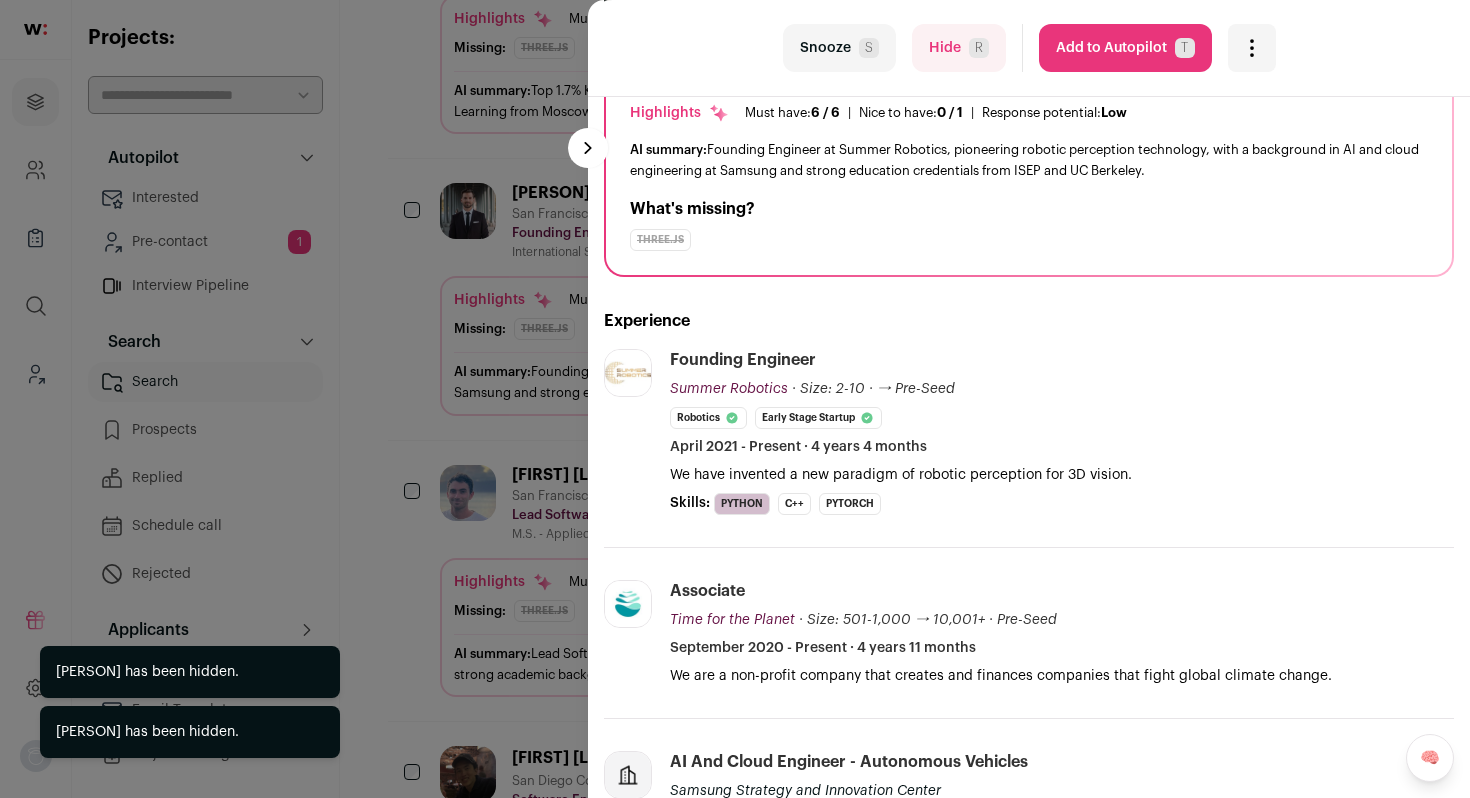 click on "Add to Autopilot
T" at bounding box center [1125, 48] 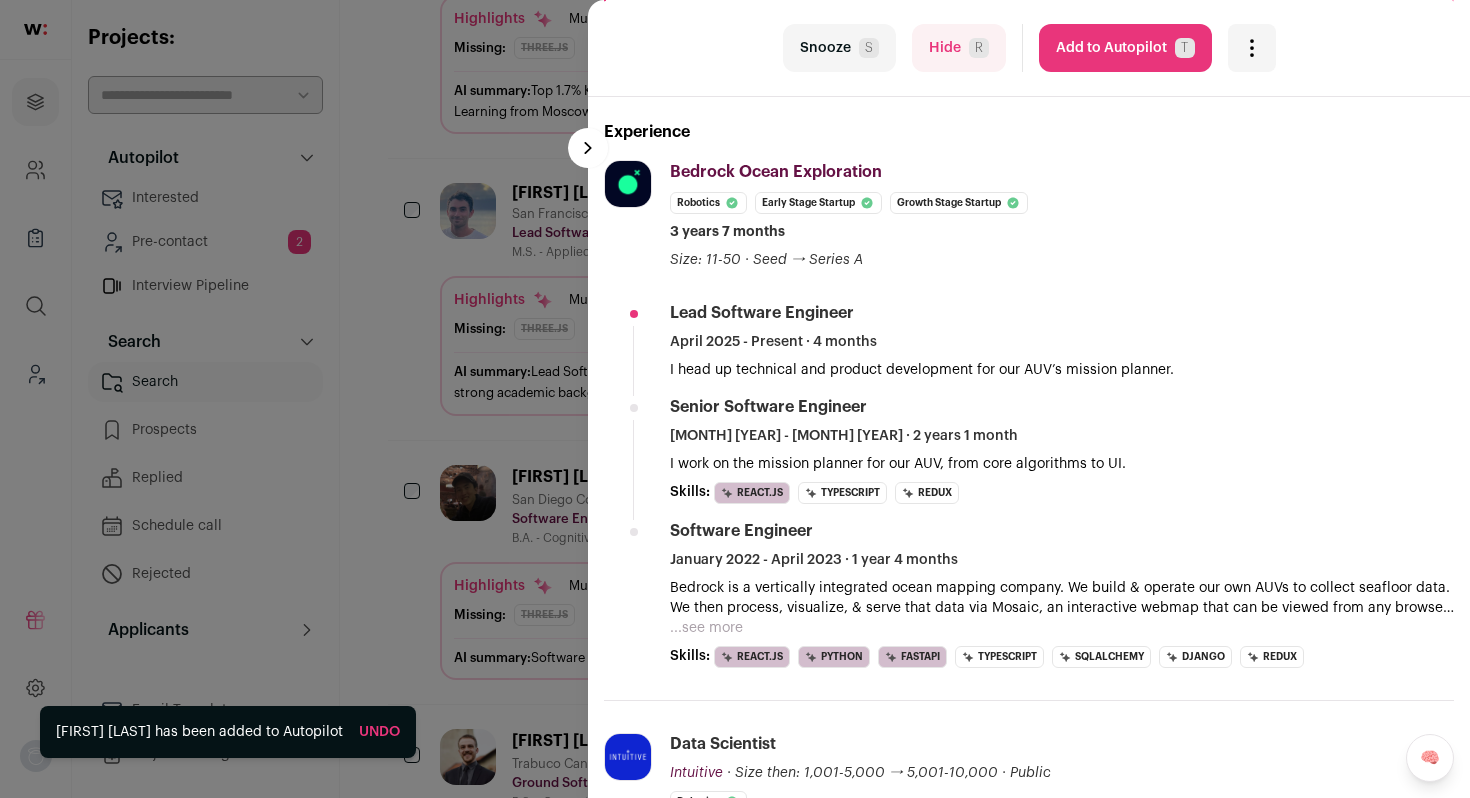 scroll, scrollTop: 389, scrollLeft: 0, axis: vertical 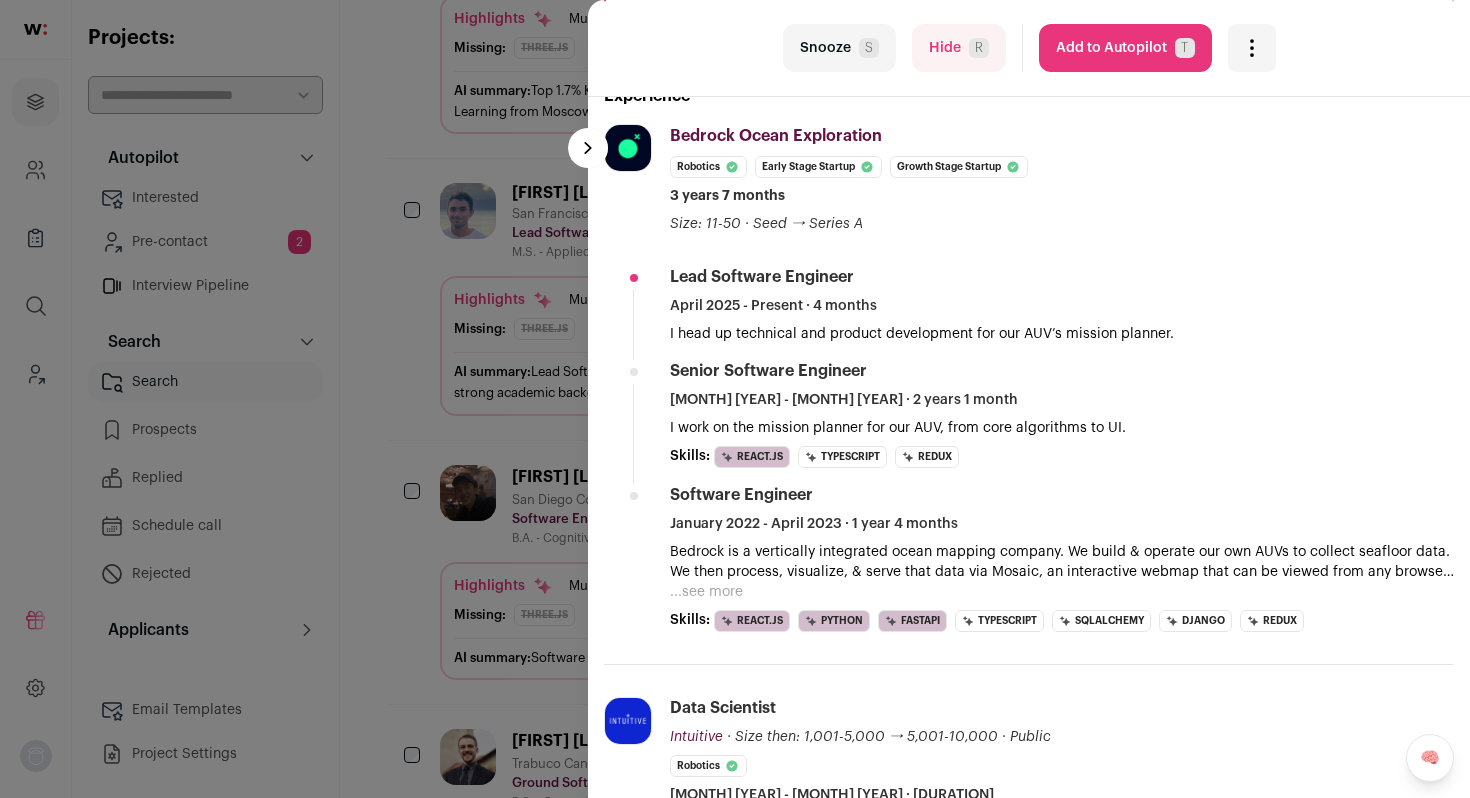 click on "Add to Autopilot
T" at bounding box center (1125, 48) 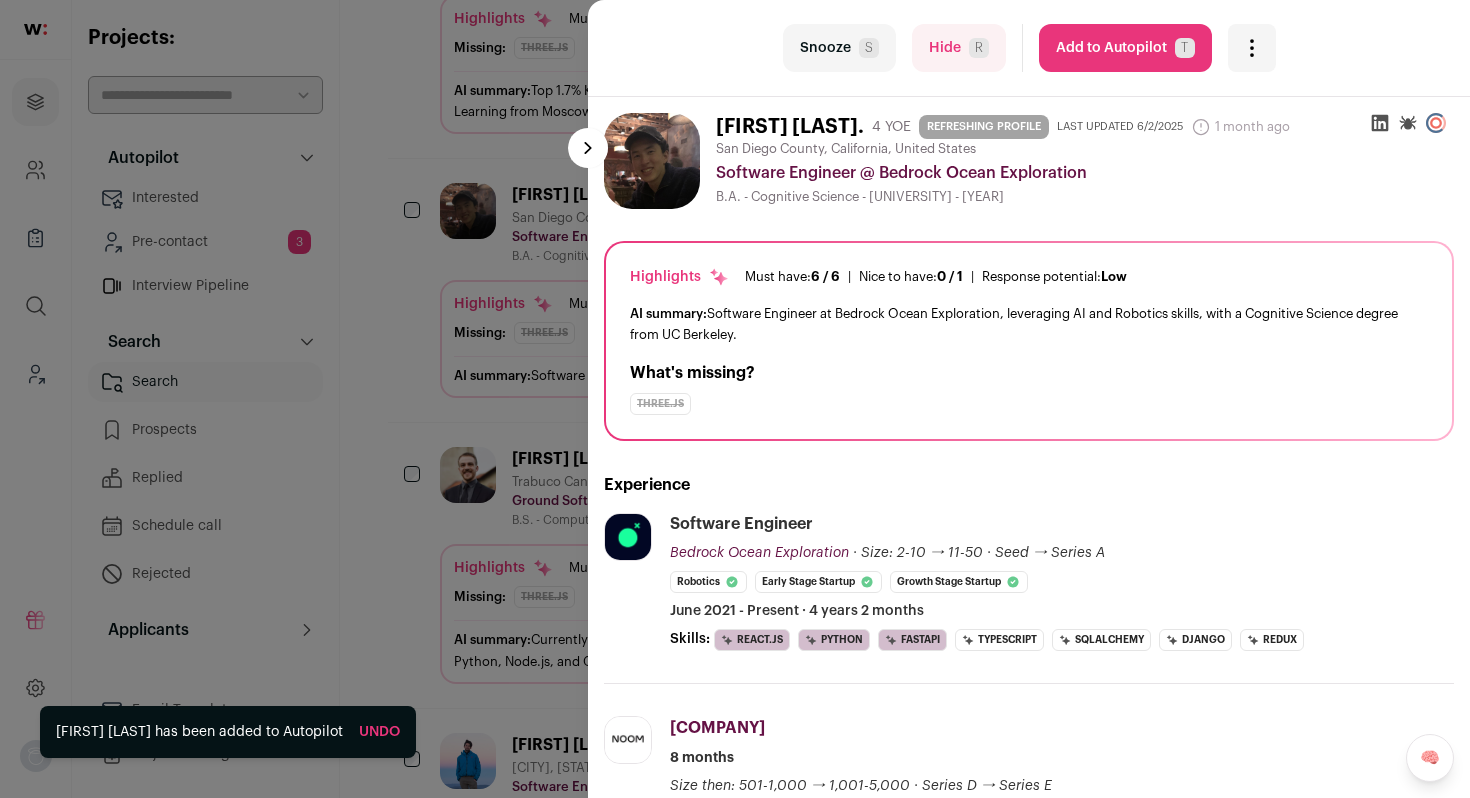 click on "Add to Autopilot
T" at bounding box center [1125, 48] 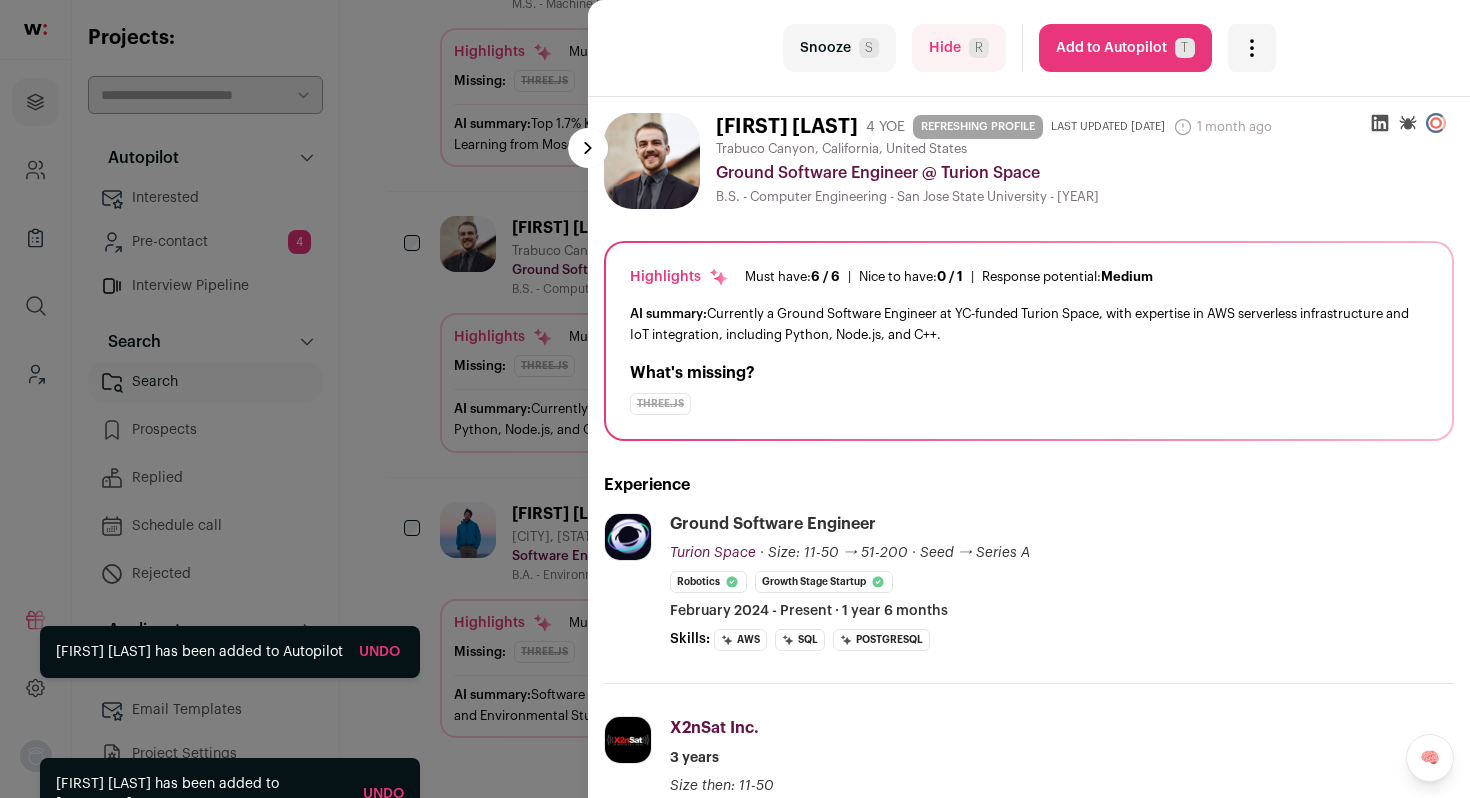 scroll, scrollTop: 582, scrollLeft: 0, axis: vertical 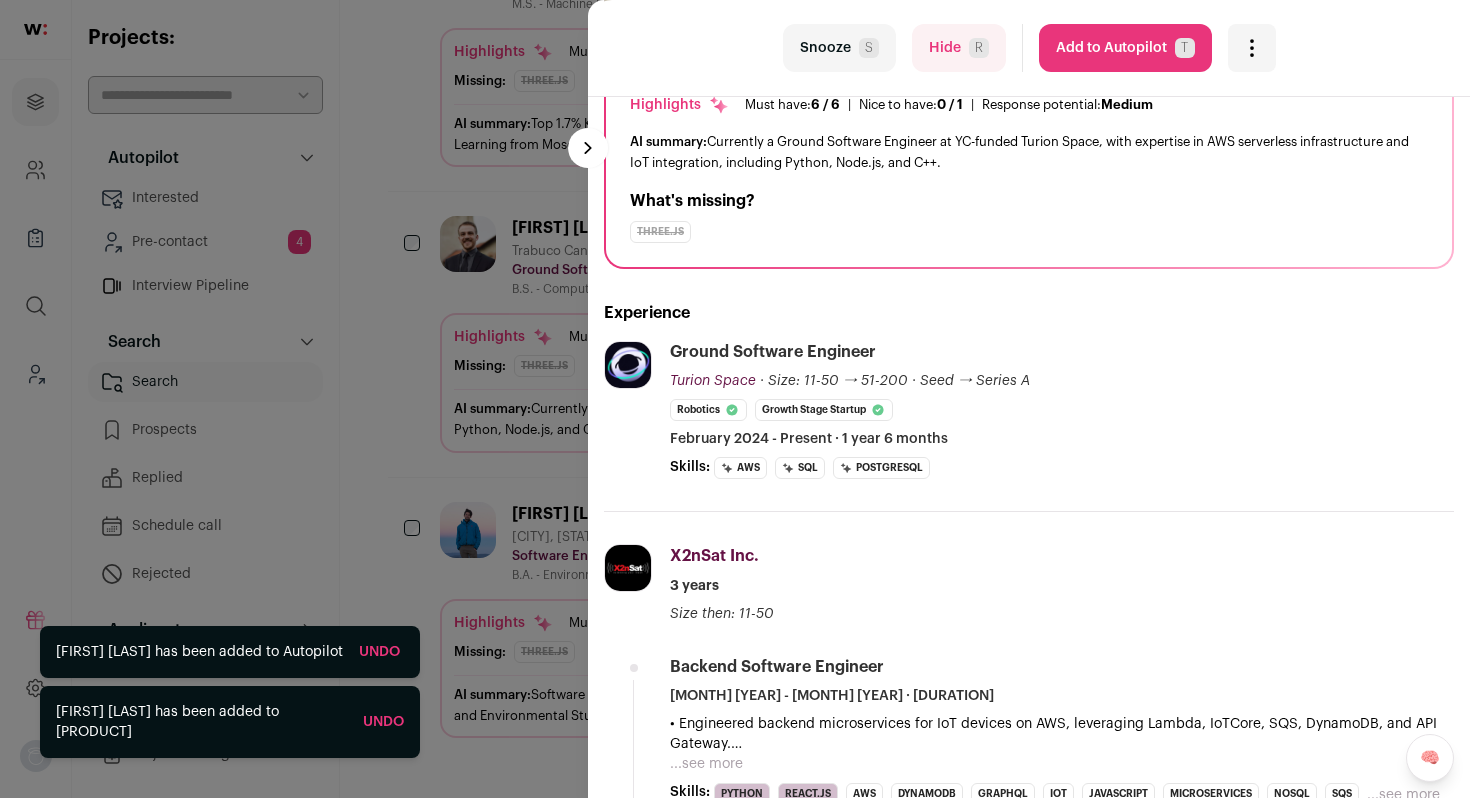 click on "Add to Autopilot
T" at bounding box center (1125, 48) 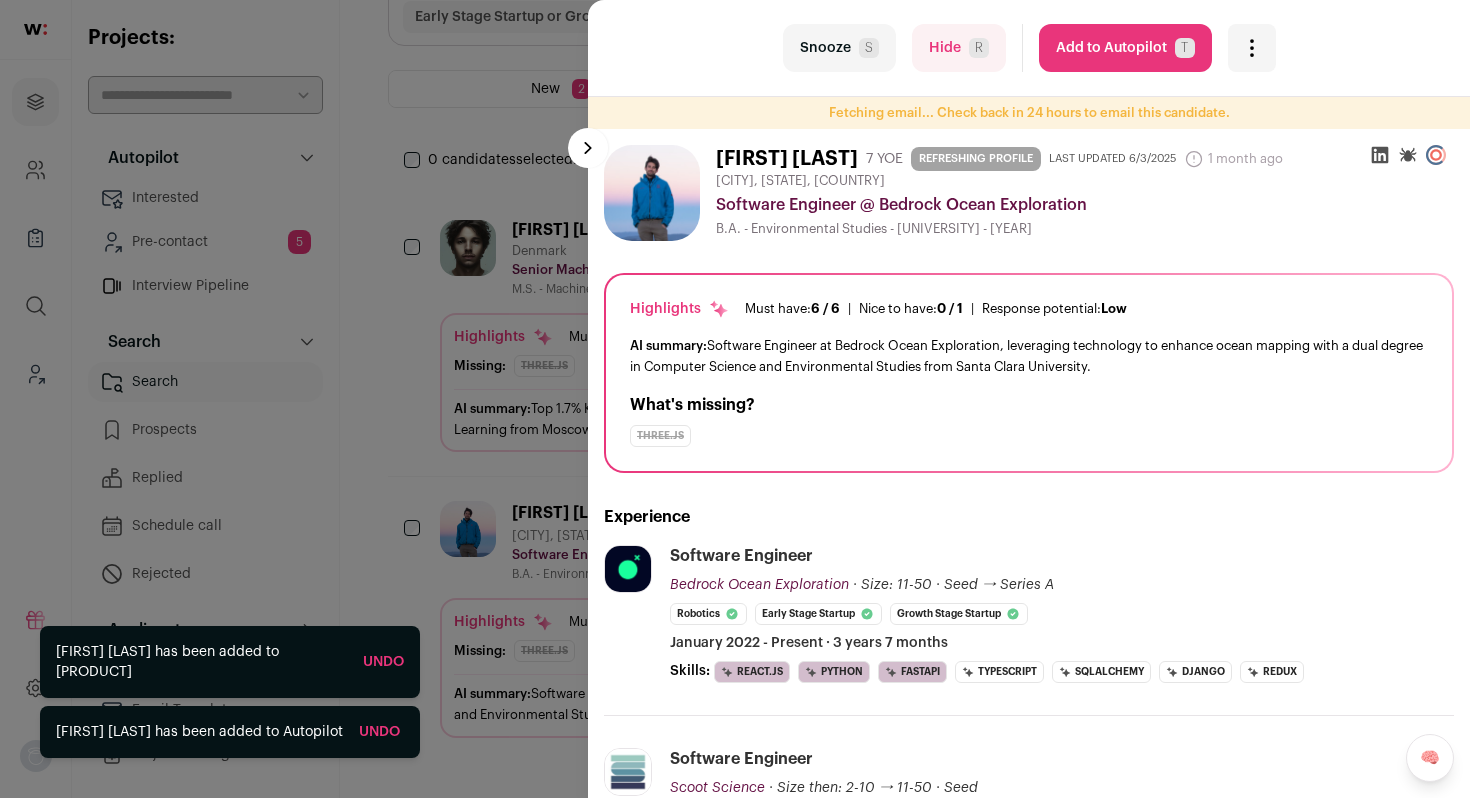 scroll, scrollTop: 296, scrollLeft: 0, axis: vertical 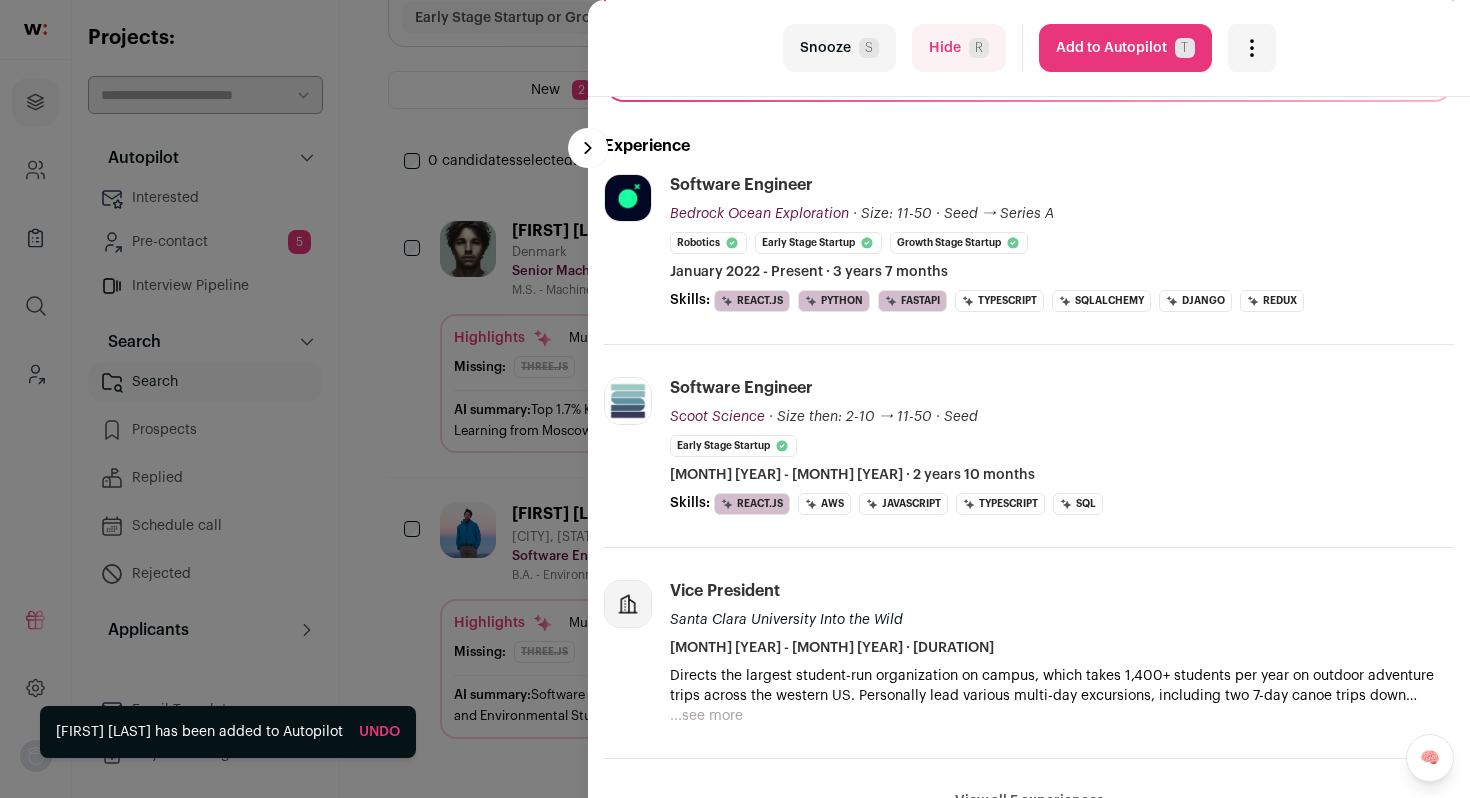 click on "Add to Autopilot
T" at bounding box center [1125, 48] 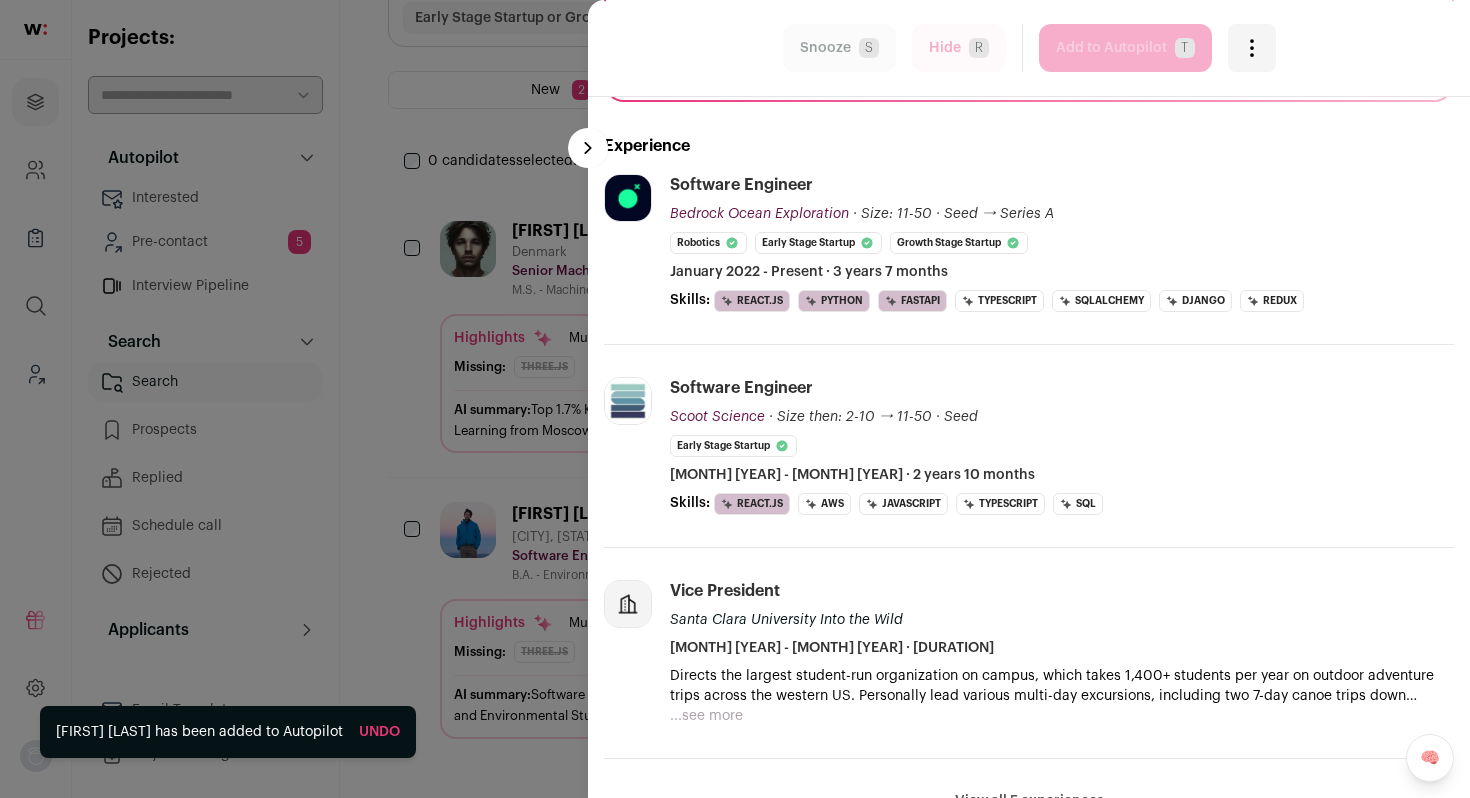 scroll, scrollTop: 12, scrollLeft: 0, axis: vertical 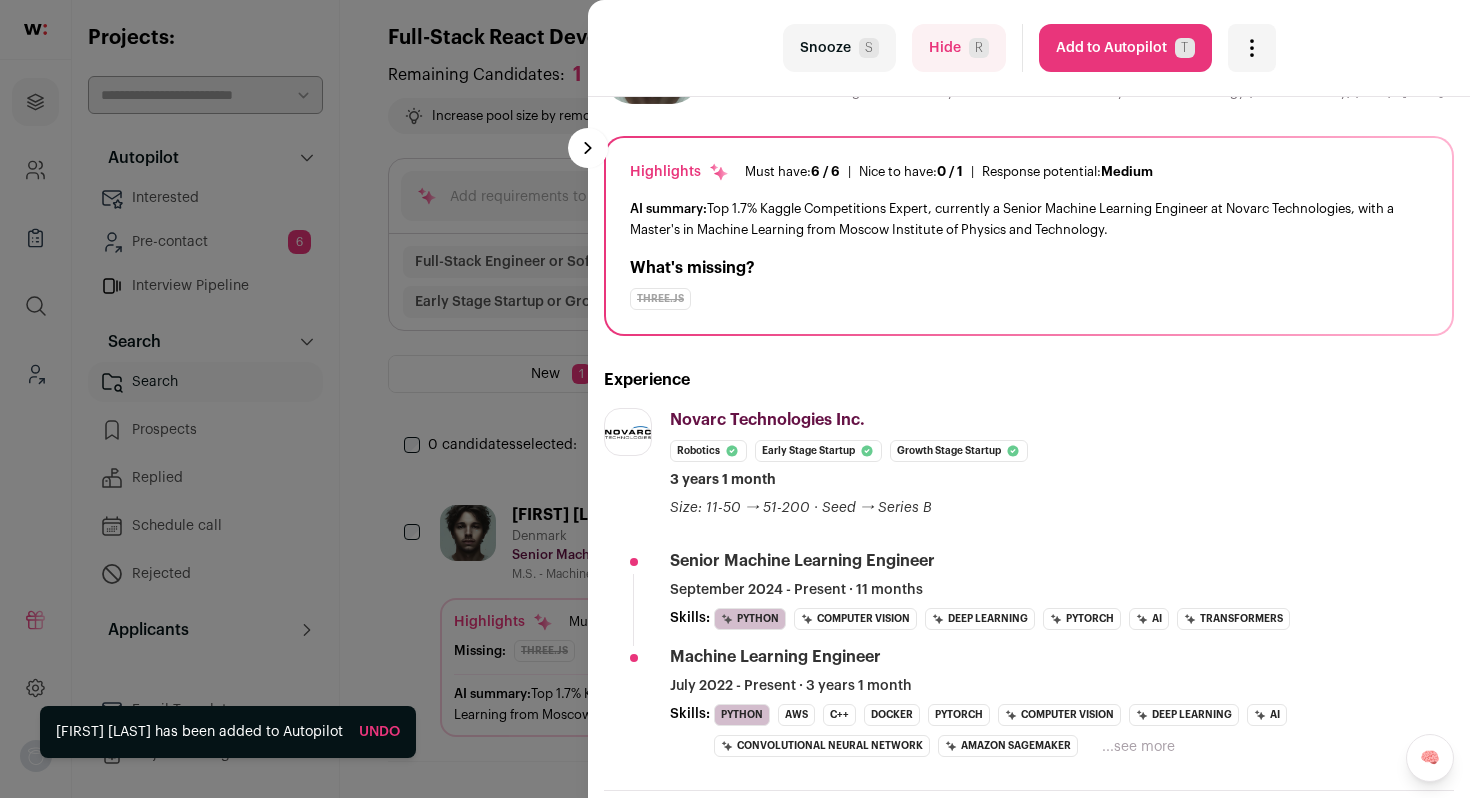 click on "Hide
R" at bounding box center [959, 48] 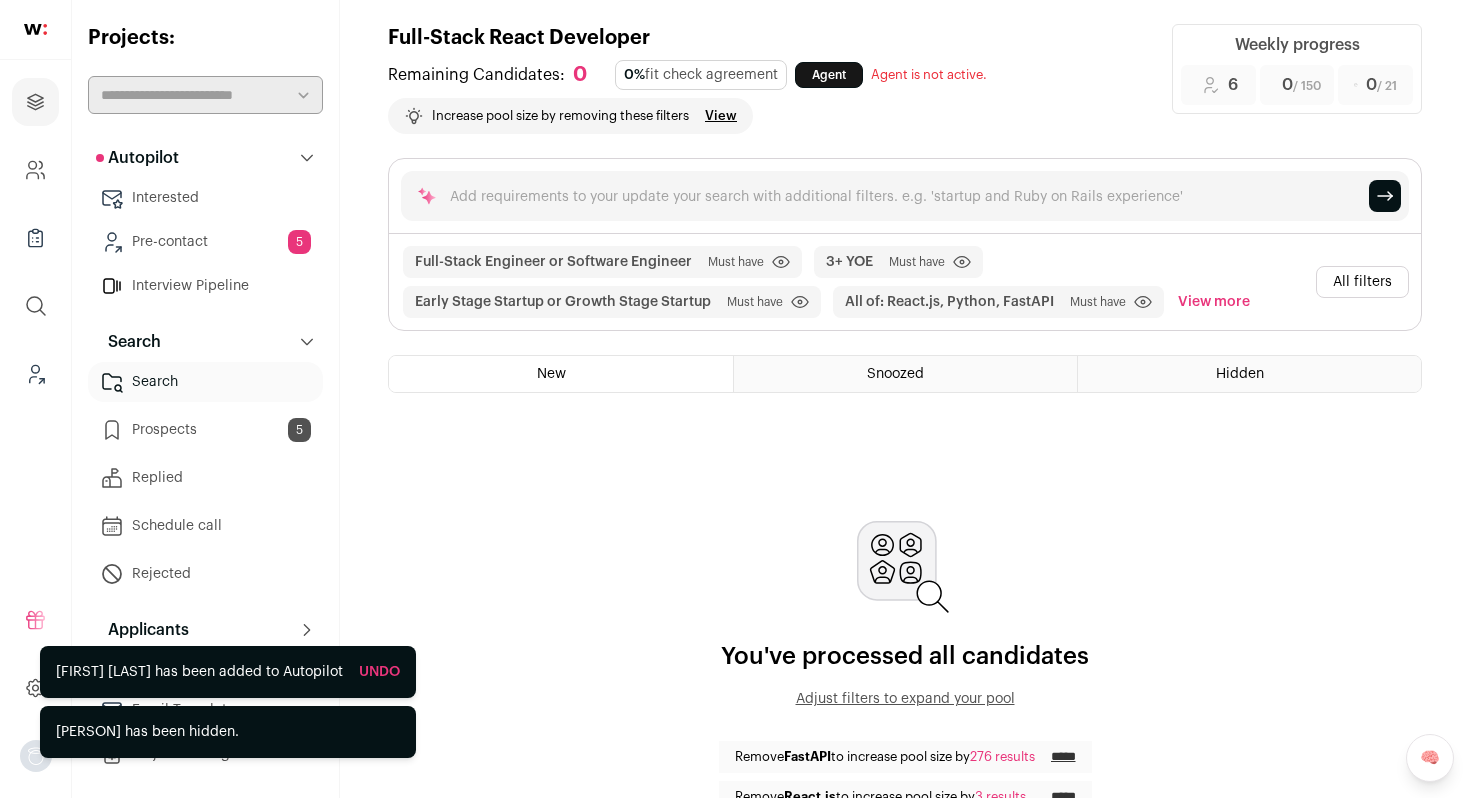 click on "All filters" at bounding box center [1362, 282] 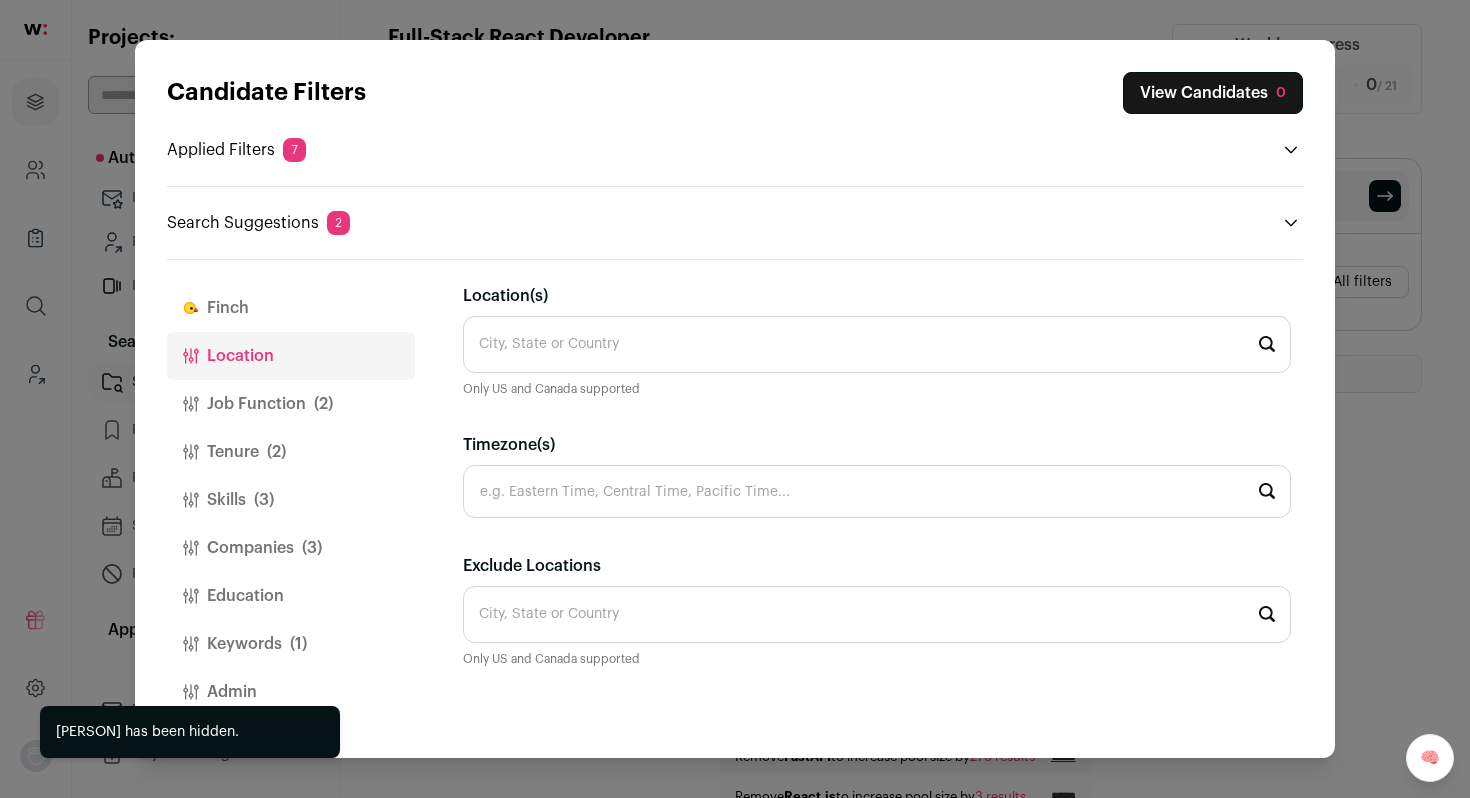 click on "Keywords
(1)" at bounding box center (291, 644) 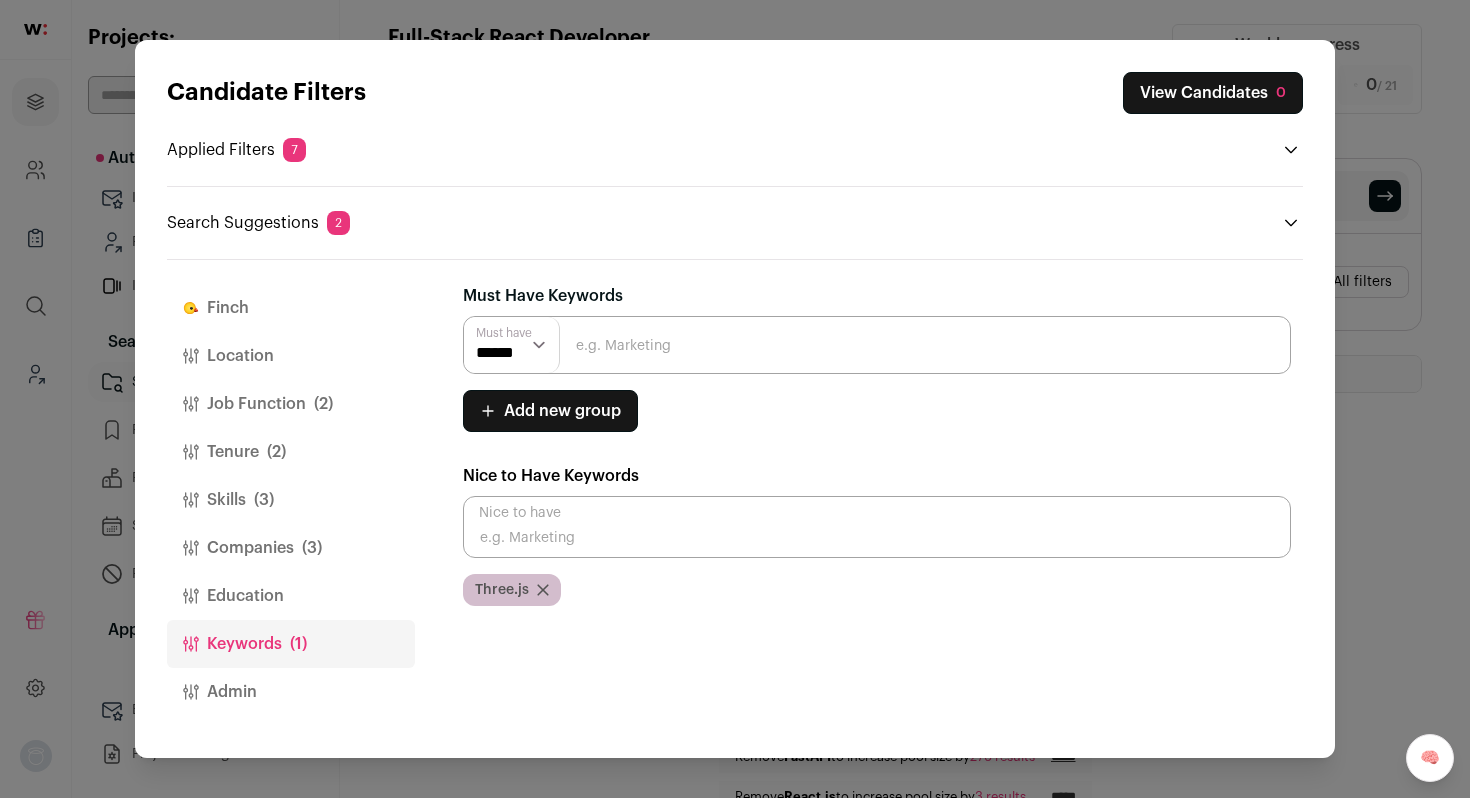 click on "Skills
(3)" at bounding box center [291, 500] 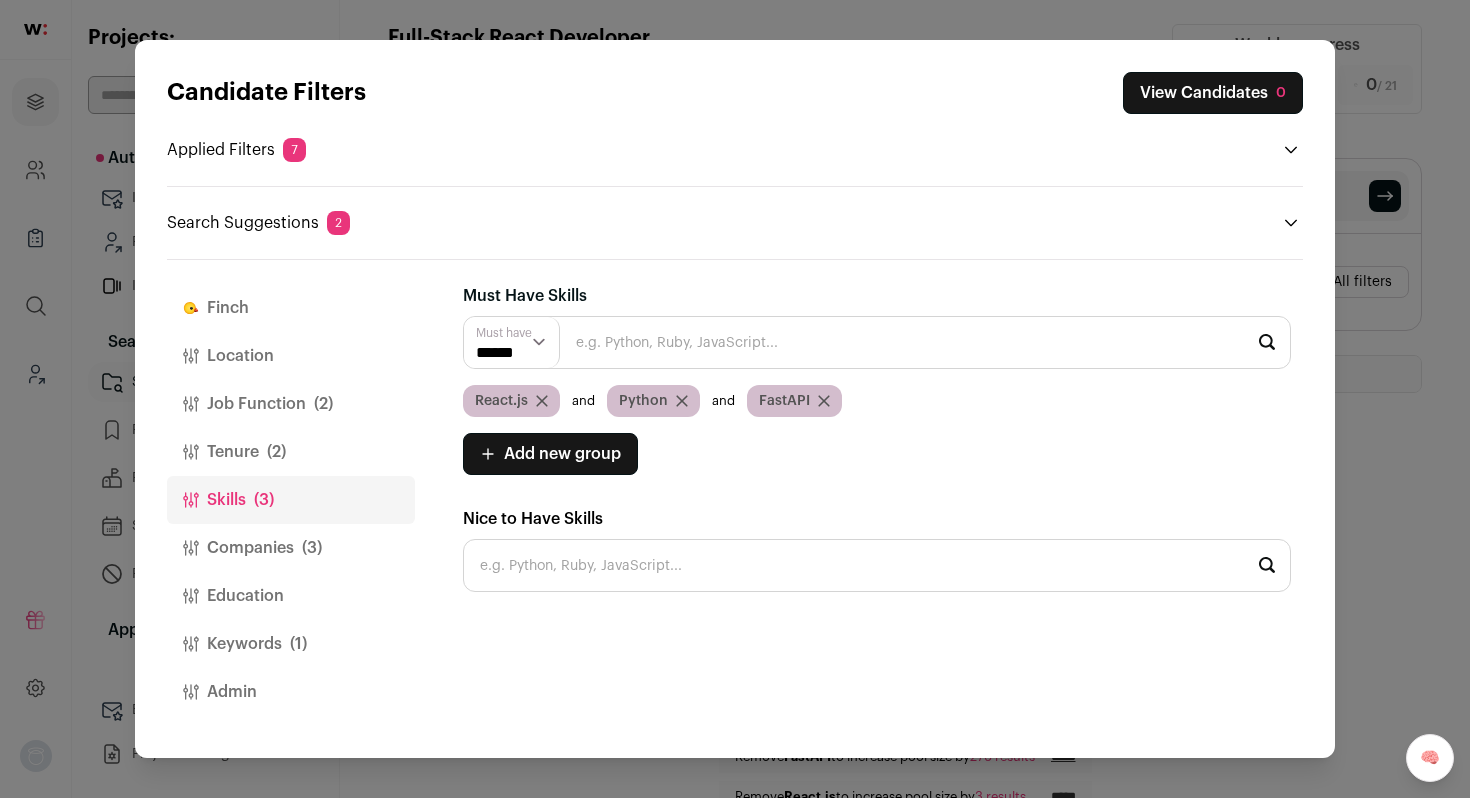 click at bounding box center [682, 401] 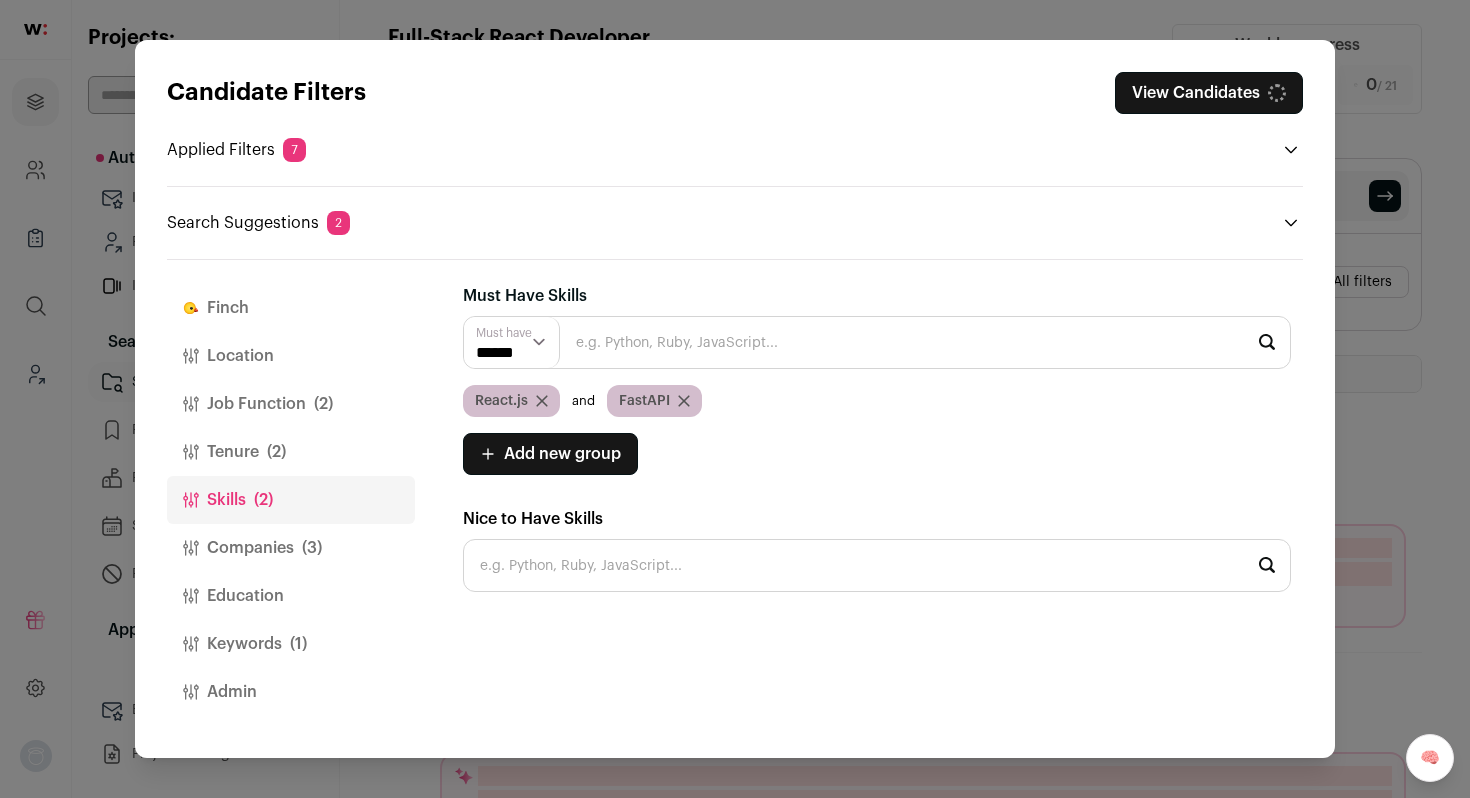click at bounding box center (684, 401) 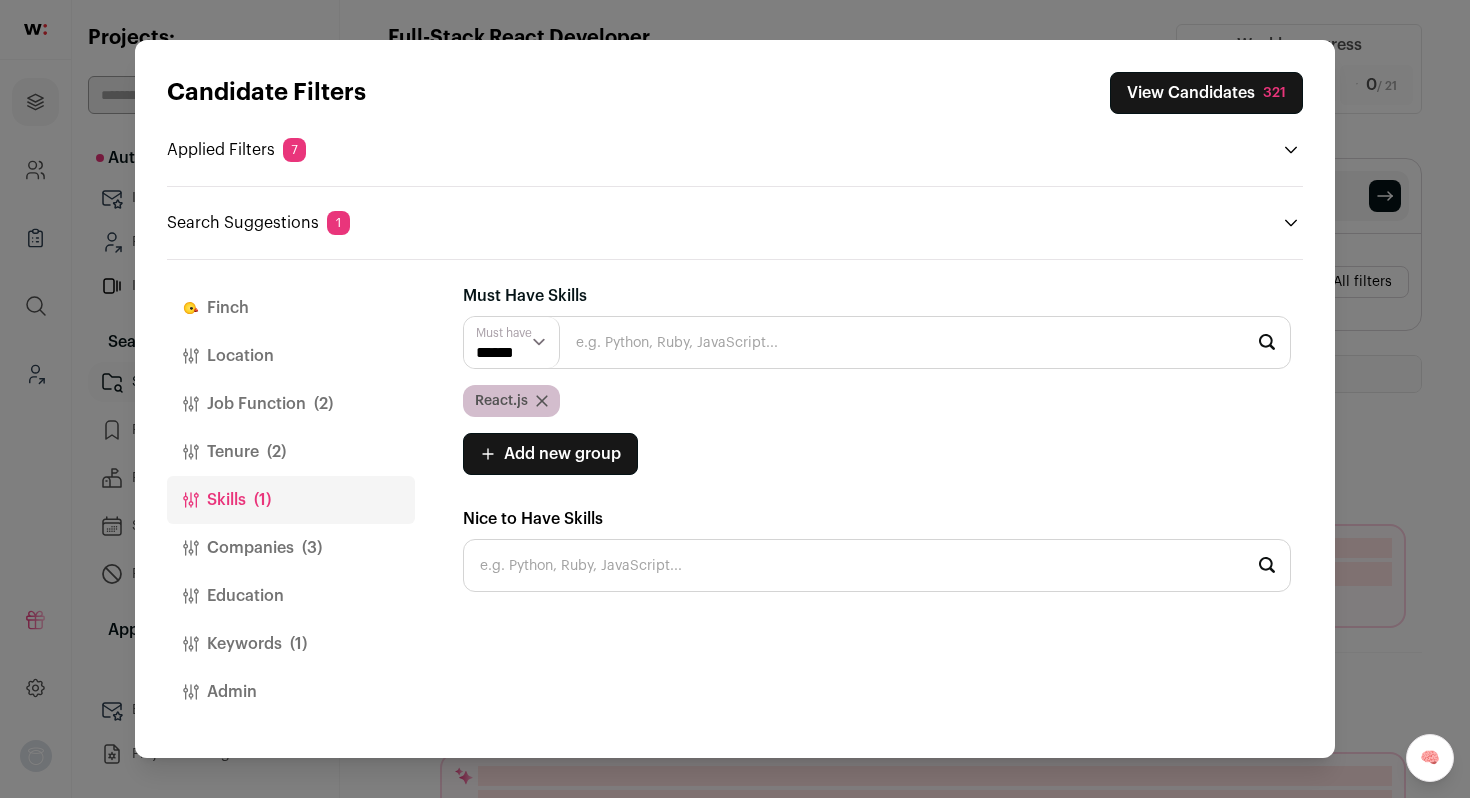 click on "Candidate Filters
View Candidates
321
Applied Filters
7
Full-Stack Engineer or Software Engineer
Must have
3+ YOE
Must have
9+ months at current job
Must have
React.js
Must have
Robotics" at bounding box center [735, 399] 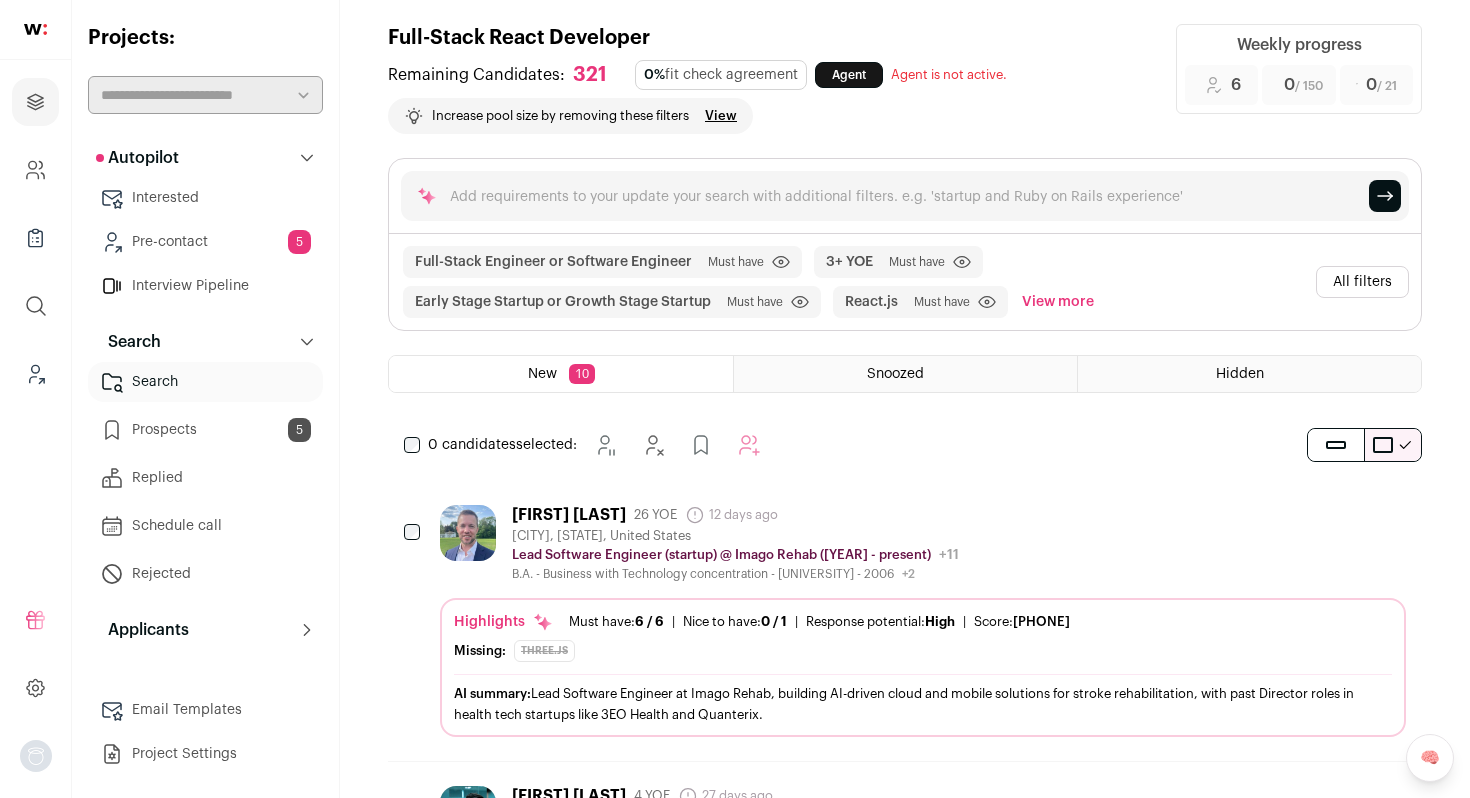 click on "Pre-contact
5" at bounding box center (205, 242) 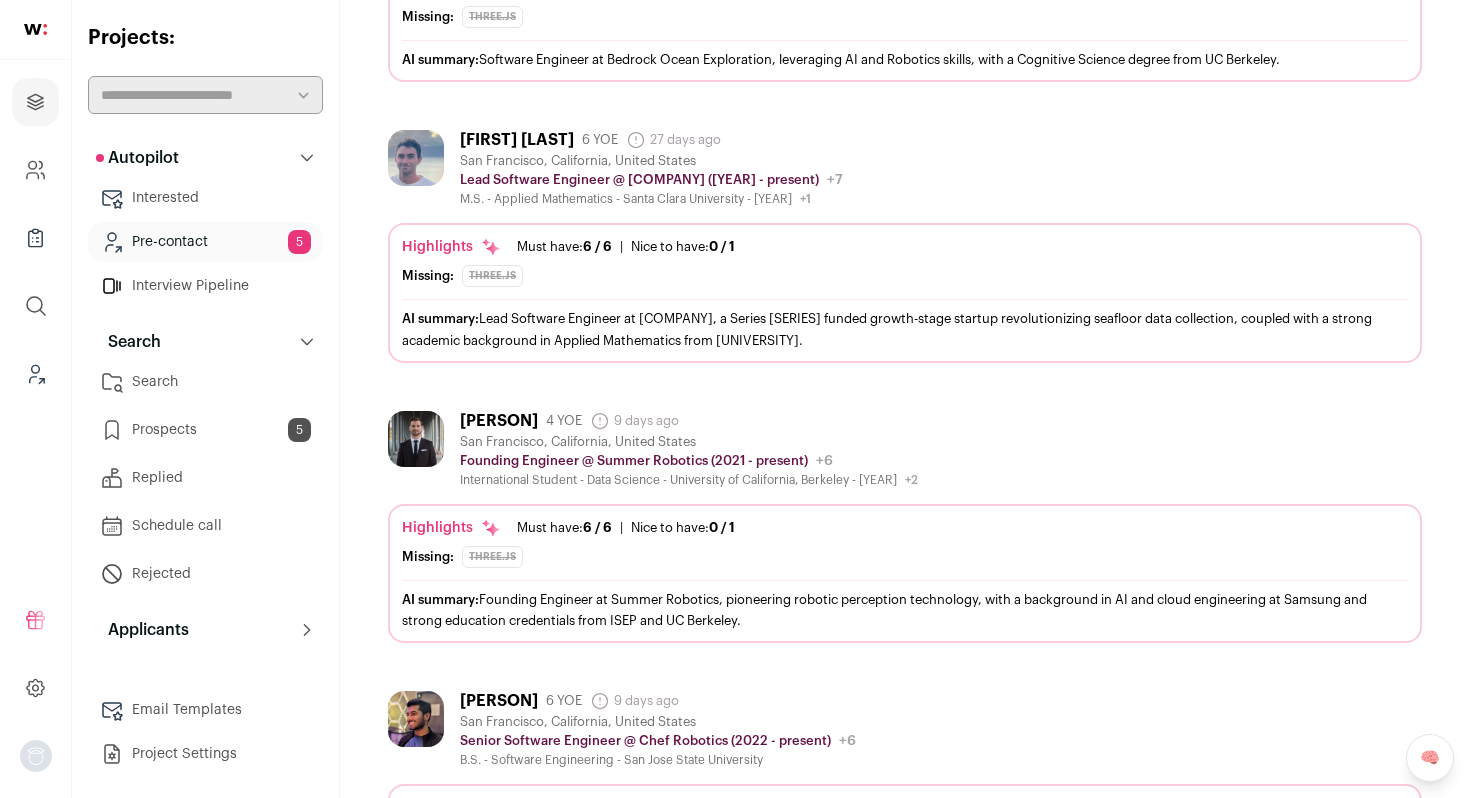 scroll, scrollTop: 779, scrollLeft: 0, axis: vertical 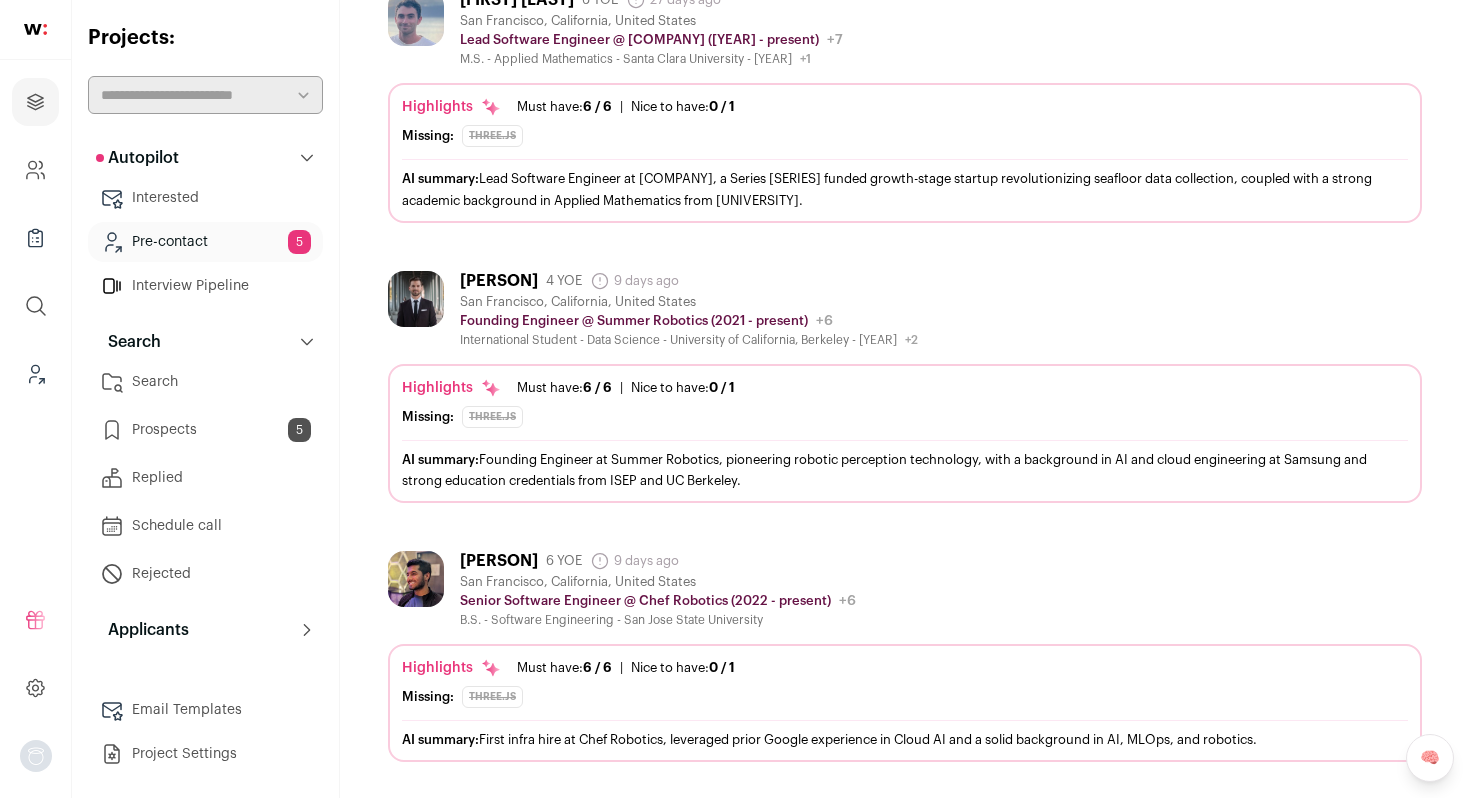 click on "Search" at bounding box center (205, 382) 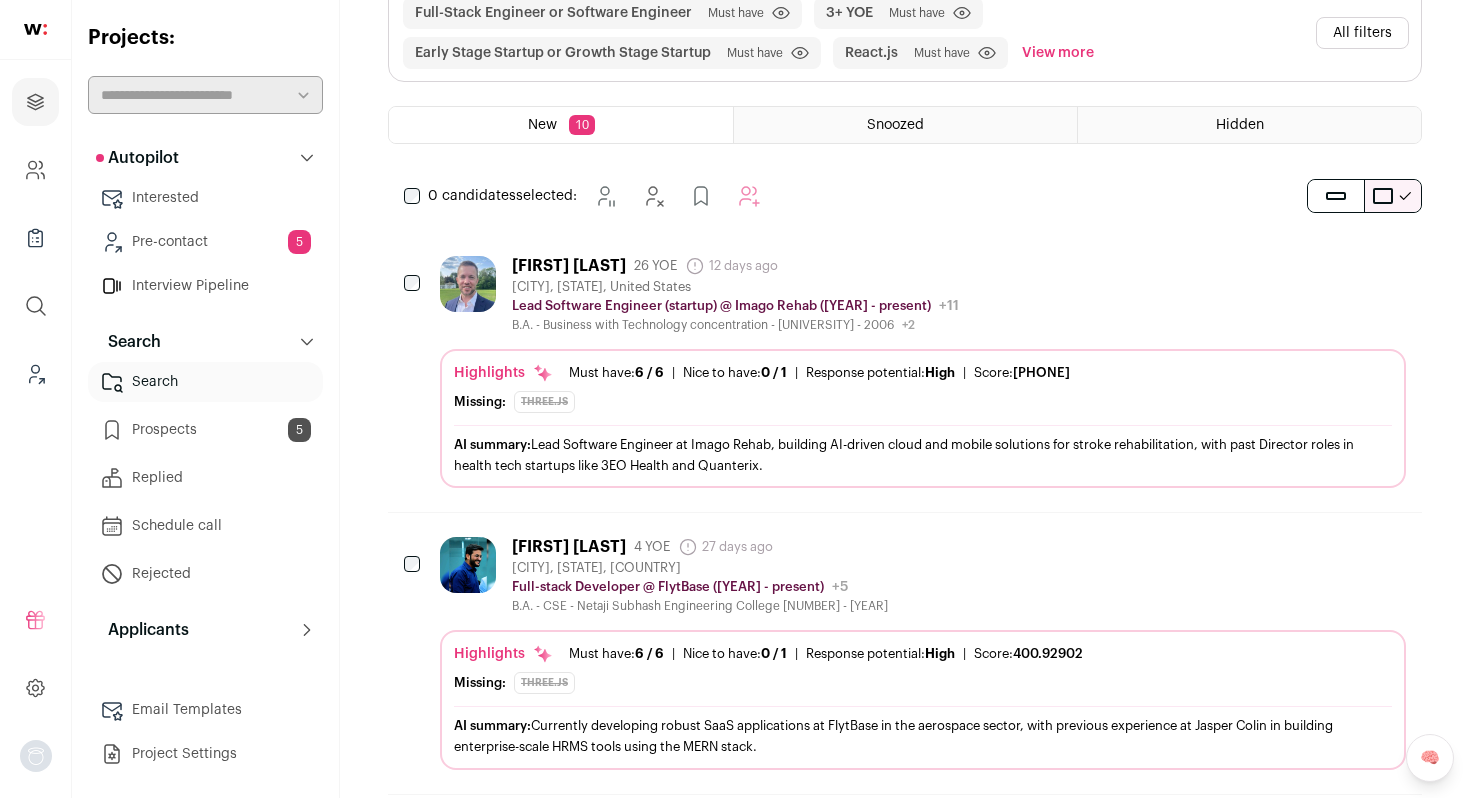 scroll, scrollTop: 267, scrollLeft: 0, axis: vertical 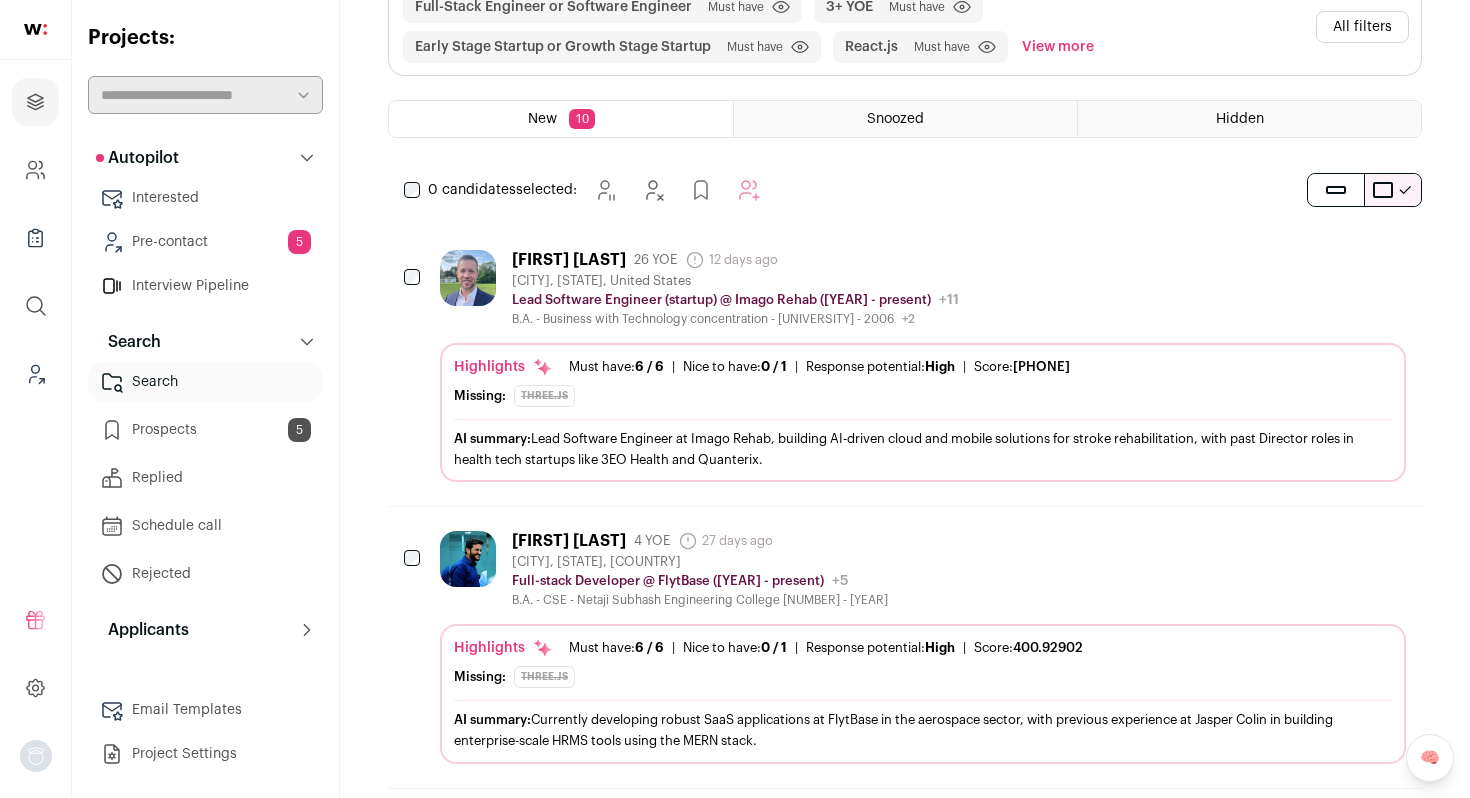 click on "[FIRST] [LAST]
[YEARS] YOE
[DAYS] days ago
Admin only. The last time the profile was updated.
[CITY], [STATE], [COUNTRY]
Full-stack Developer @ [COMPANY]
([YEAR] - present)
[COMPANY]
Public / Private
Private
Valuation
[CURRENCY][AMOUNT]
[YEAR]" at bounding box center (923, 569) 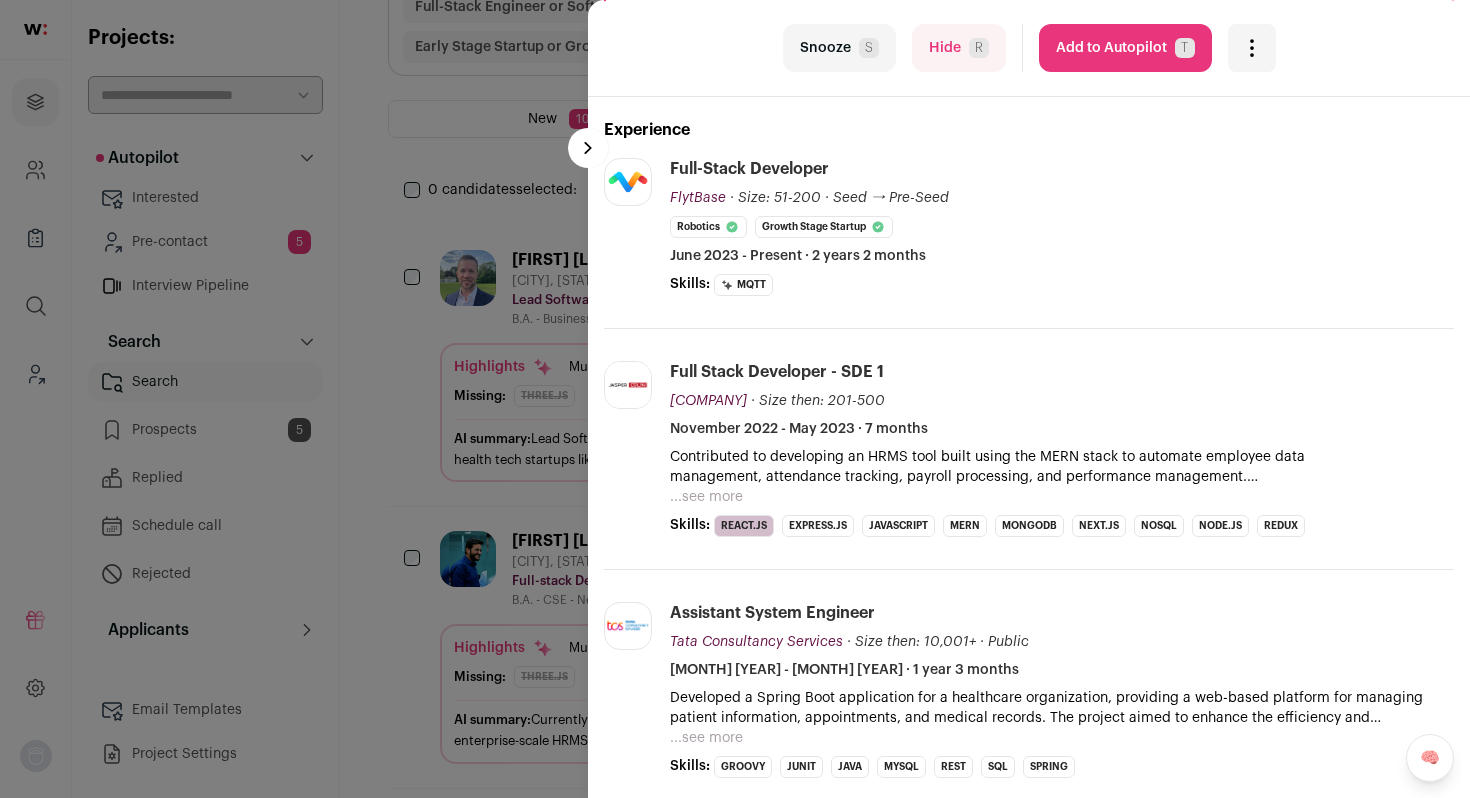 scroll, scrollTop: 357, scrollLeft: 0, axis: vertical 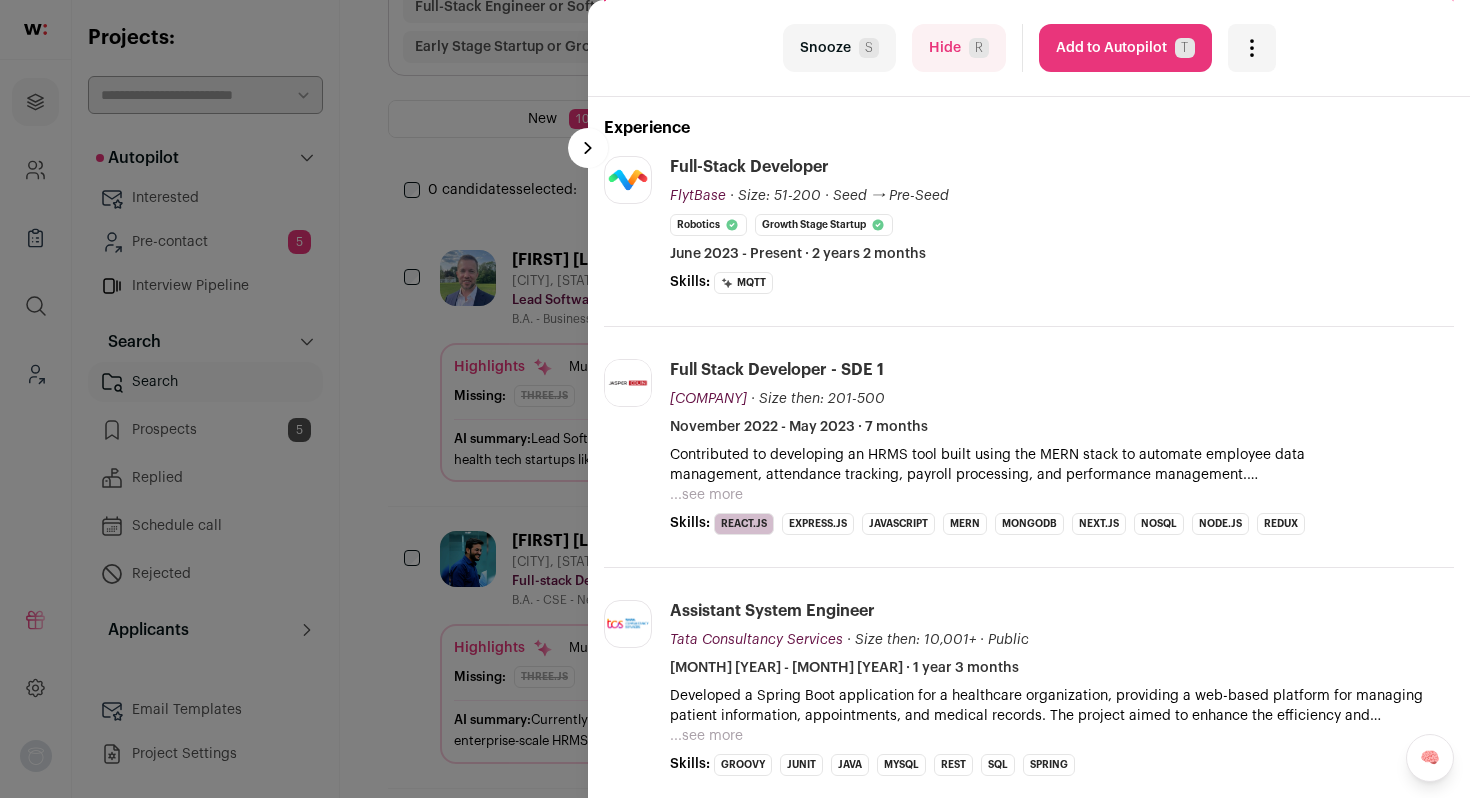 click on "Hide
R" at bounding box center [959, 48] 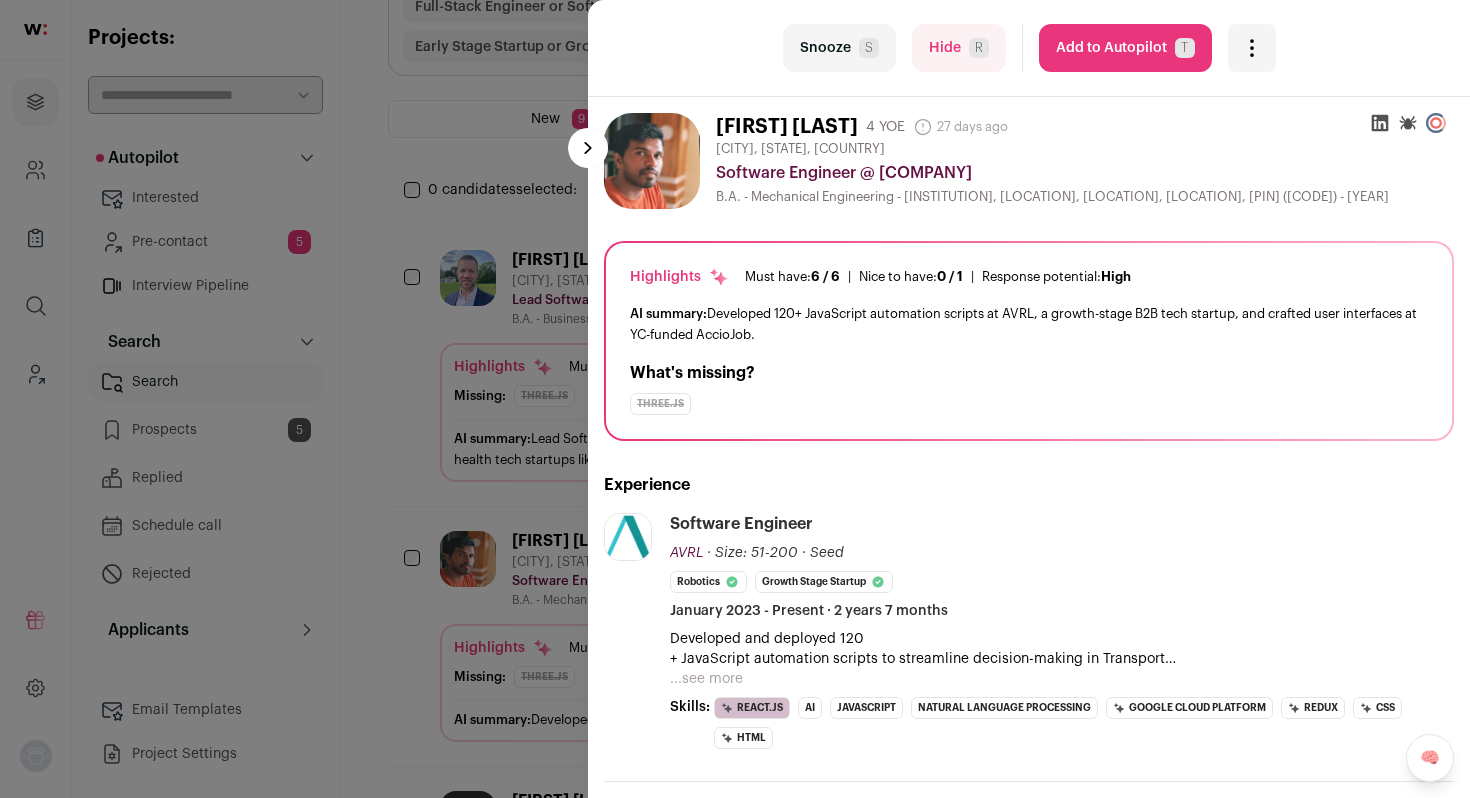 click on "Add to Autopilot
T" at bounding box center [1125, 48] 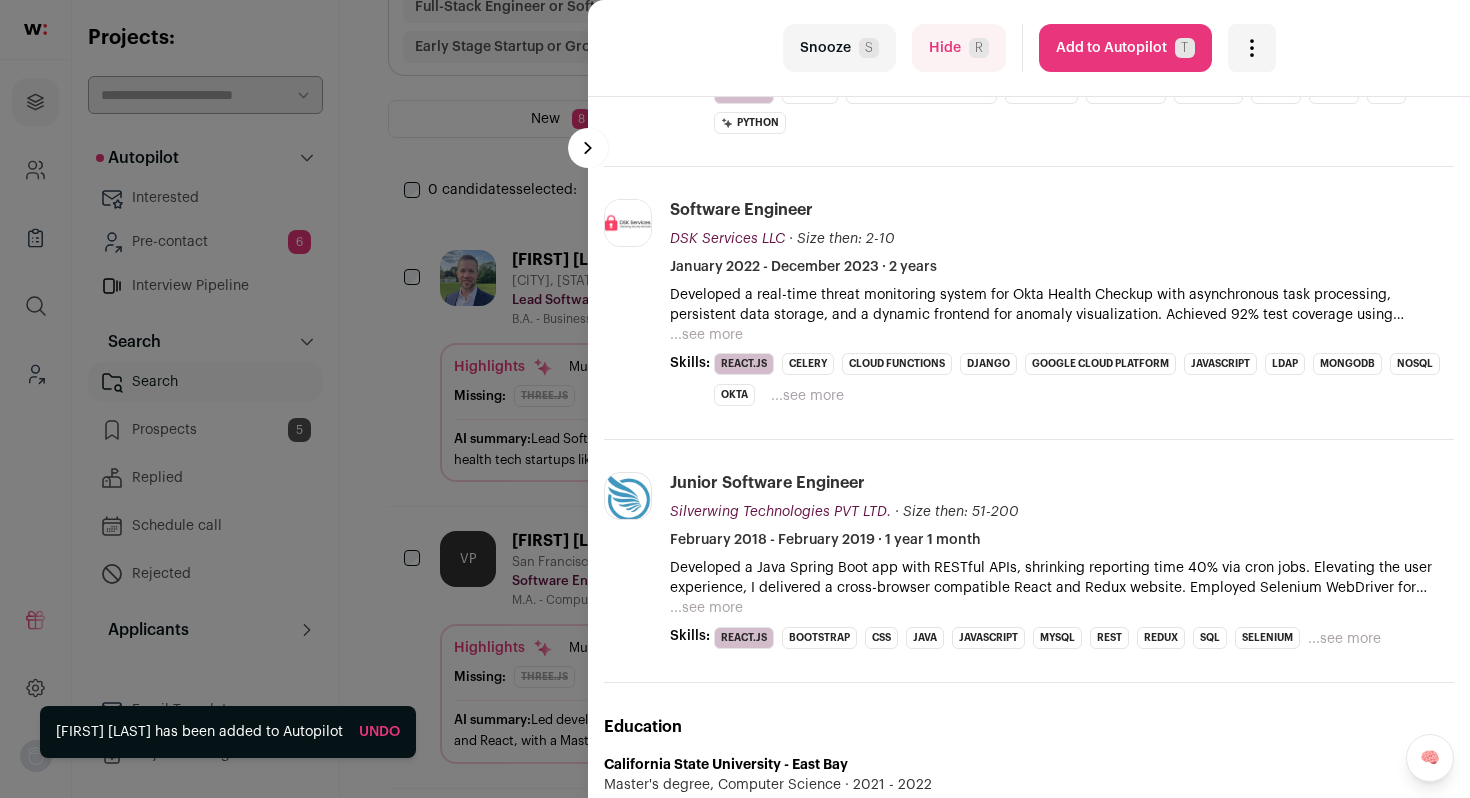 scroll, scrollTop: 618, scrollLeft: 0, axis: vertical 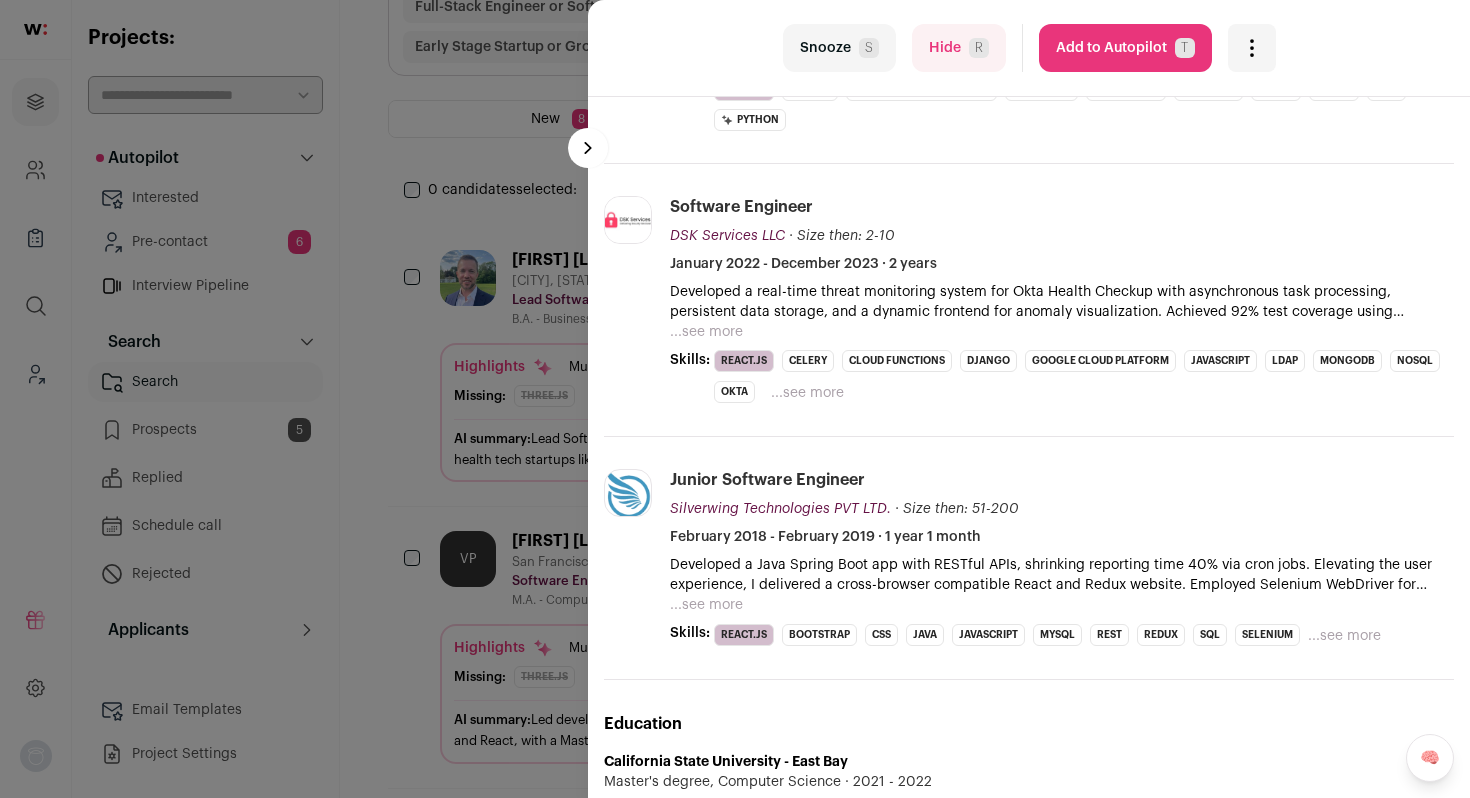 click on "R" at bounding box center [979, 48] 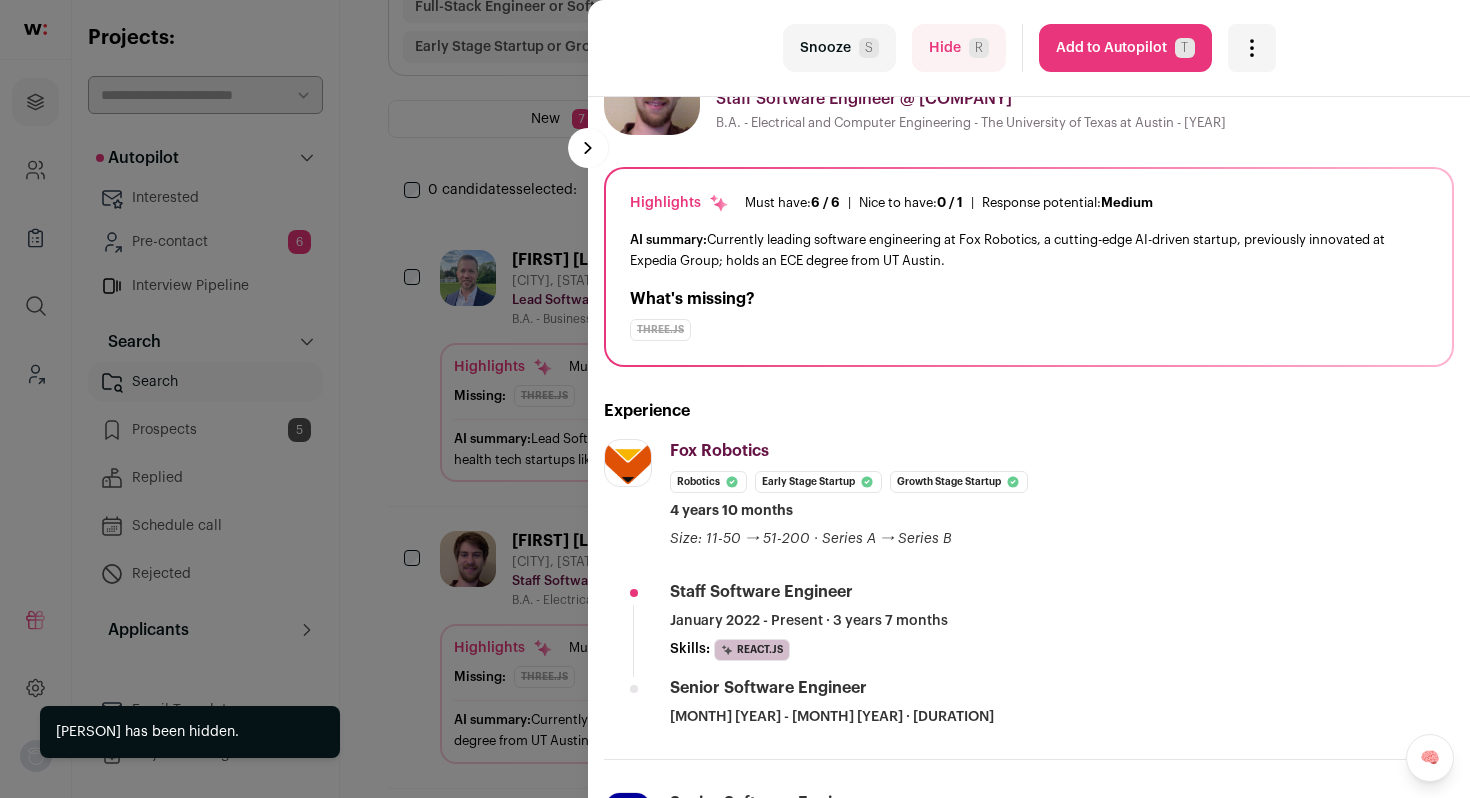 scroll, scrollTop: 76, scrollLeft: 0, axis: vertical 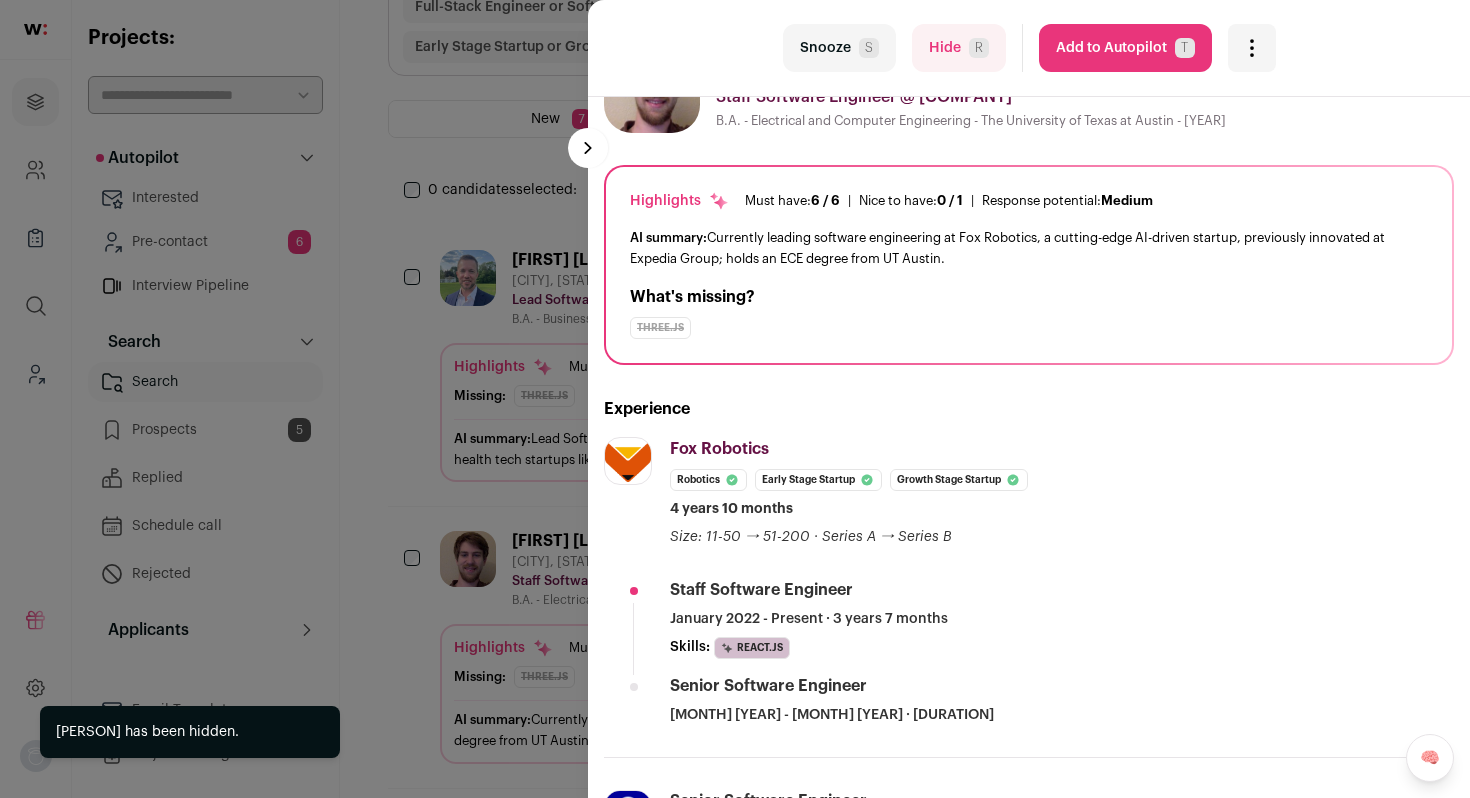 click on "Add to Autopilot
T" at bounding box center (1125, 48) 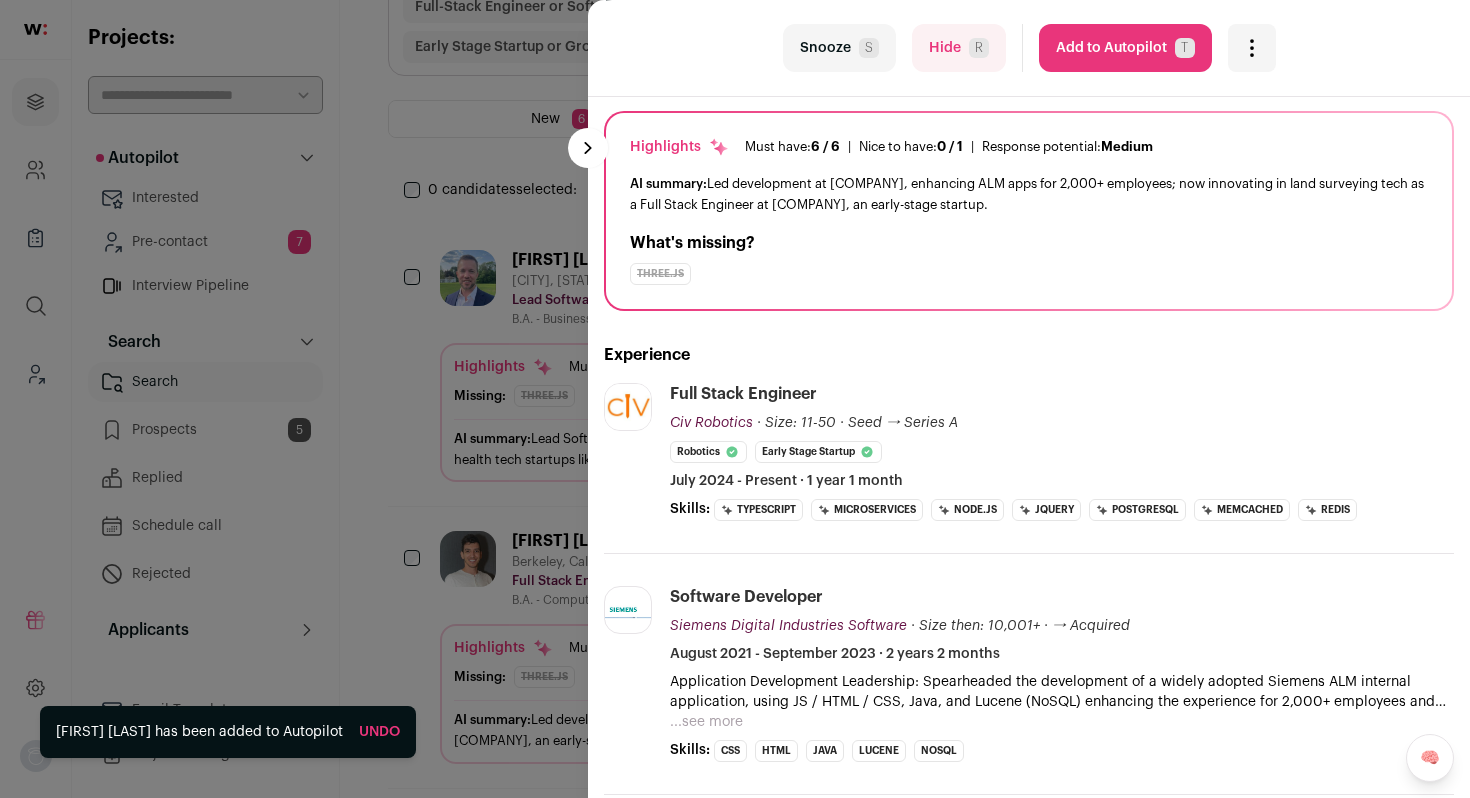scroll, scrollTop: 131, scrollLeft: 0, axis: vertical 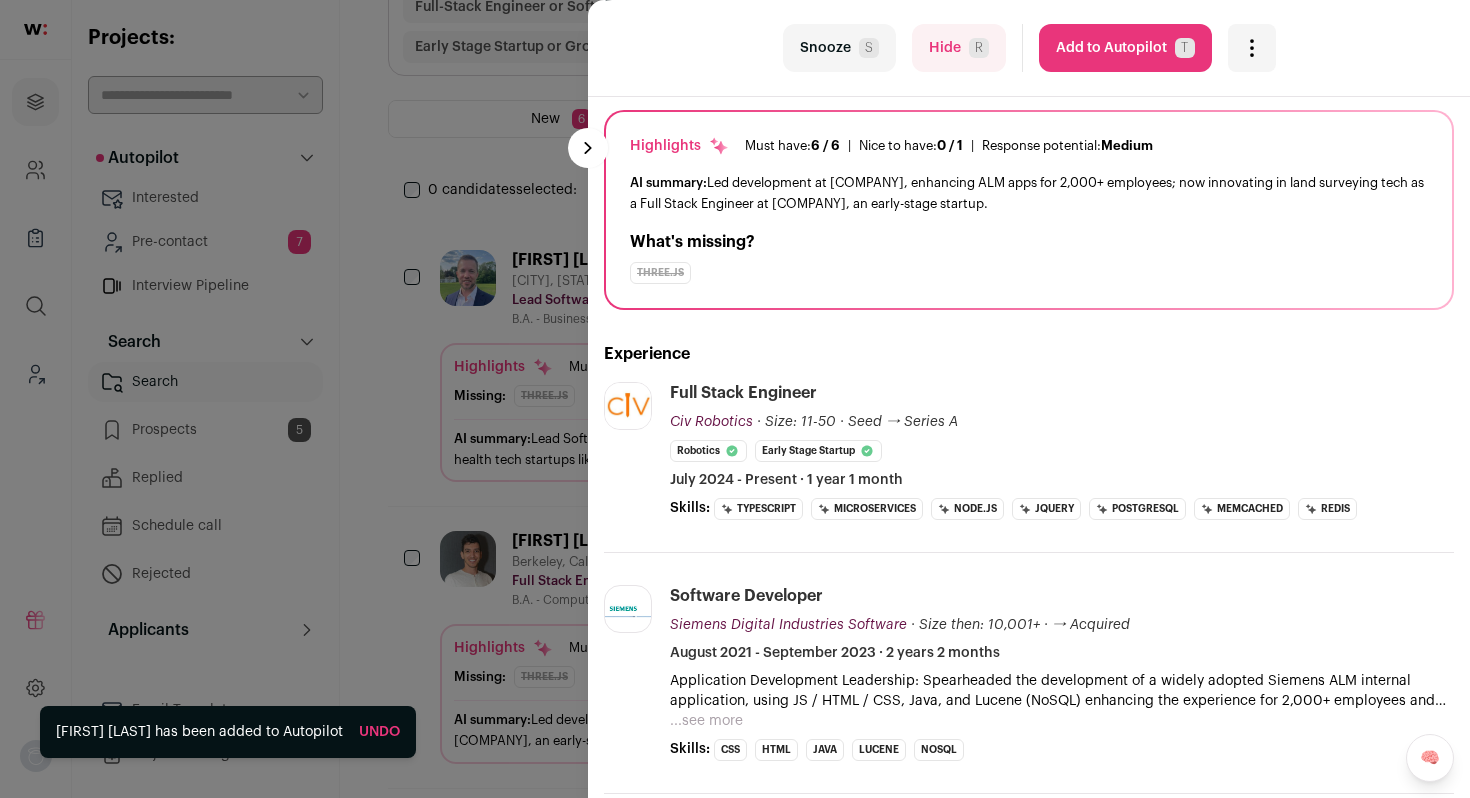 click on "Hide
R" at bounding box center (959, 48) 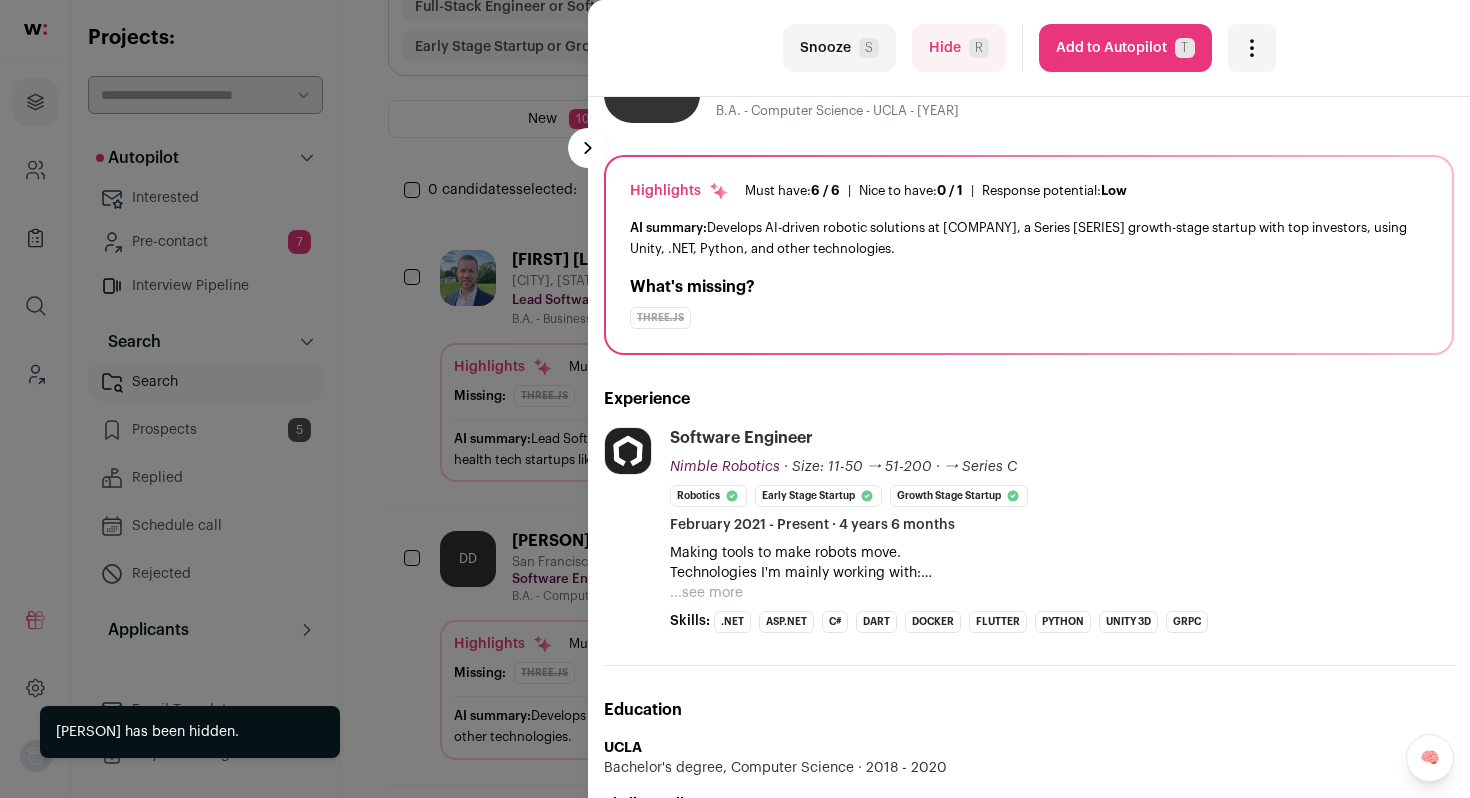 scroll, scrollTop: 117, scrollLeft: 0, axis: vertical 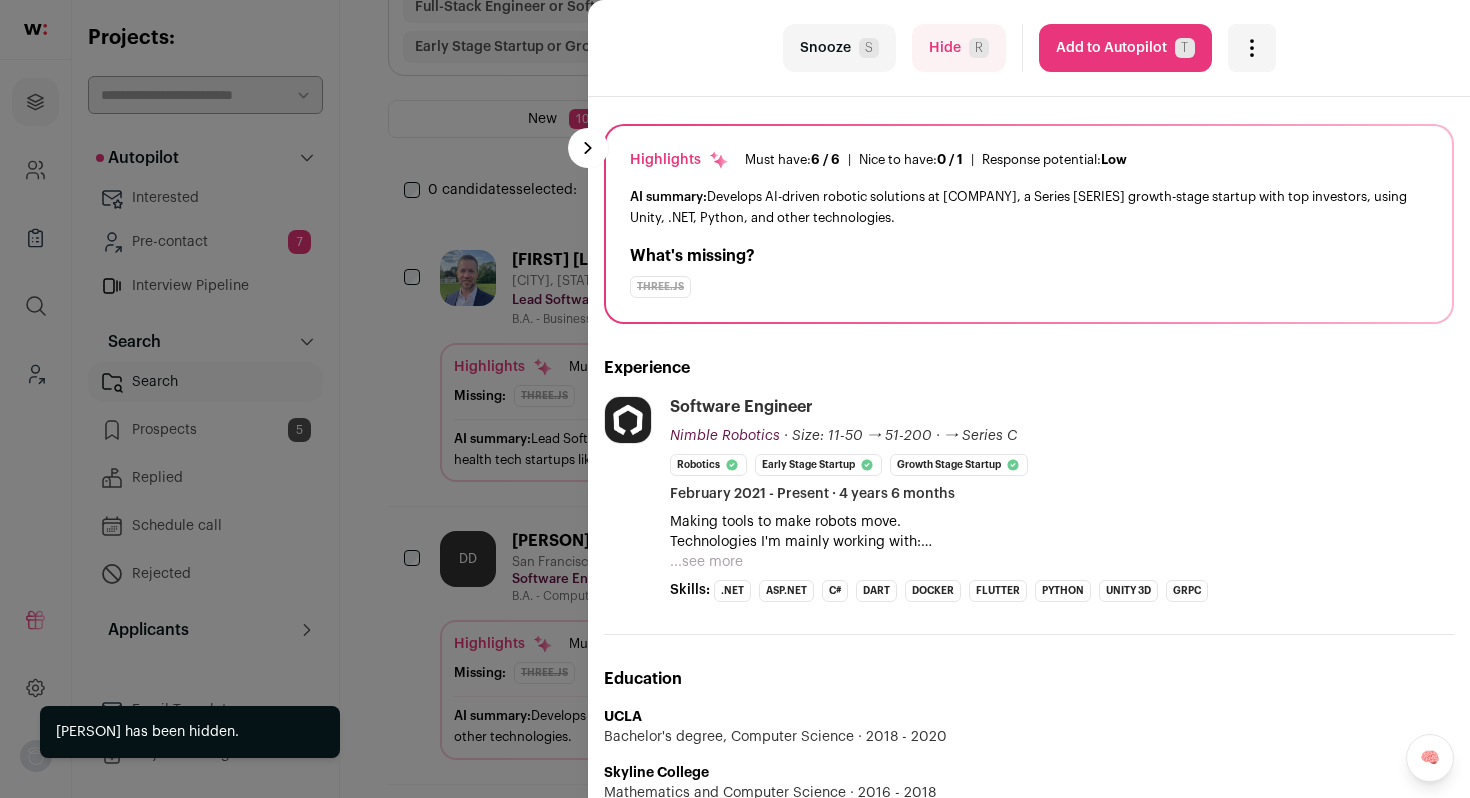 click on "...see more" at bounding box center (706, 562) 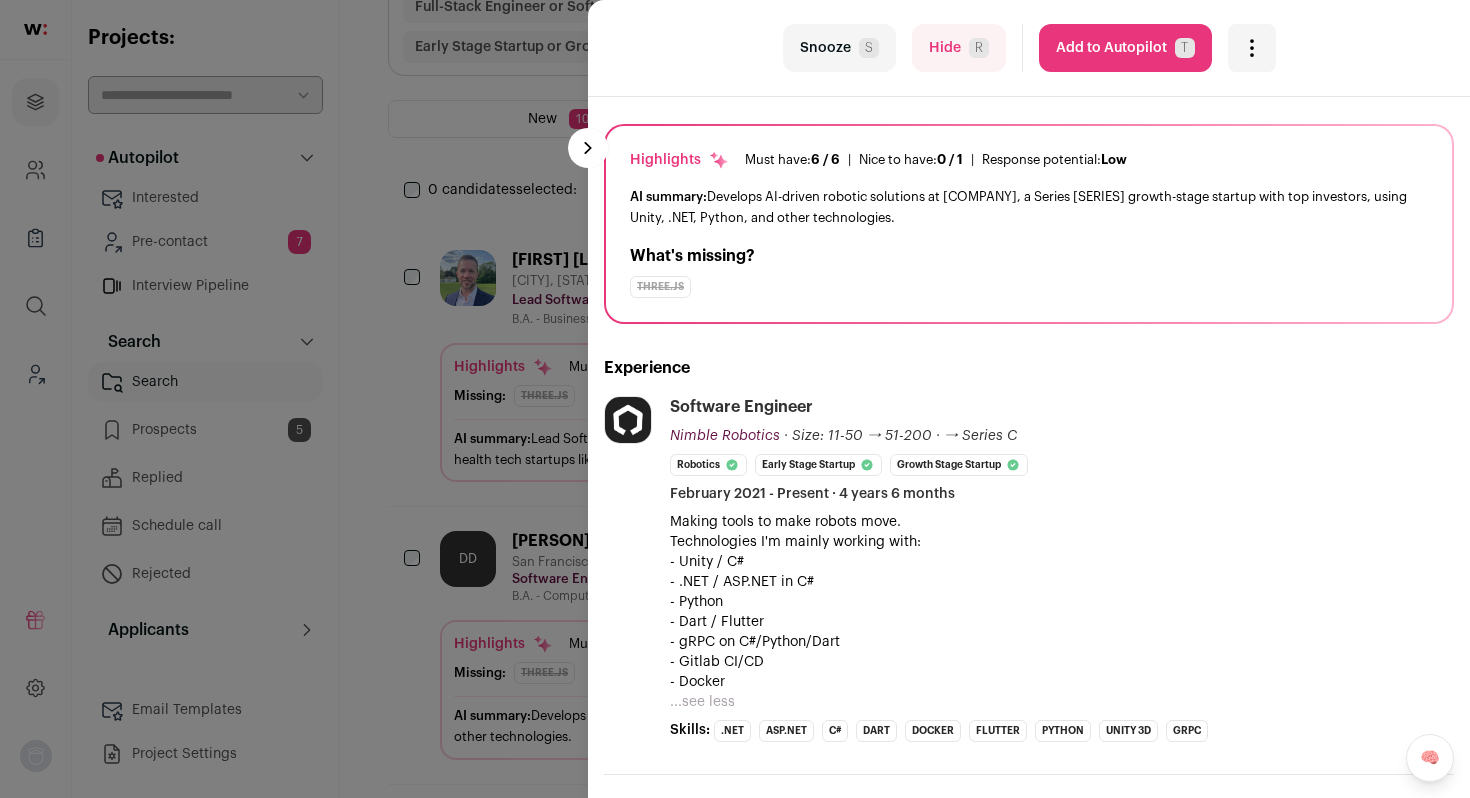 click on "Hide
R" at bounding box center (959, 48) 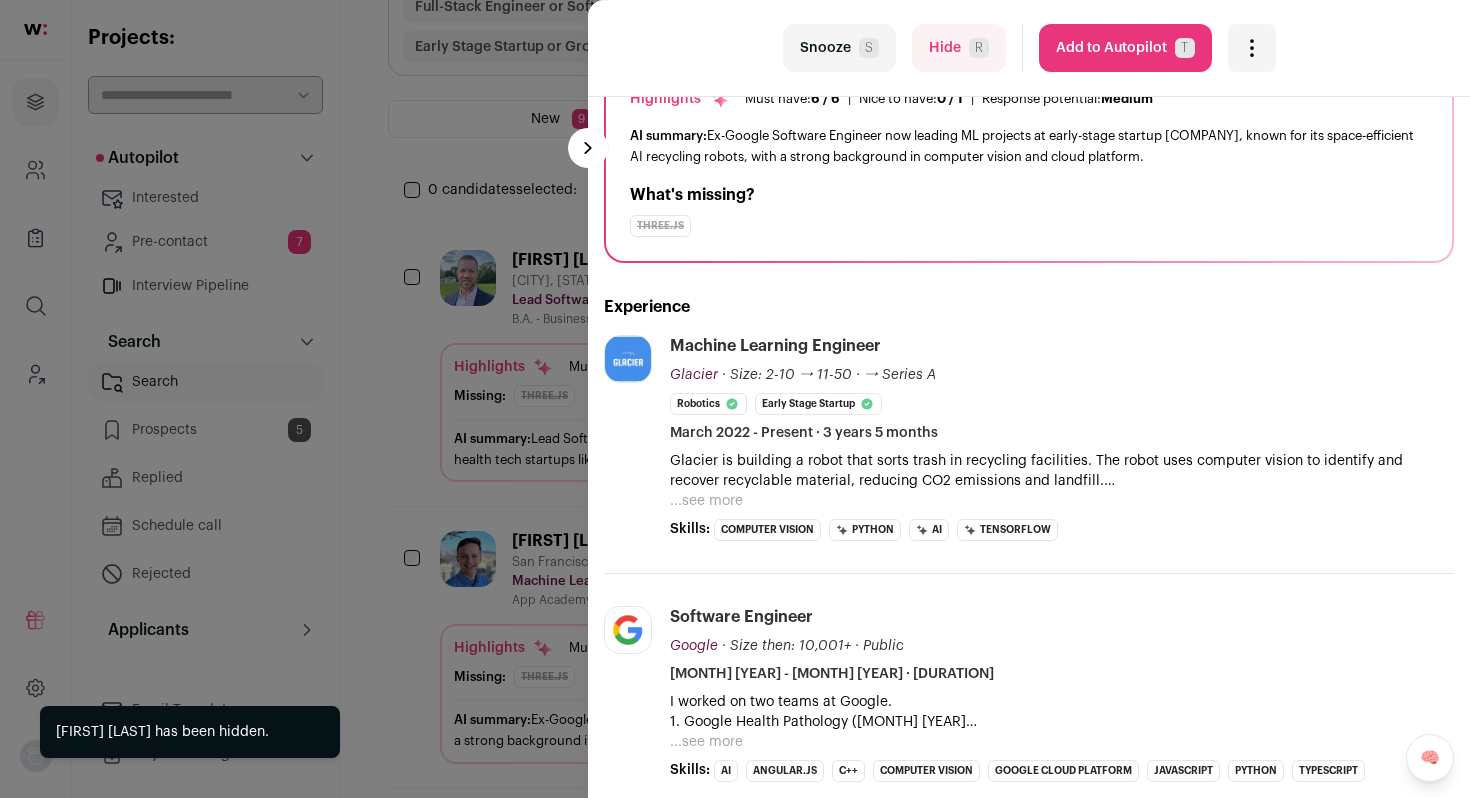 scroll, scrollTop: 208, scrollLeft: 0, axis: vertical 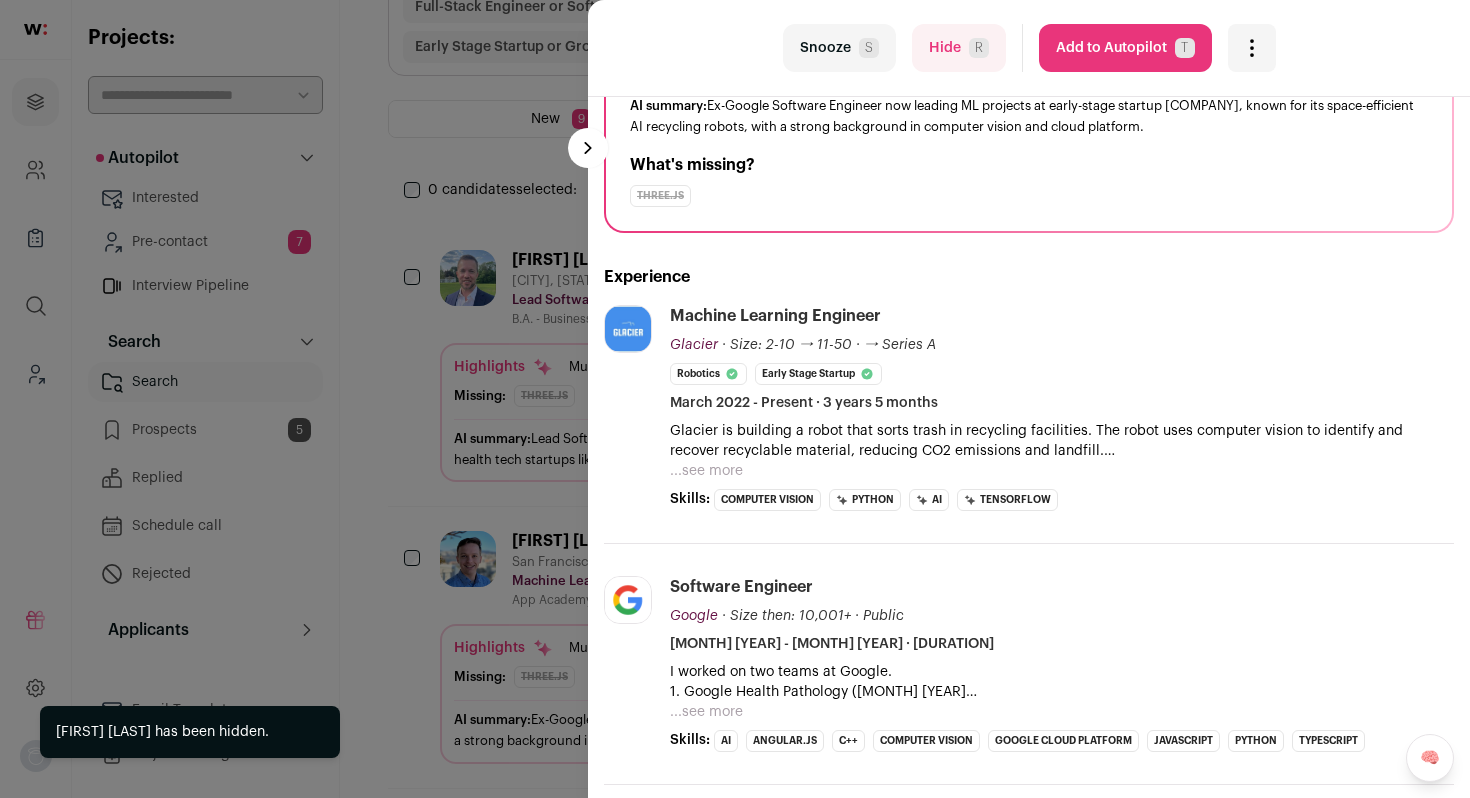 click on "...see more" at bounding box center (706, 471) 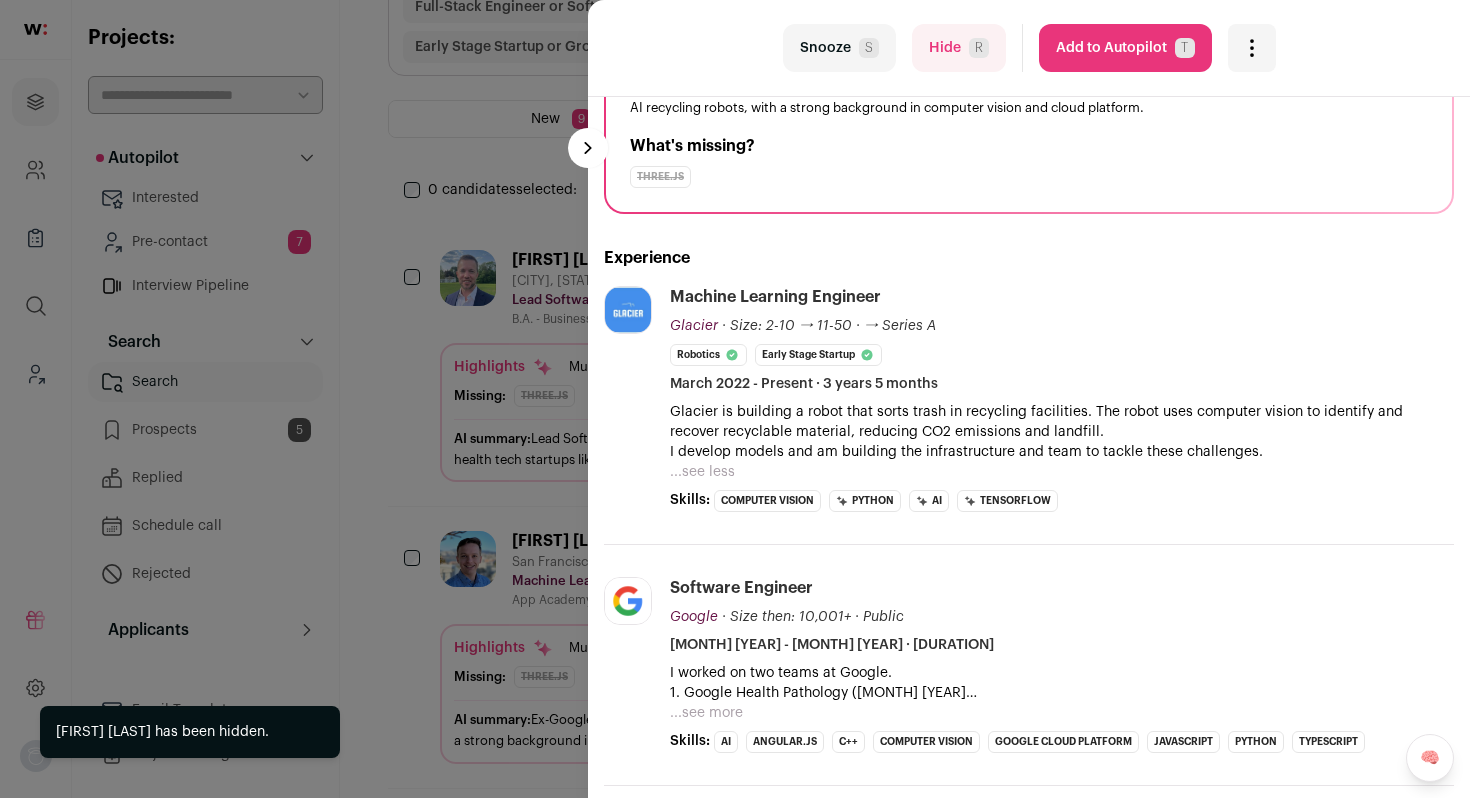 scroll, scrollTop: 248, scrollLeft: 0, axis: vertical 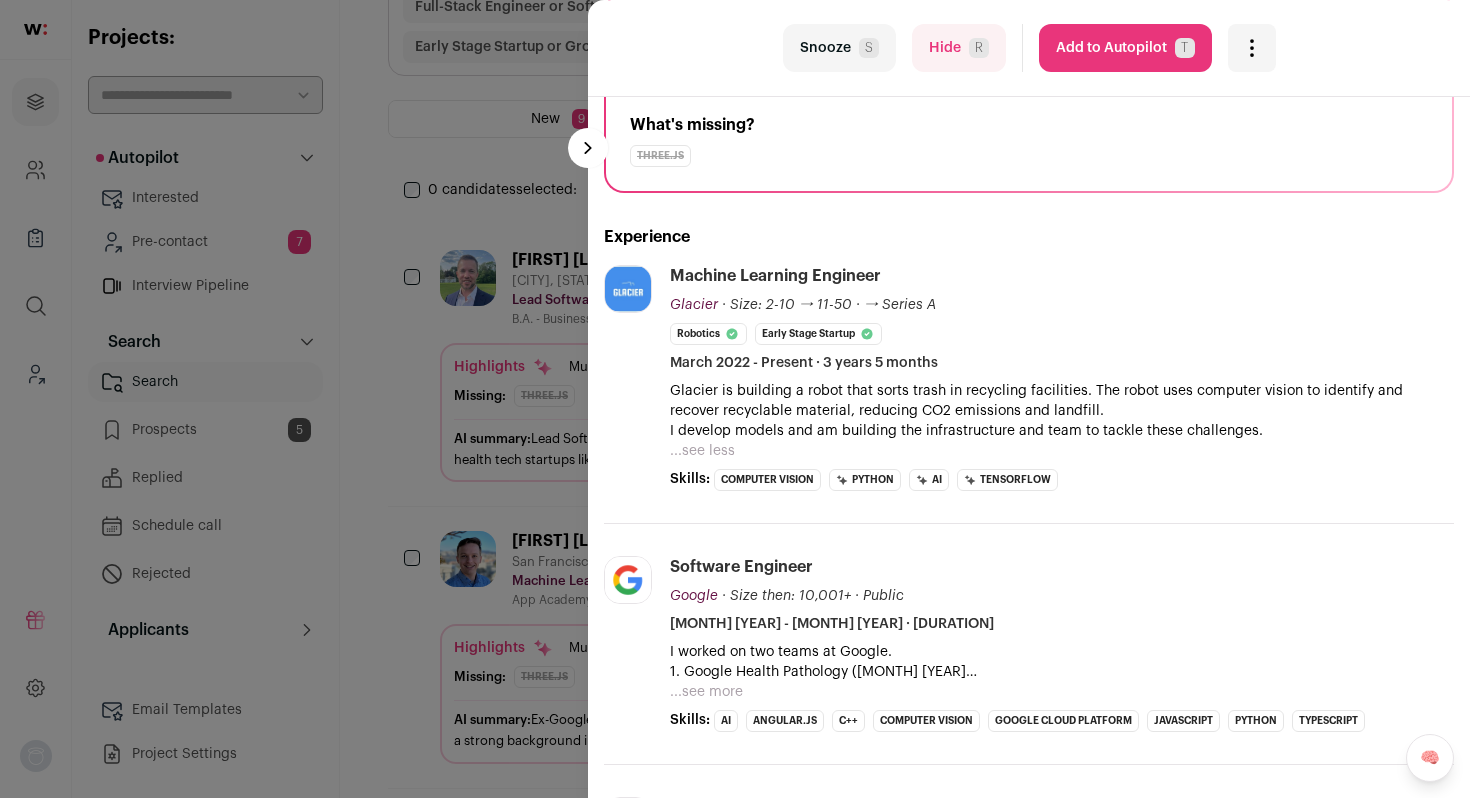 click on "last
Snooze
S
Hide
R
Add to Autopilot
T
More actions
Report a Problem
Report the candidate
next
esc" at bounding box center [735, 399] 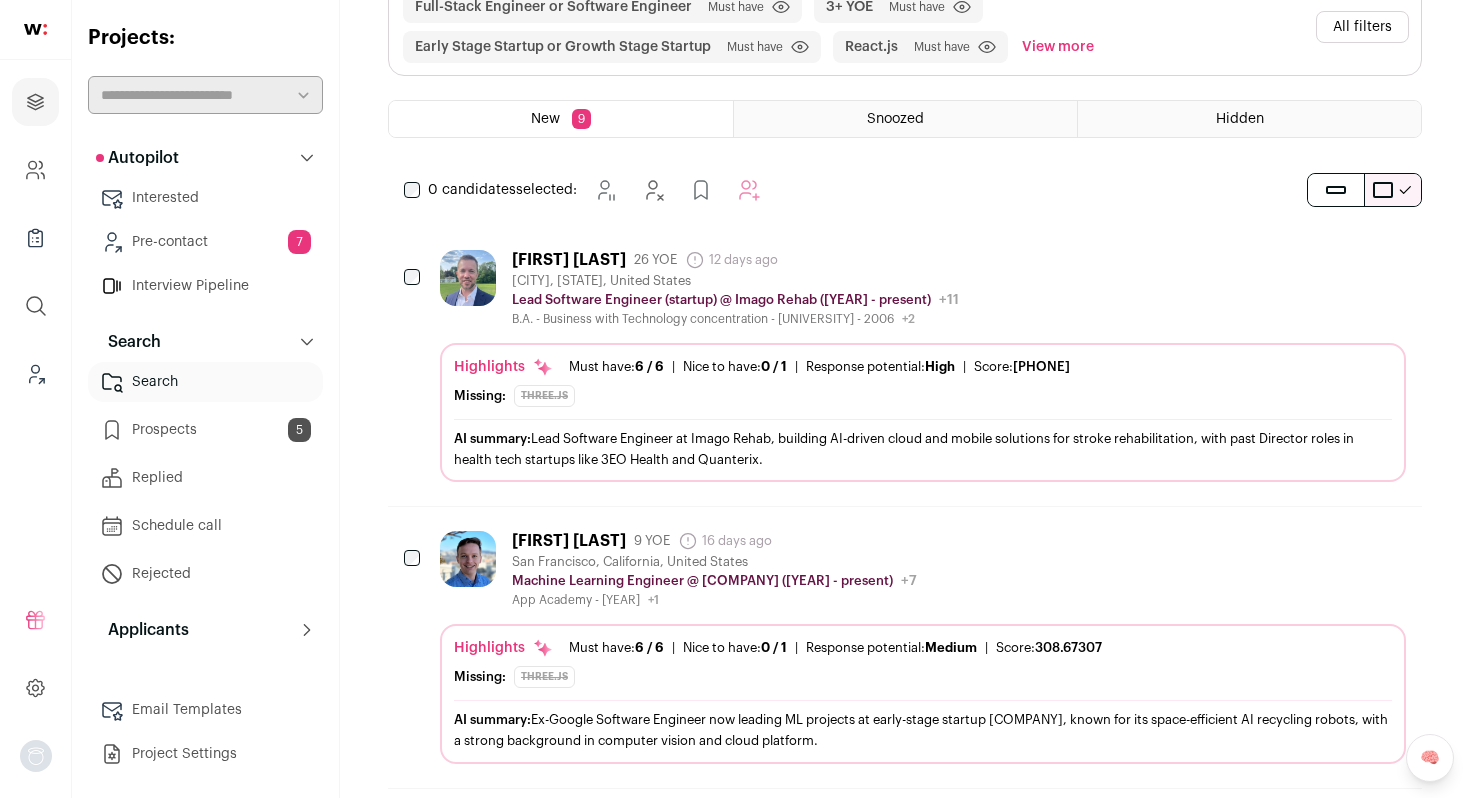 click at bounding box center (1281, 259) 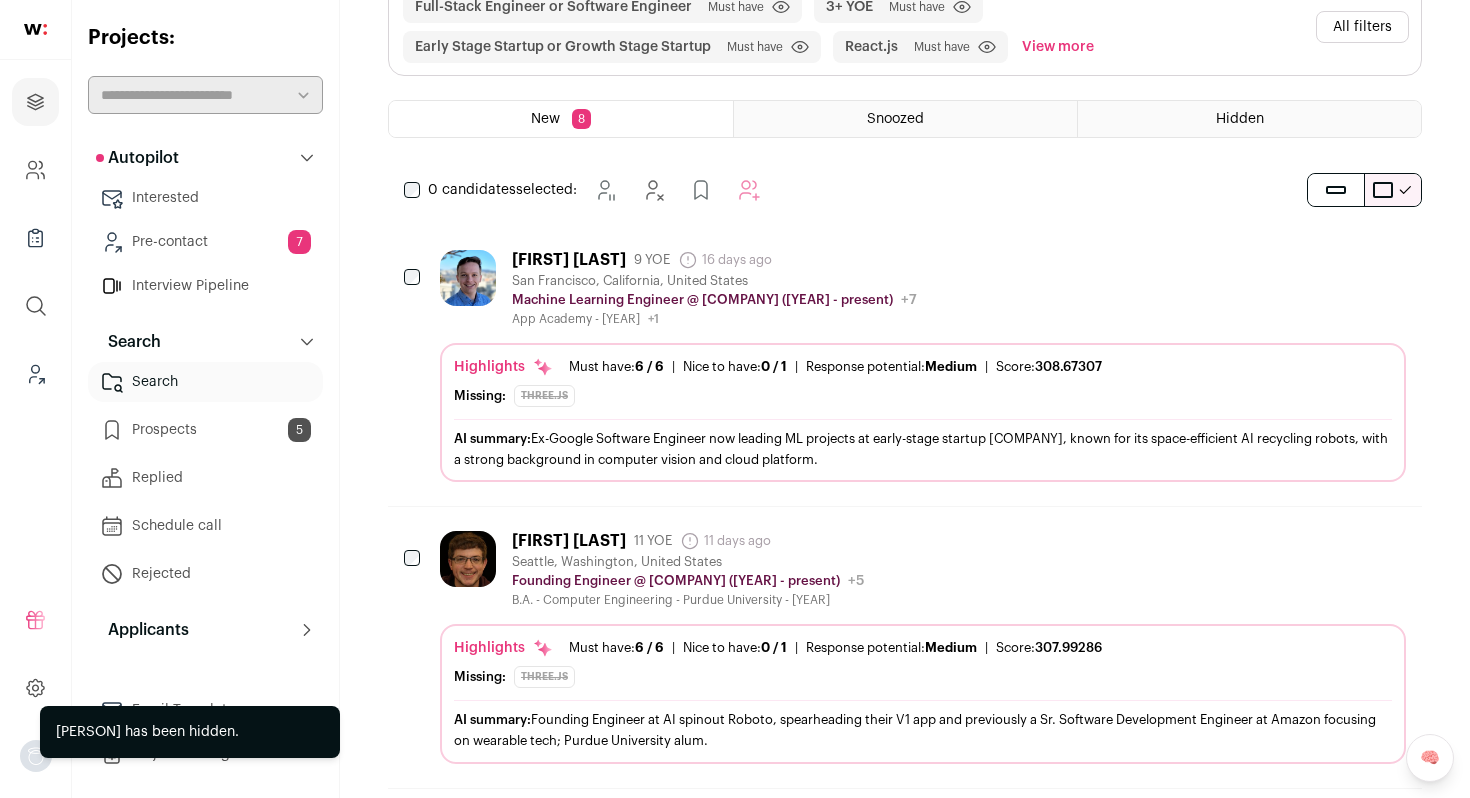 click on "John Hubberts
11 YOE
11 days ago
Admin only. The last time the profile was updated.
Seattle, Washington, United States
Founding Engineer @ Roboto AI
(2023 - present)
Roboto AI
Public / Private
Private
Valuation
Unknown
1-10" at bounding box center [923, 569] 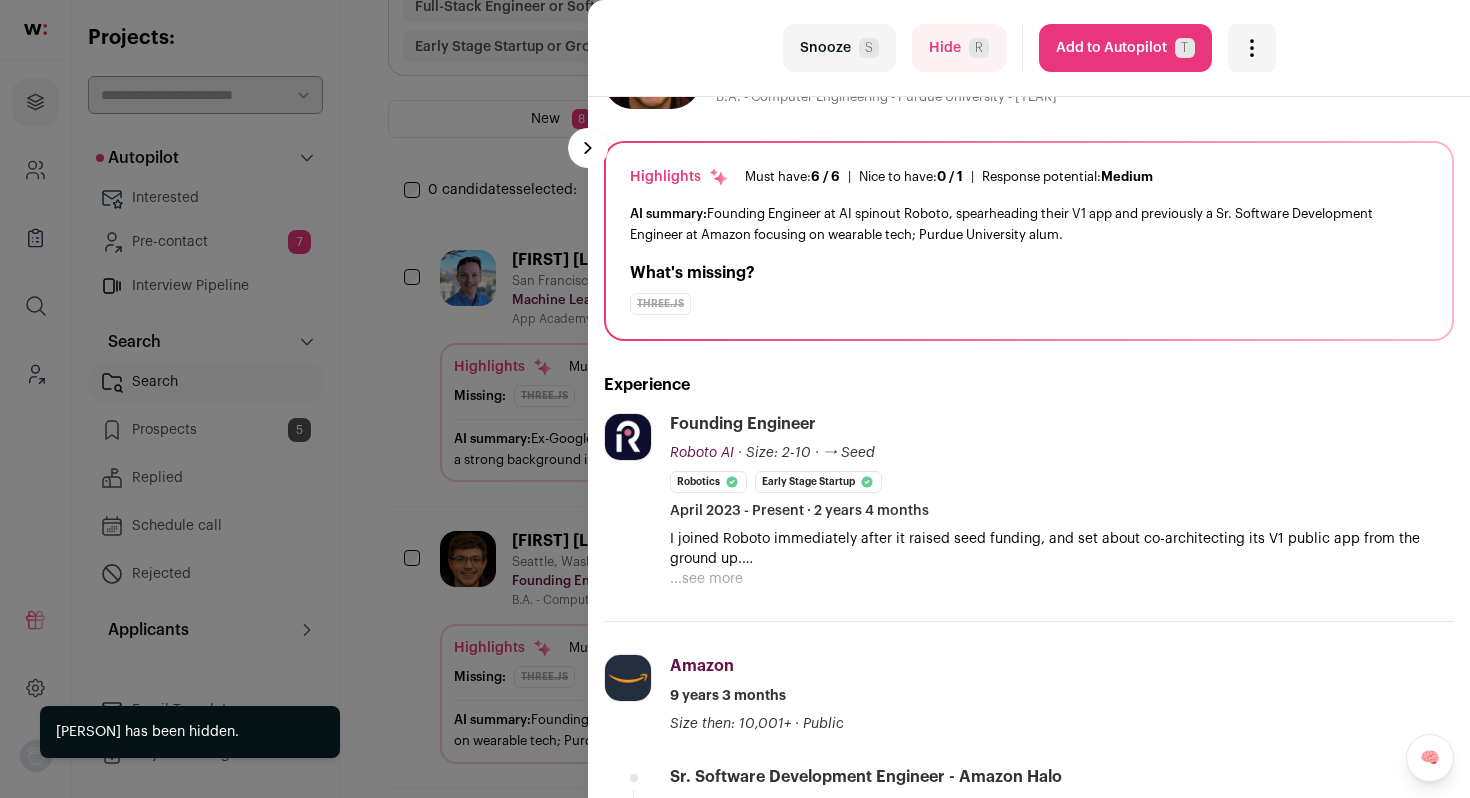 scroll, scrollTop: 101, scrollLeft: 0, axis: vertical 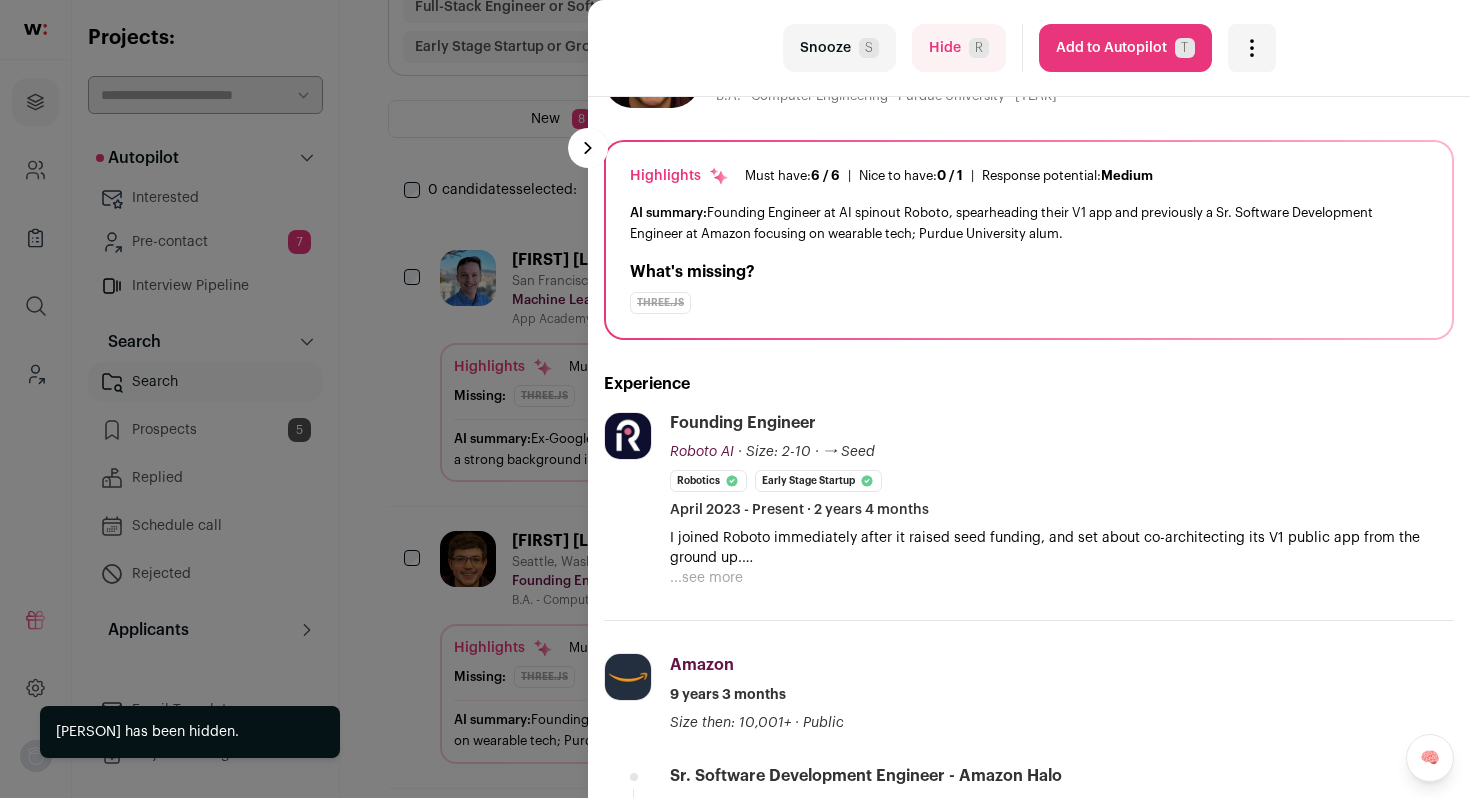 click on "...see more" at bounding box center (706, 578) 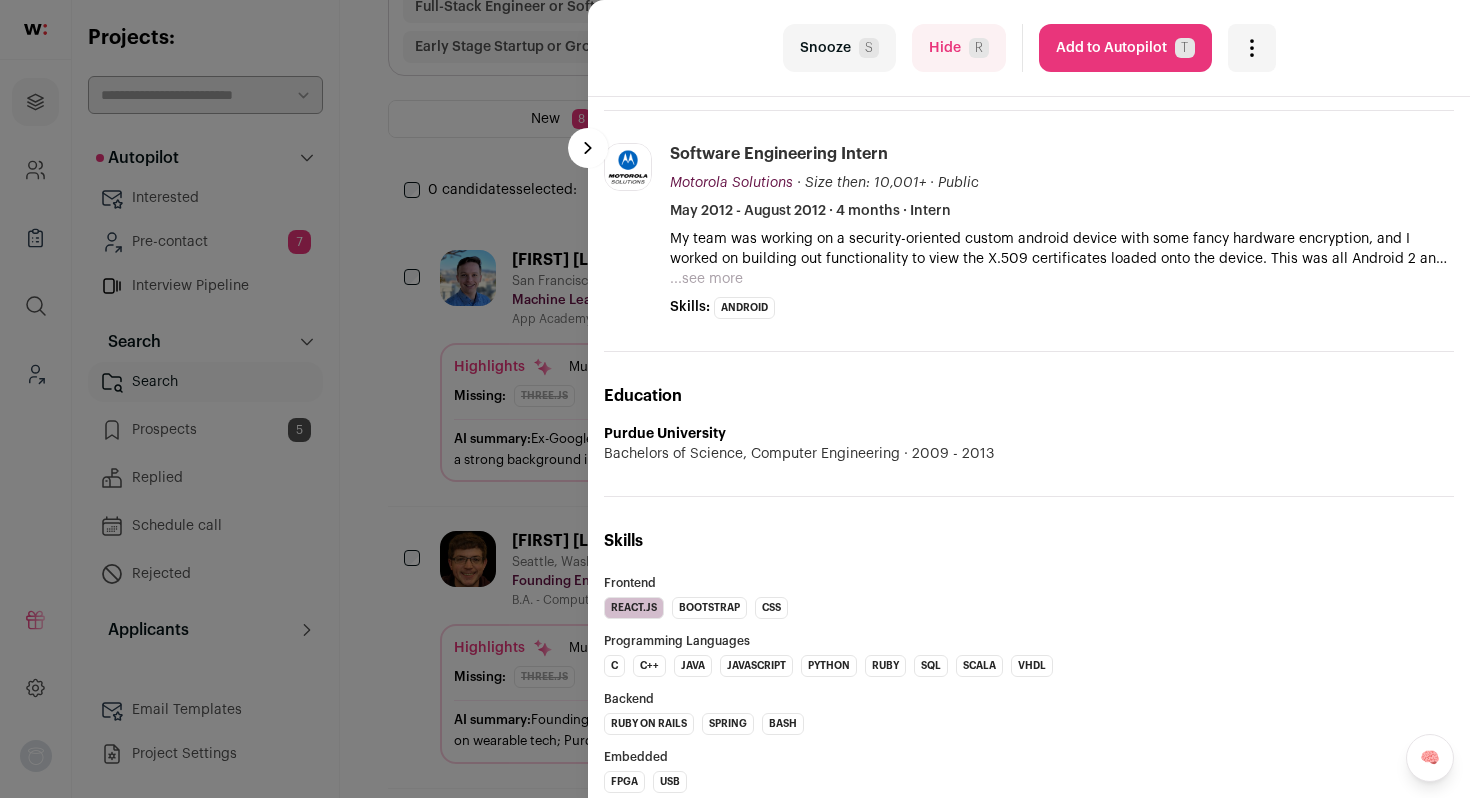 scroll, scrollTop: 1433, scrollLeft: 0, axis: vertical 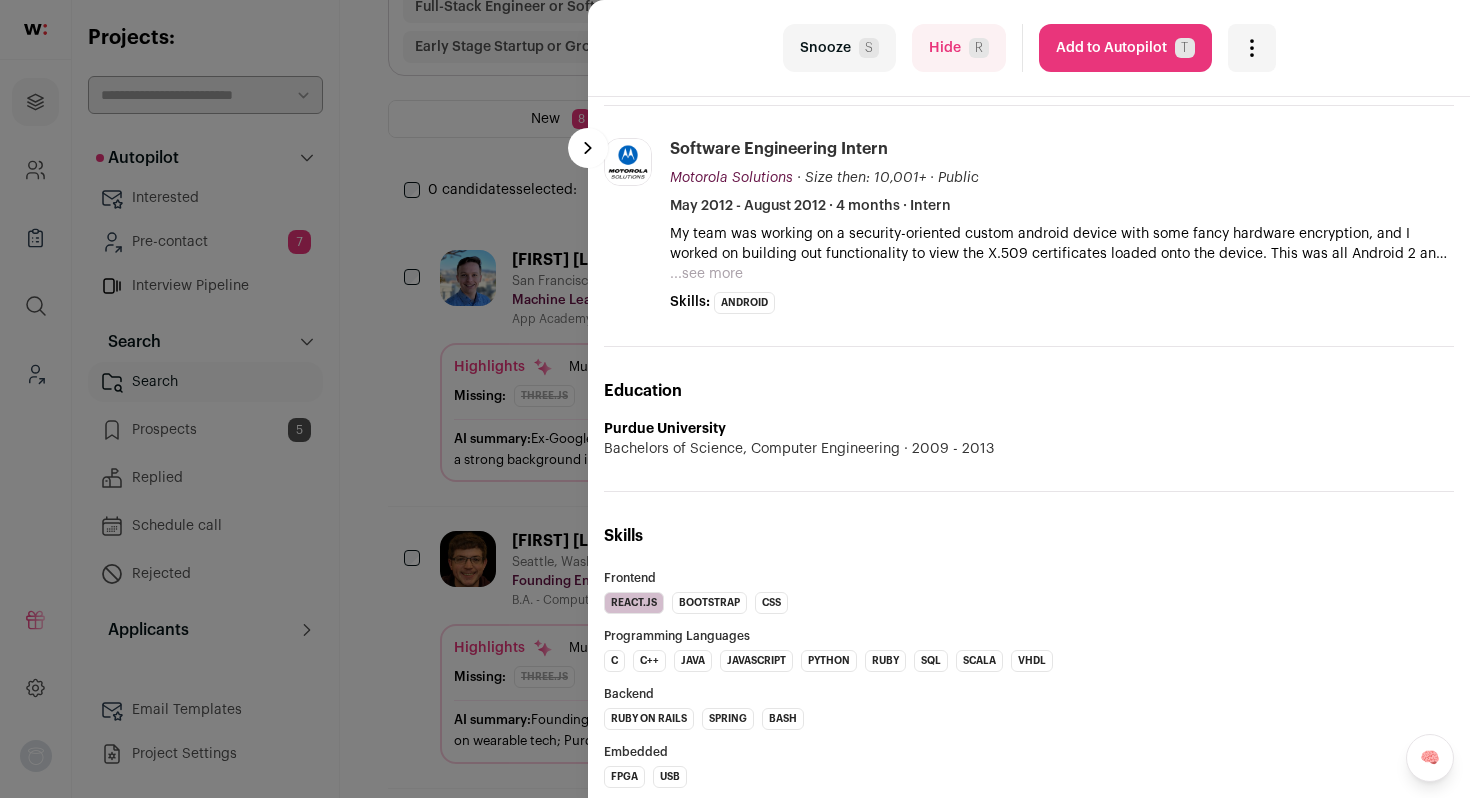 click on "Add to Autopilot
T" at bounding box center (1125, 48) 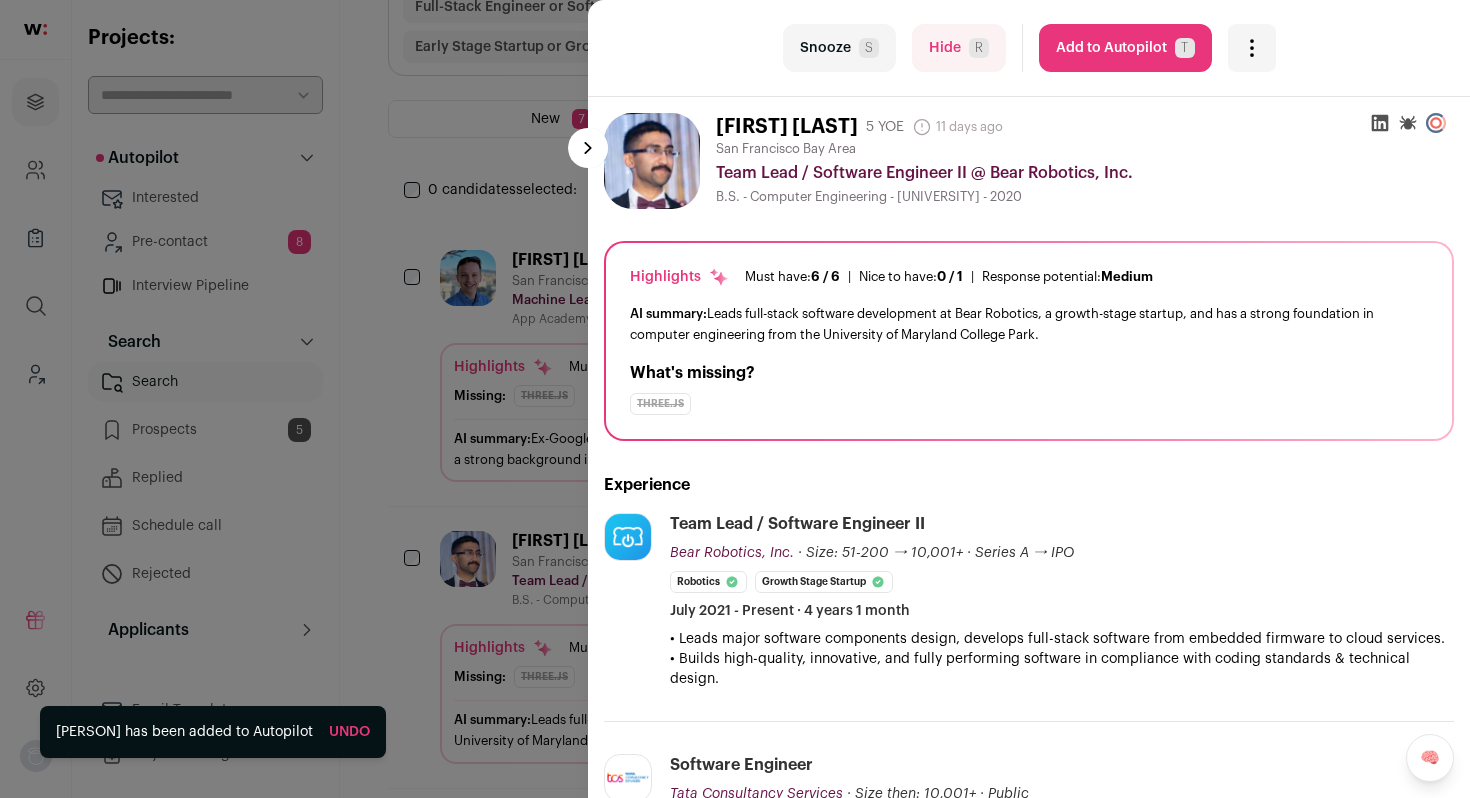 click on "last
Snooze
S
Hide
R
Add to Autopilot
T
More actions
Report a Problem
Report the candidate
next
esc
Vinay Putreddi" at bounding box center [735, 399] 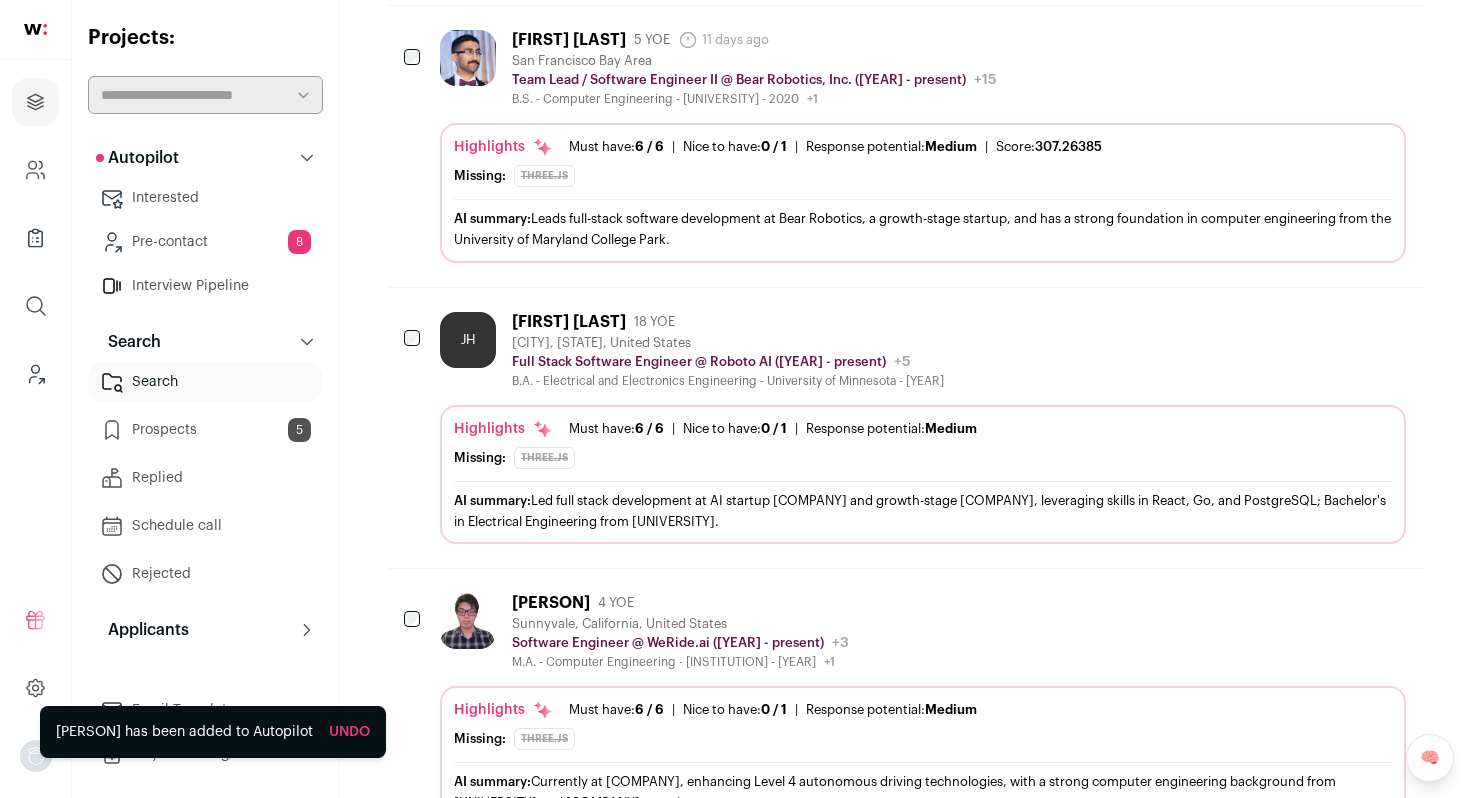 scroll, scrollTop: 780, scrollLeft: 0, axis: vertical 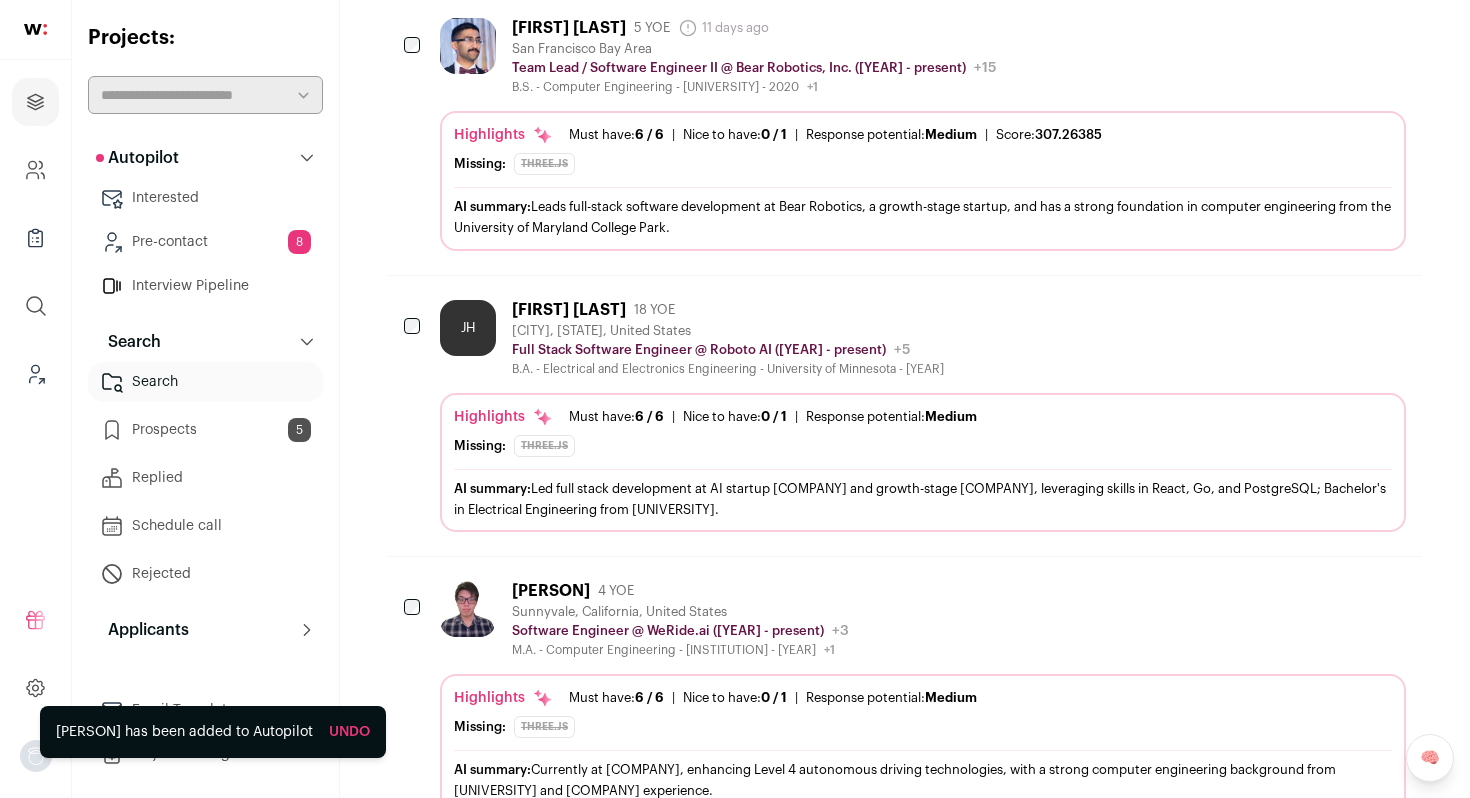click on "JH
Josh Hawthorne
18 YOE
Newport Beach, California, United States
Full Stack Software Engineer @ Roboto AI
(2022 - present)
Roboto AI
Public / Private
Private
Valuation
Unknown
Company size
1-10
Founded
2022
Tags AI" at bounding box center [923, 338] 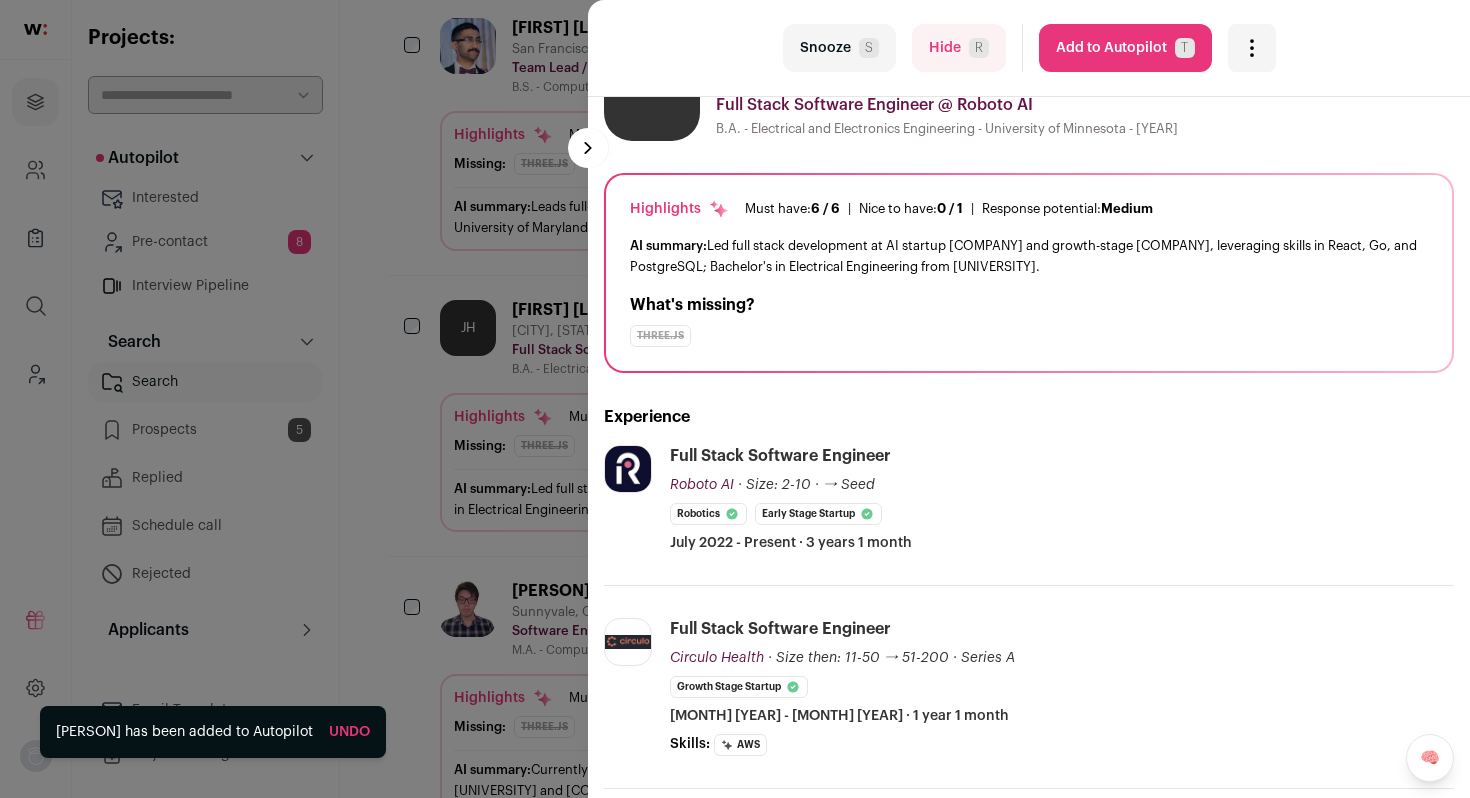 scroll, scrollTop: 95, scrollLeft: 0, axis: vertical 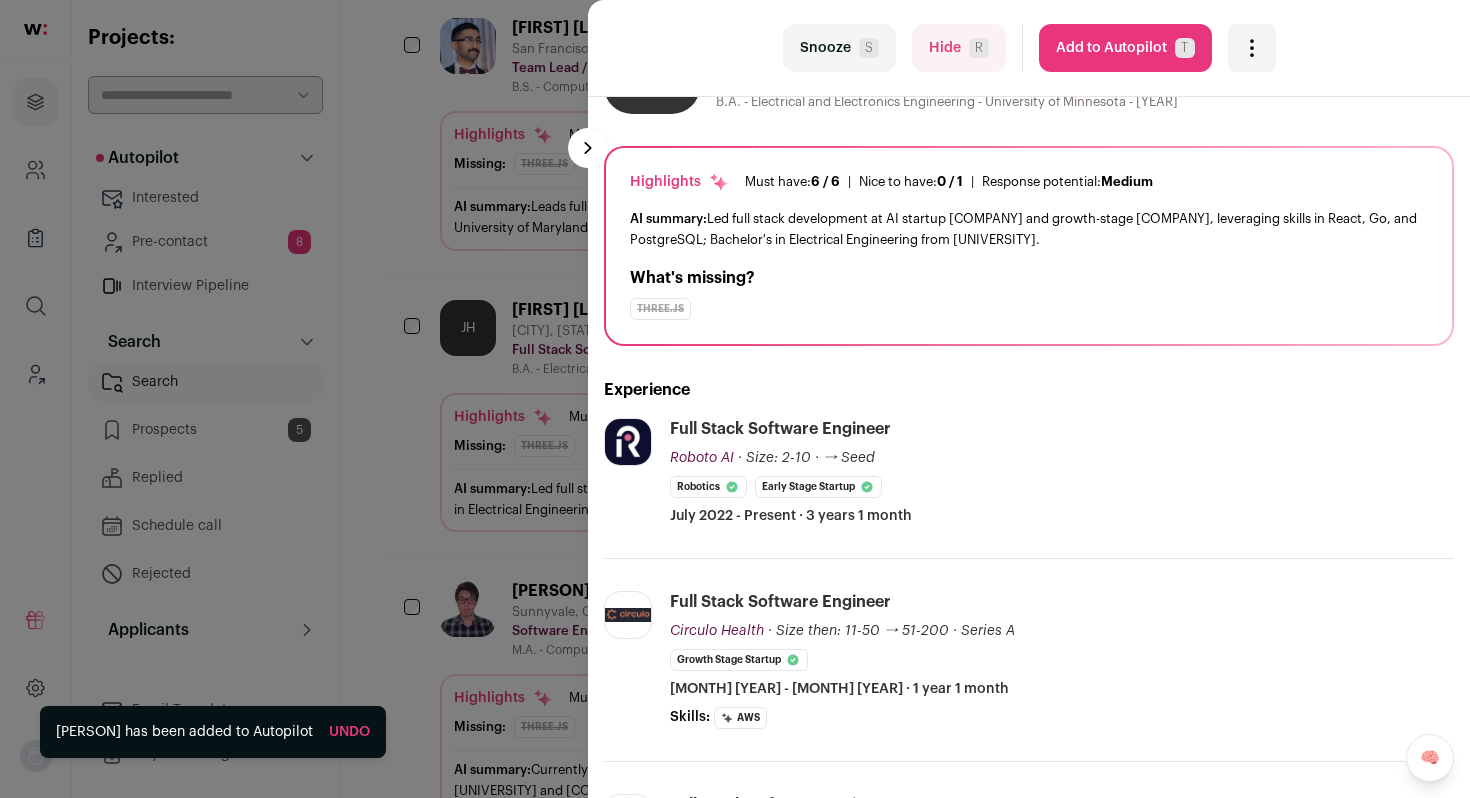 click on "Add to Autopilot
T" at bounding box center [1125, 48] 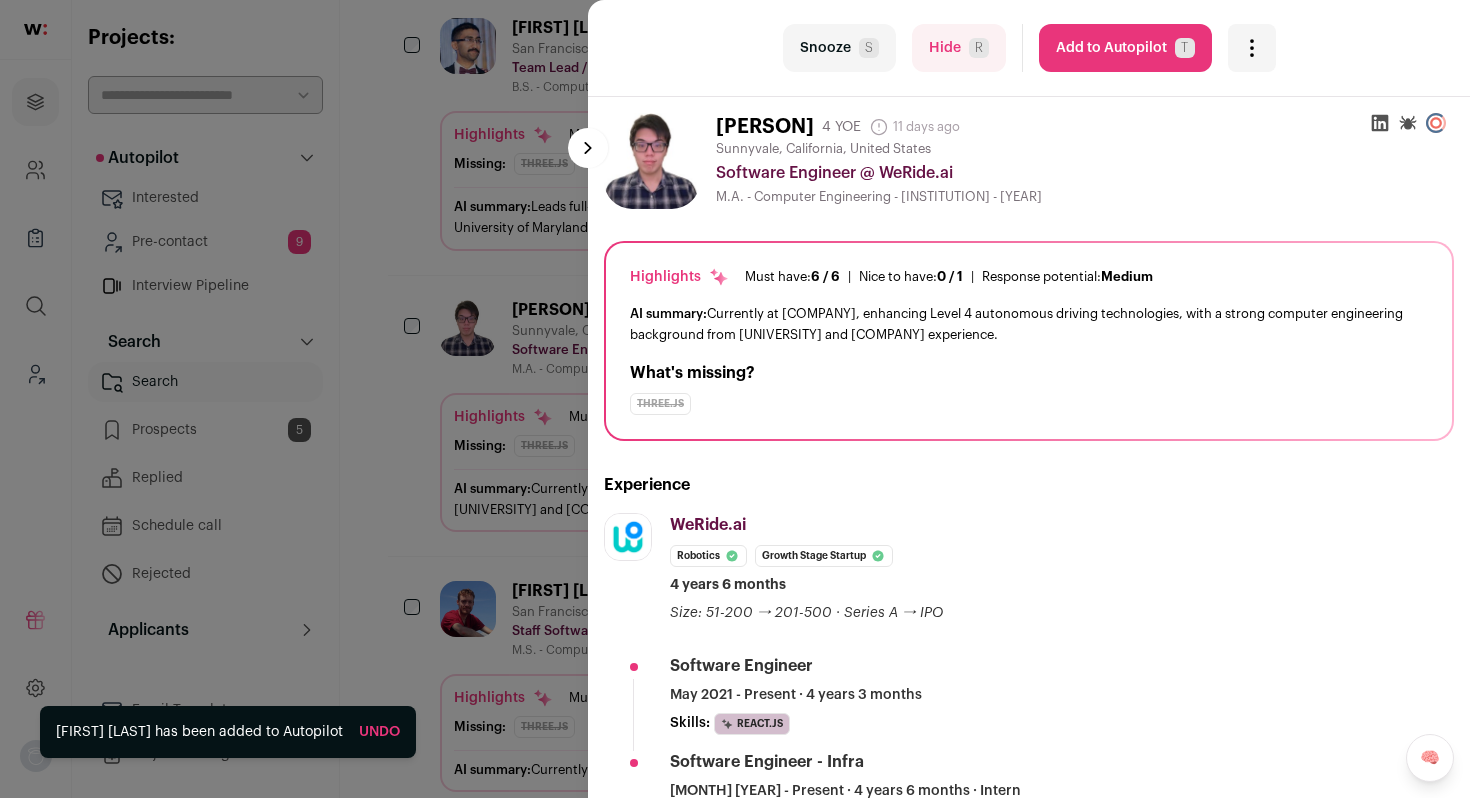 click on "last
Snooze
S
Hide
R
Add to Autopilot
T
More actions
Report a Problem
Report the candidate
next
esc
Yunzhao Xu" at bounding box center [735, 399] 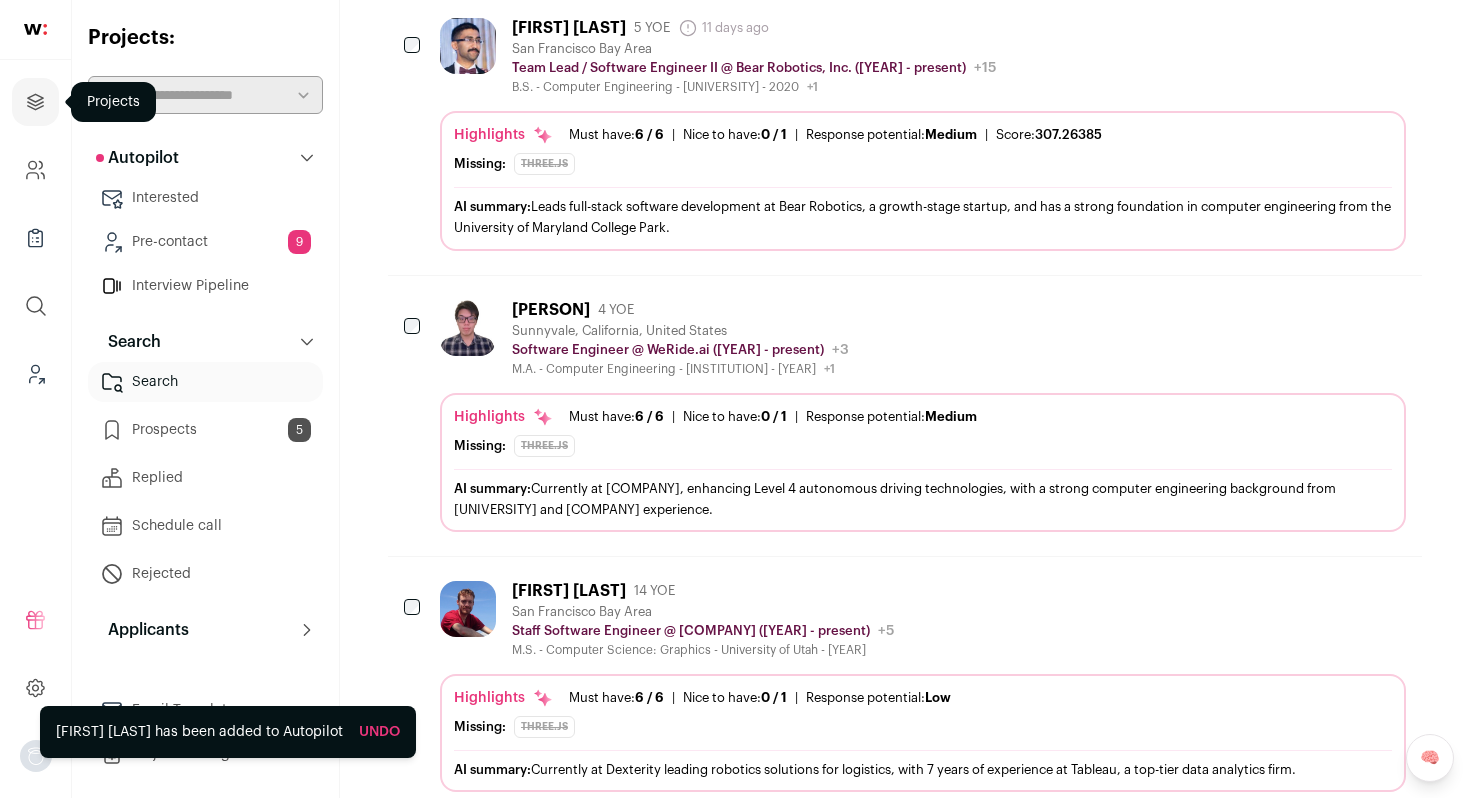 click at bounding box center (35, 102) 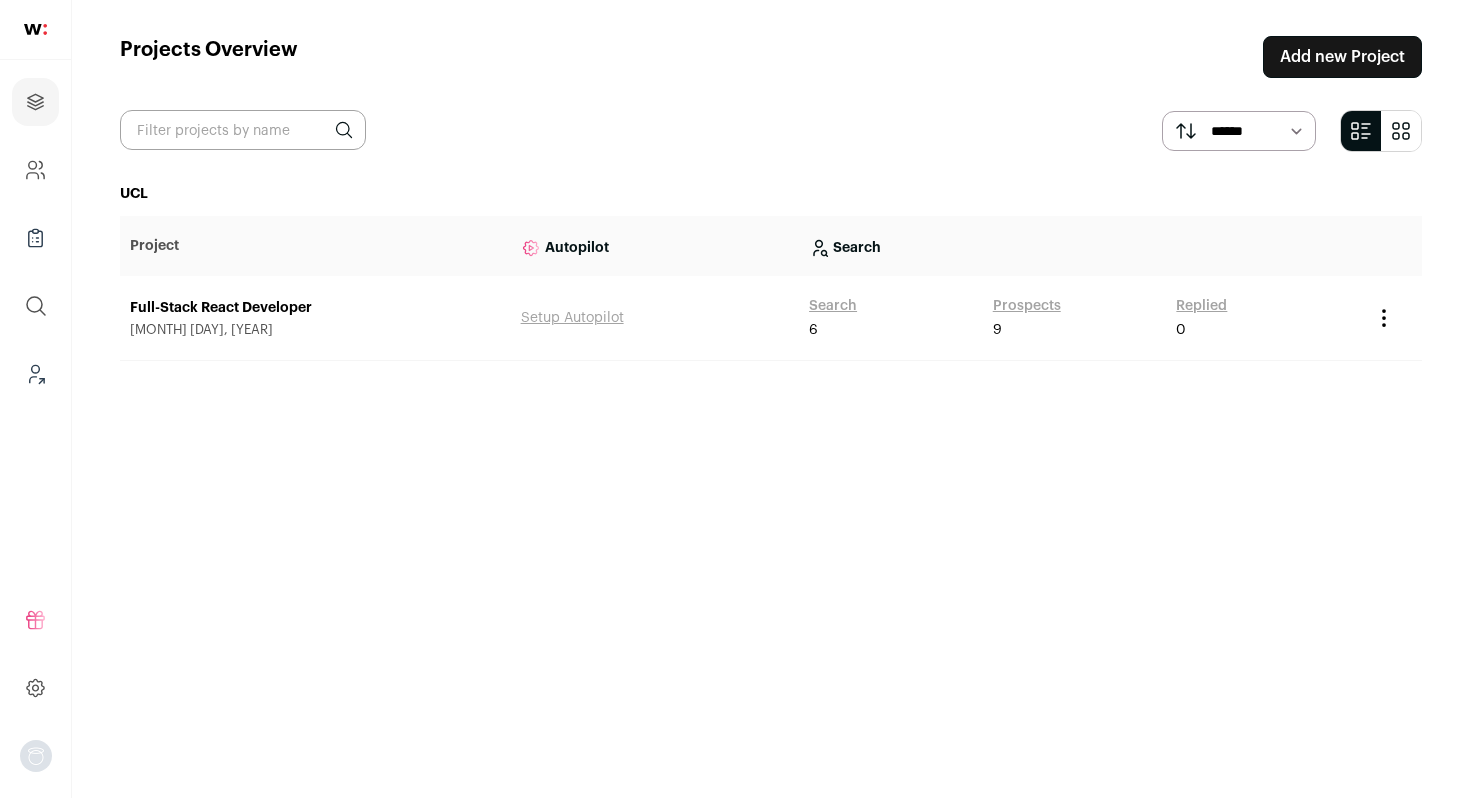 scroll, scrollTop: 0, scrollLeft: 0, axis: both 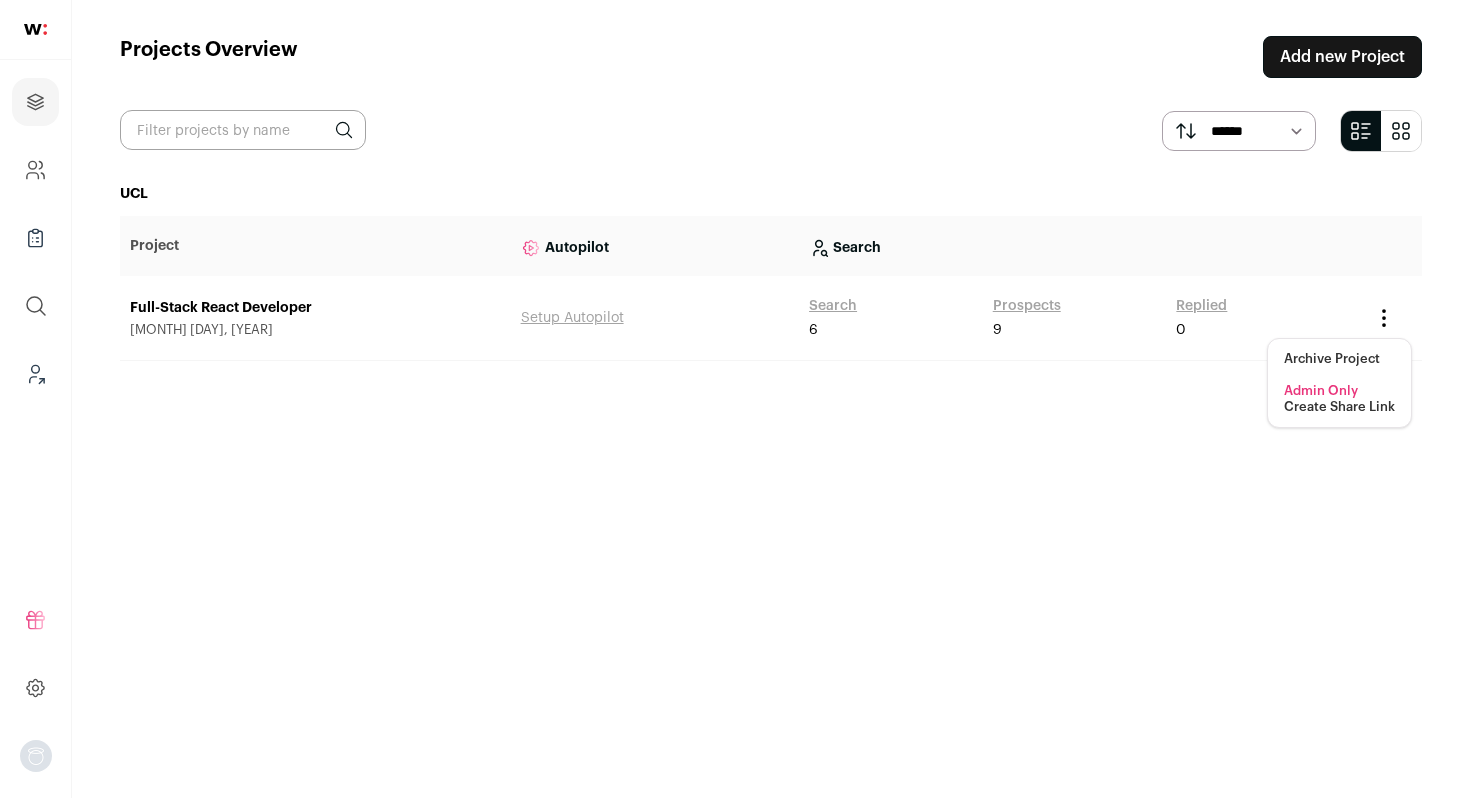 click on "Create Share Link" at bounding box center (1339, 407) 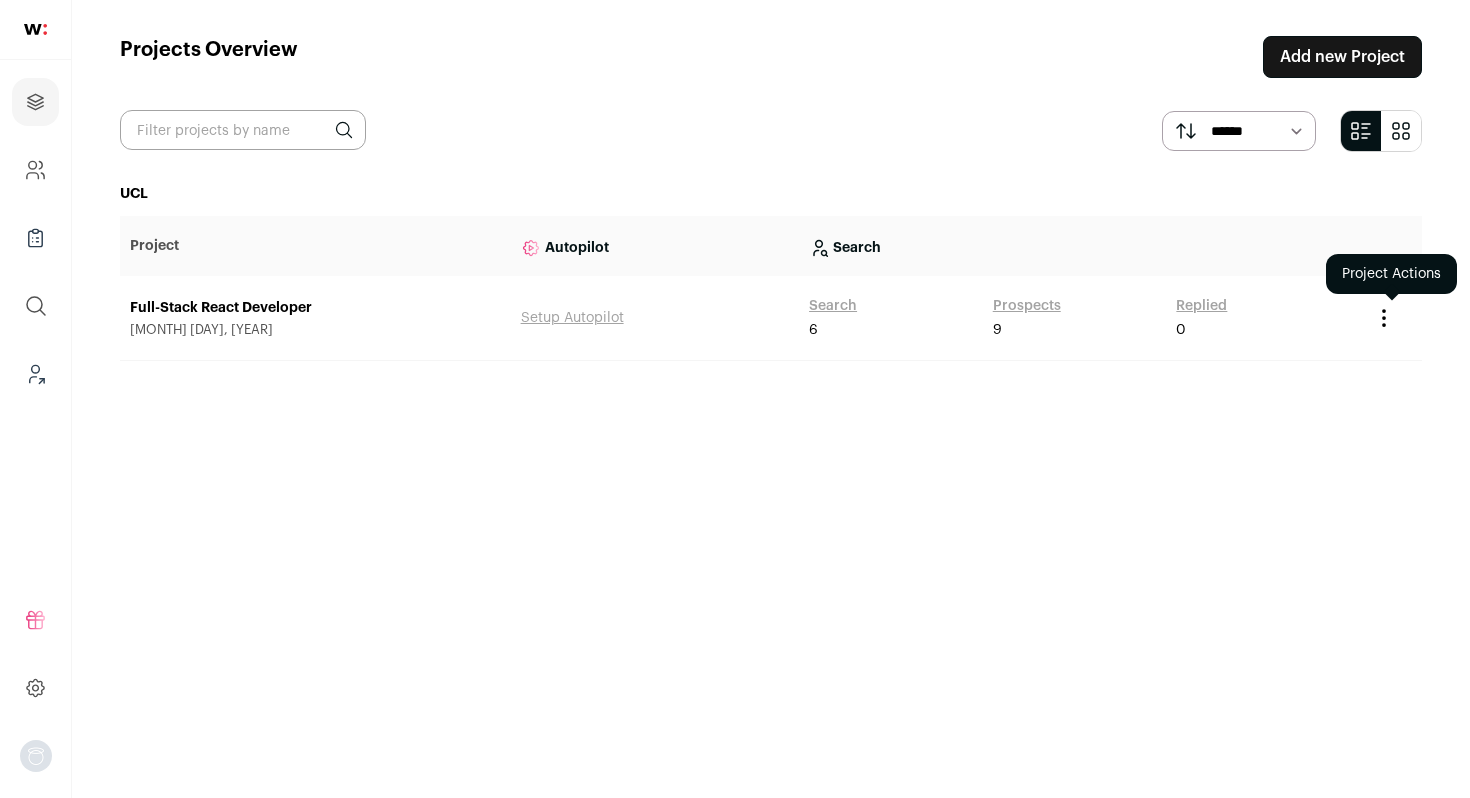 click at bounding box center (1384, 318) 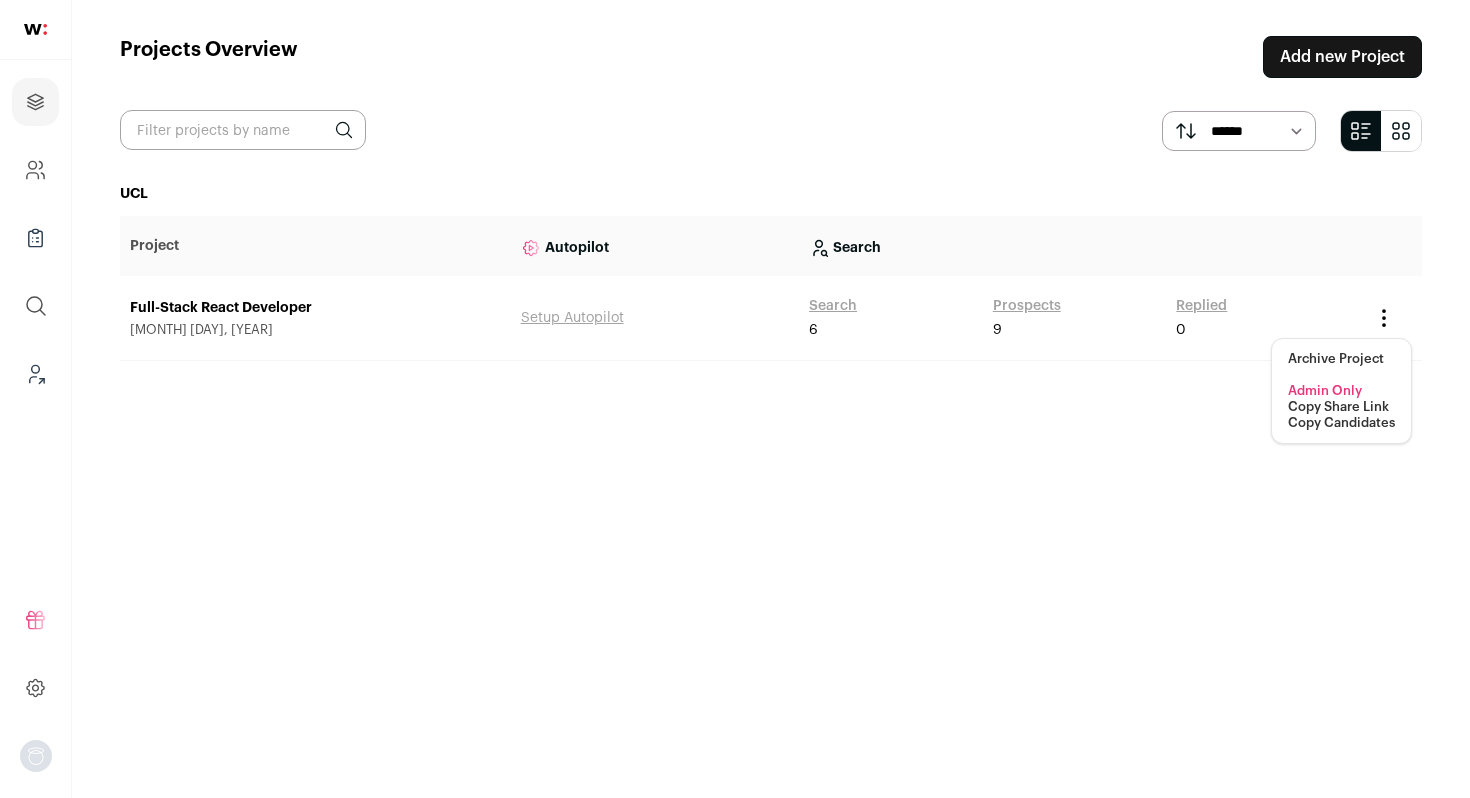 click on "Copy Share Link" at bounding box center (1338, 407) 